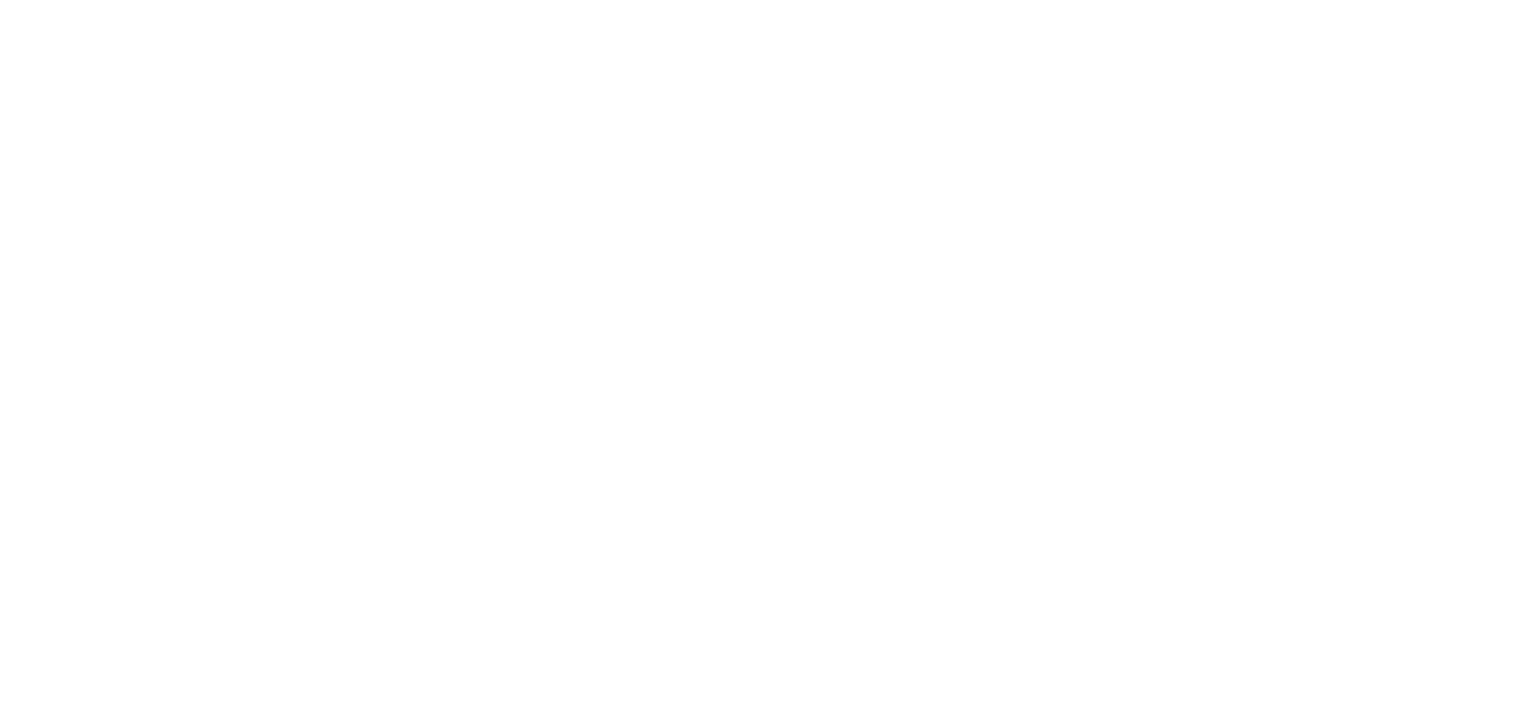 scroll, scrollTop: 0, scrollLeft: 0, axis: both 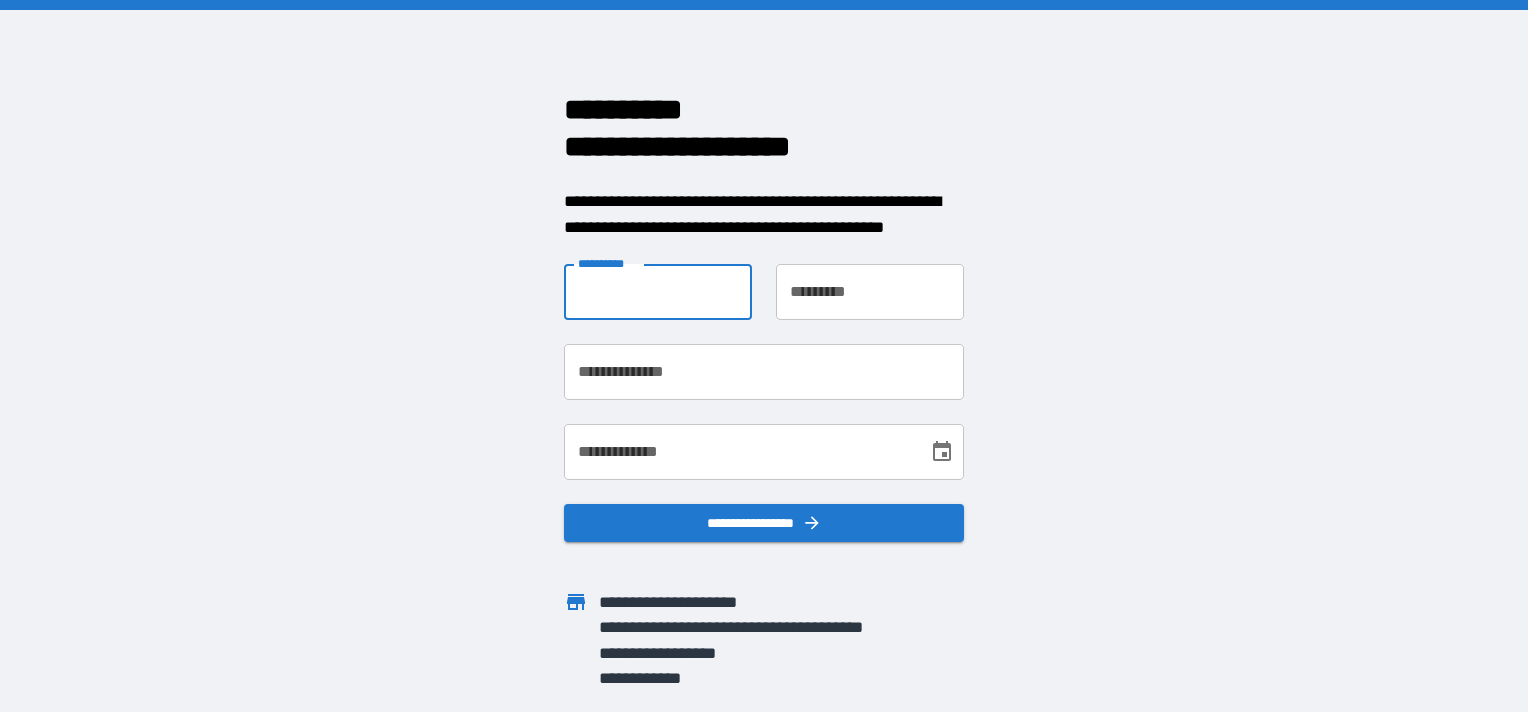 drag, startPoint x: 614, startPoint y: 296, endPoint x: 631, endPoint y: 300, distance: 17.464249 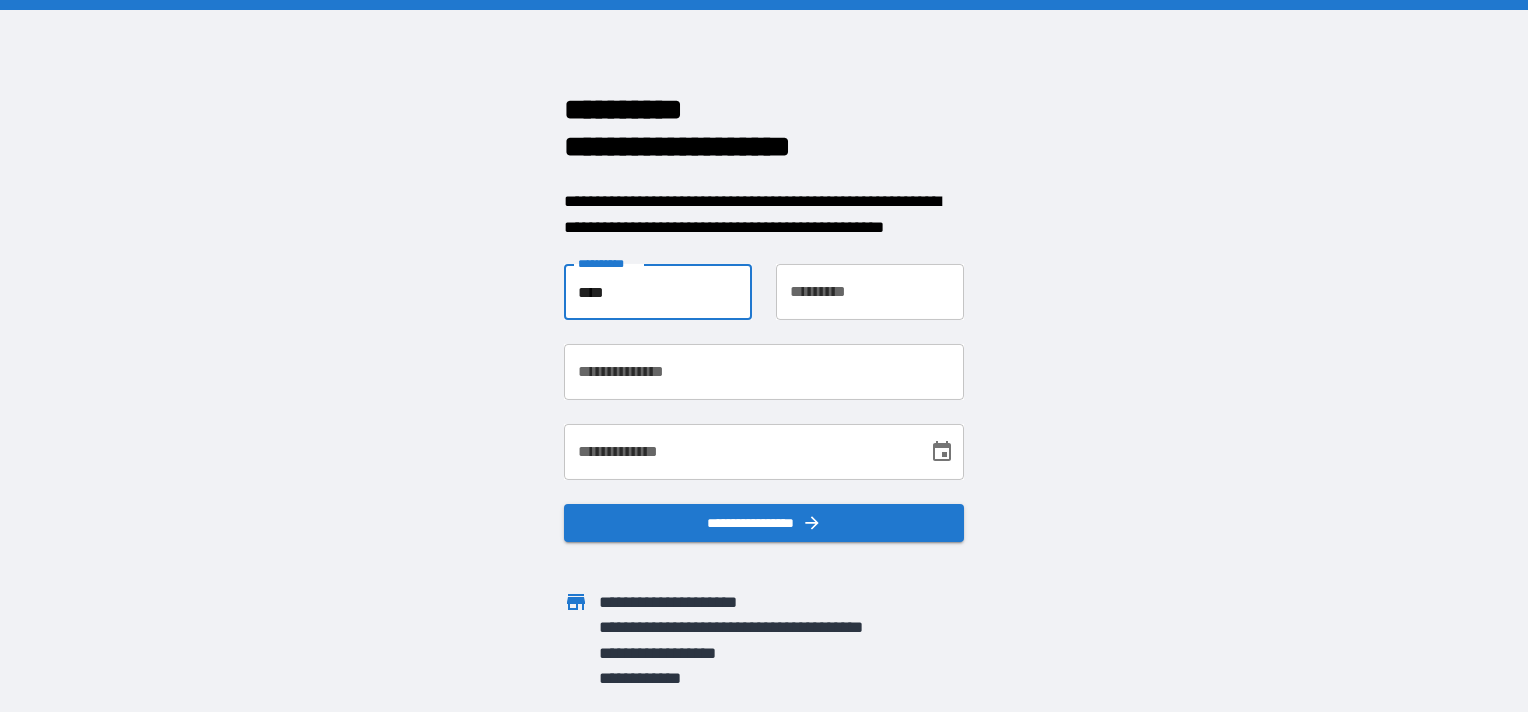 type on "****" 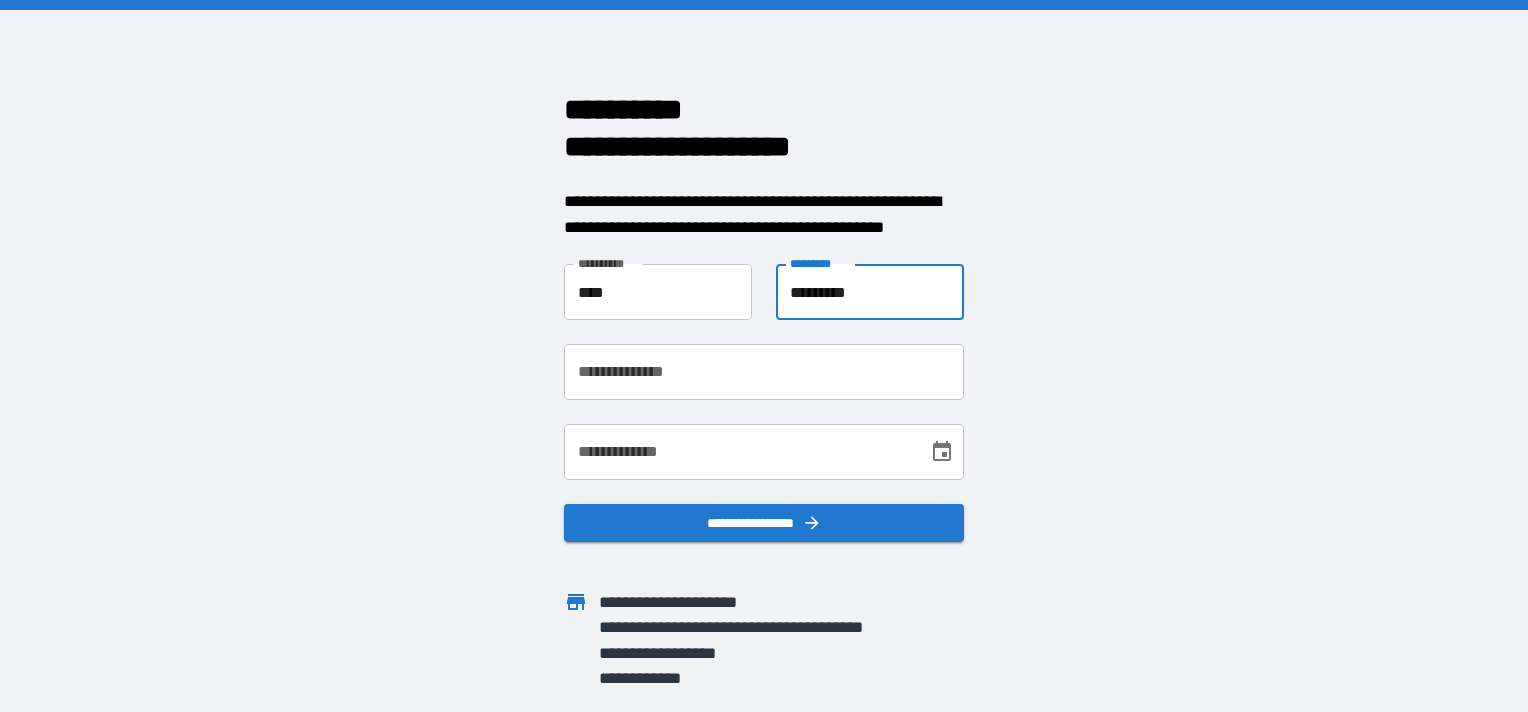 type on "*********" 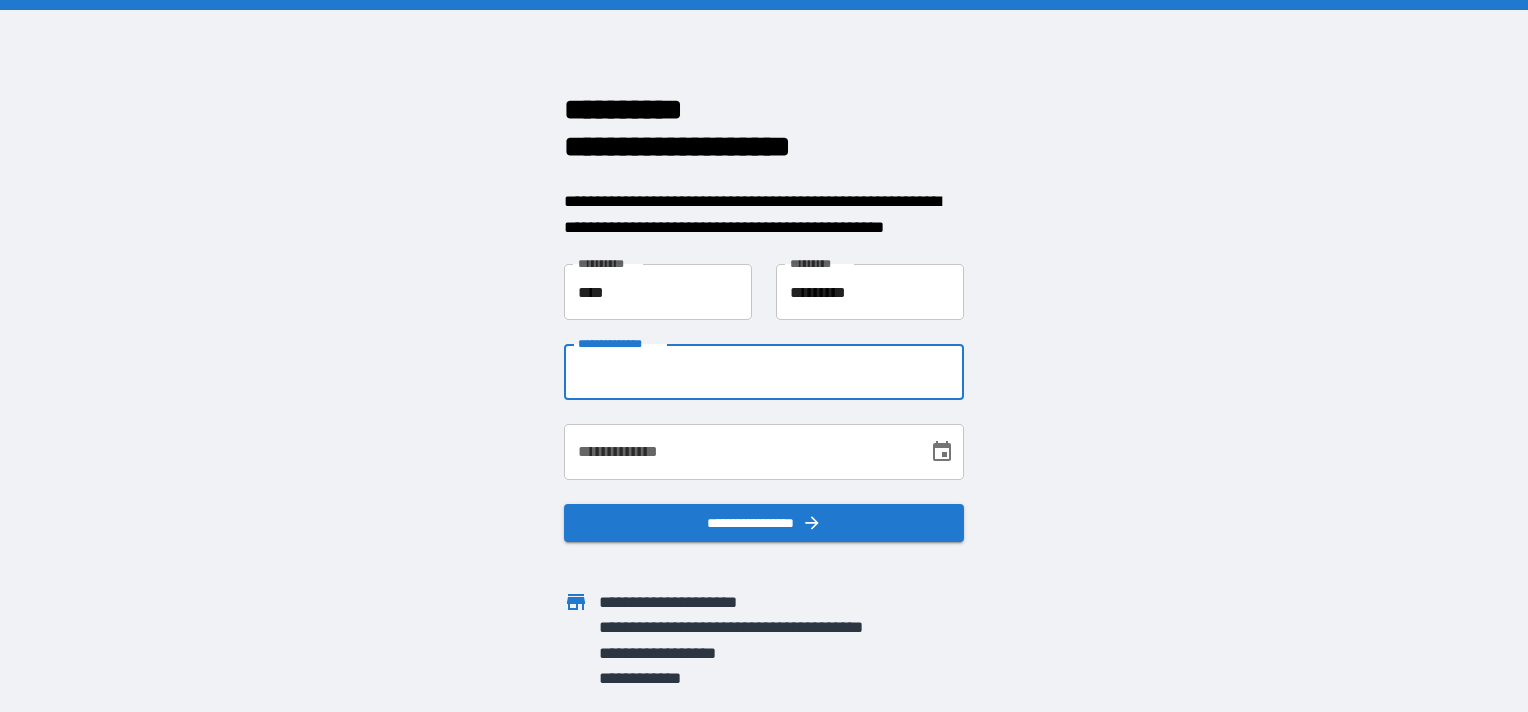 click on "**********" at bounding box center (764, 372) 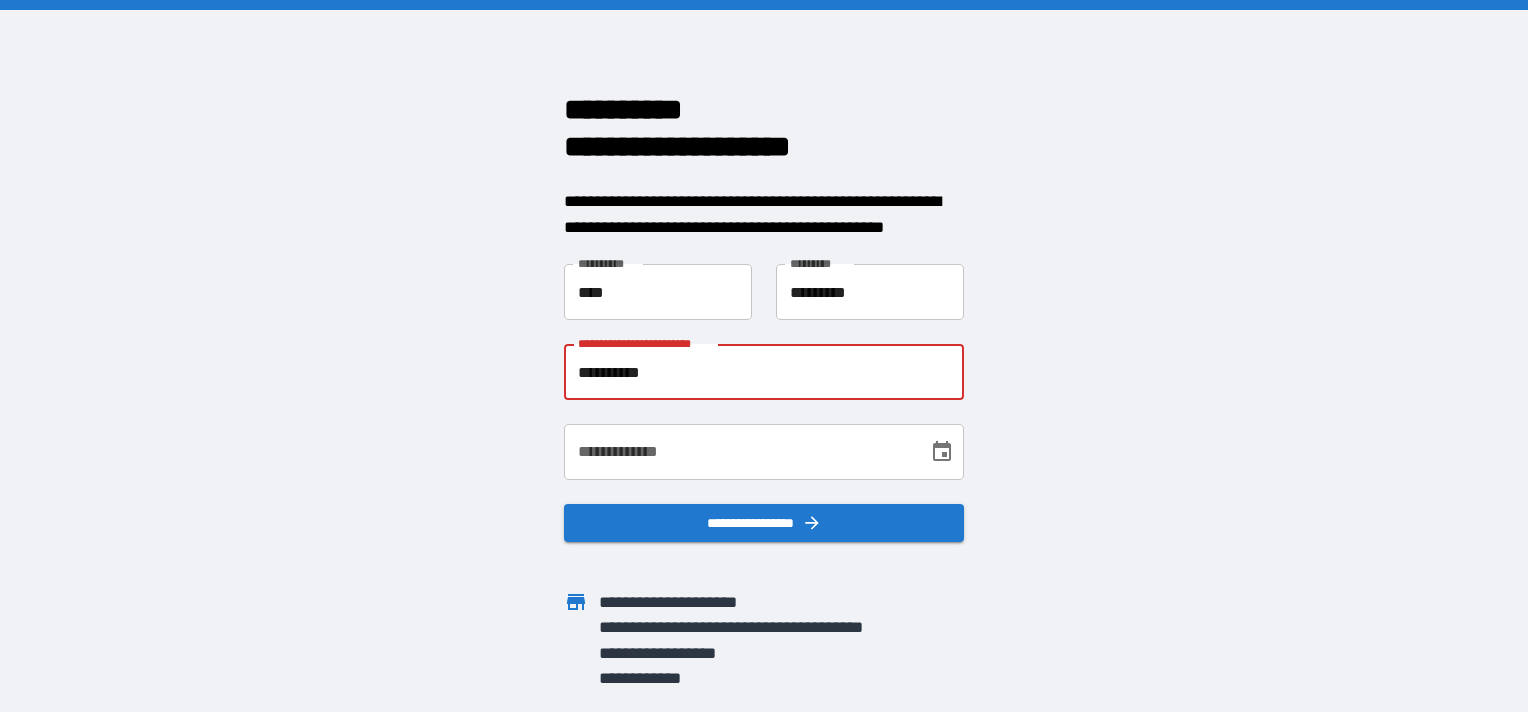 type on "**********" 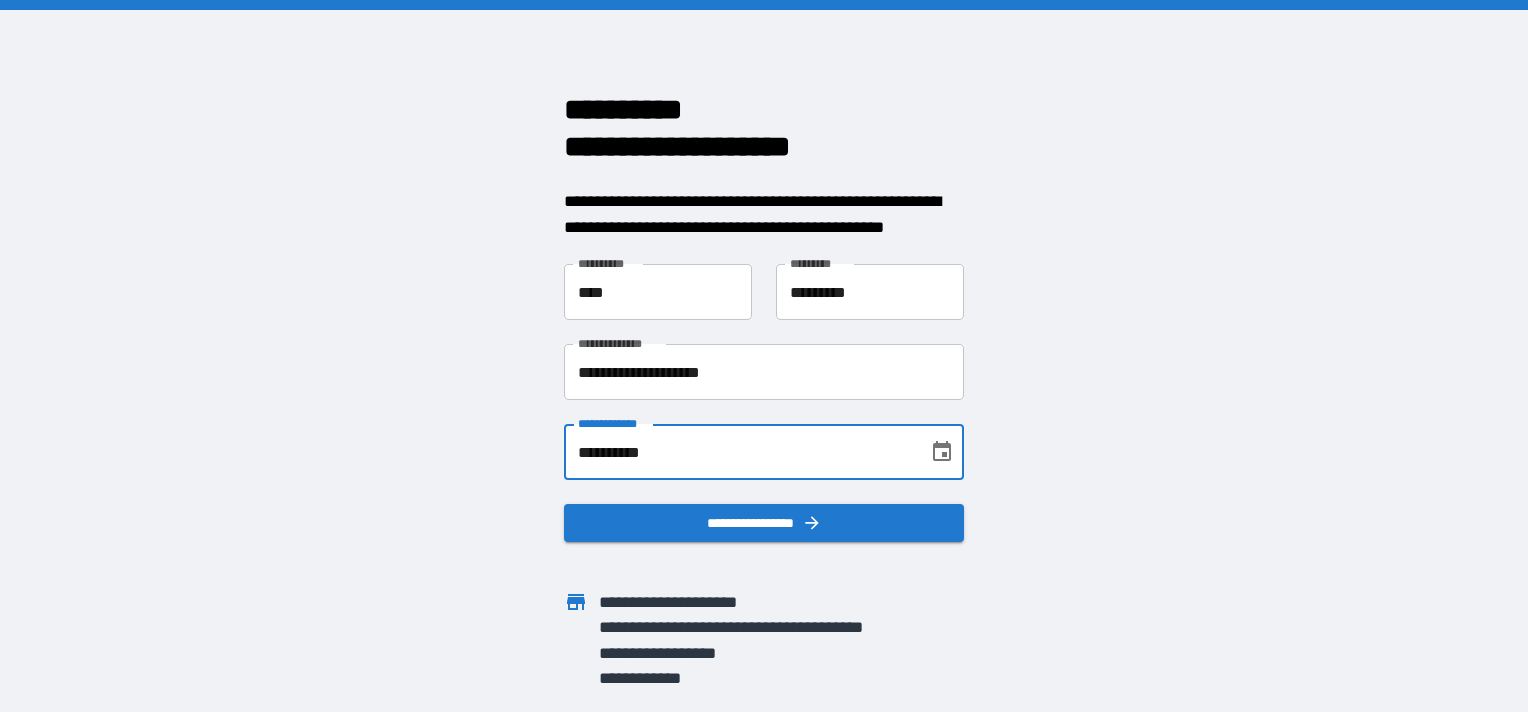 drag, startPoint x: 671, startPoint y: 452, endPoint x: 522, endPoint y: 441, distance: 149.40549 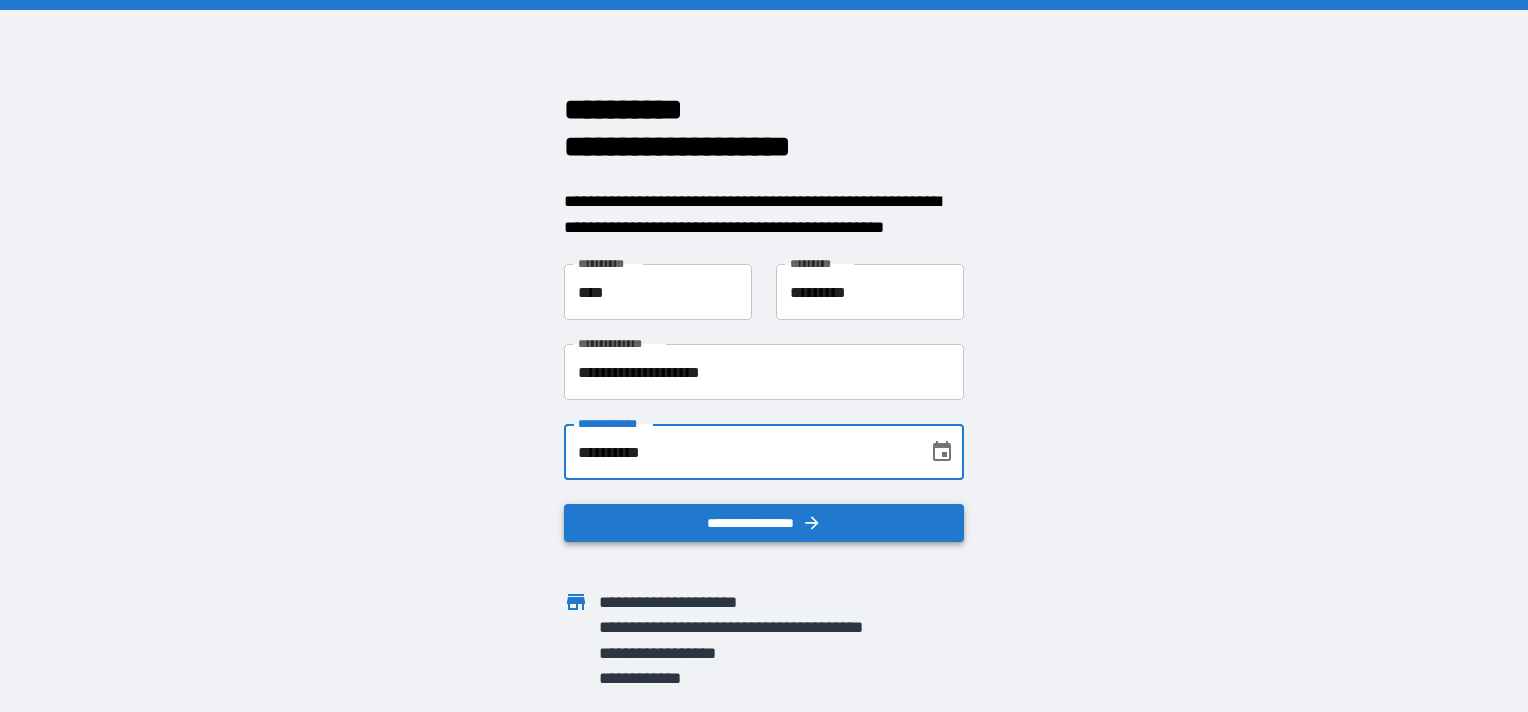 type on "**********" 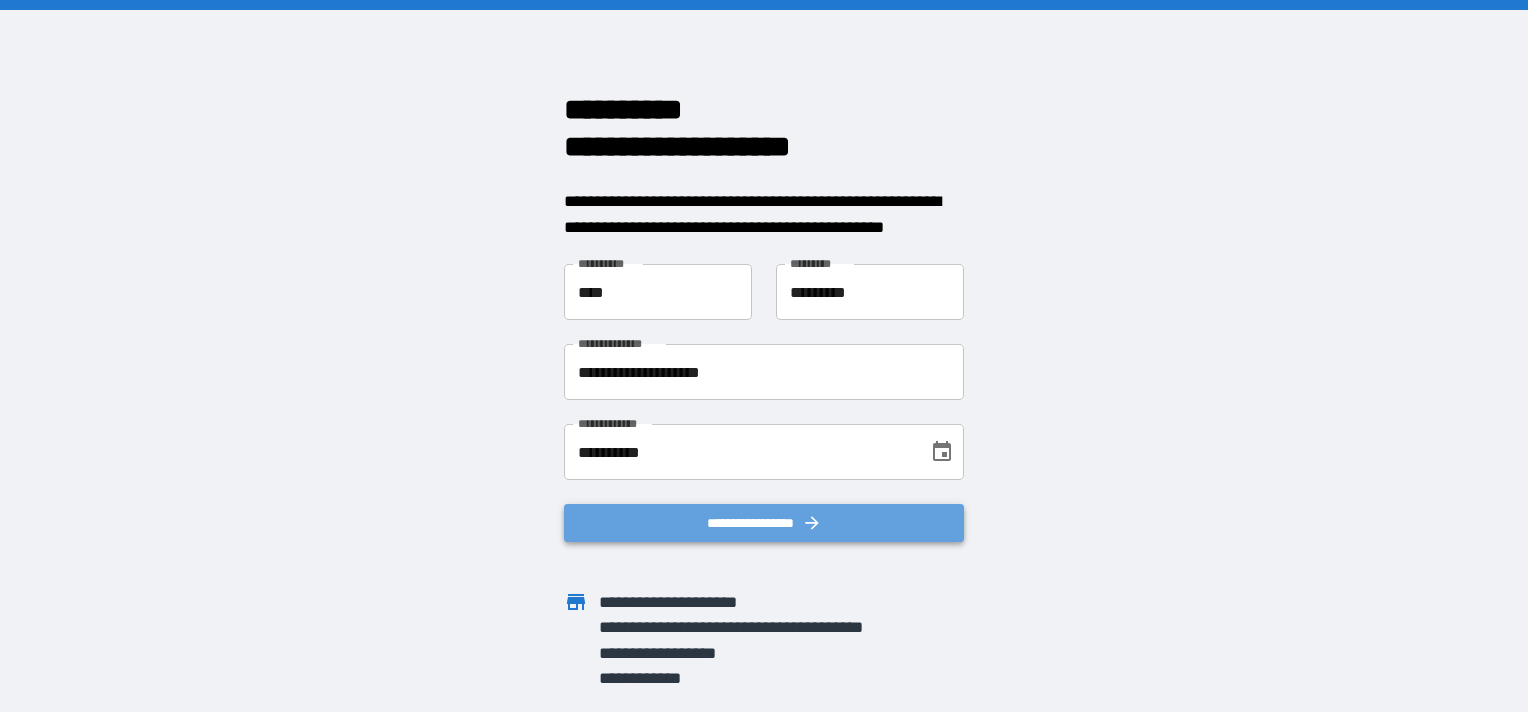 click 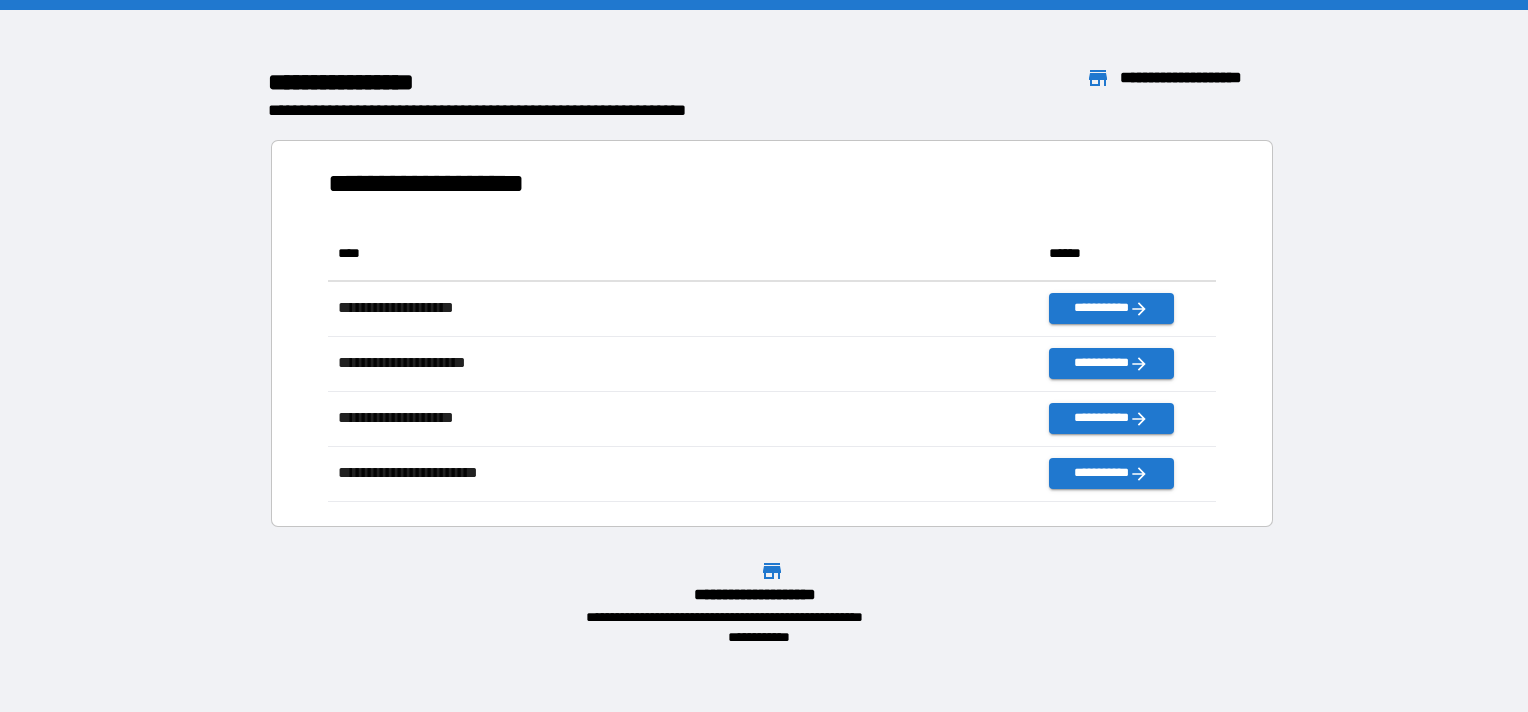 scroll, scrollTop: 16, scrollLeft: 16, axis: both 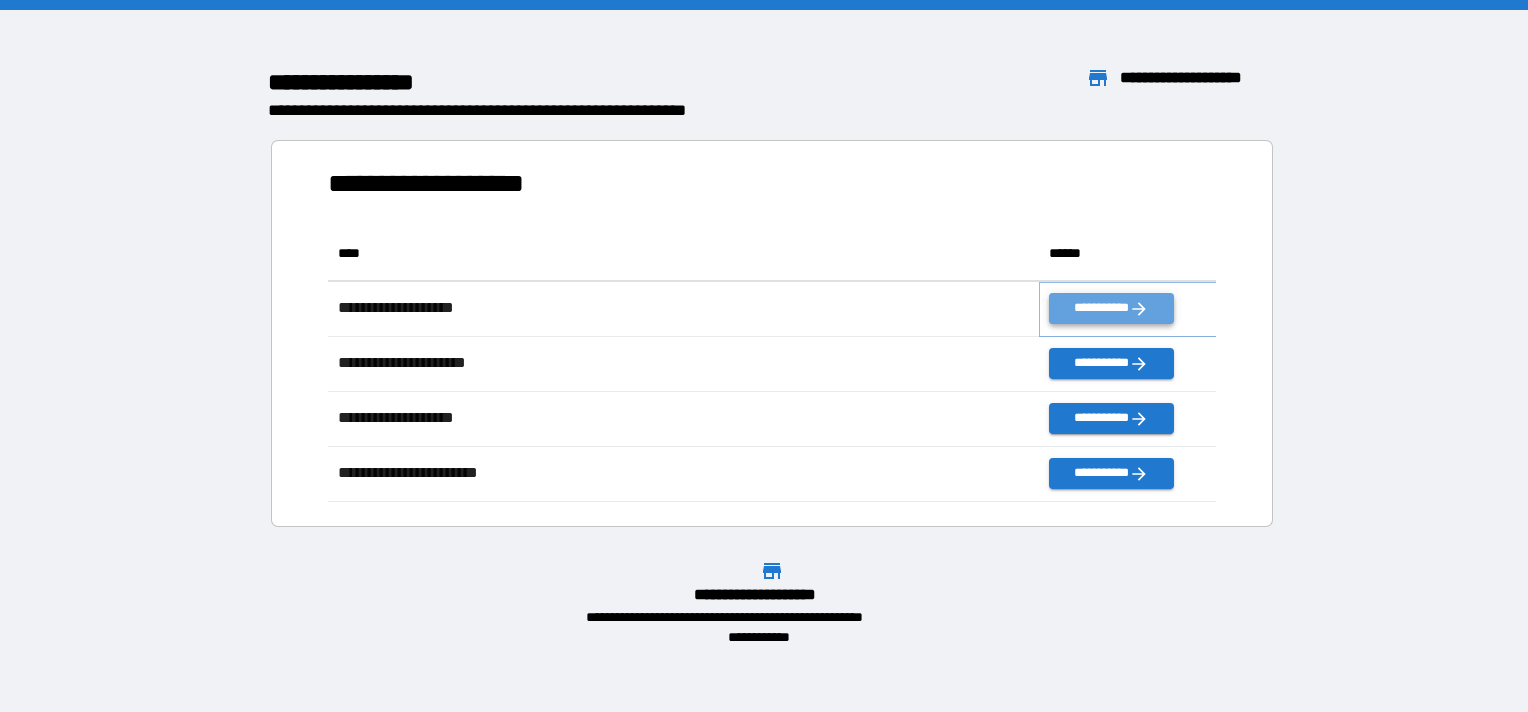 click on "**********" at bounding box center (1111, 308) 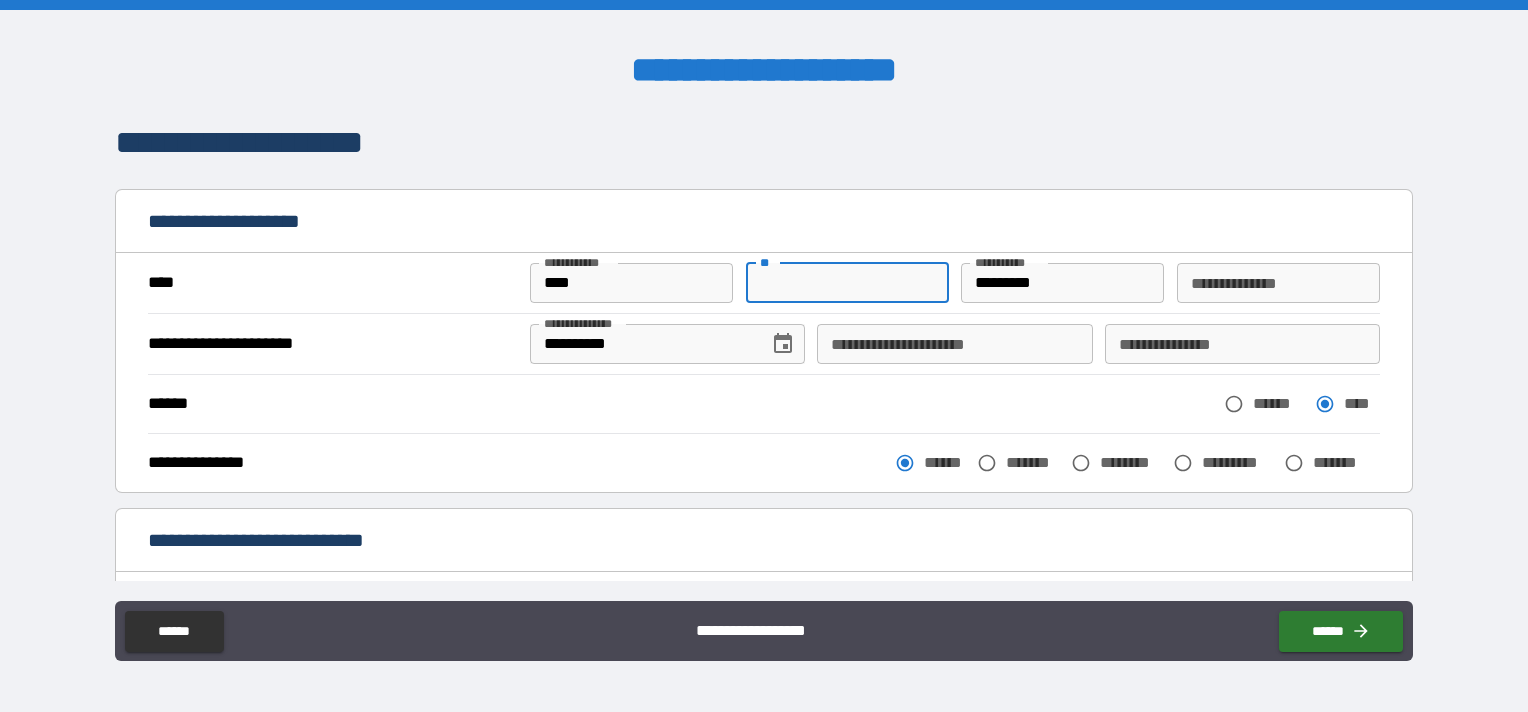 click on "**" at bounding box center [847, 283] 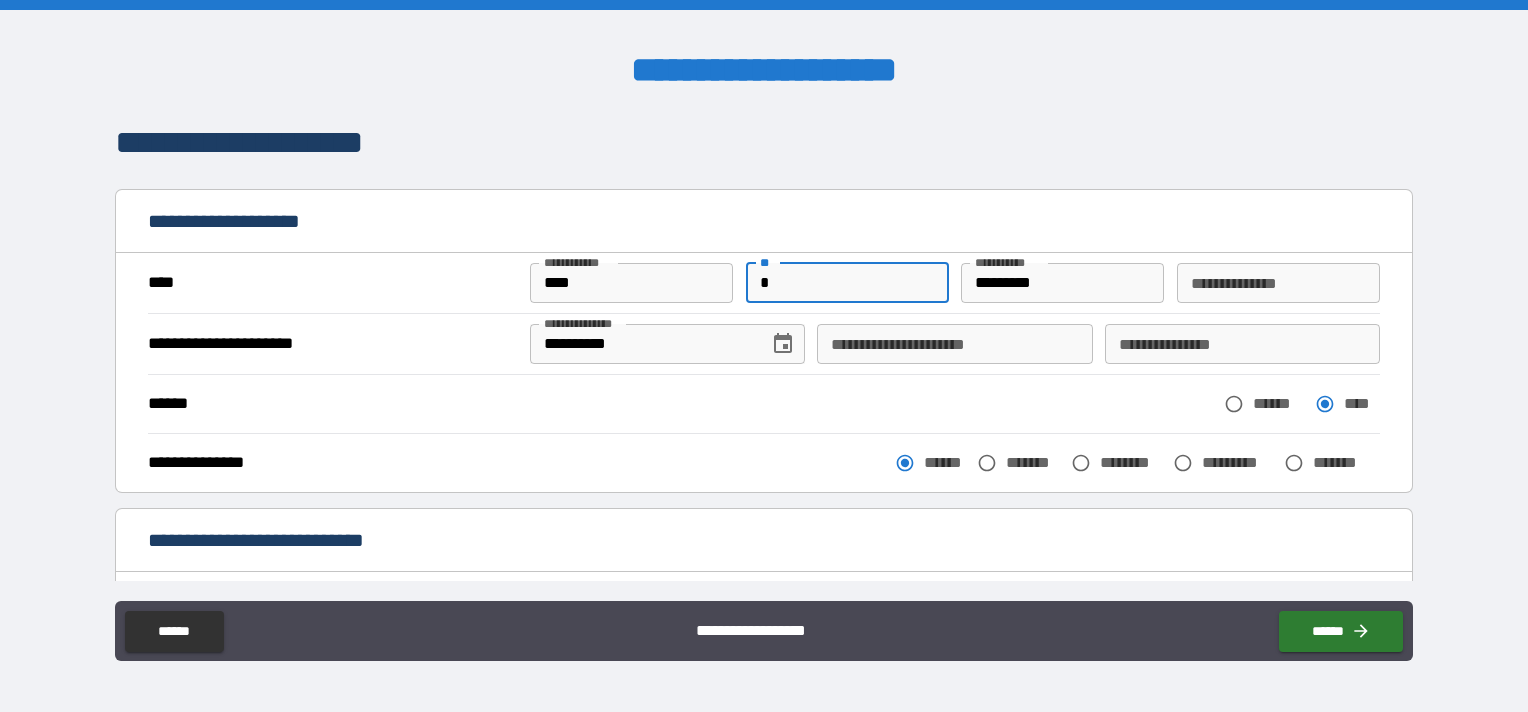 type on "*" 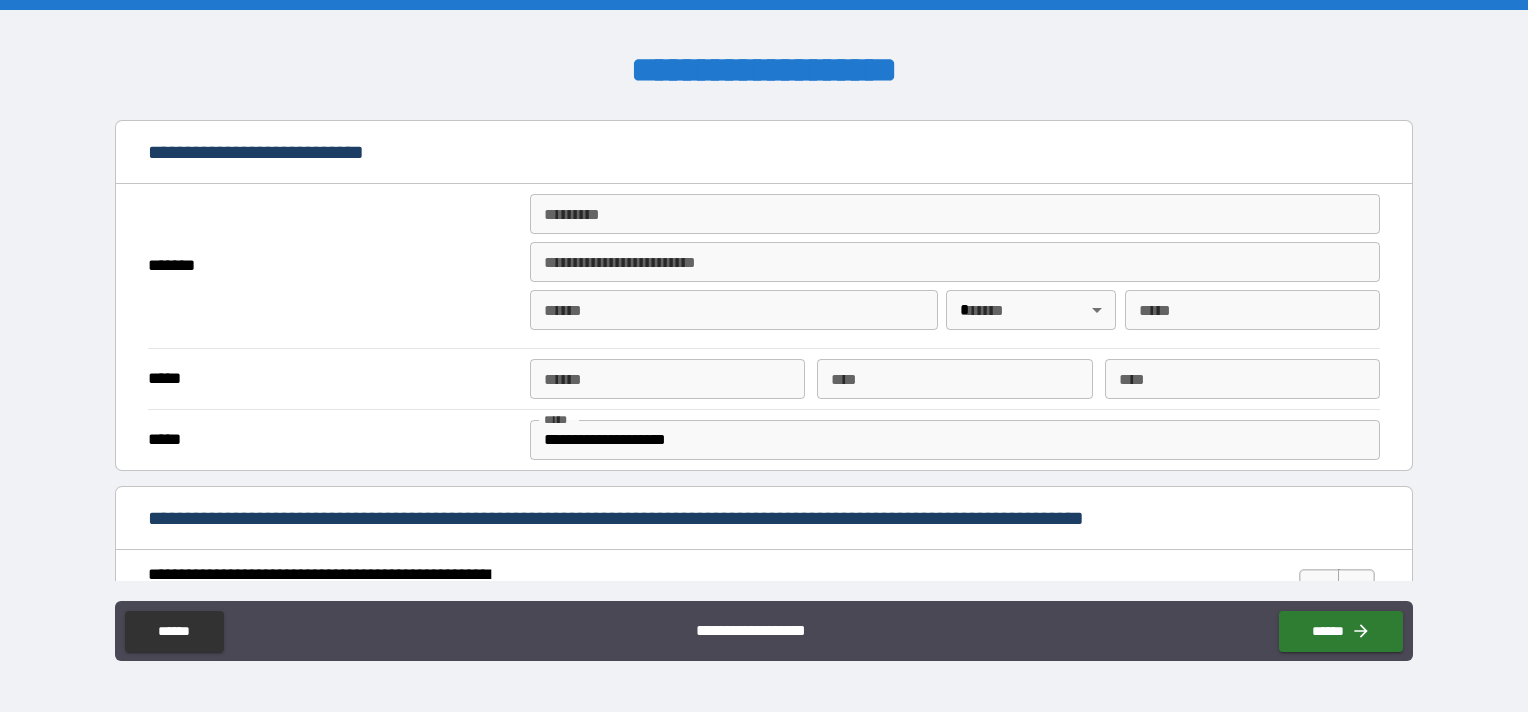 scroll, scrollTop: 400, scrollLeft: 0, axis: vertical 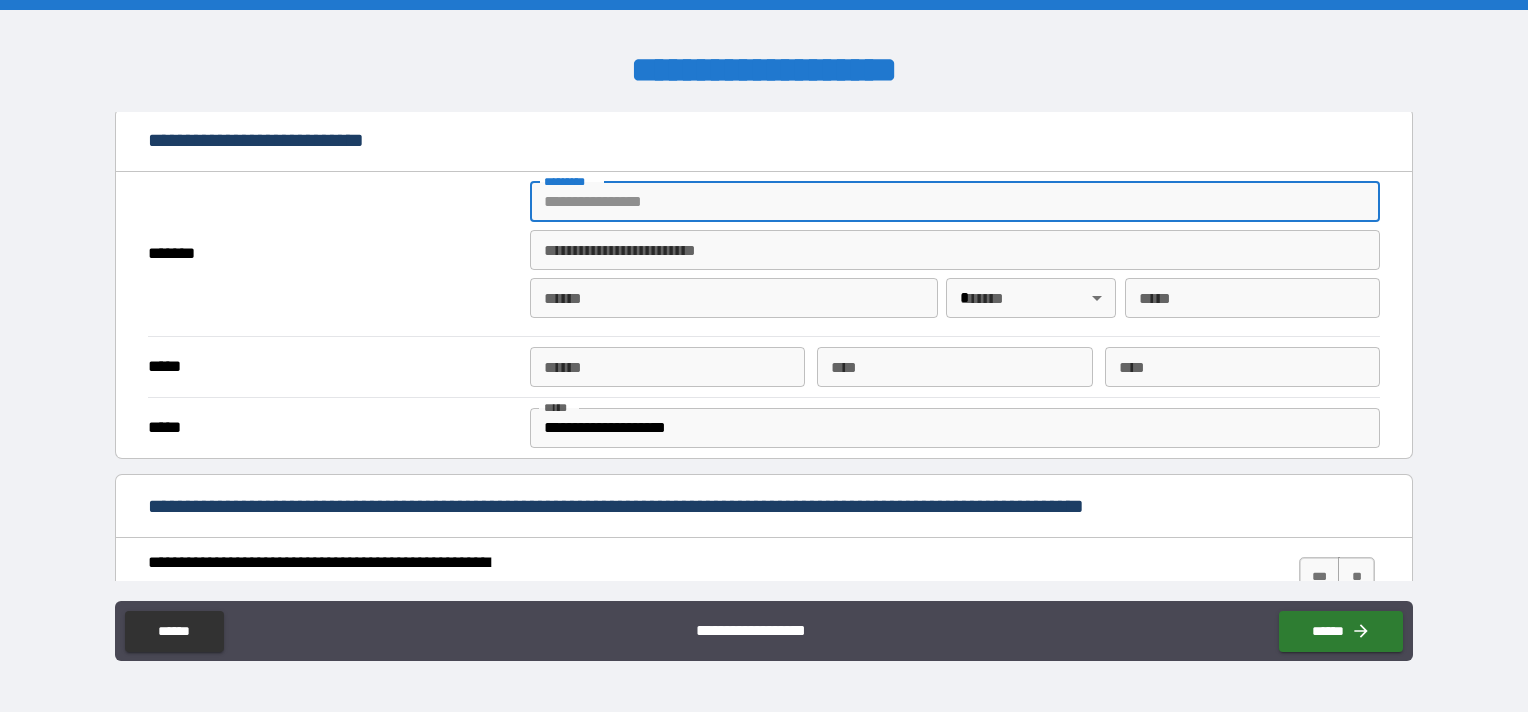 click on "*******   *" at bounding box center (955, 202) 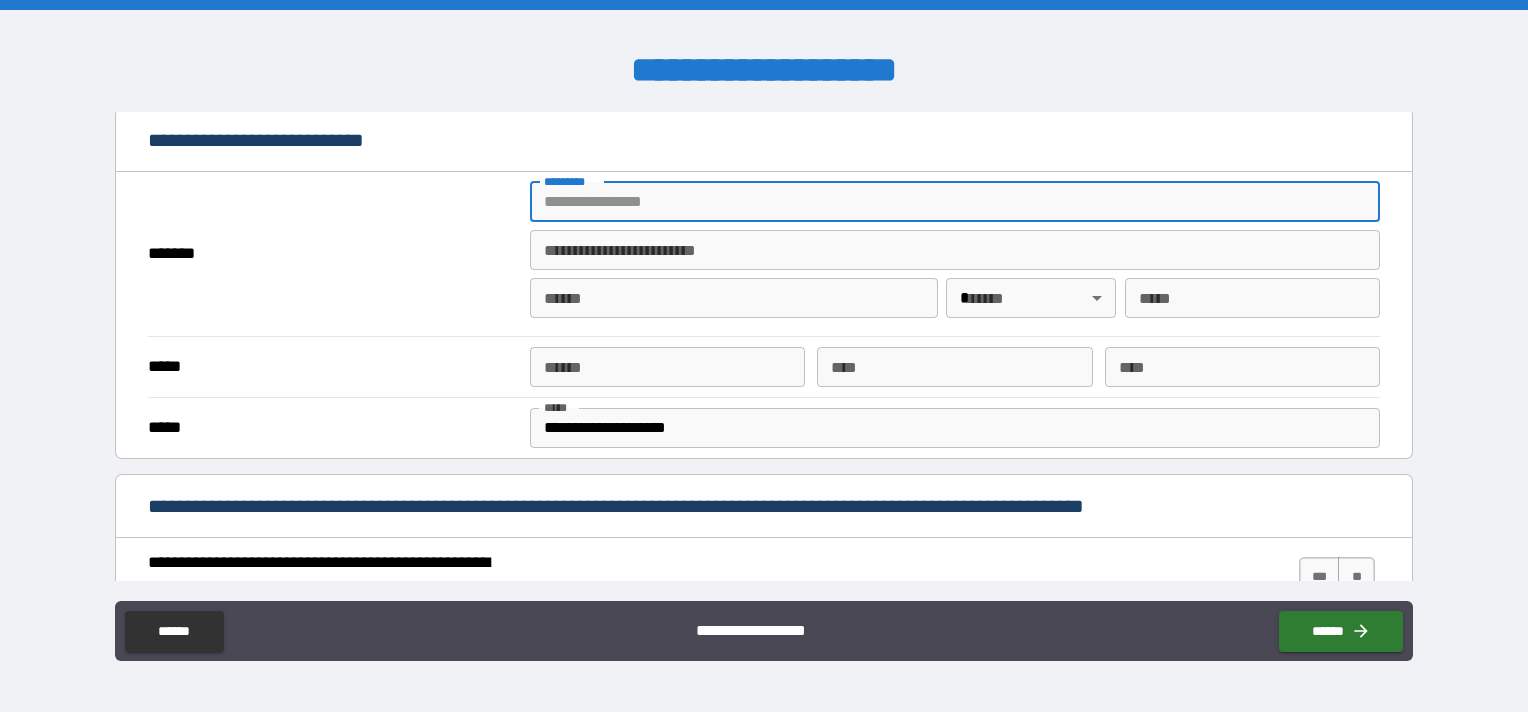type on "**********" 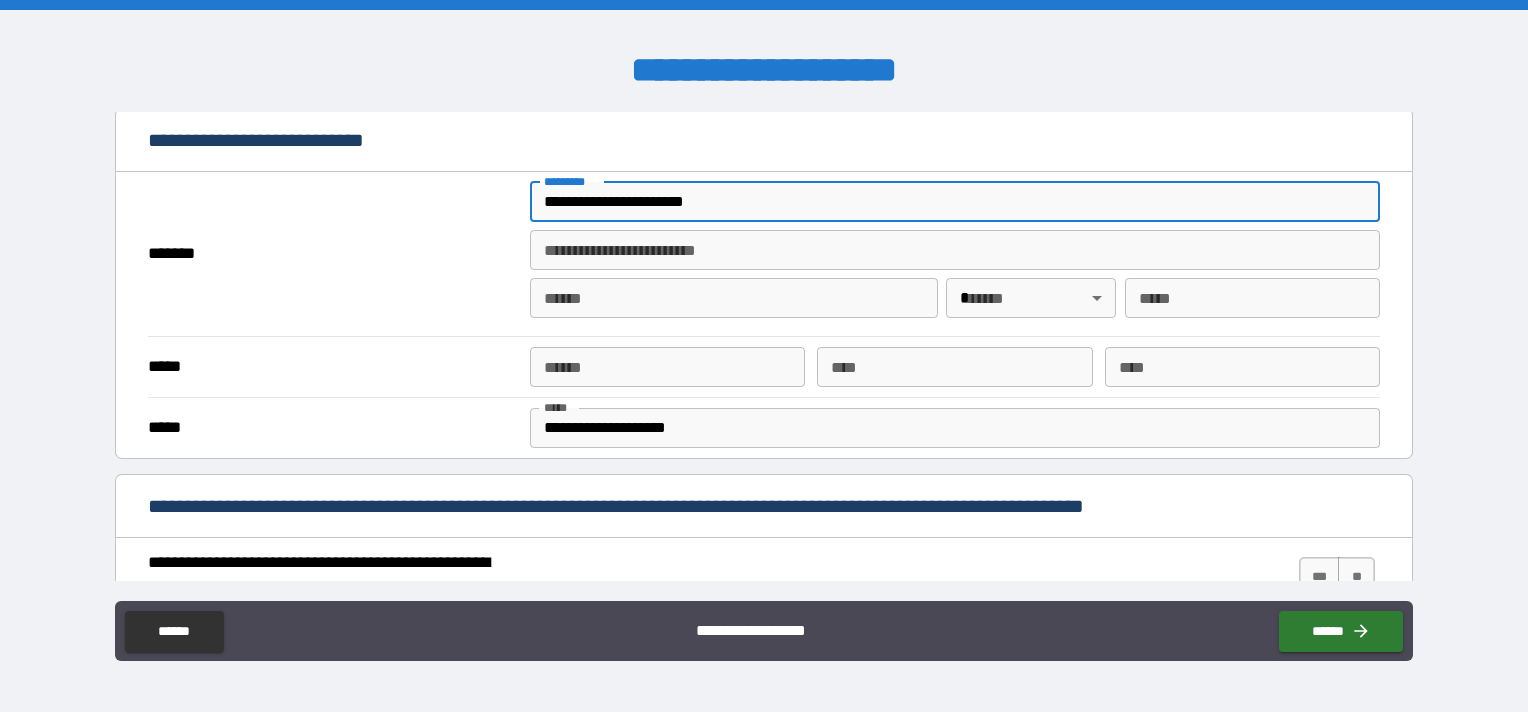 type on "******" 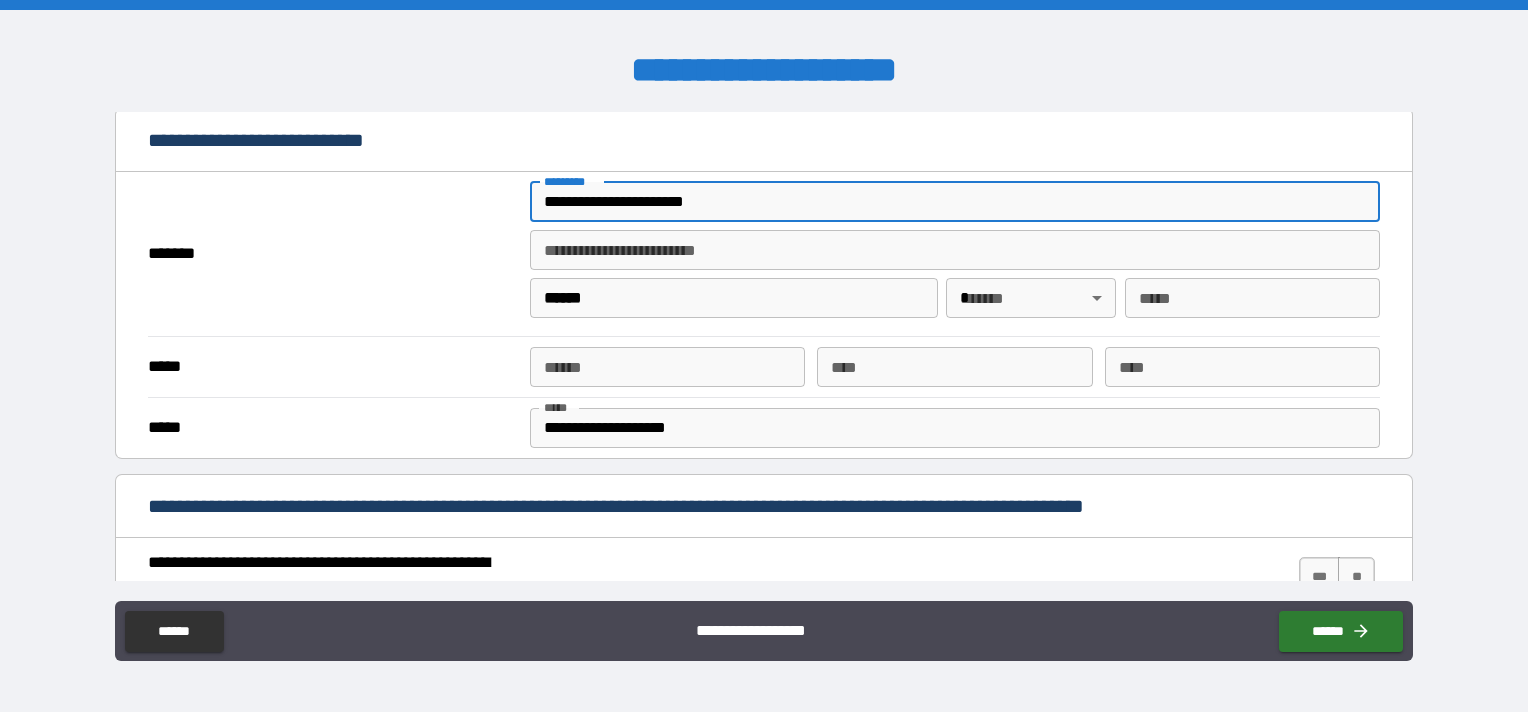 type 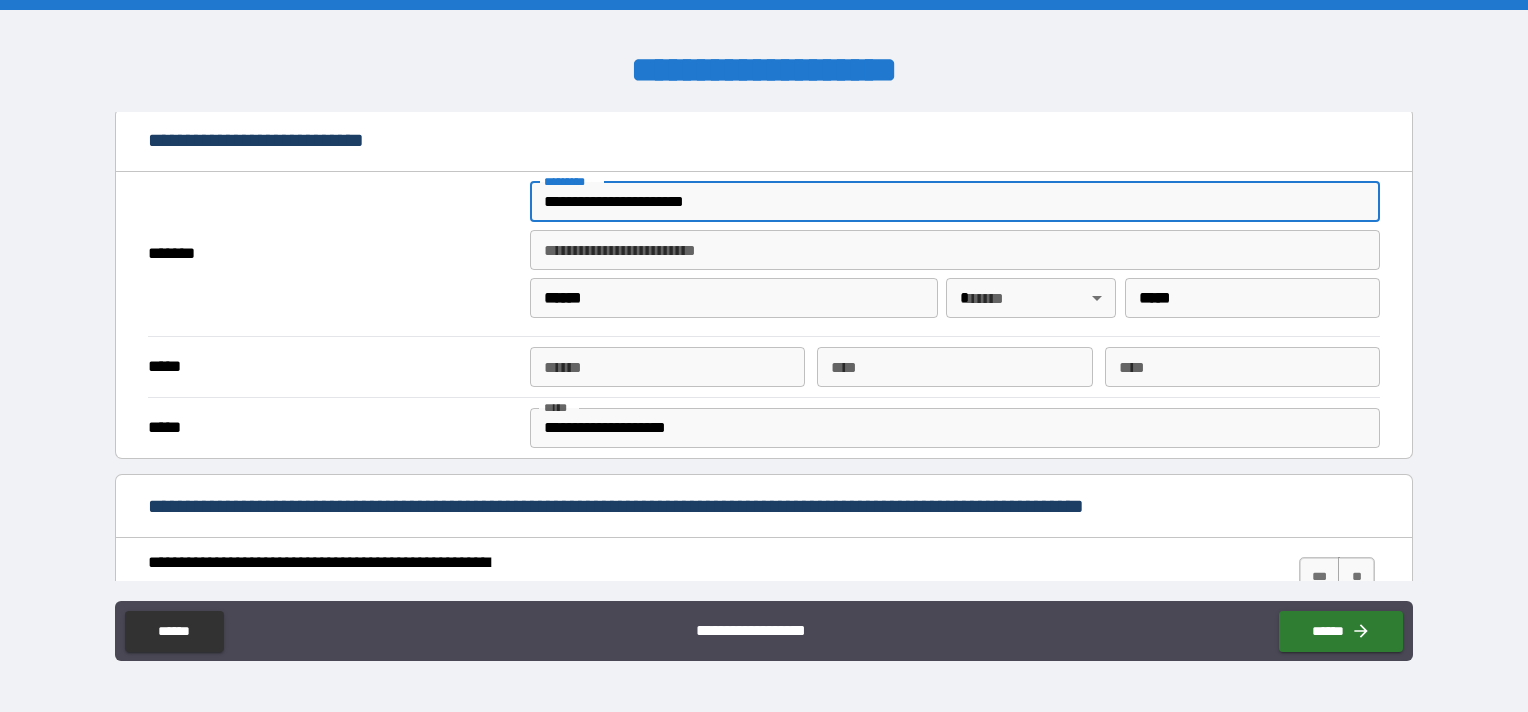 type on "**********" 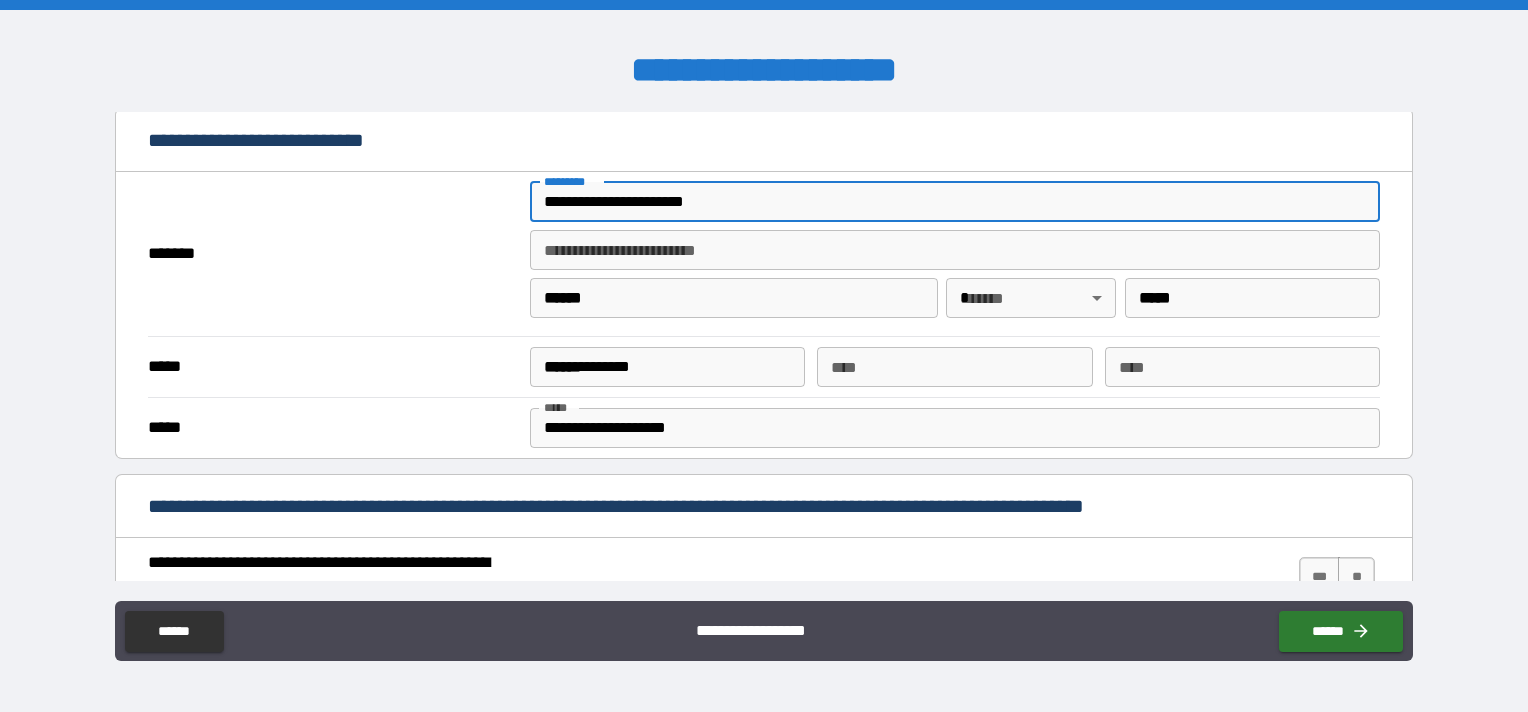 type 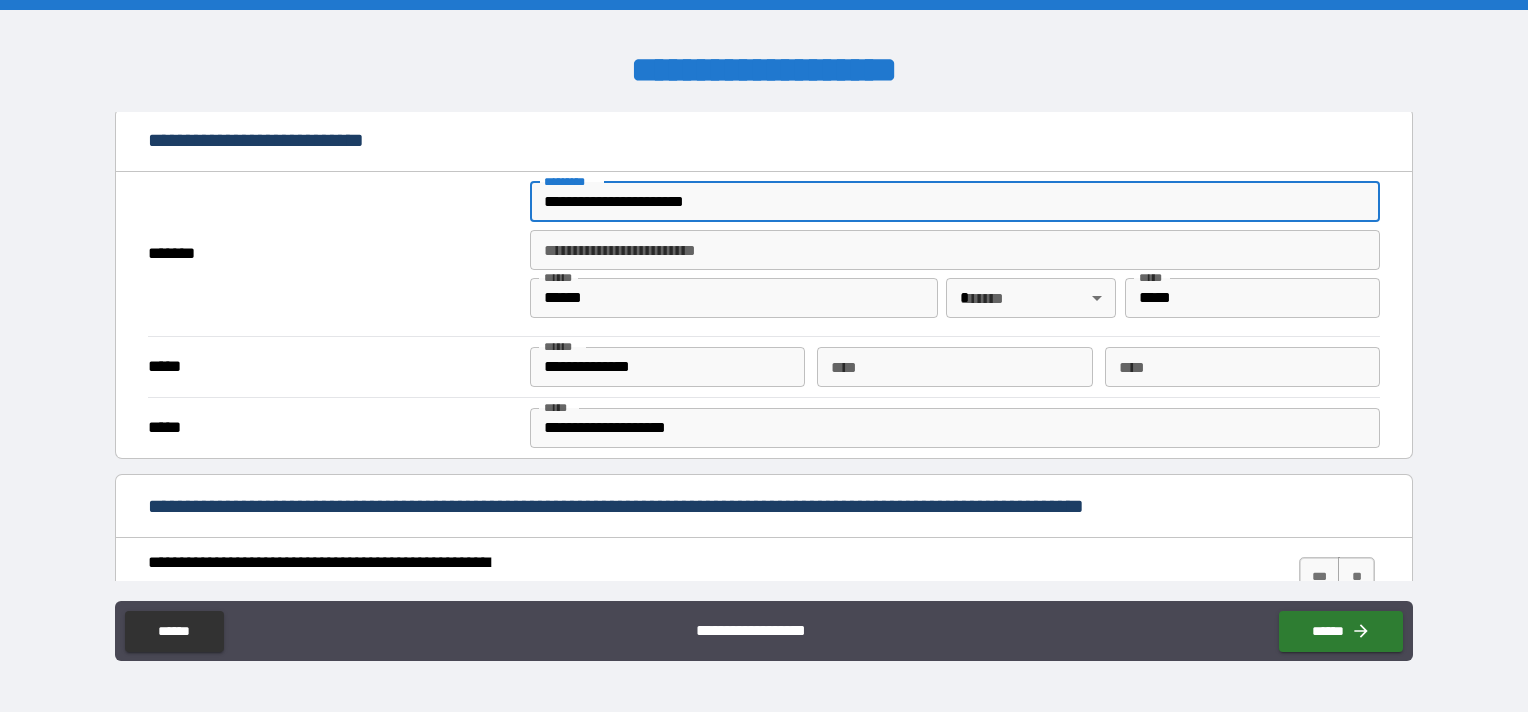 drag, startPoint x: 556, startPoint y: 205, endPoint x: 592, endPoint y: 205, distance: 36 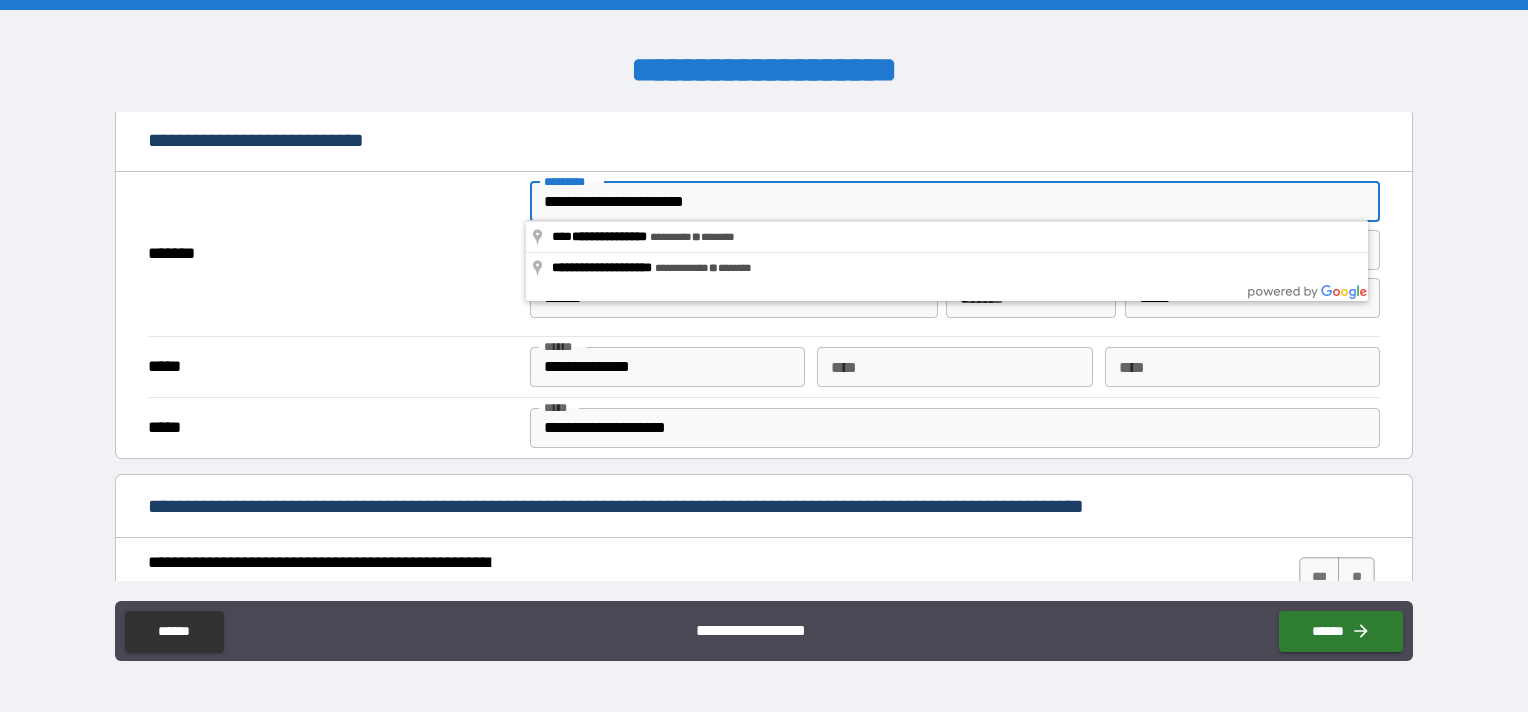 type on "**********" 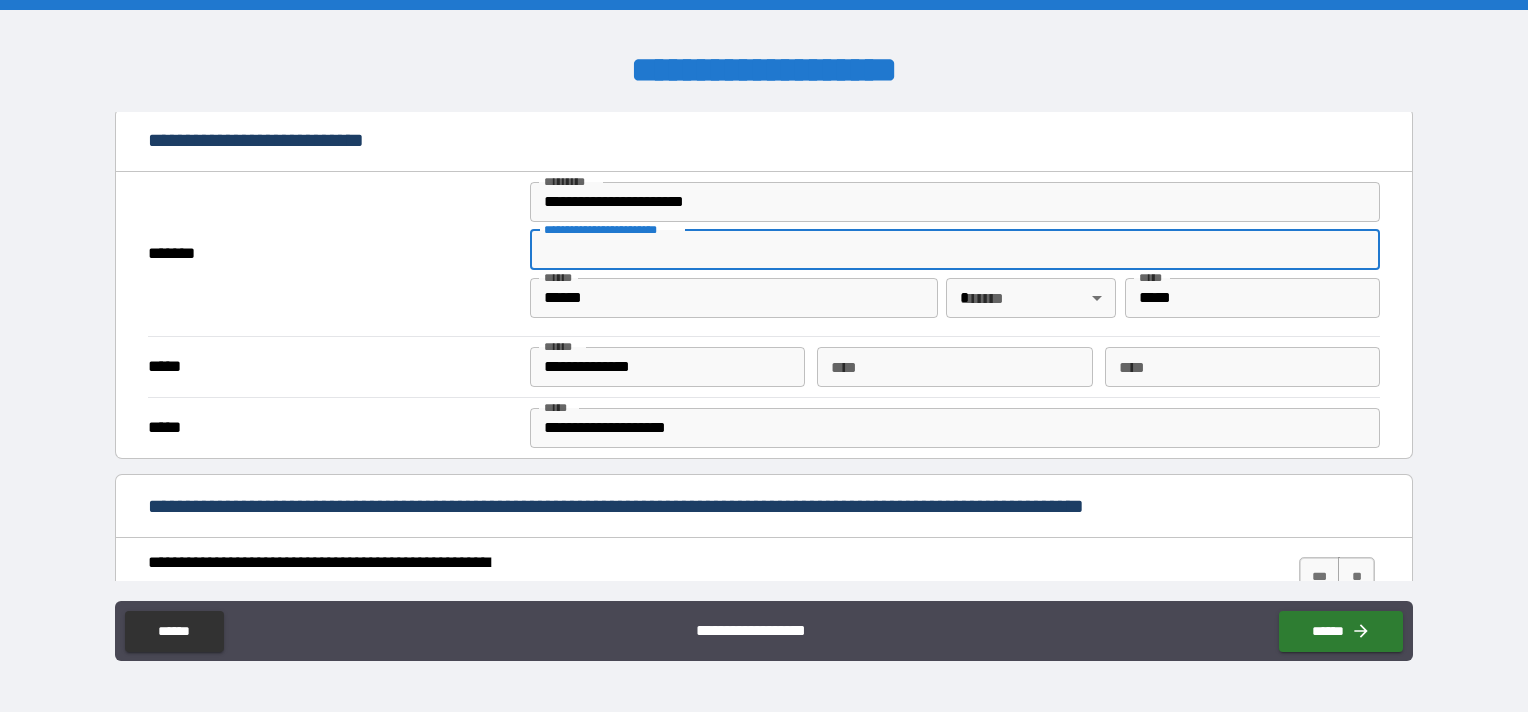 click on "**********" at bounding box center [955, 250] 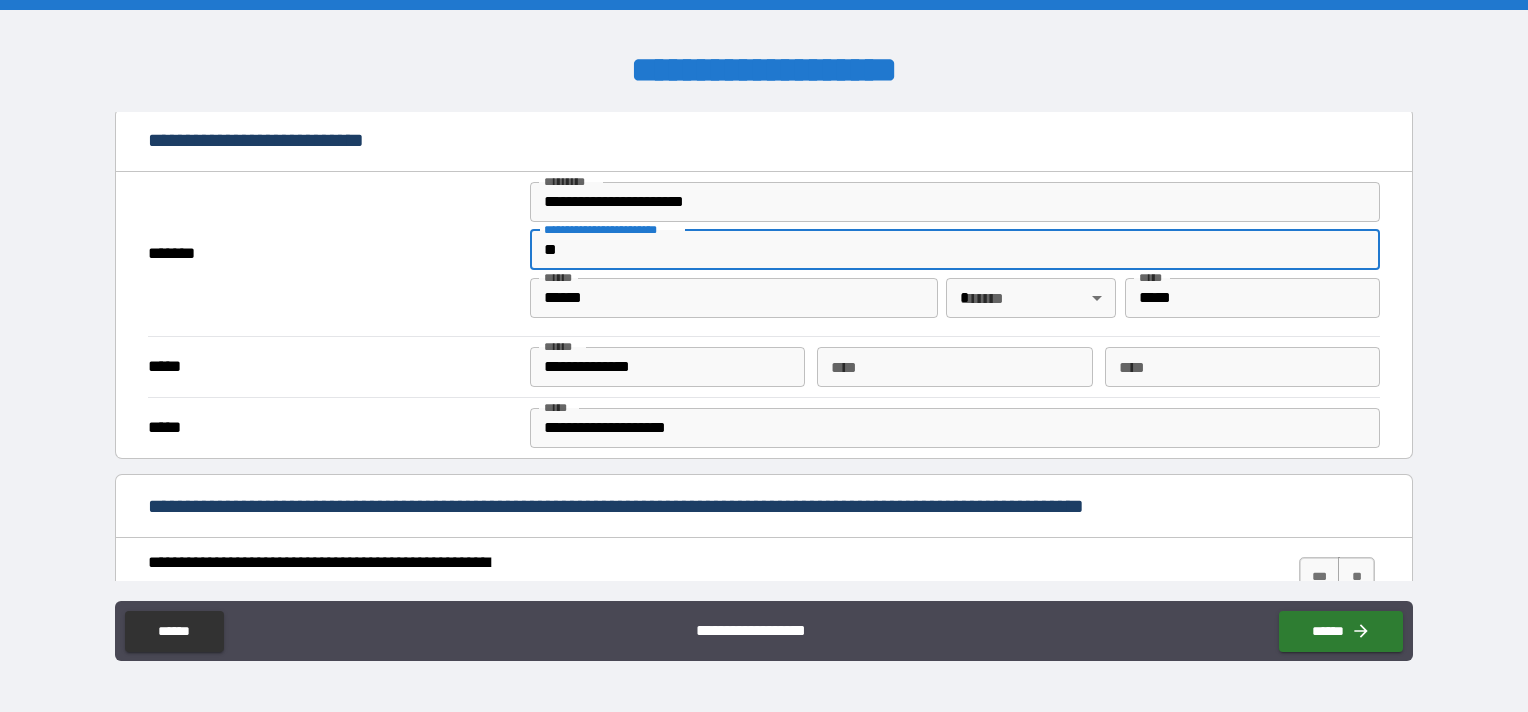 type on "**" 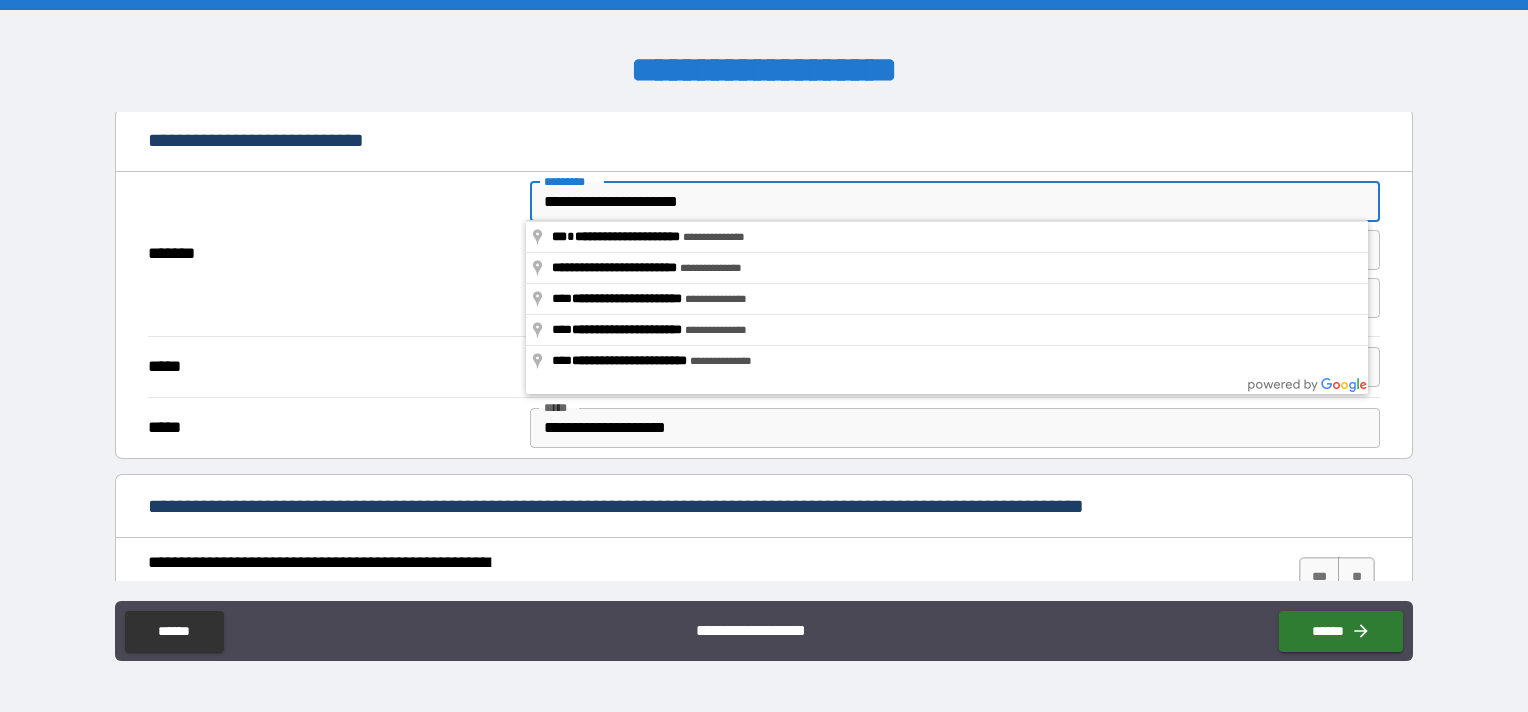 type on "**********" 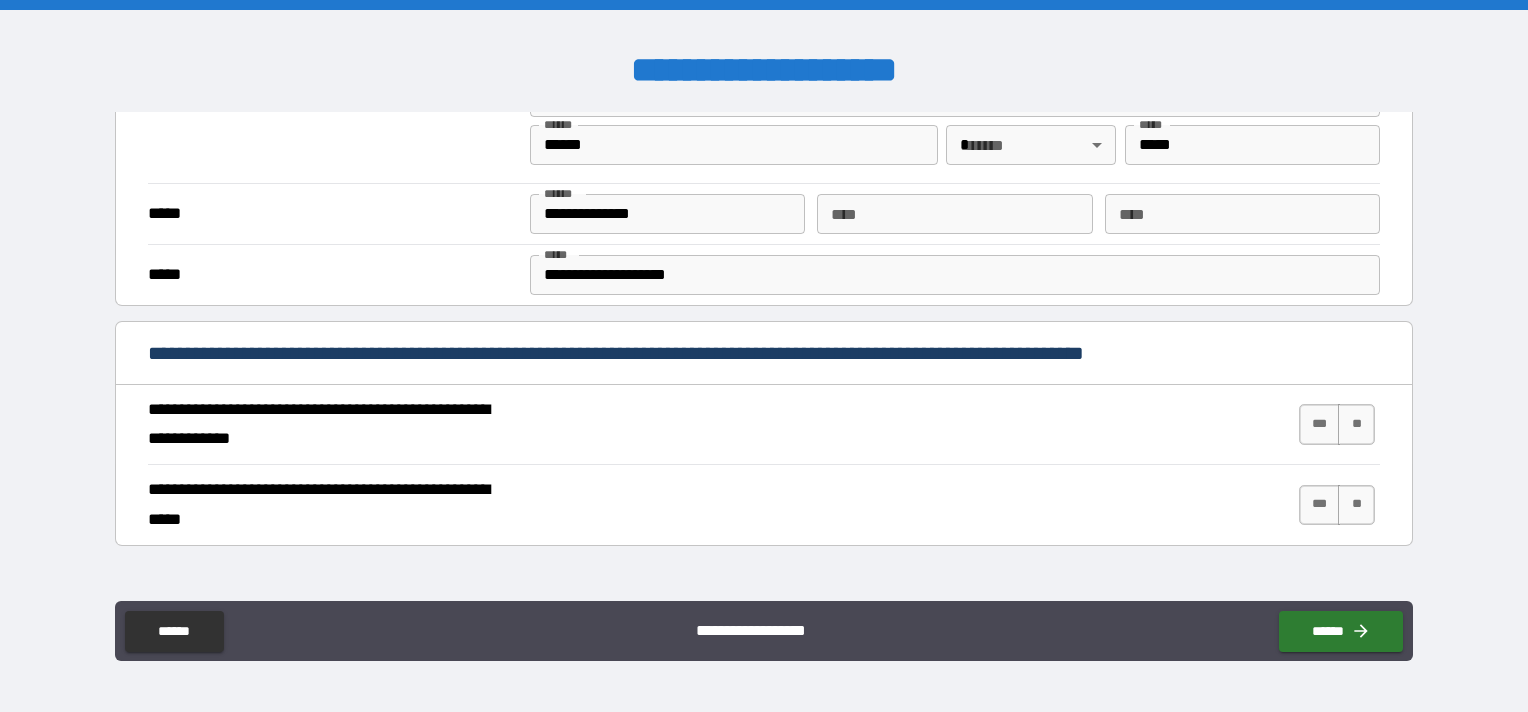 scroll, scrollTop: 600, scrollLeft: 0, axis: vertical 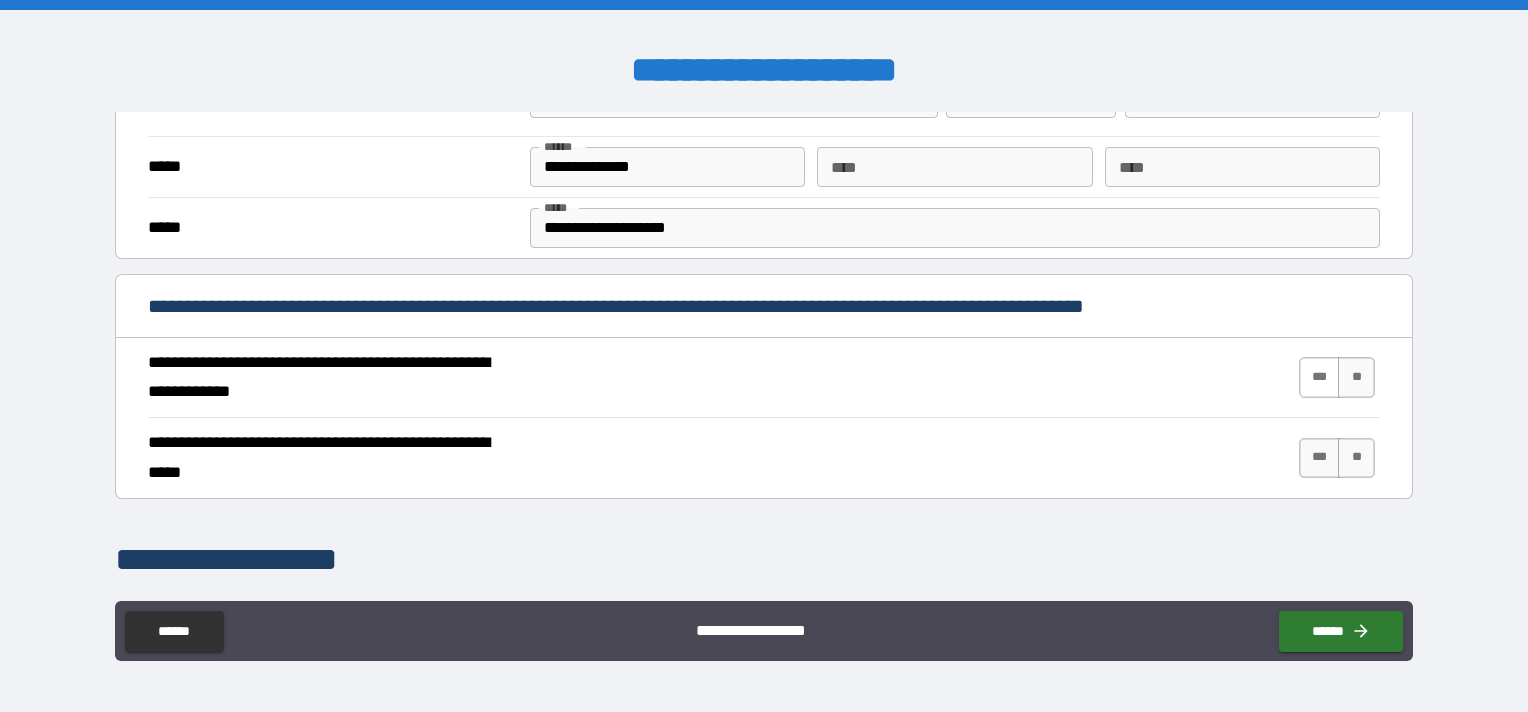 click on "***" at bounding box center [1320, 377] 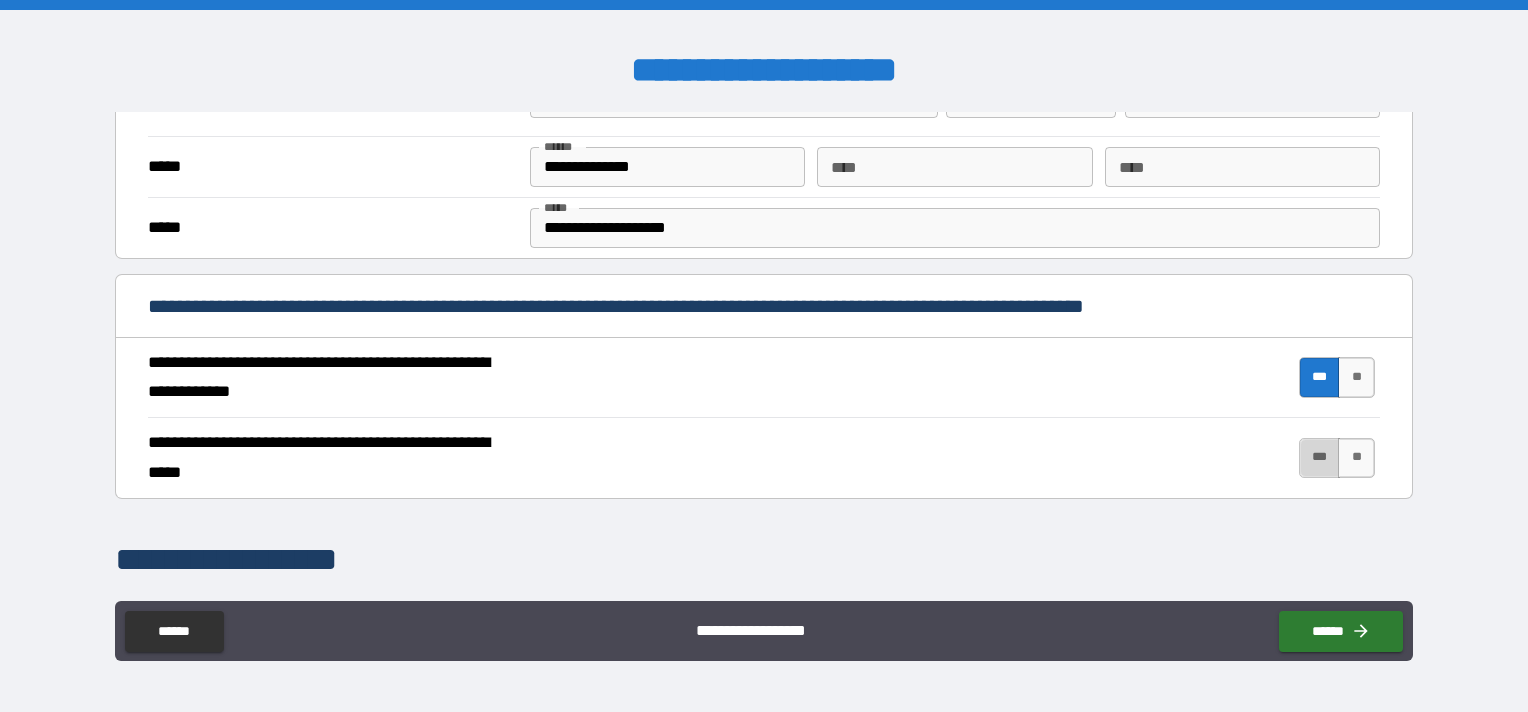 click on "***" at bounding box center (1320, 458) 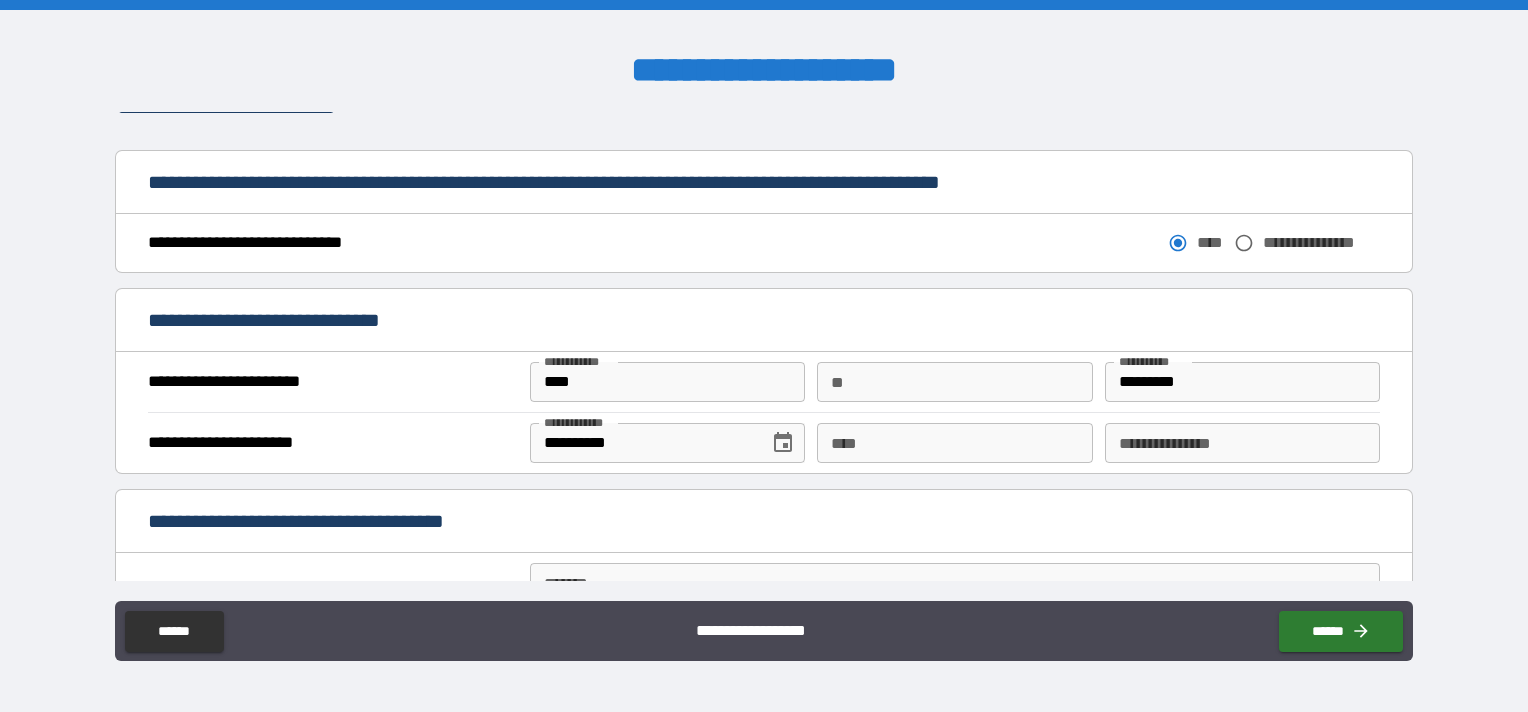 scroll, scrollTop: 1100, scrollLeft: 0, axis: vertical 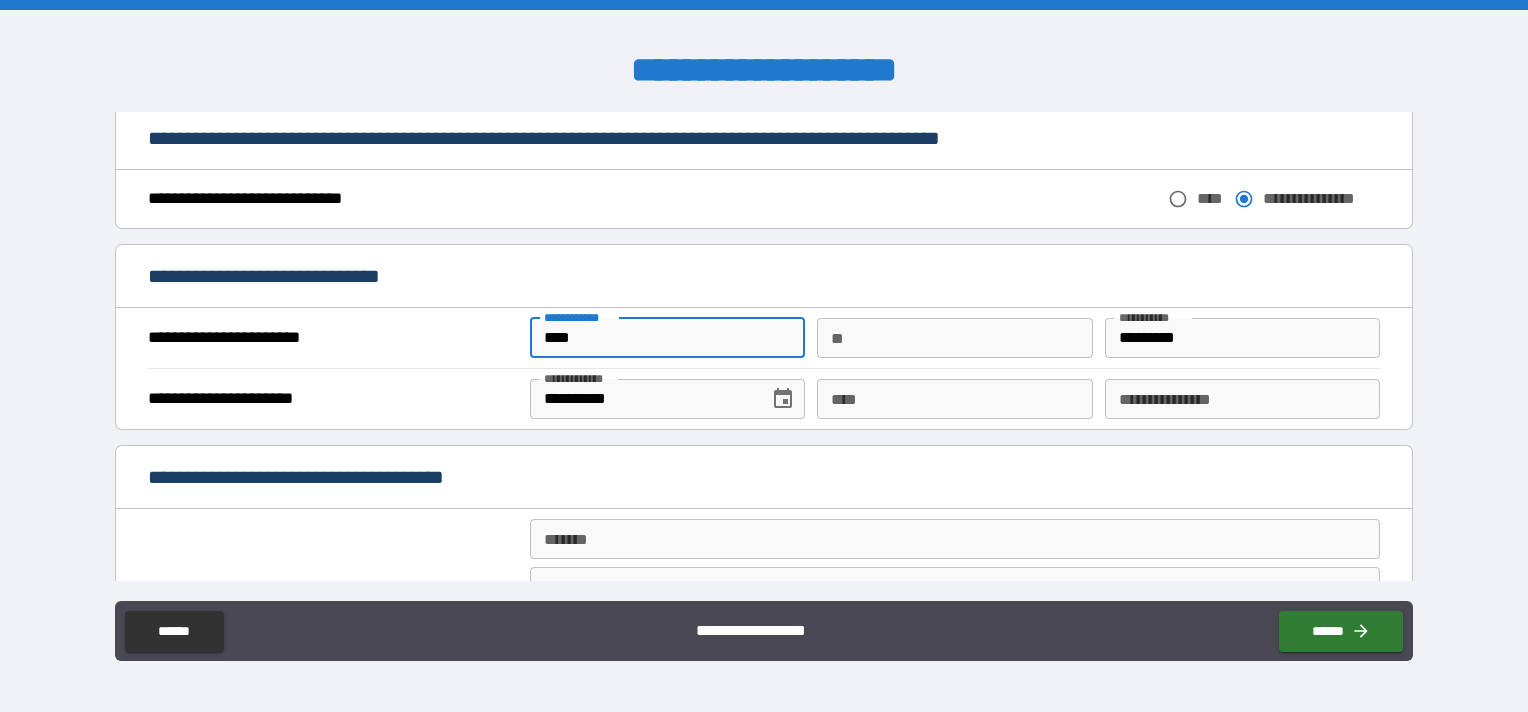 drag, startPoint x: 548, startPoint y: 328, endPoint x: 522, endPoint y: 327, distance: 26.019224 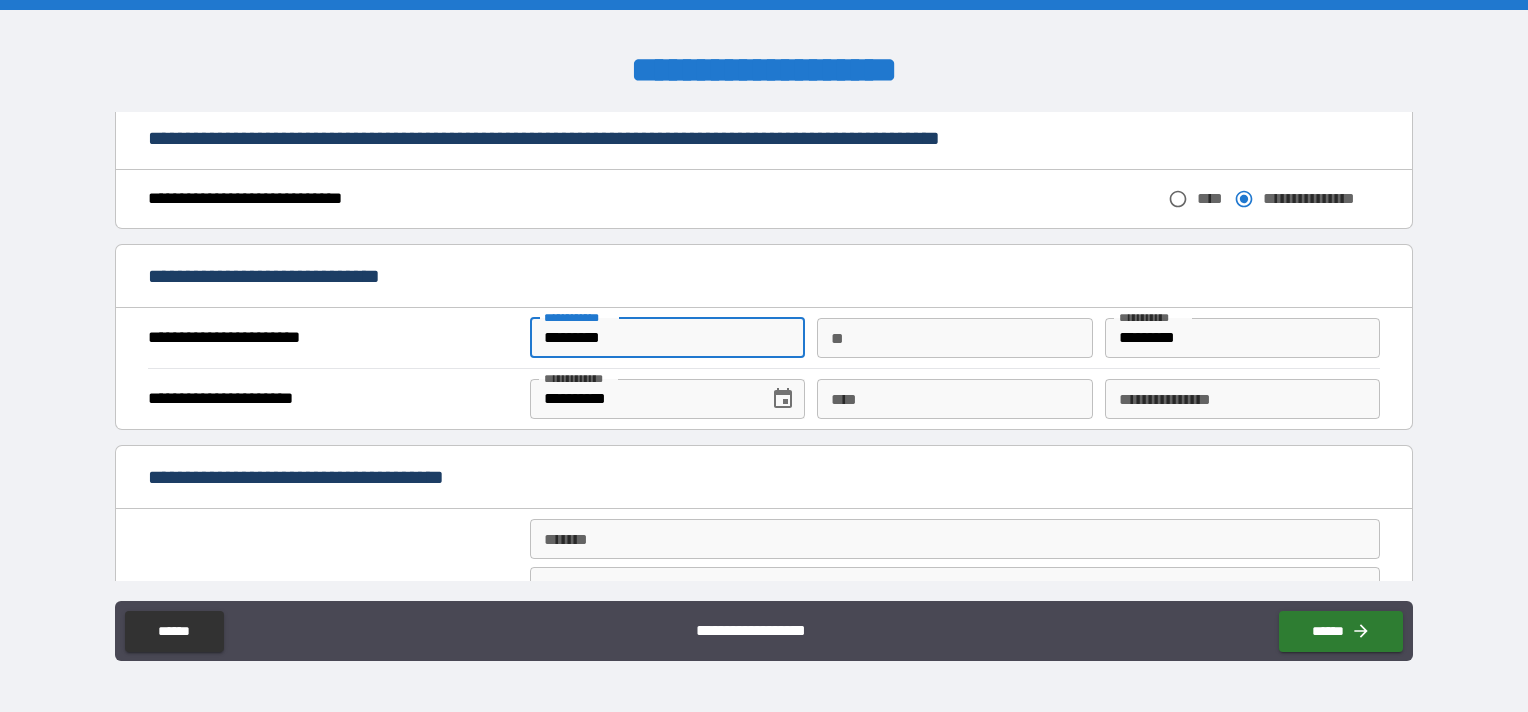 type on "*********" 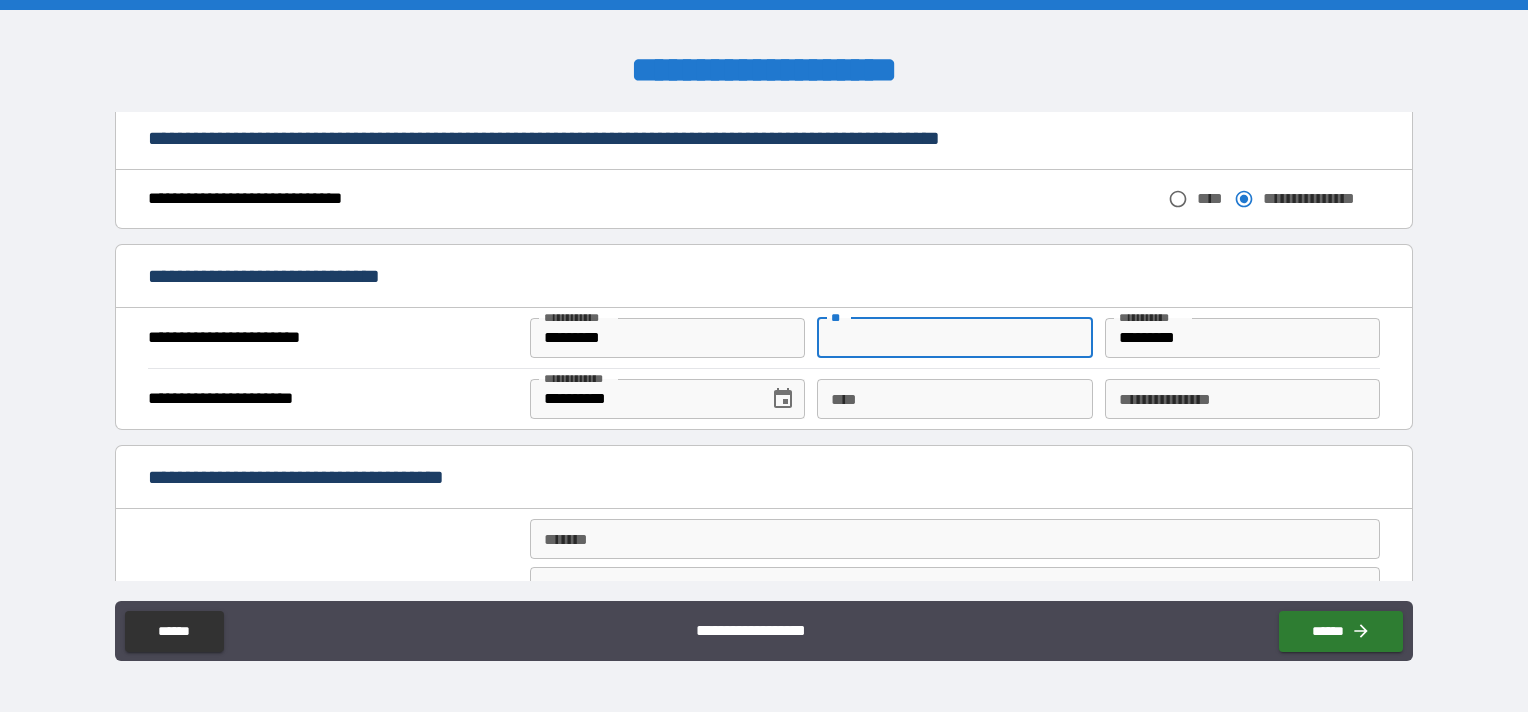drag, startPoint x: 875, startPoint y: 335, endPoint x: 811, endPoint y: 335, distance: 64 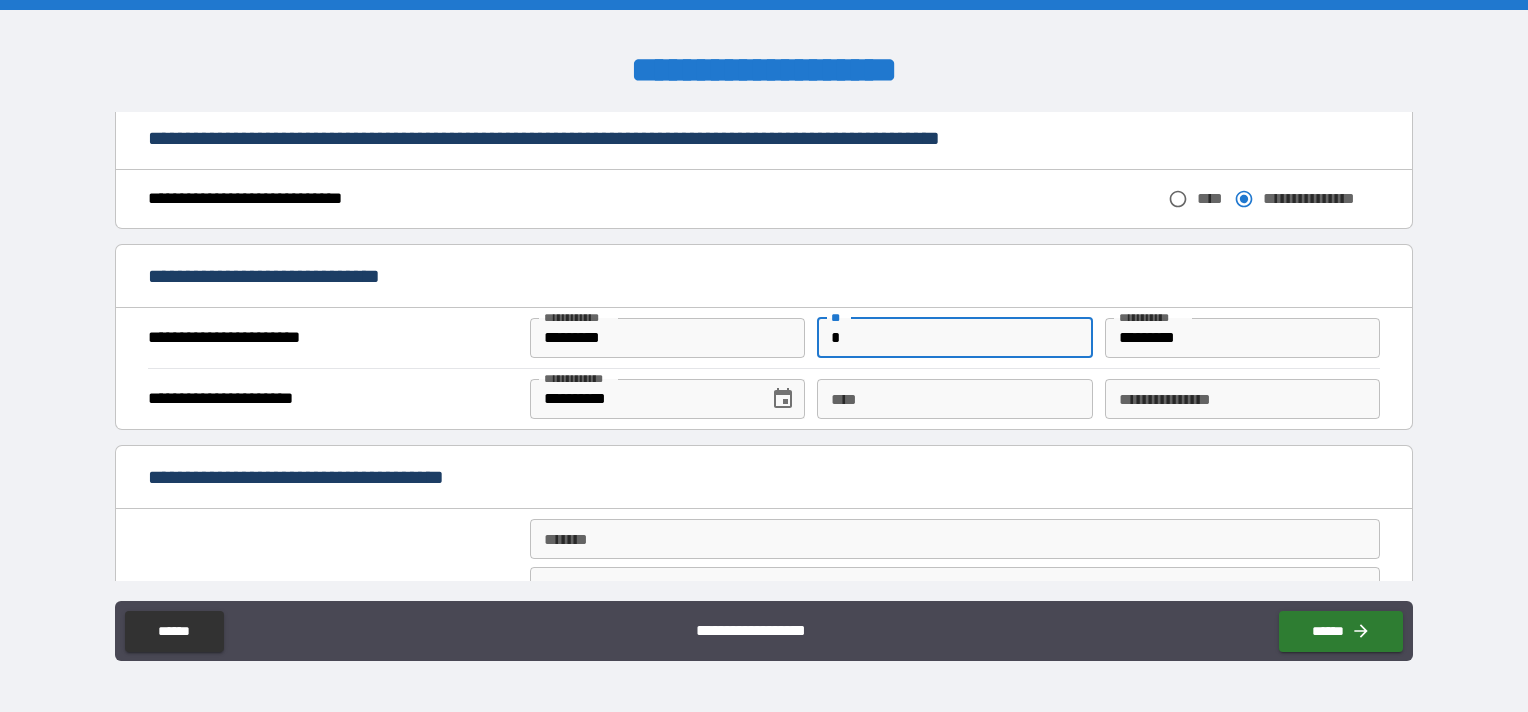 type on "**********" 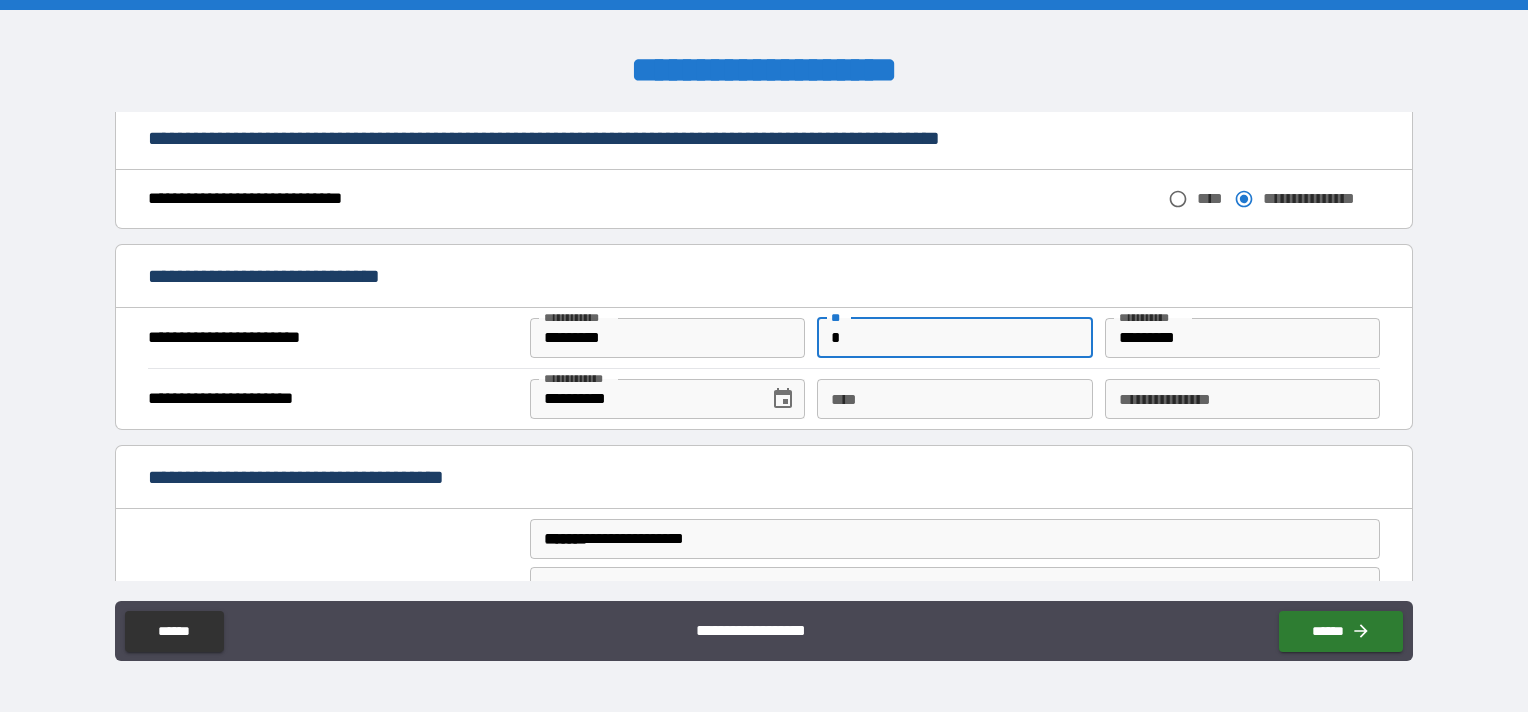 type on "******" 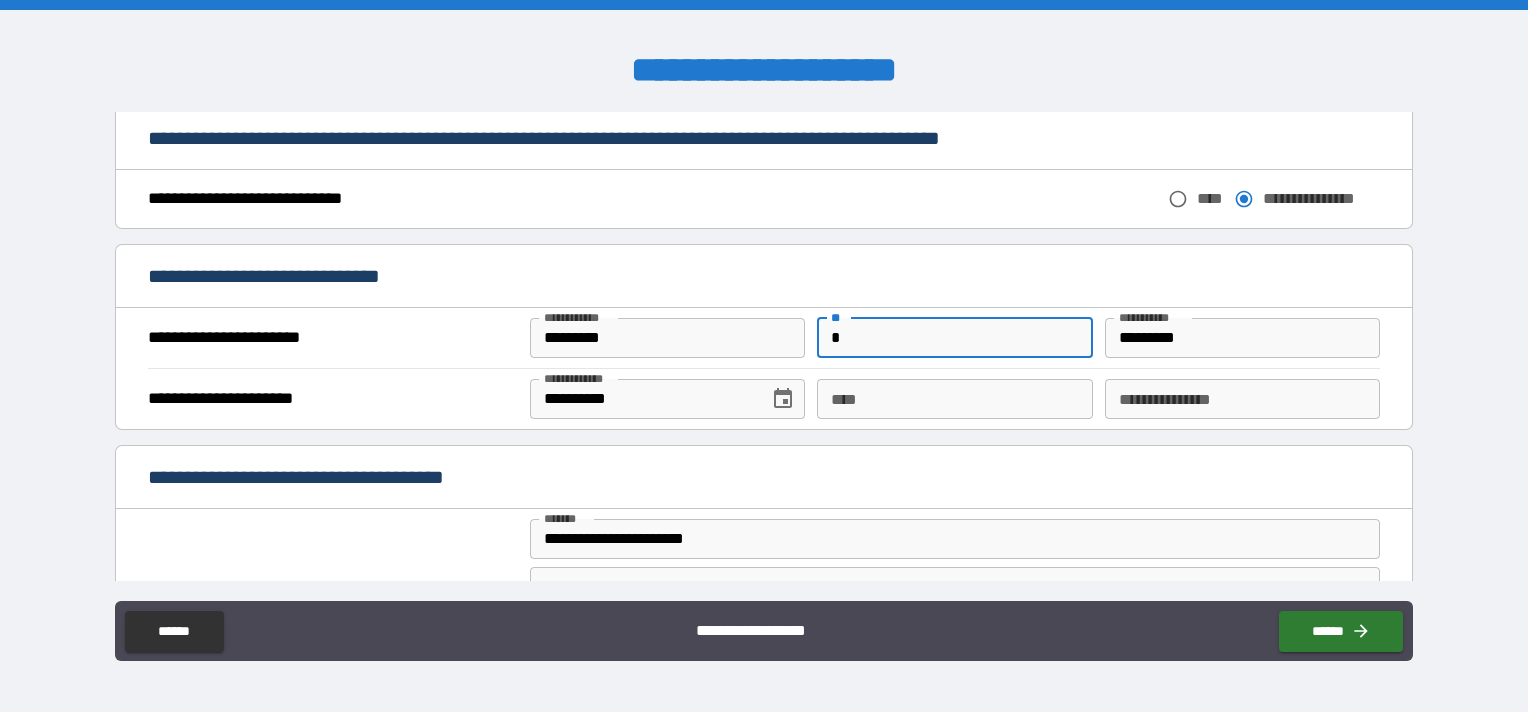 type on "*" 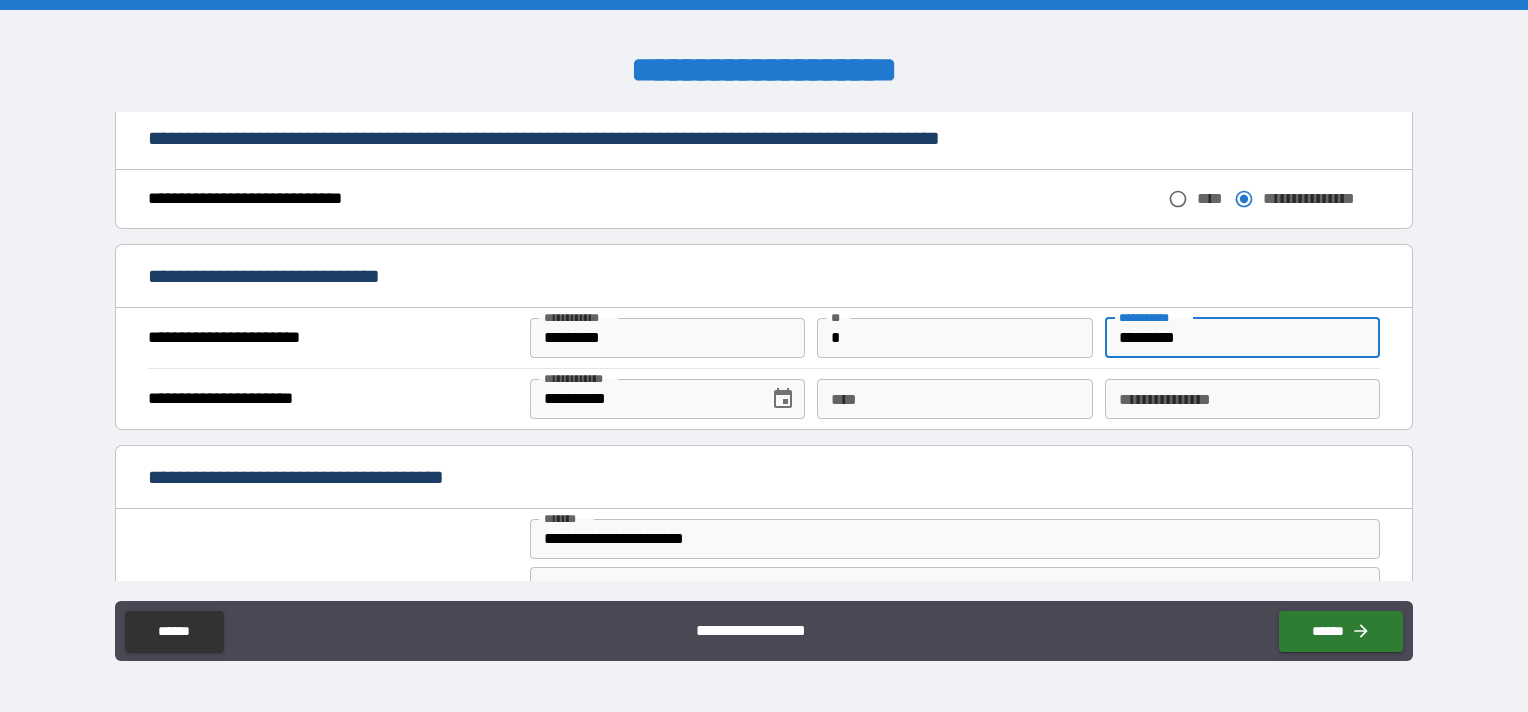 drag, startPoint x: 1204, startPoint y: 334, endPoint x: 1089, endPoint y: 332, distance: 115.01739 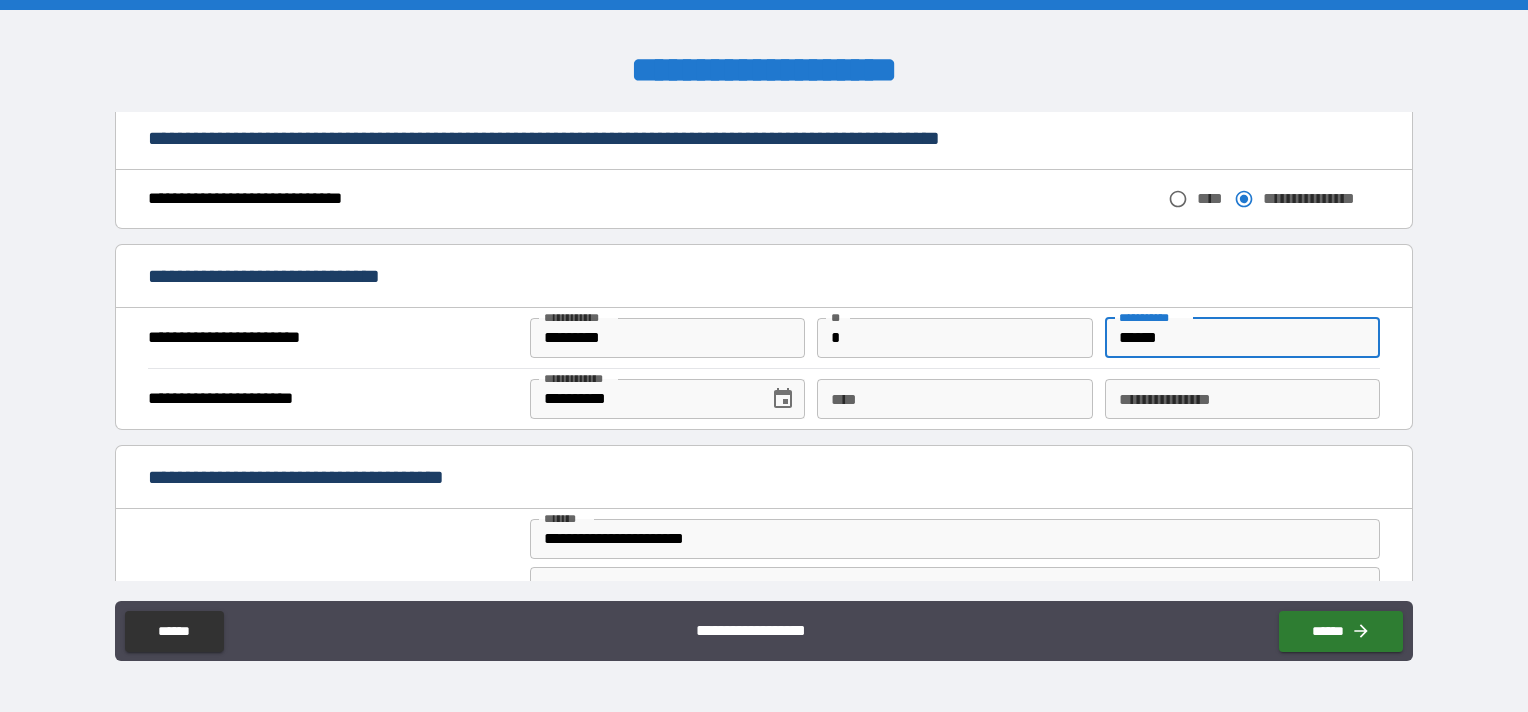 type on "******" 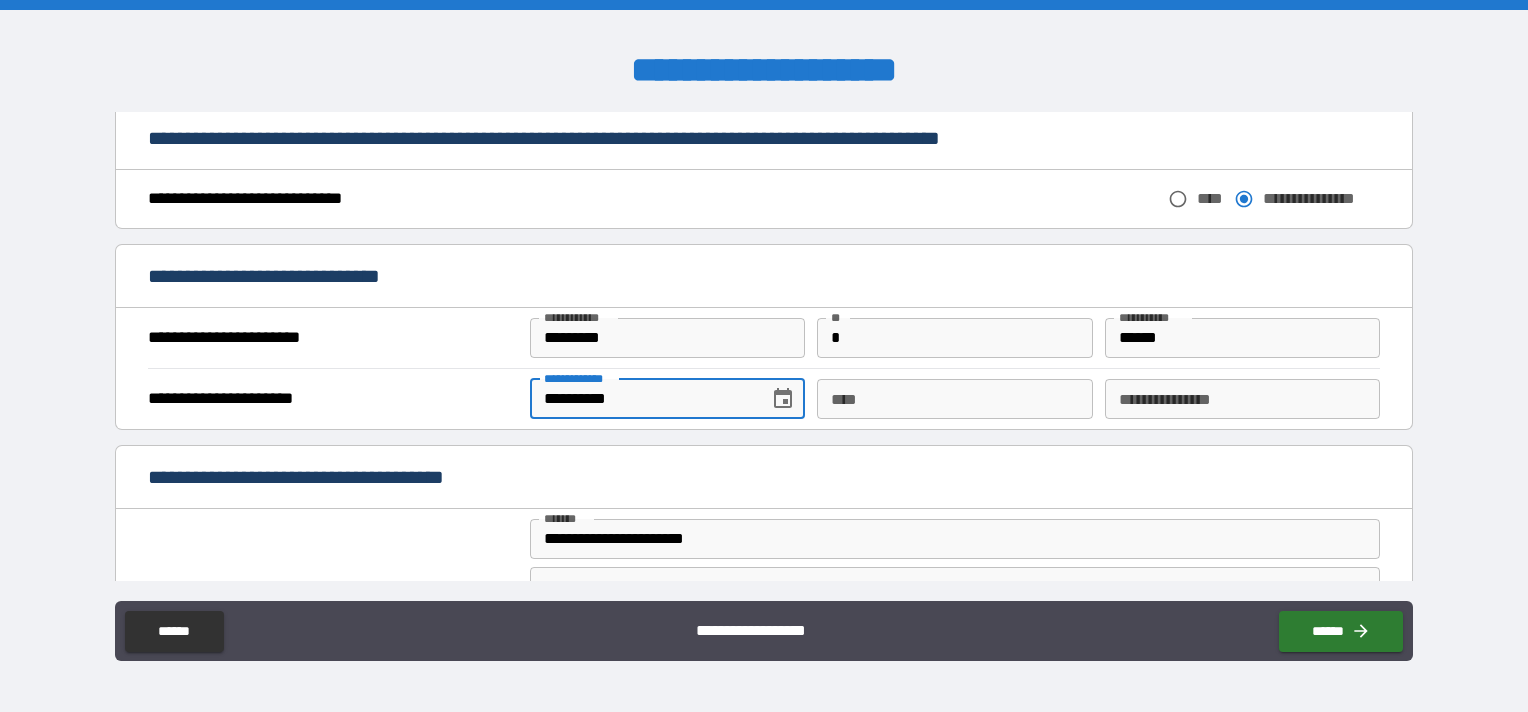 drag, startPoint x: 652, startPoint y: 388, endPoint x: 453, endPoint y: 376, distance: 199.36148 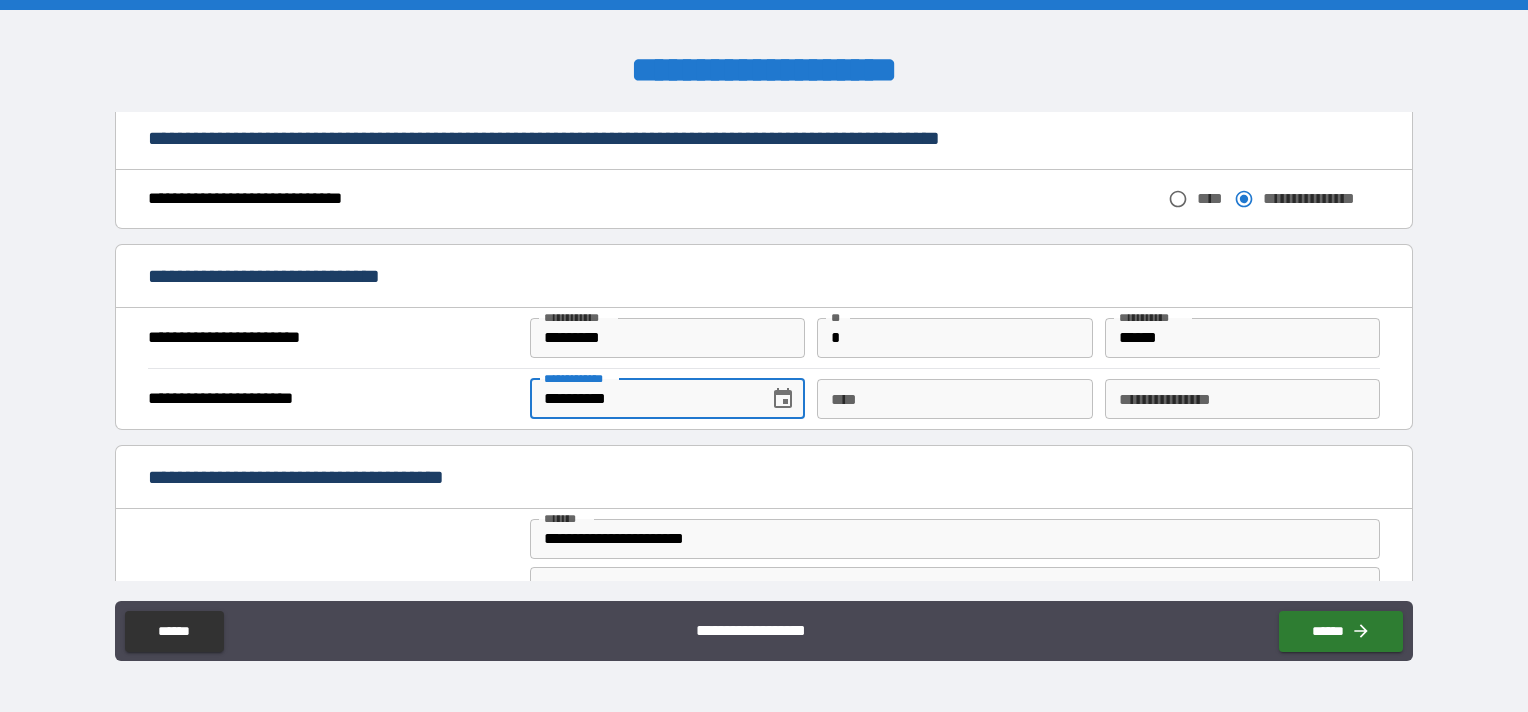 type on "**********" 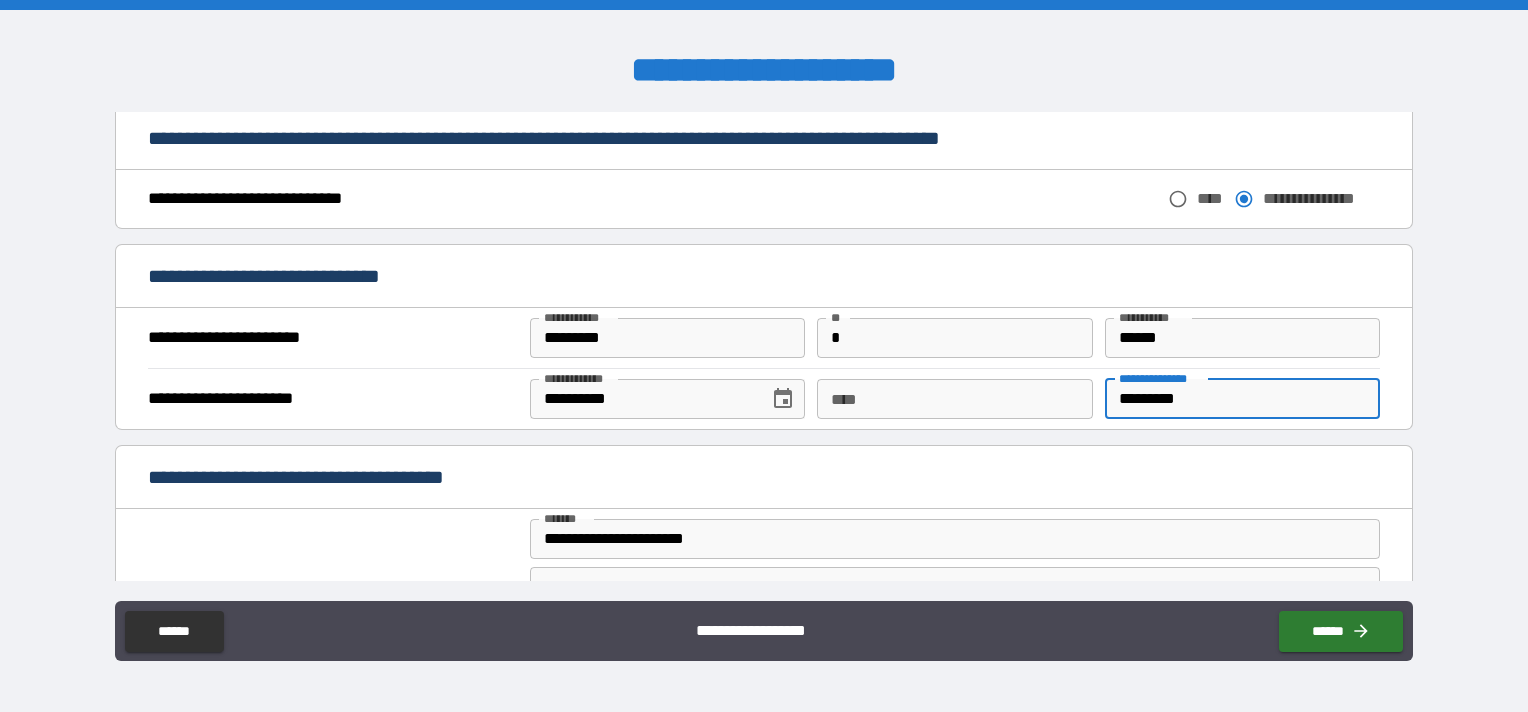 type on "*********" 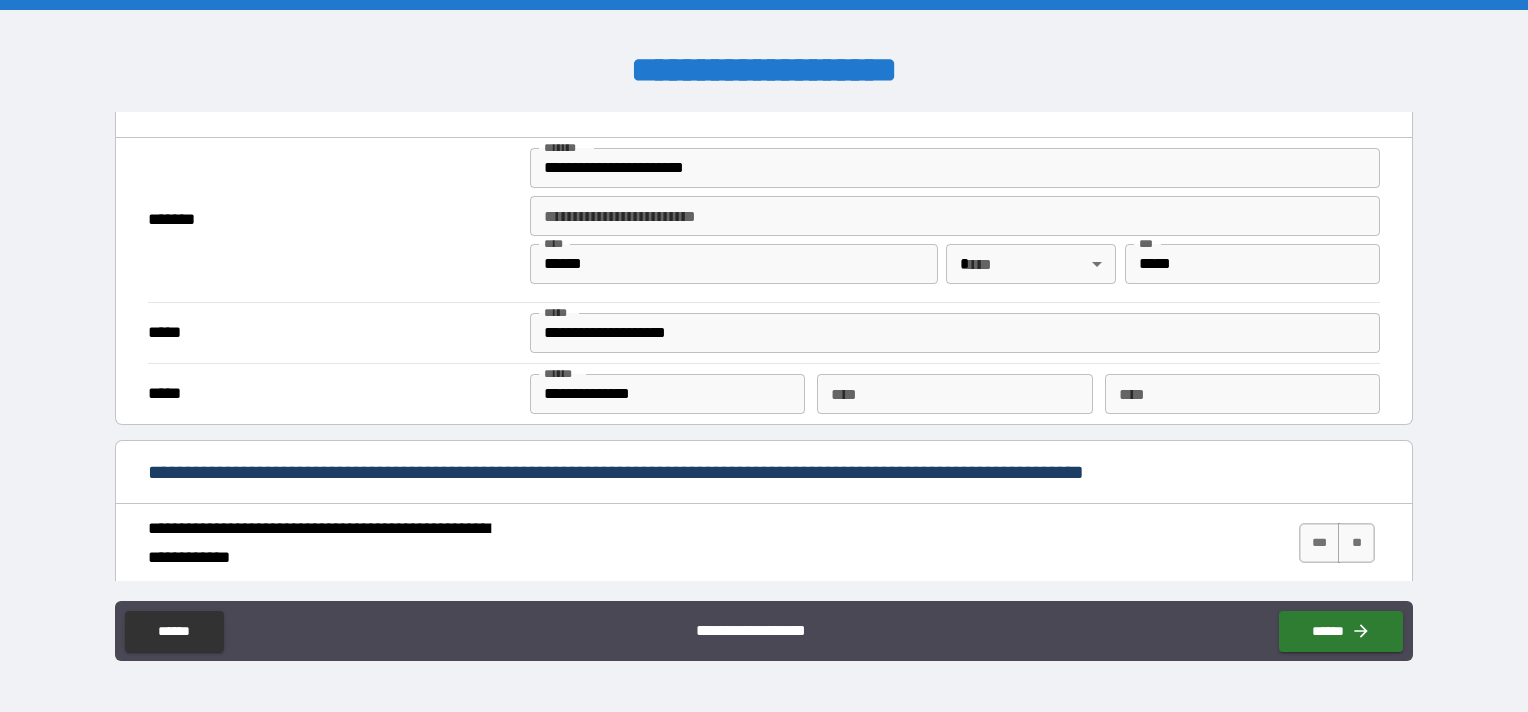 scroll, scrollTop: 1500, scrollLeft: 0, axis: vertical 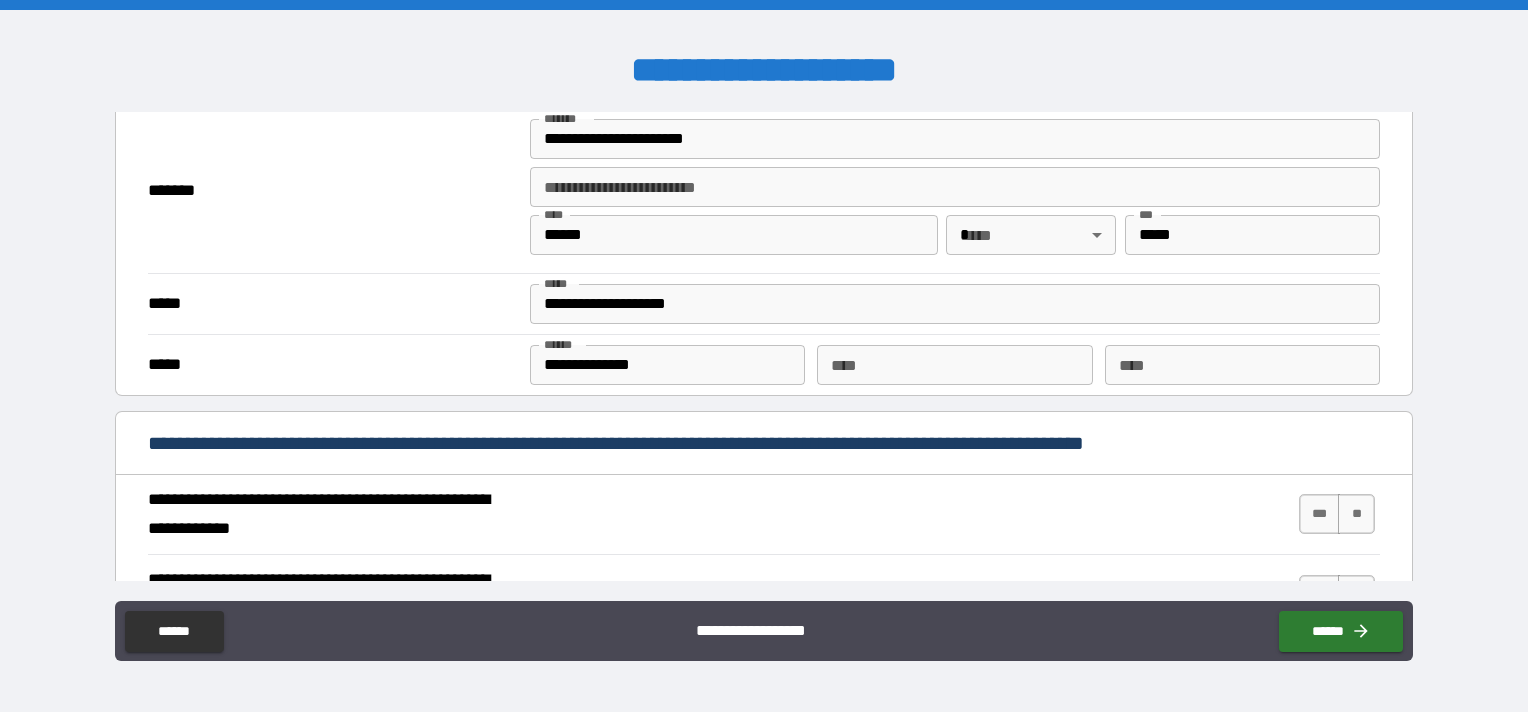 type on "**********" 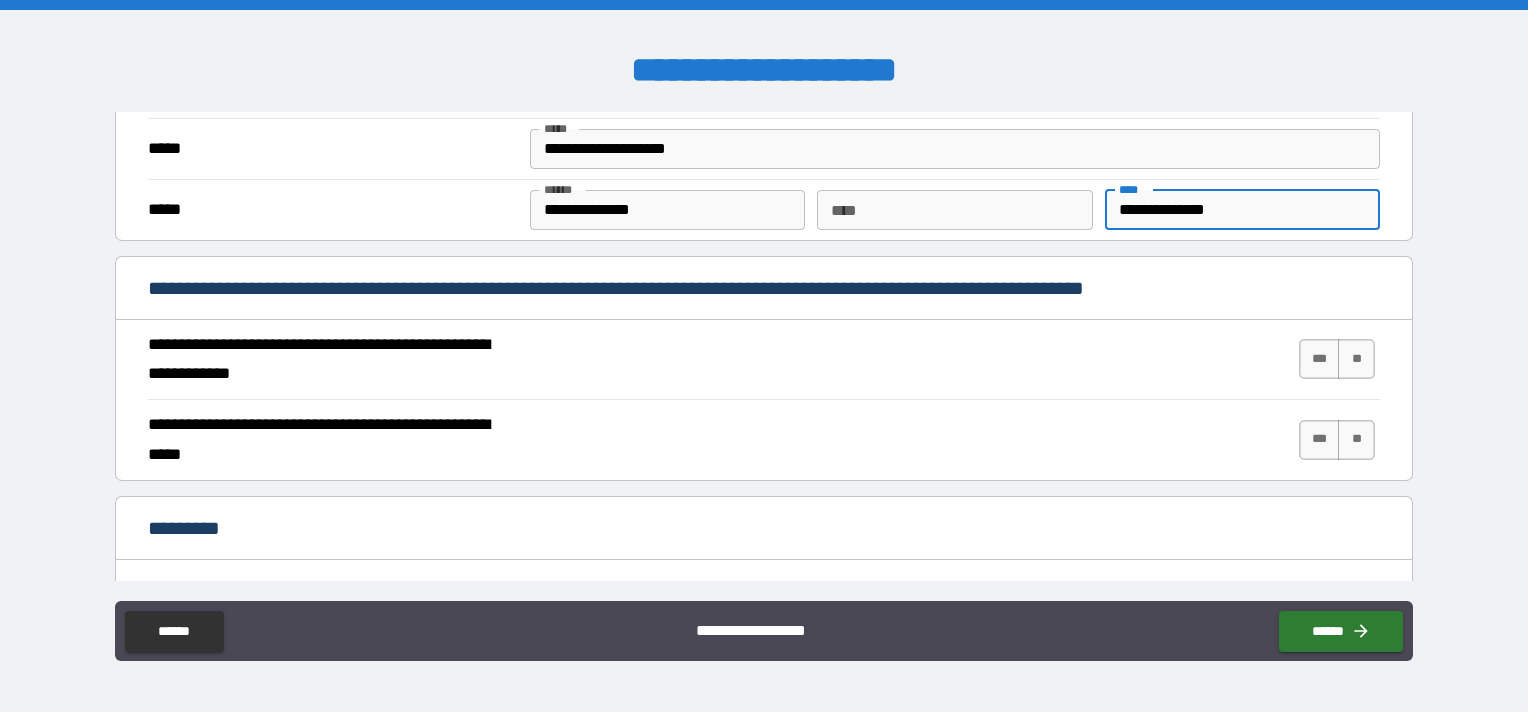 scroll, scrollTop: 1700, scrollLeft: 0, axis: vertical 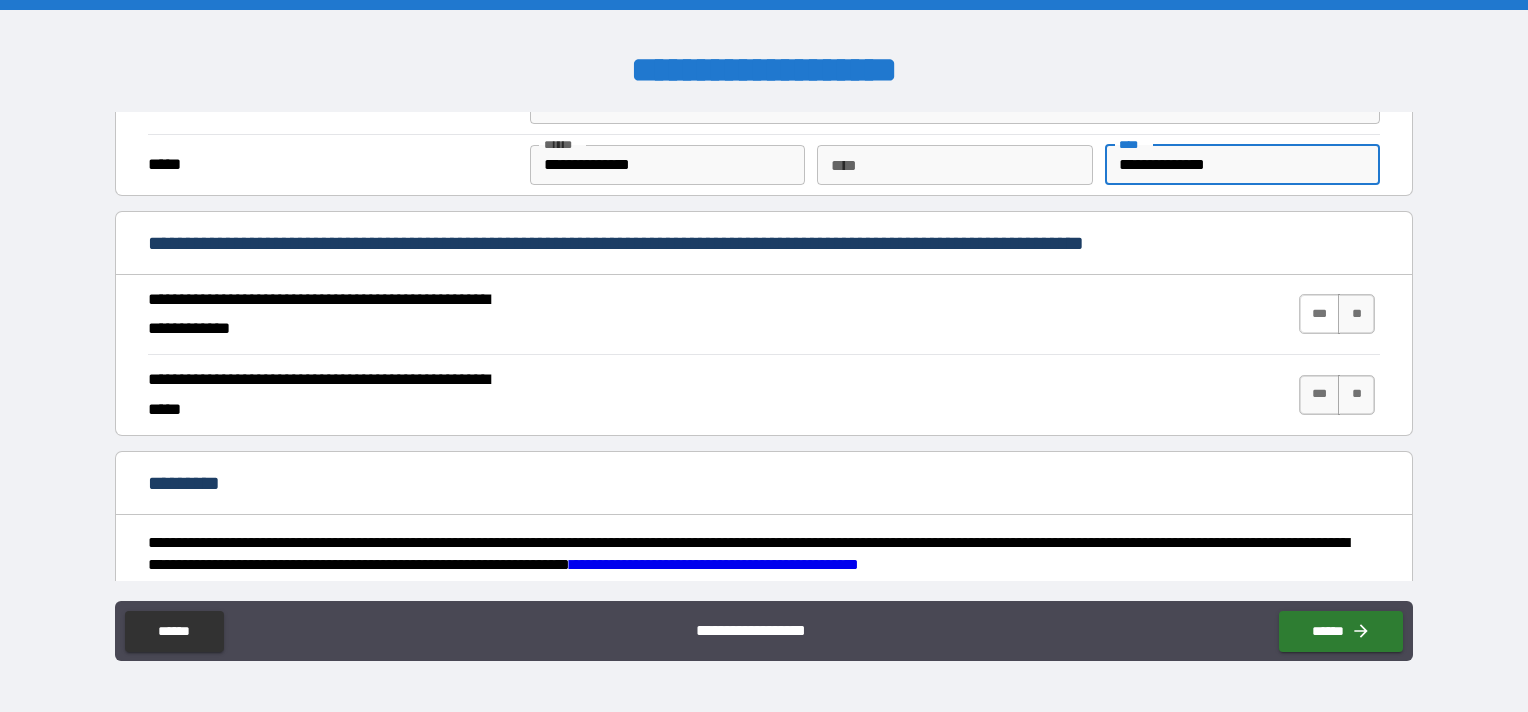 type on "**********" 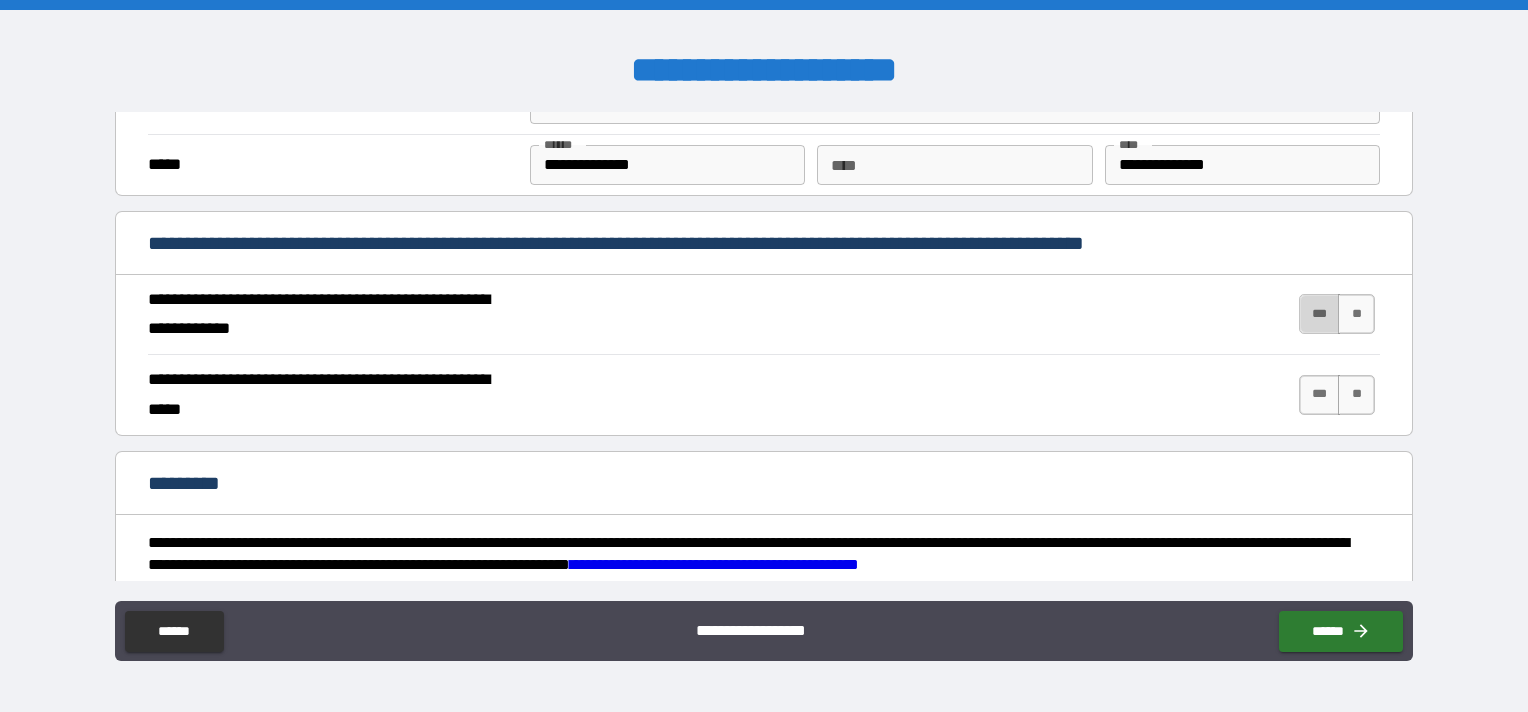 click on "***" at bounding box center (1320, 314) 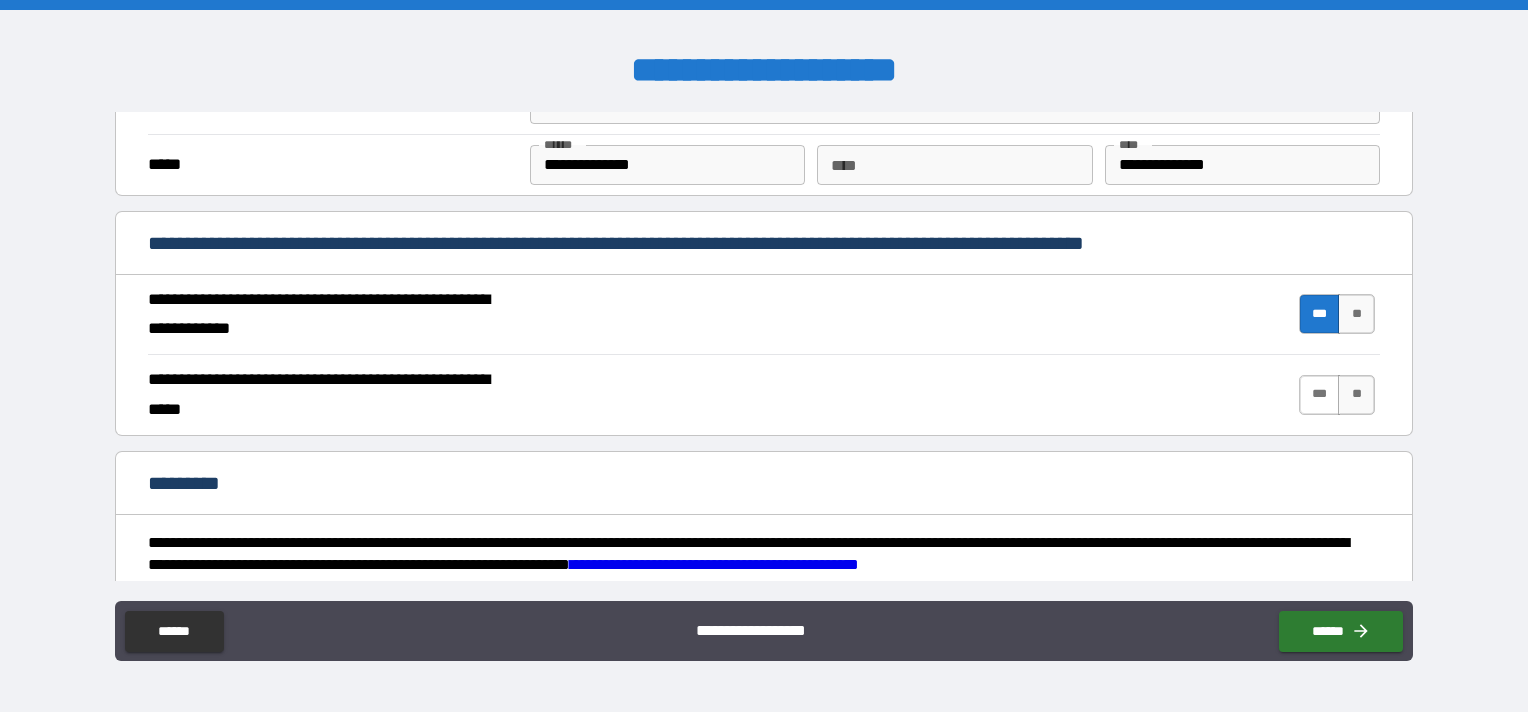 click on "***" at bounding box center [1320, 395] 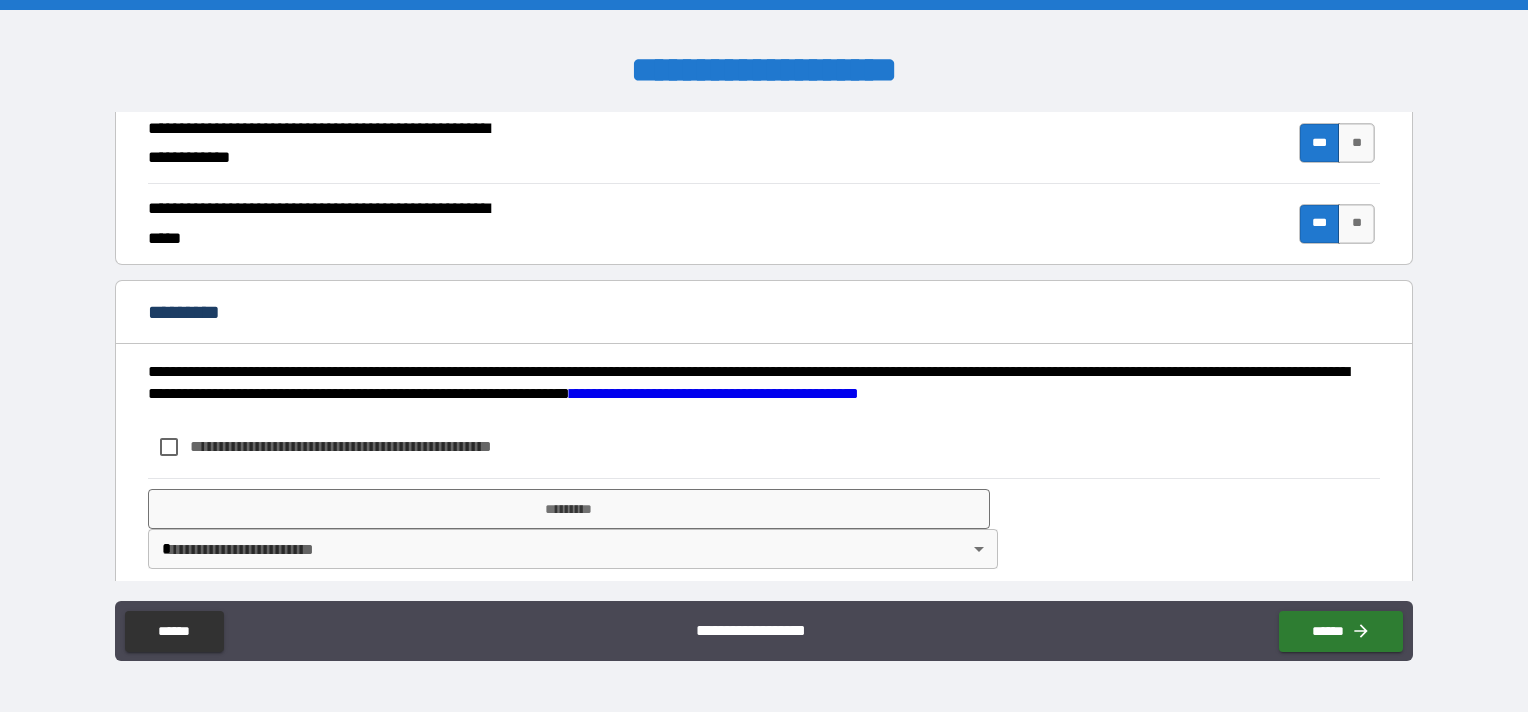 scroll, scrollTop: 1883, scrollLeft: 0, axis: vertical 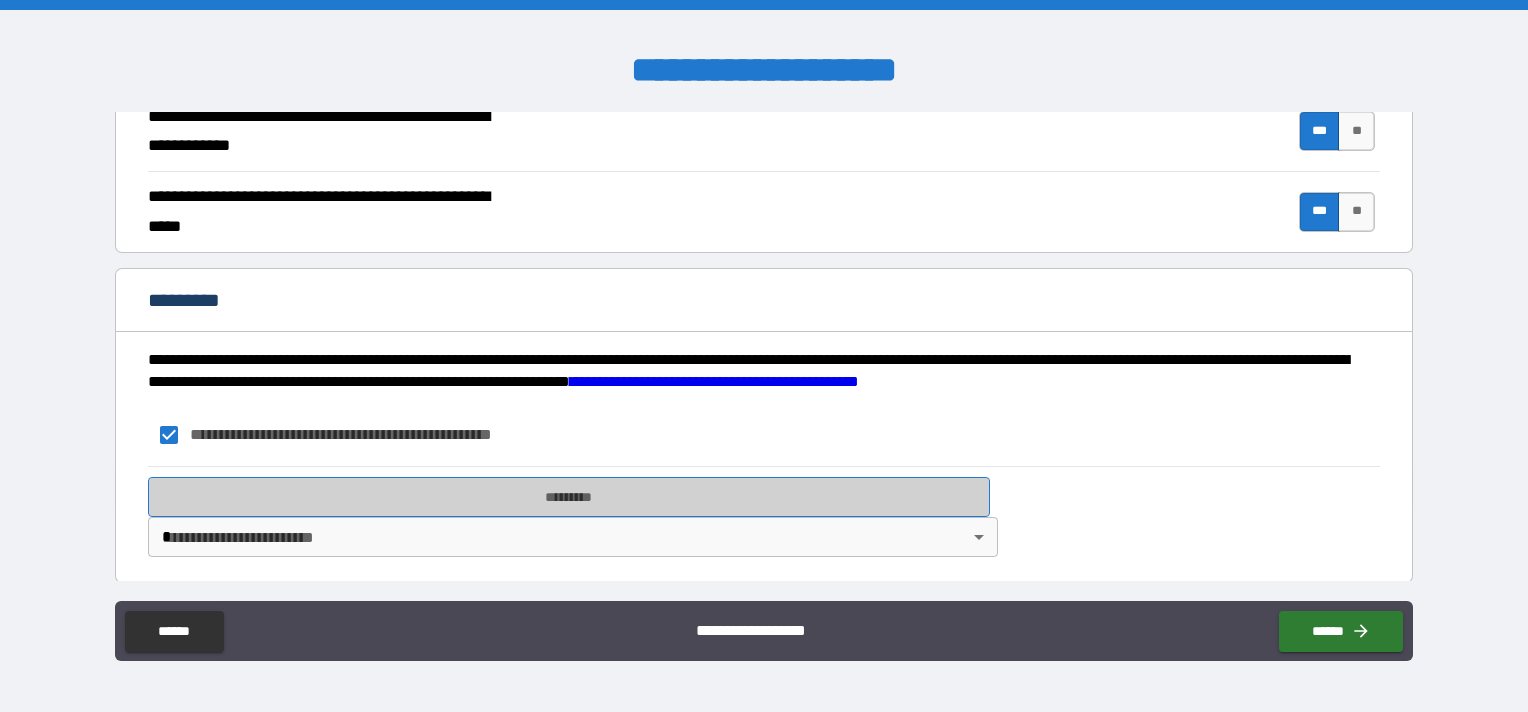 click on "*********" at bounding box center [569, 497] 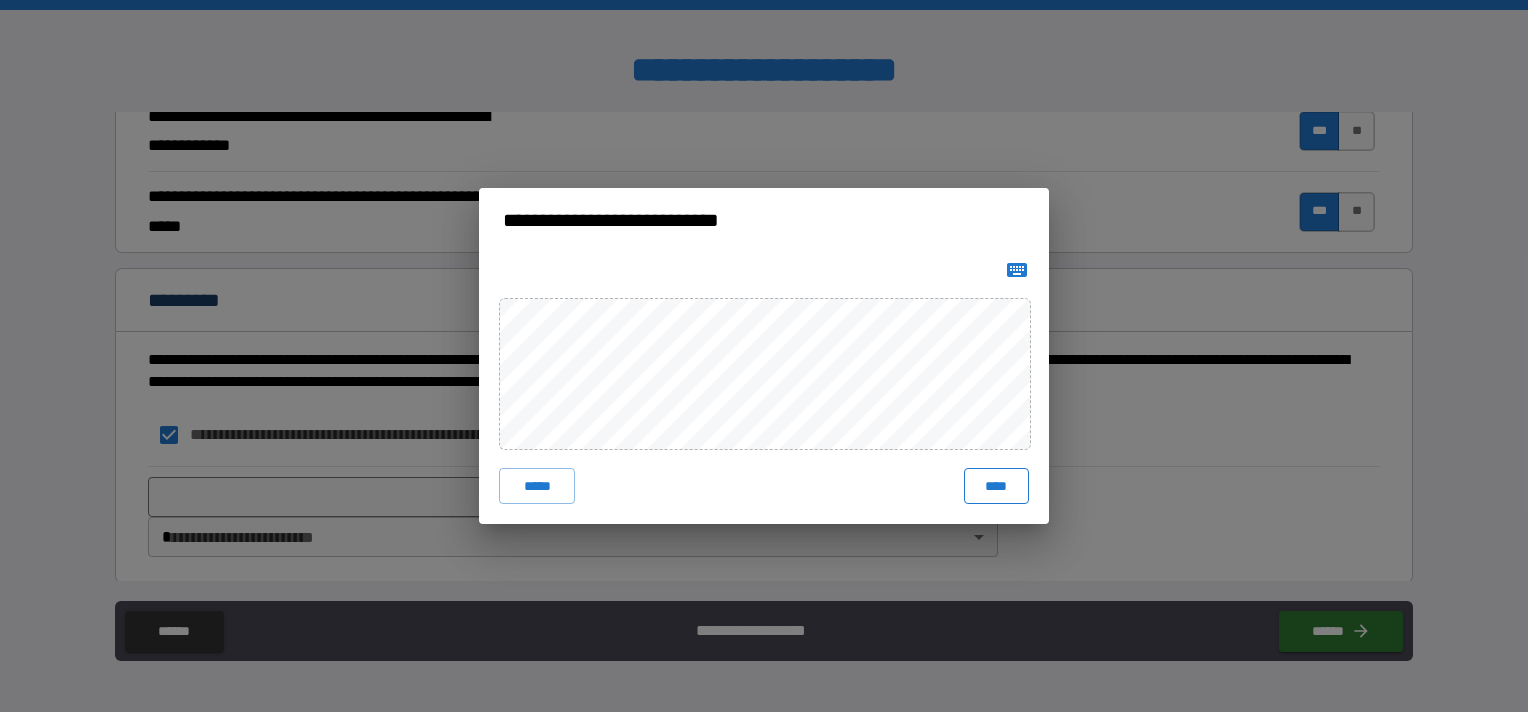 click on "****" at bounding box center [996, 486] 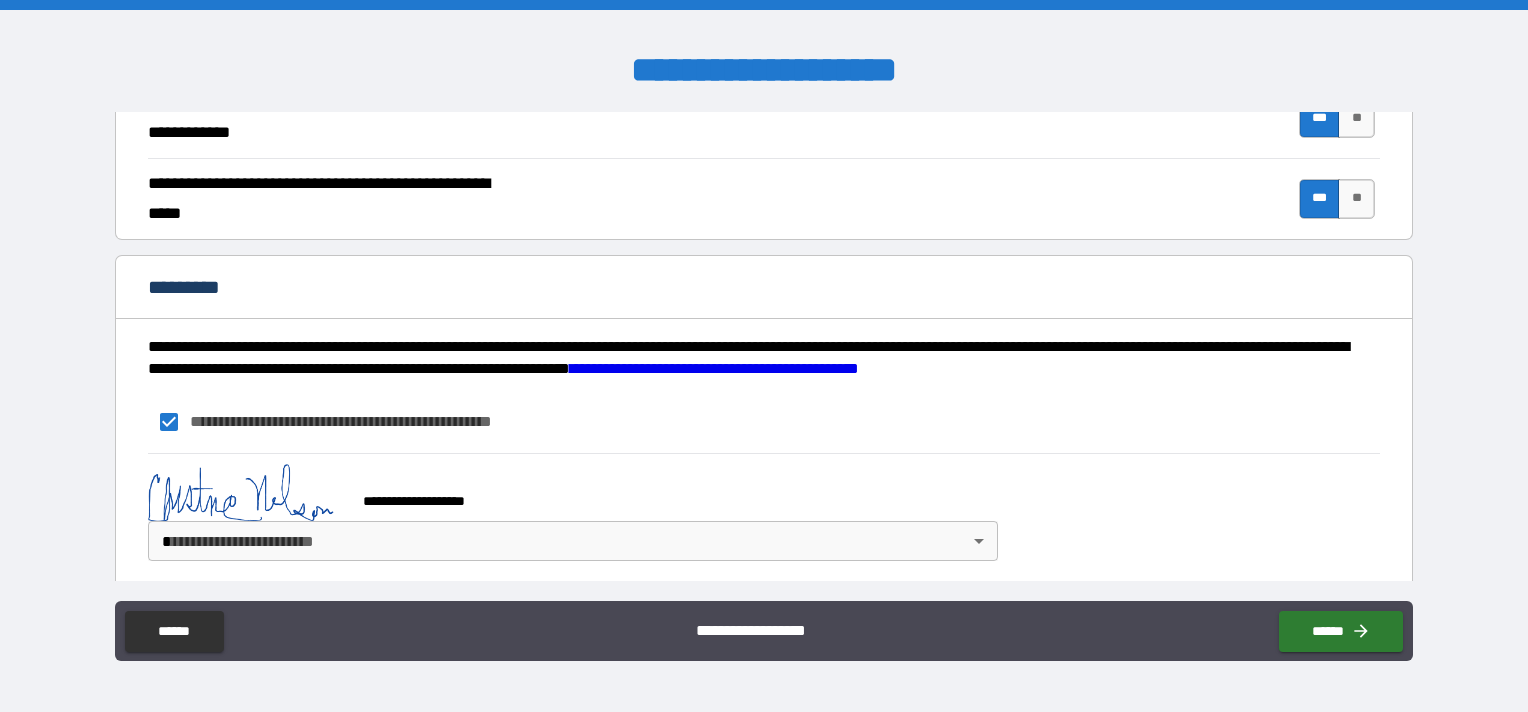scroll, scrollTop: 1900, scrollLeft: 0, axis: vertical 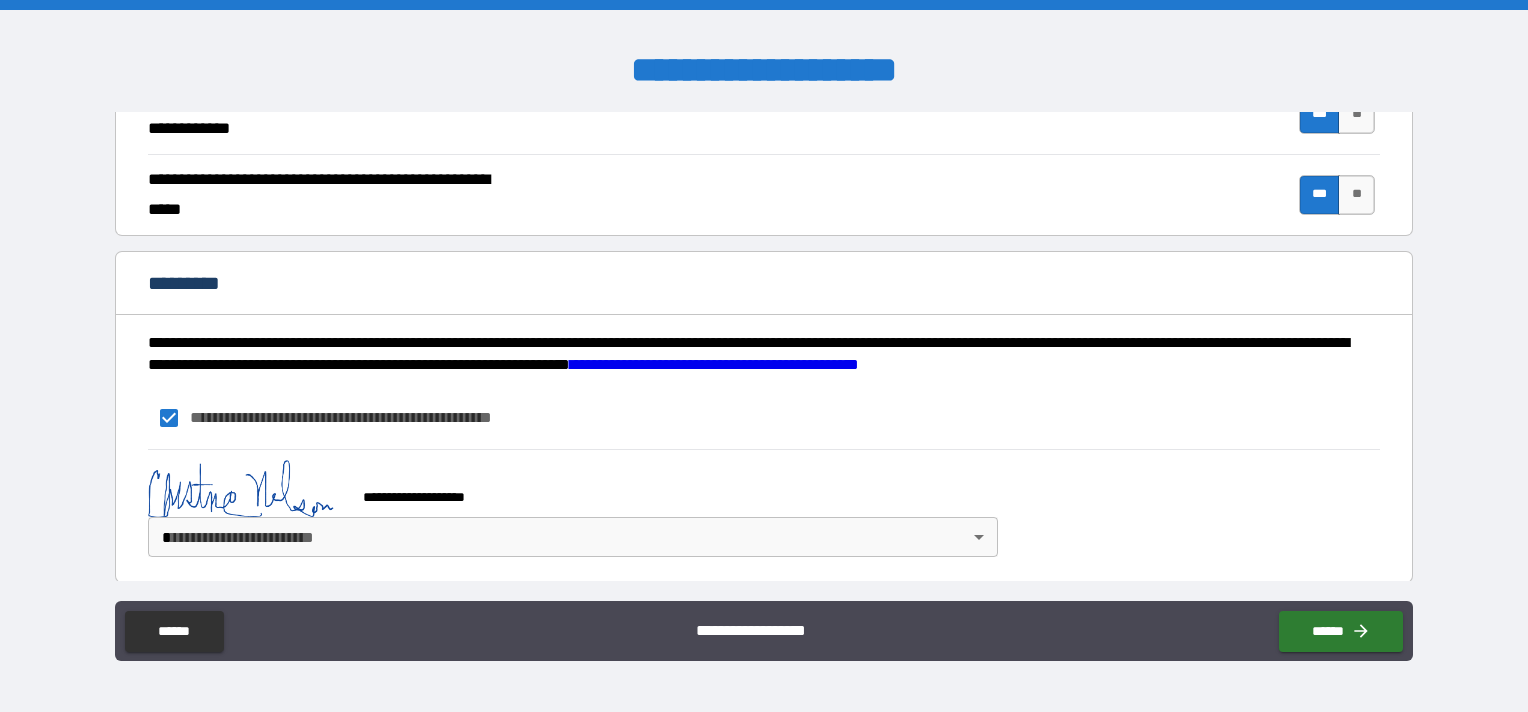 click on "**********" at bounding box center [764, 356] 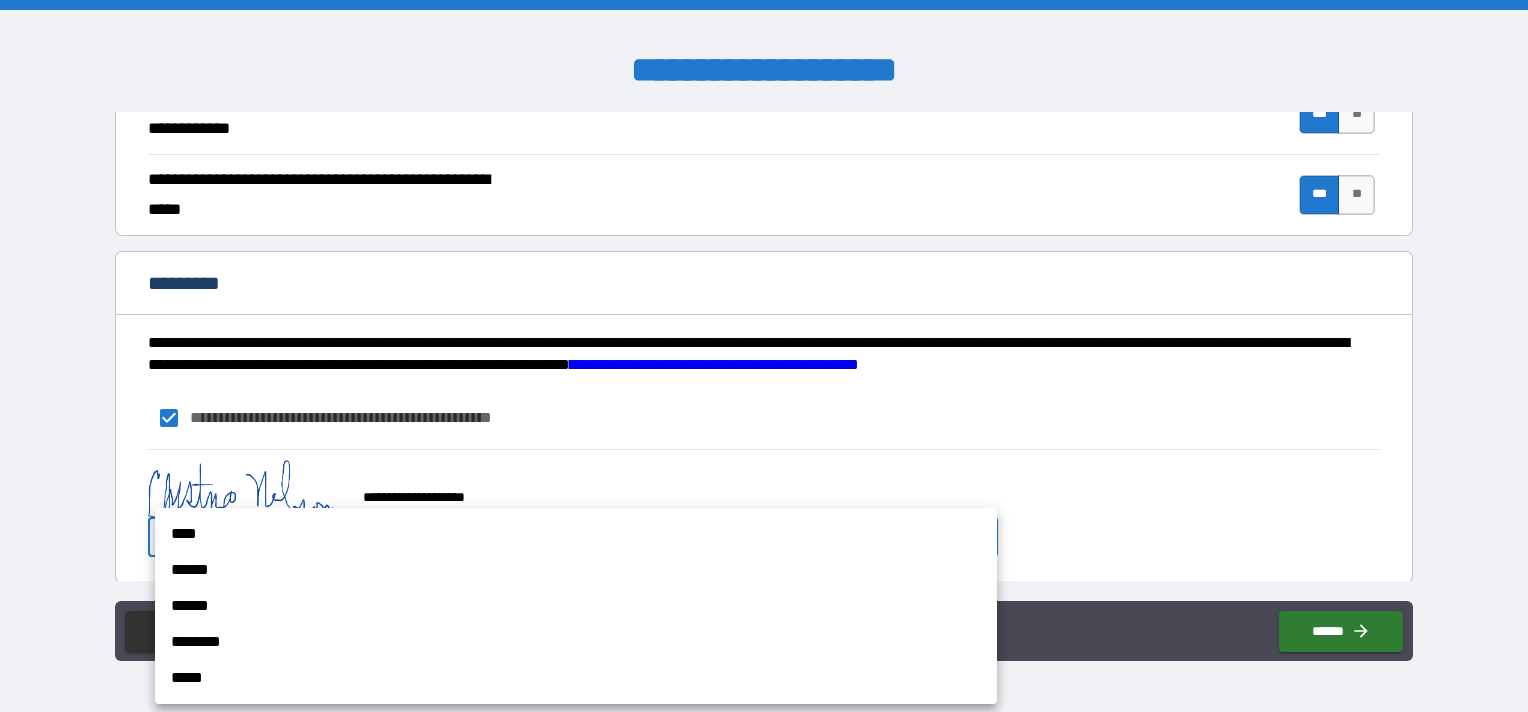 click on "******" at bounding box center [576, 570] 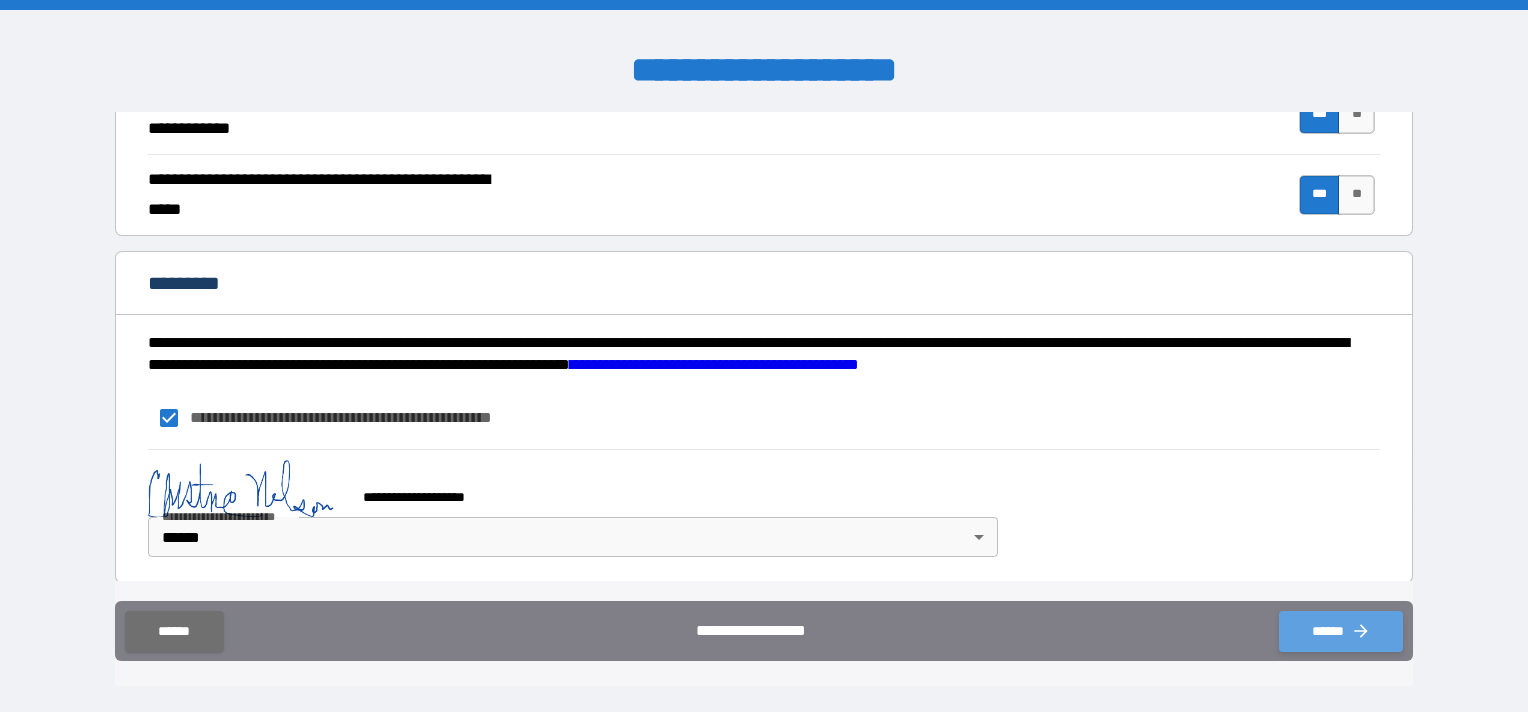 click on "******" at bounding box center (1341, 631) 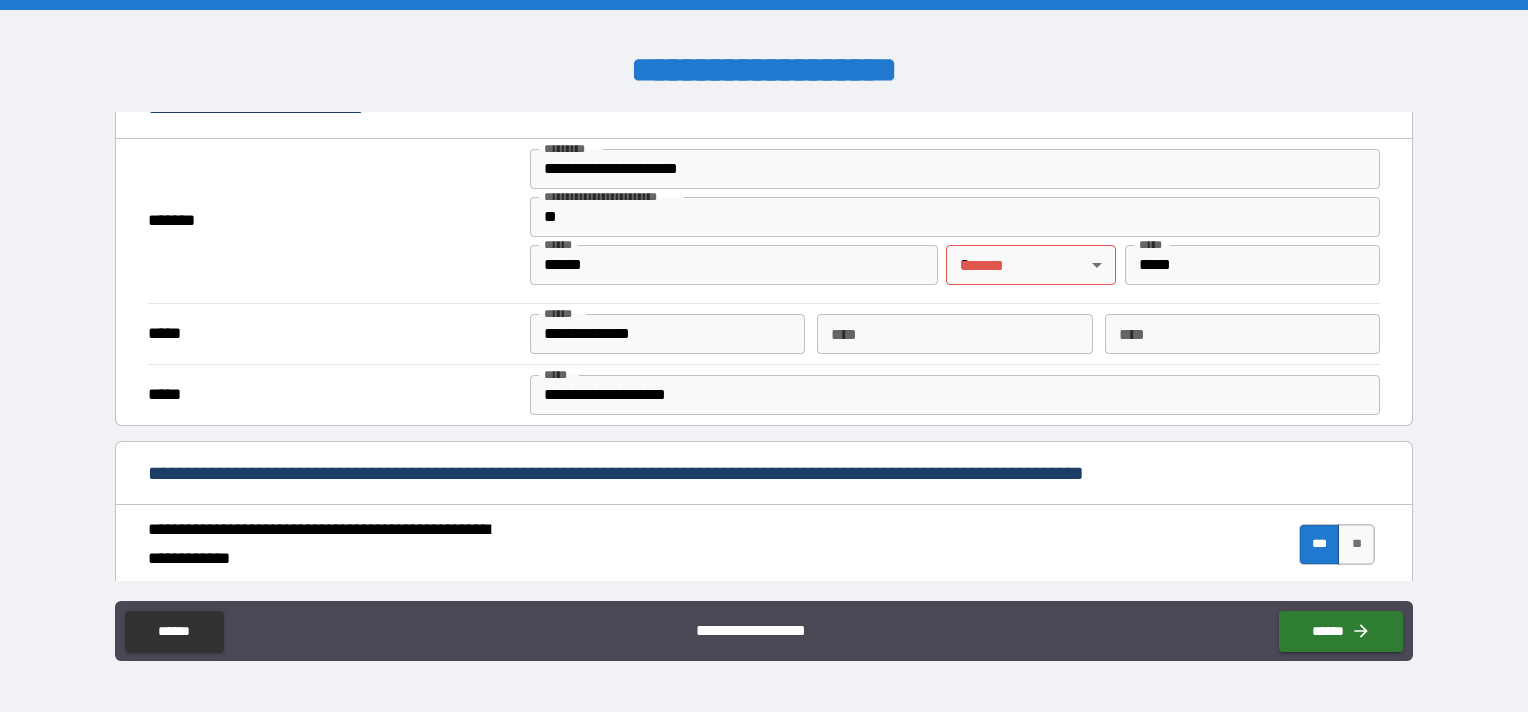 scroll, scrollTop: 400, scrollLeft: 0, axis: vertical 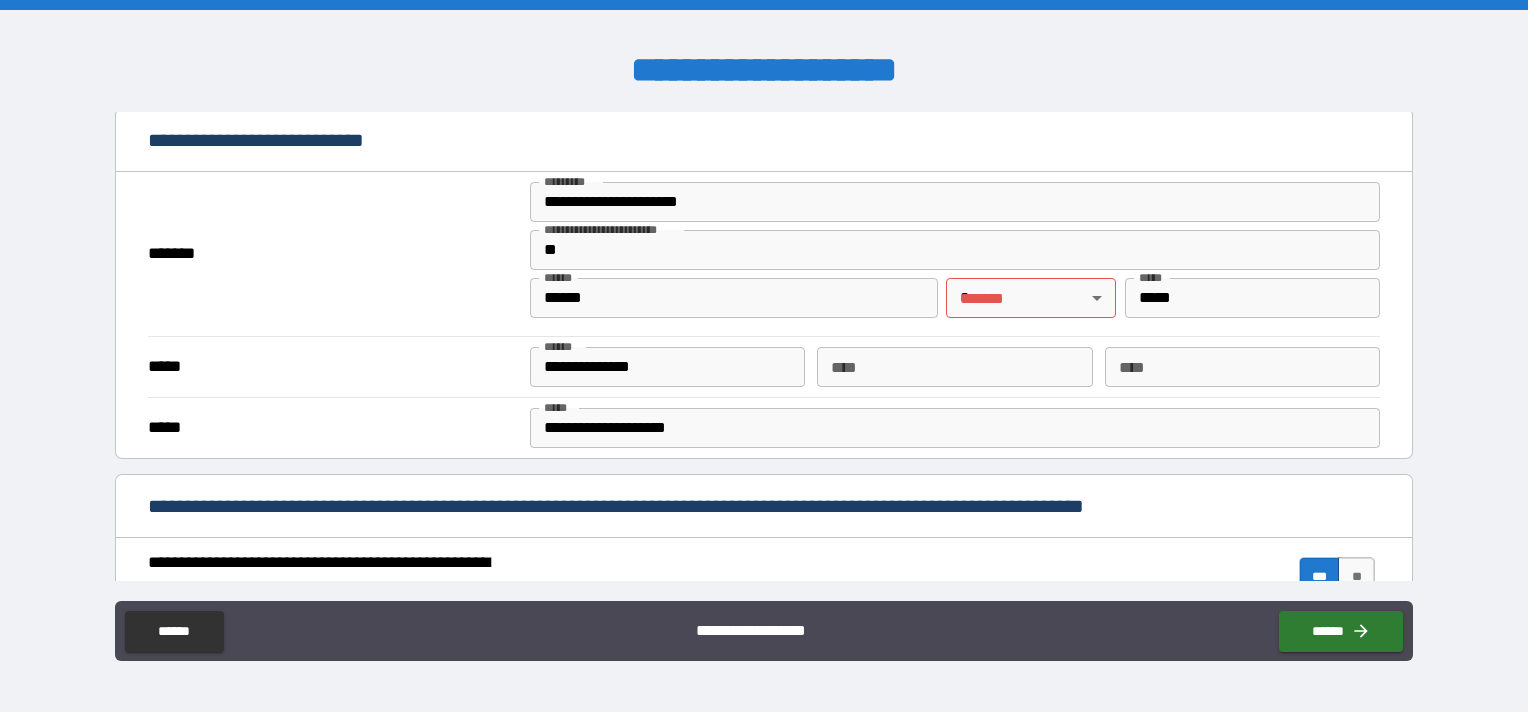 click on "**********" at bounding box center [764, 356] 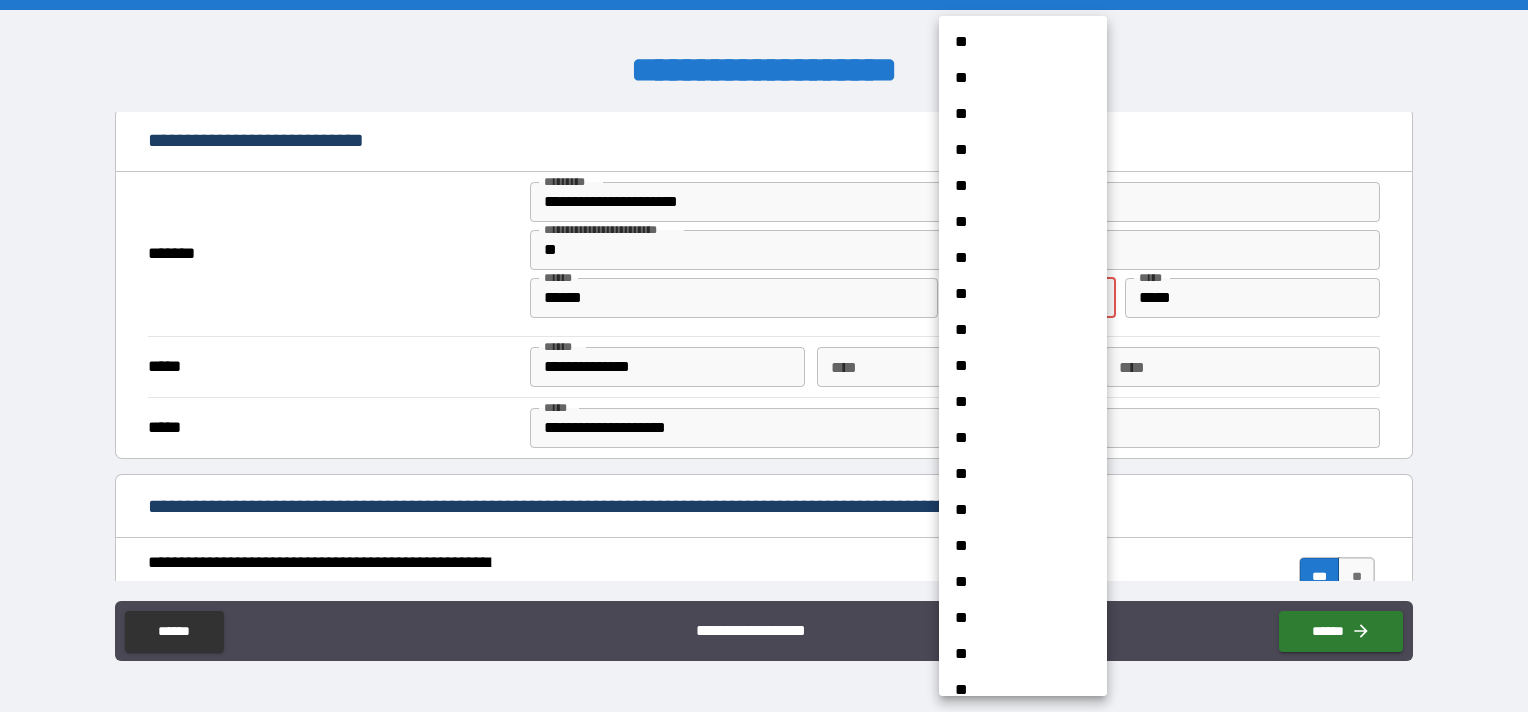 click on "**" at bounding box center (1015, 150) 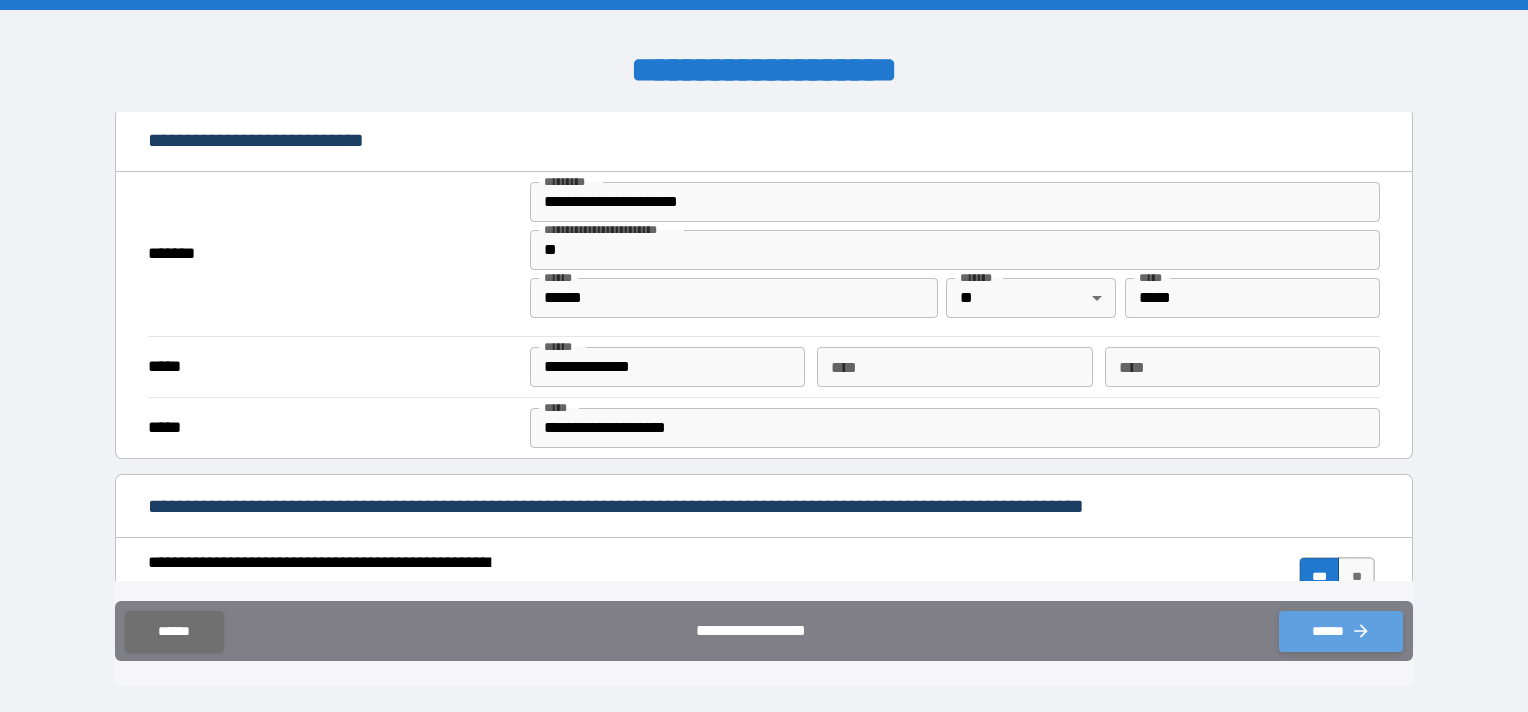 click on "******" at bounding box center (1341, 631) 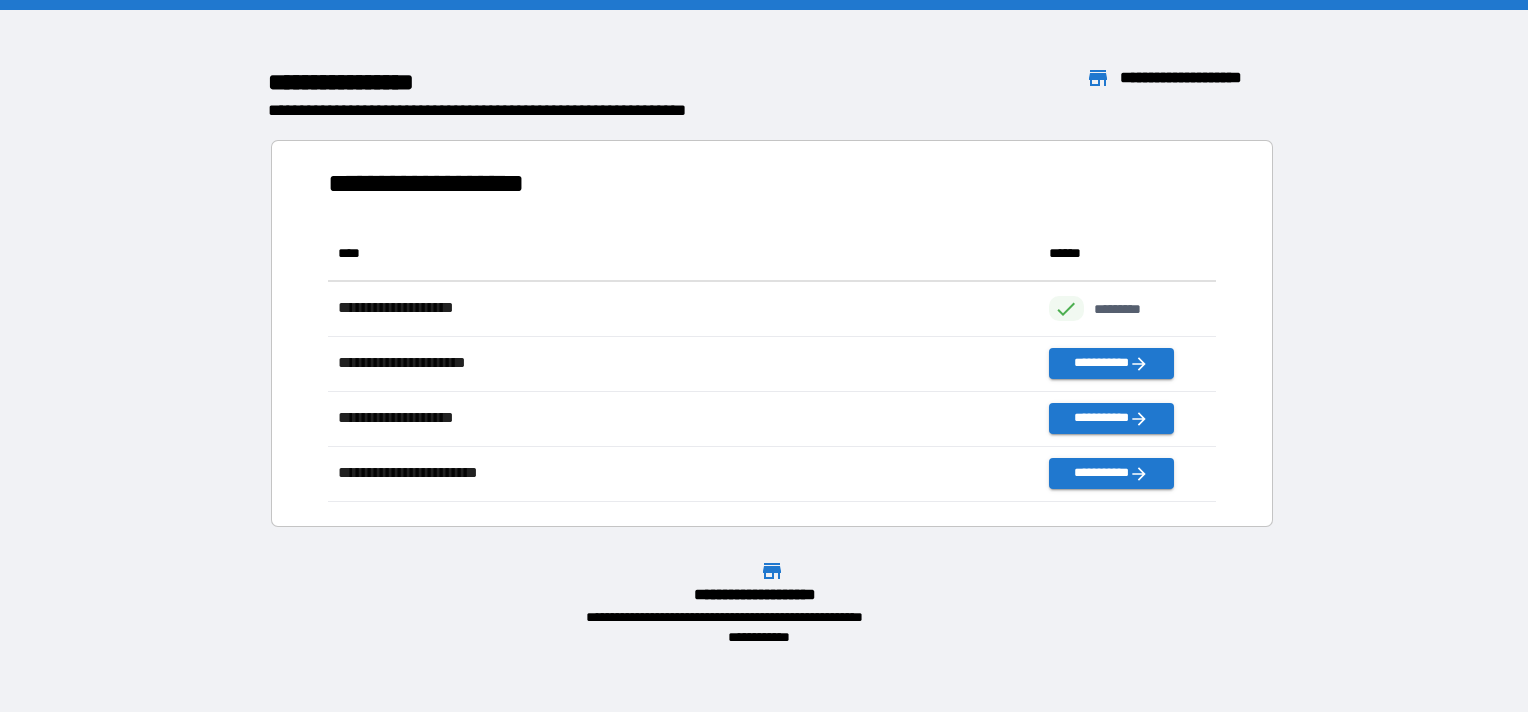 scroll, scrollTop: 16, scrollLeft: 16, axis: both 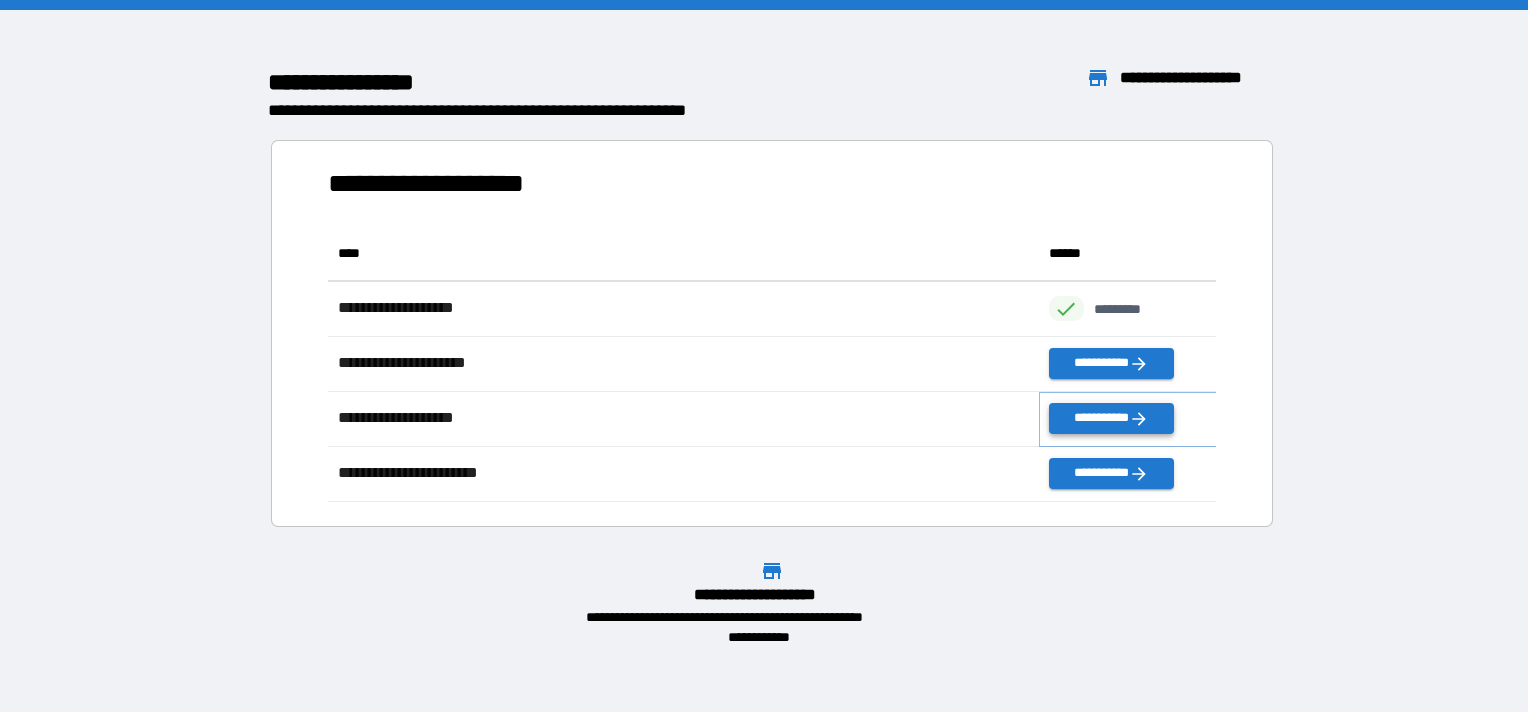 click on "**********" at bounding box center [1111, 418] 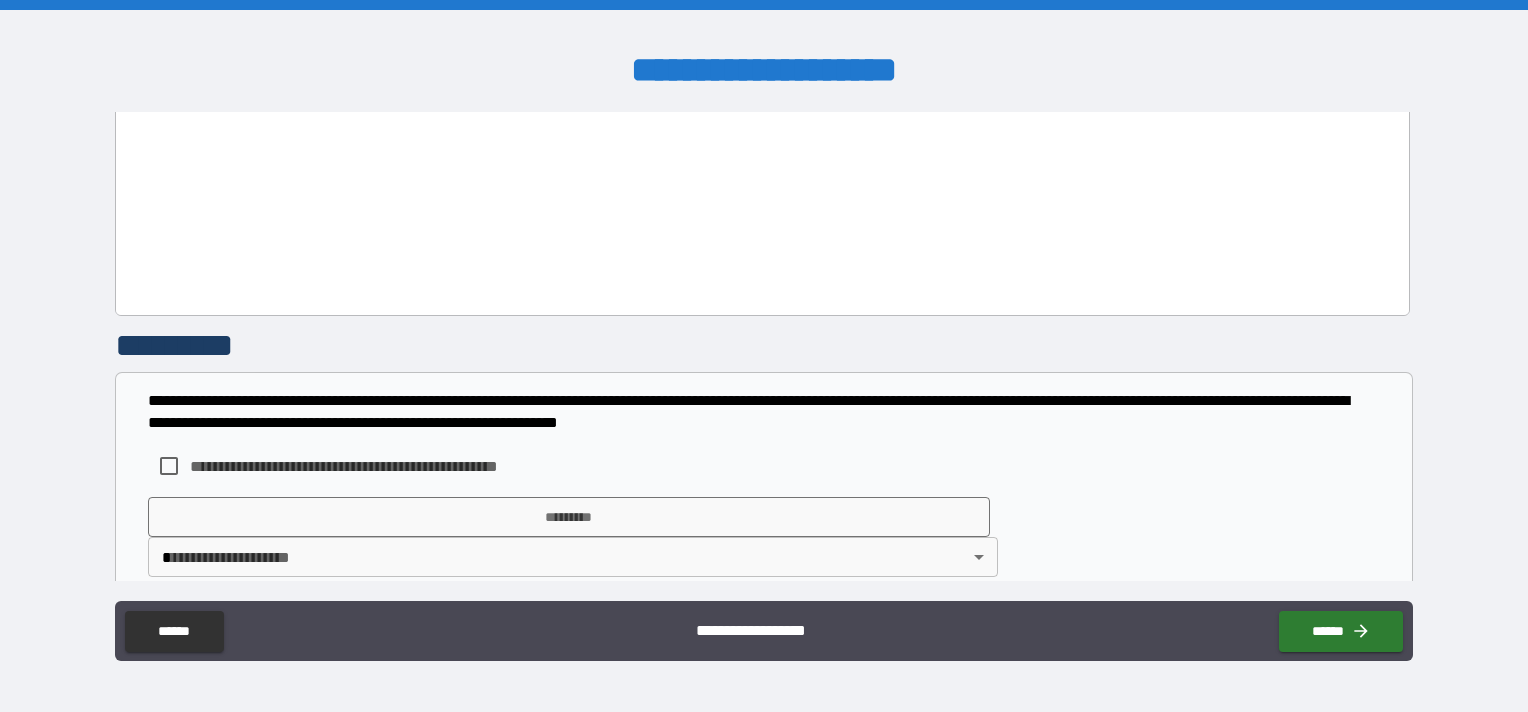 scroll, scrollTop: 1507, scrollLeft: 0, axis: vertical 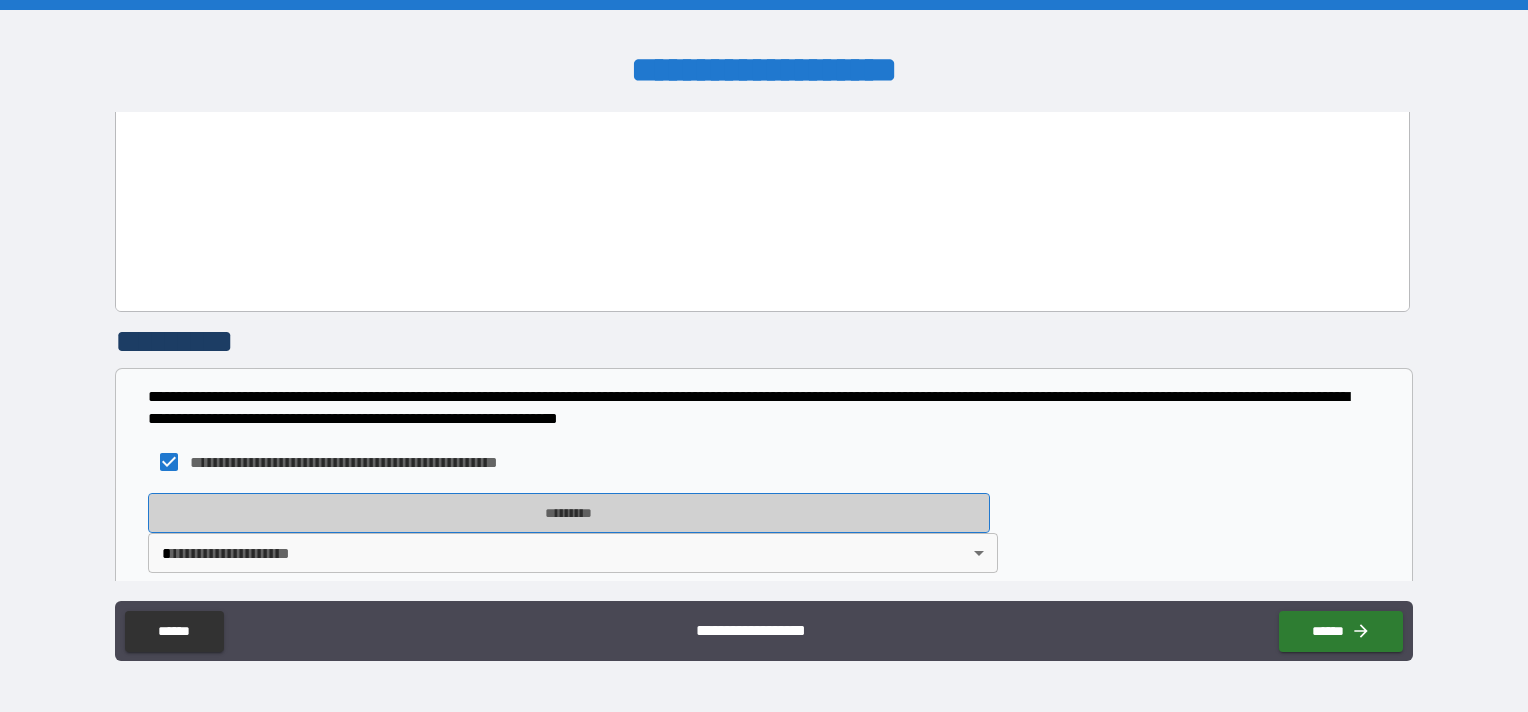 click on "*********" at bounding box center [569, 513] 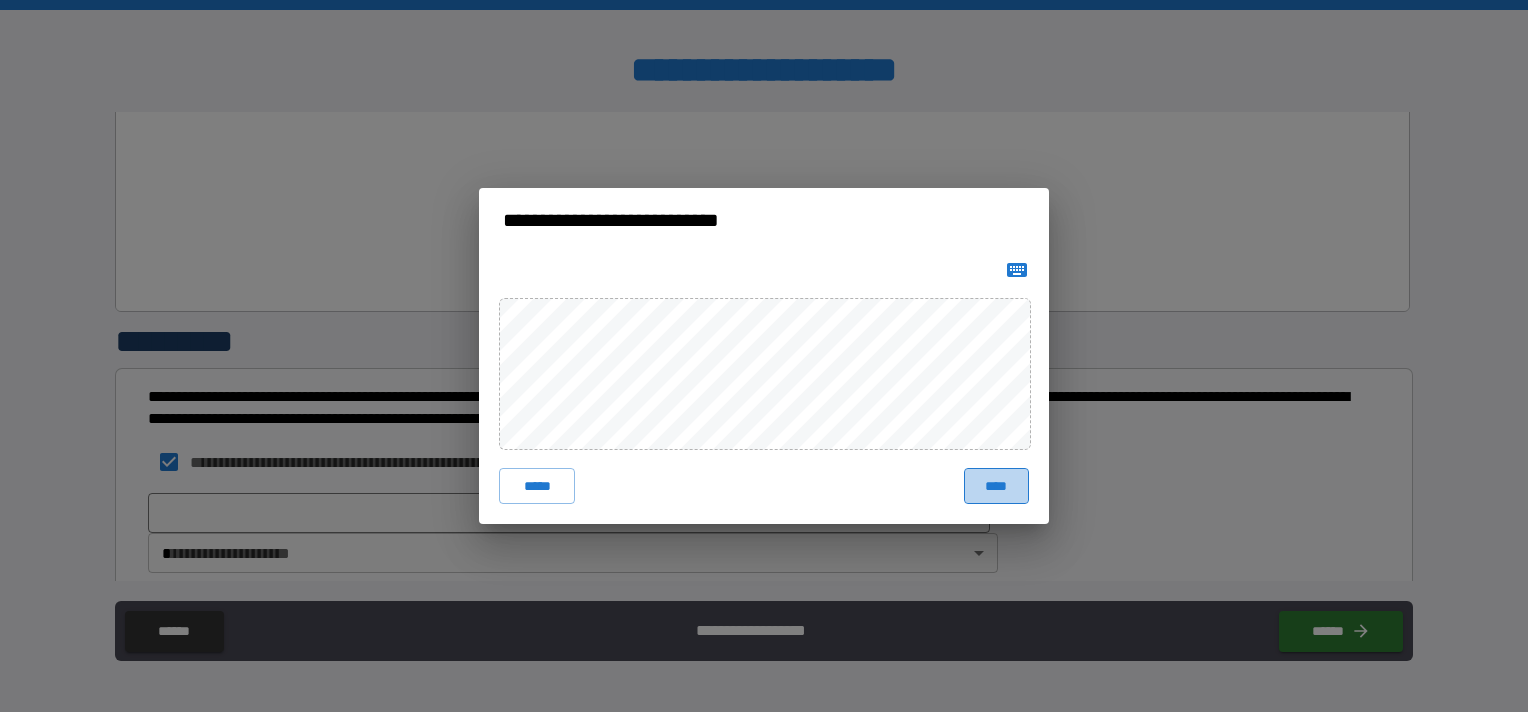 click on "****" at bounding box center [996, 486] 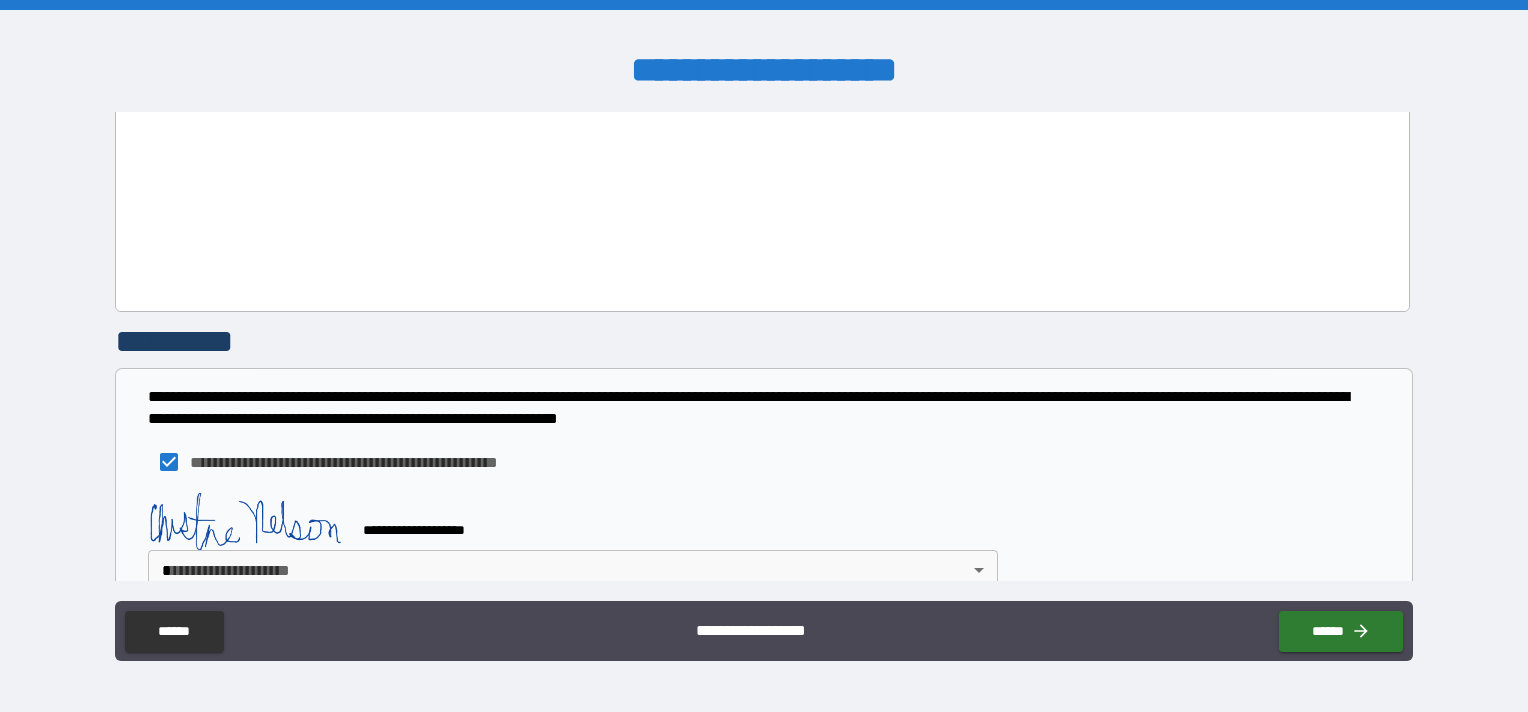 drag, startPoint x: 1336, startPoint y: 632, endPoint x: 1058, endPoint y: 559, distance: 287.42477 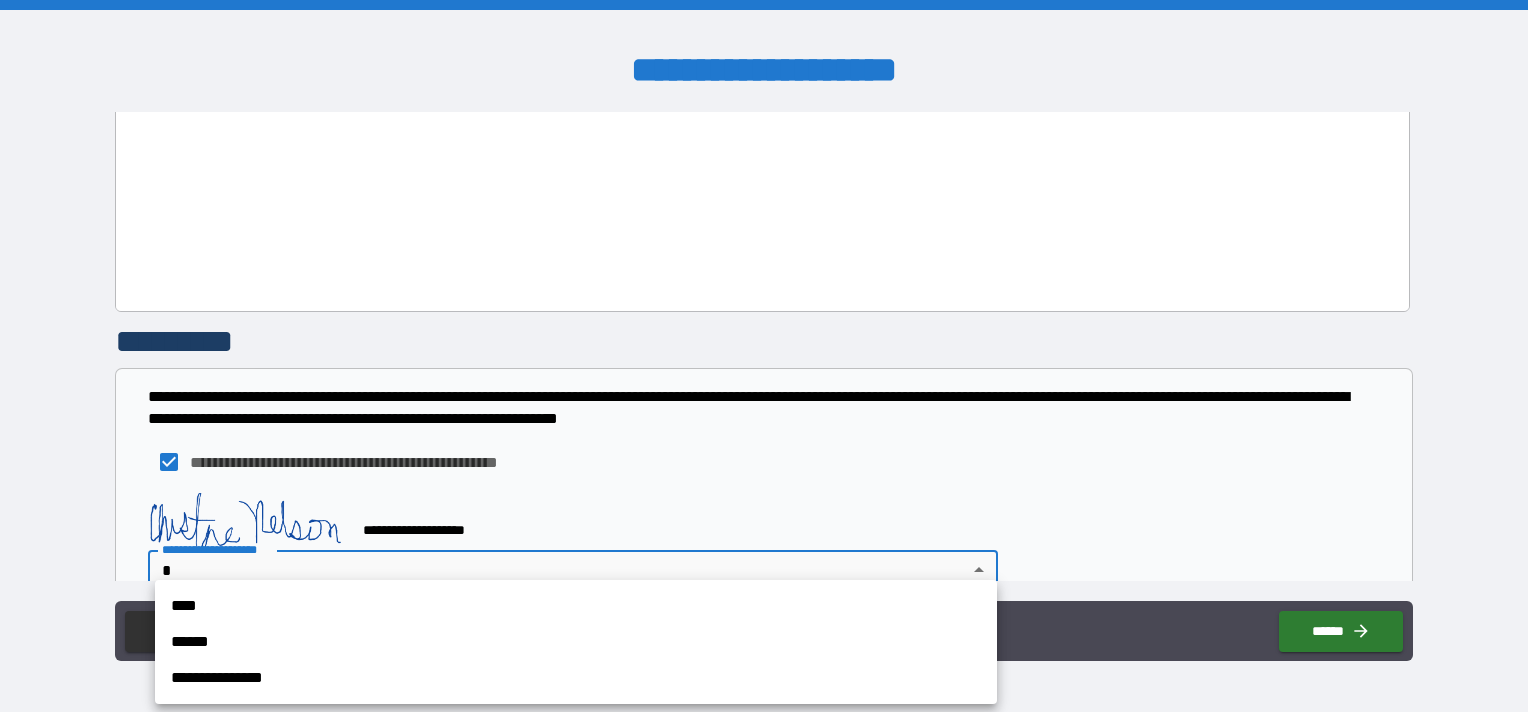 click on "**********" at bounding box center (764, 356) 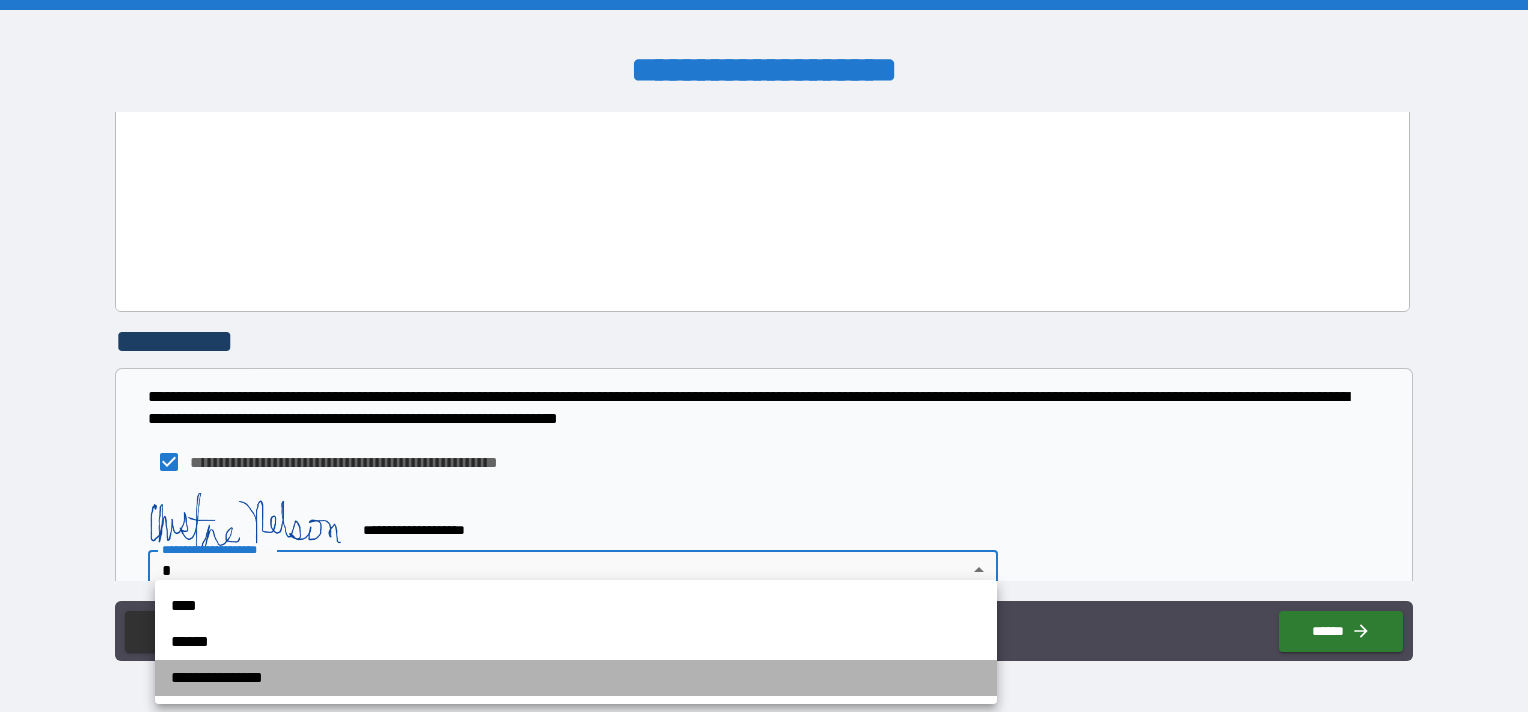 click on "**********" at bounding box center [576, 678] 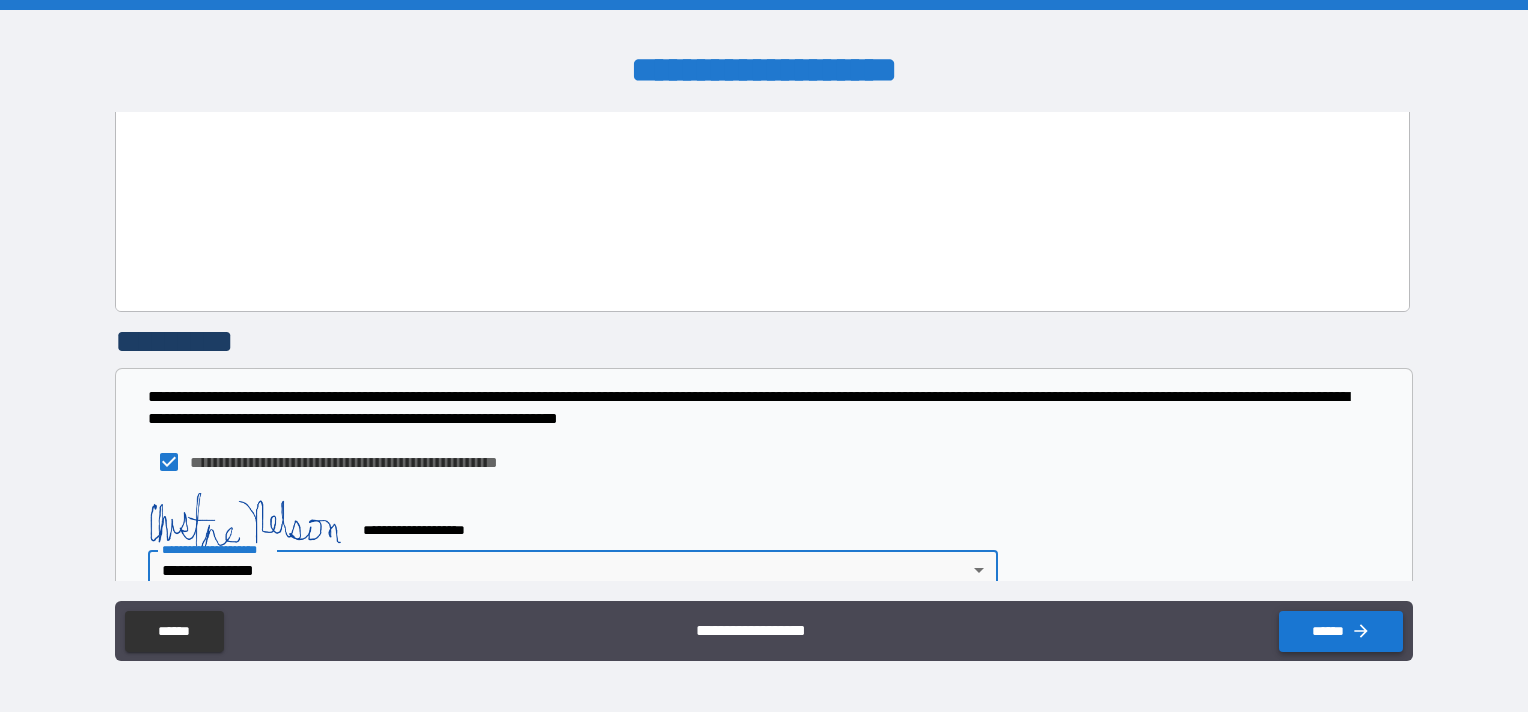 click on "******" at bounding box center (1341, 631) 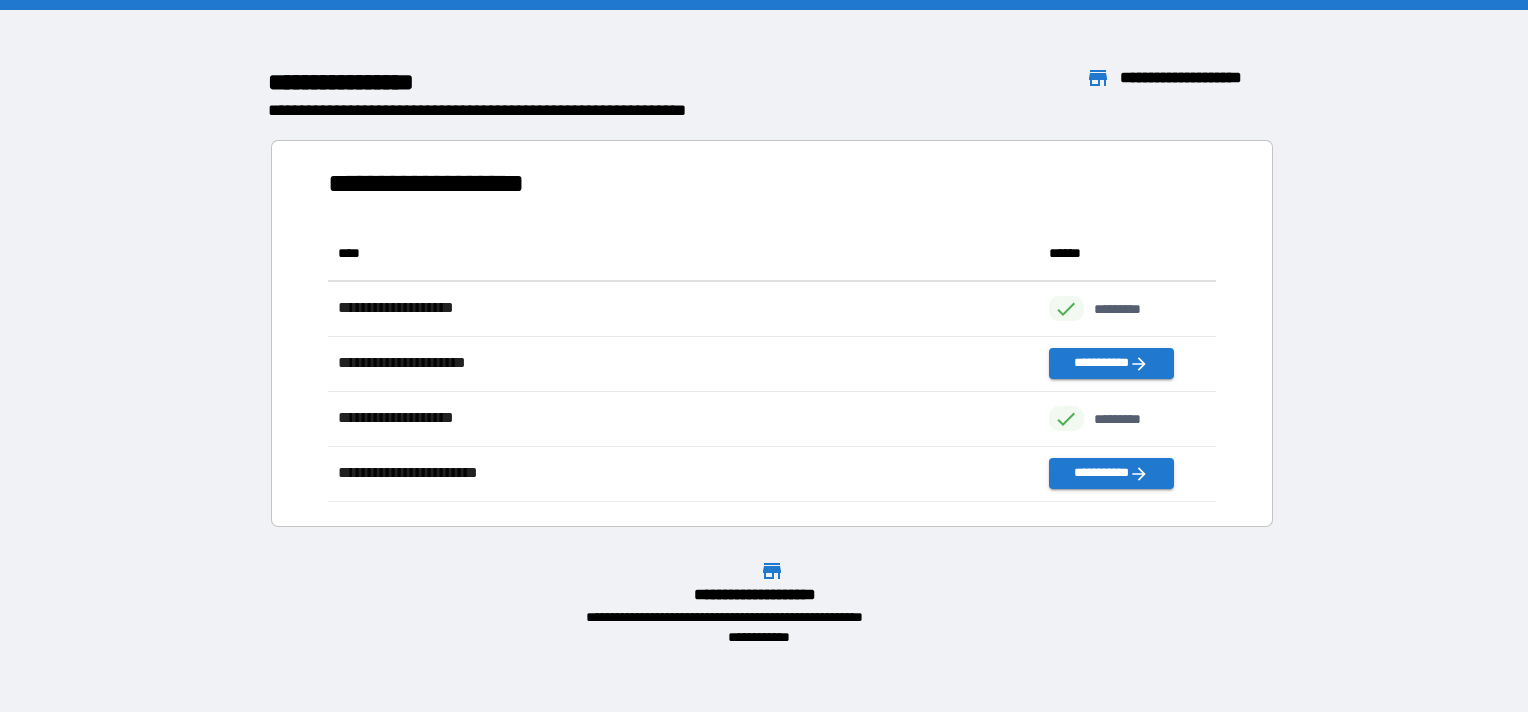 scroll, scrollTop: 16, scrollLeft: 16, axis: both 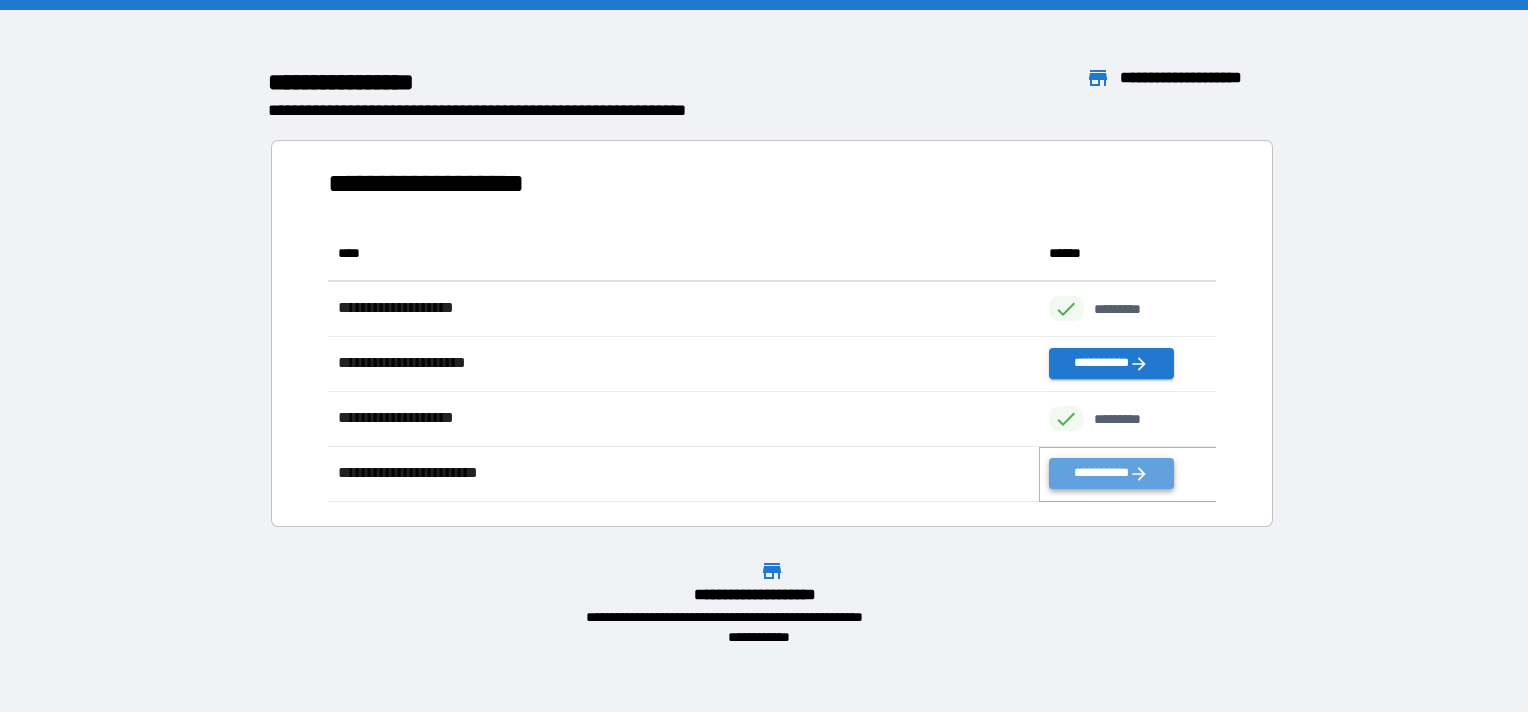 click on "**********" at bounding box center (1111, 473) 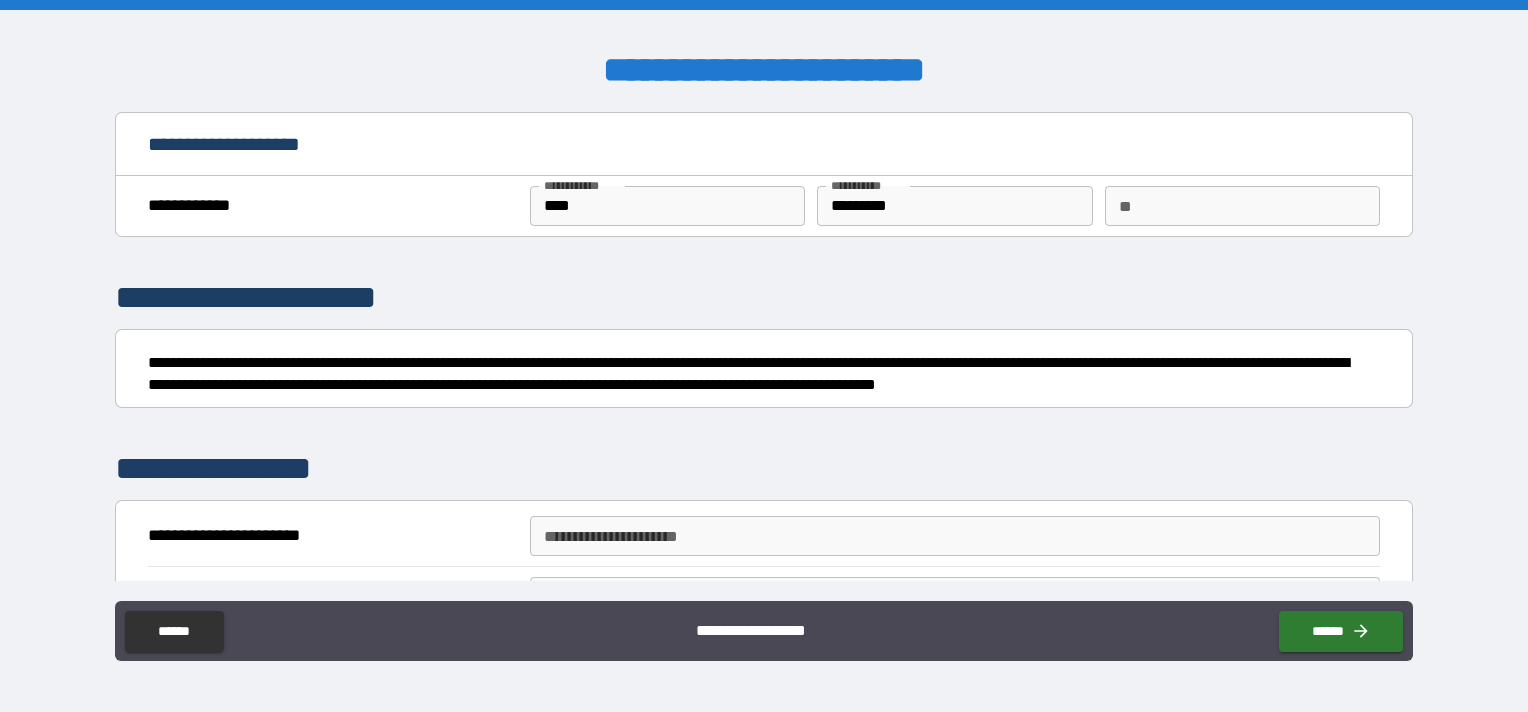 click on "**" at bounding box center (1242, 206) 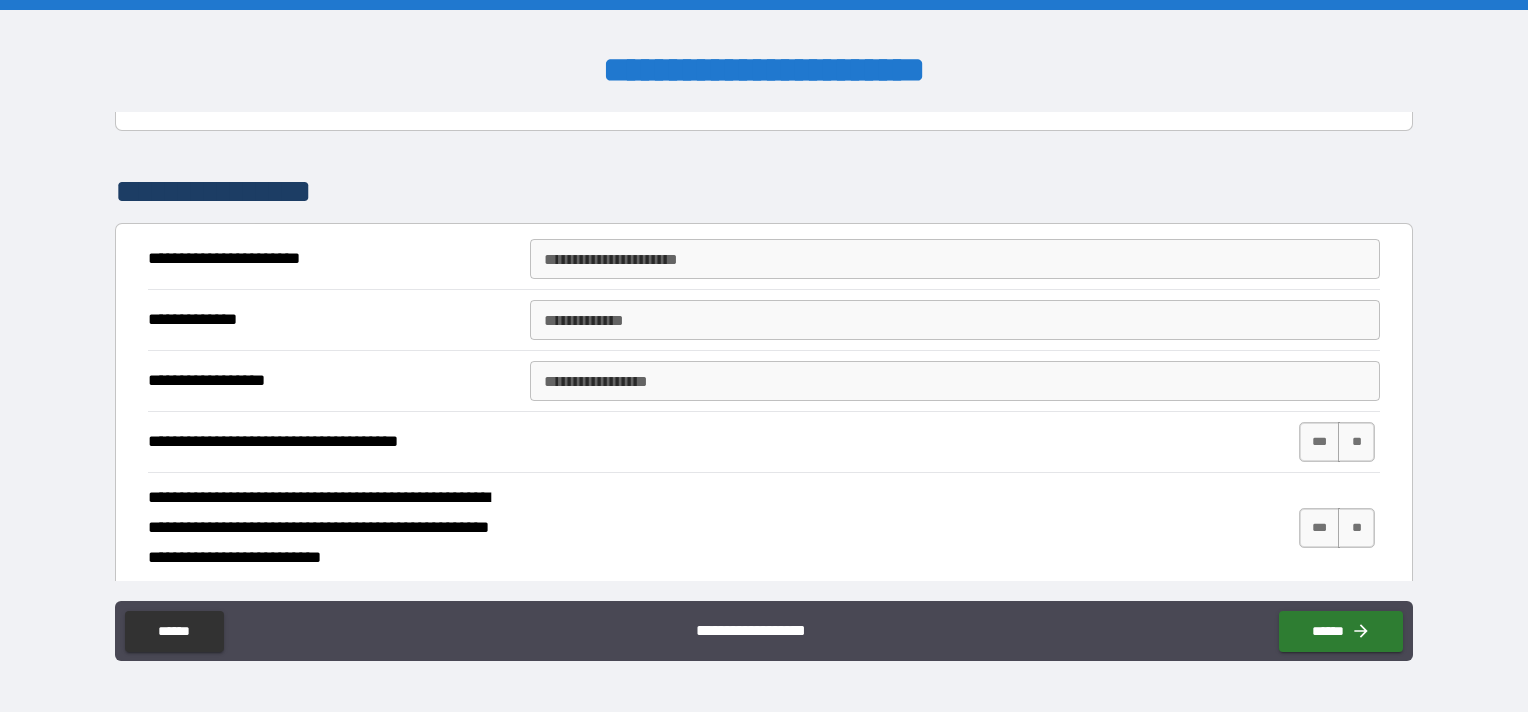 scroll, scrollTop: 300, scrollLeft: 0, axis: vertical 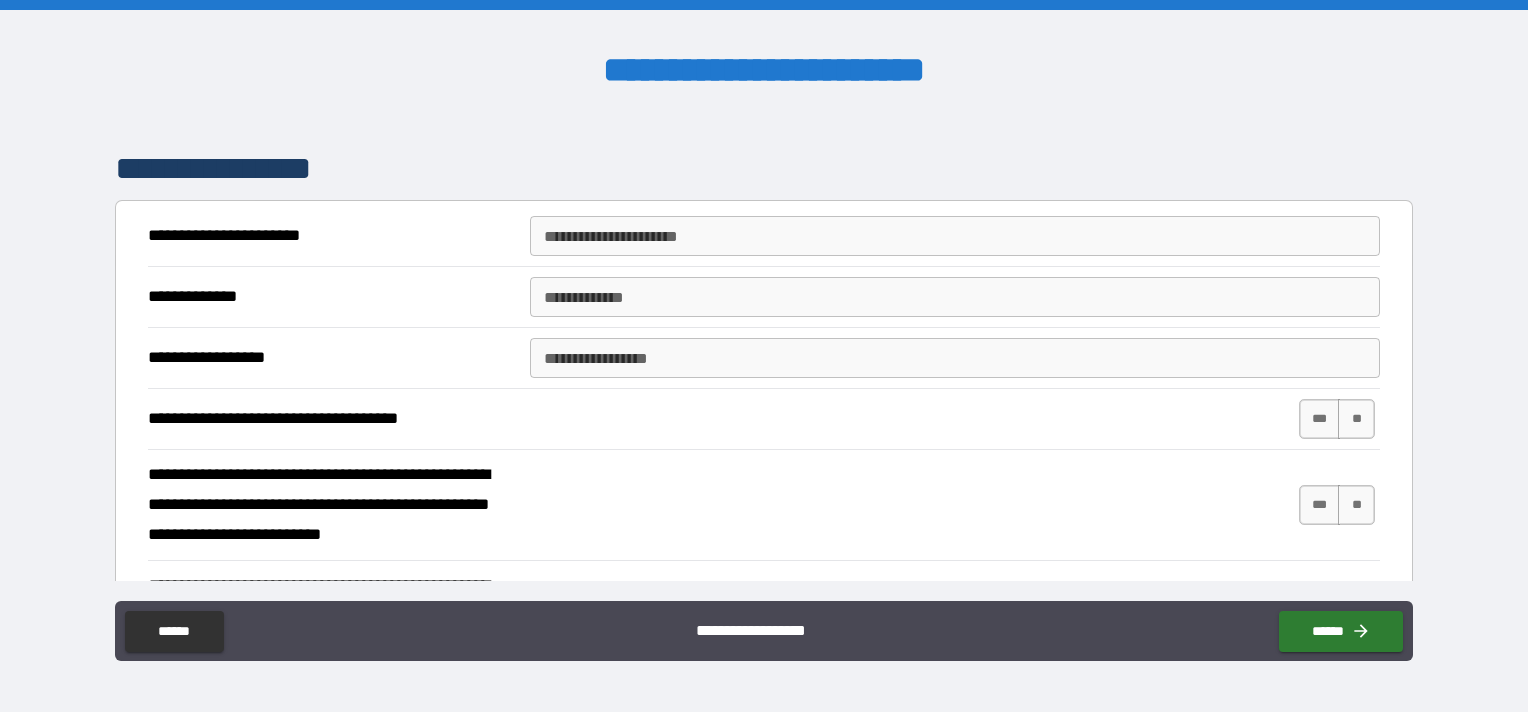 type on "*" 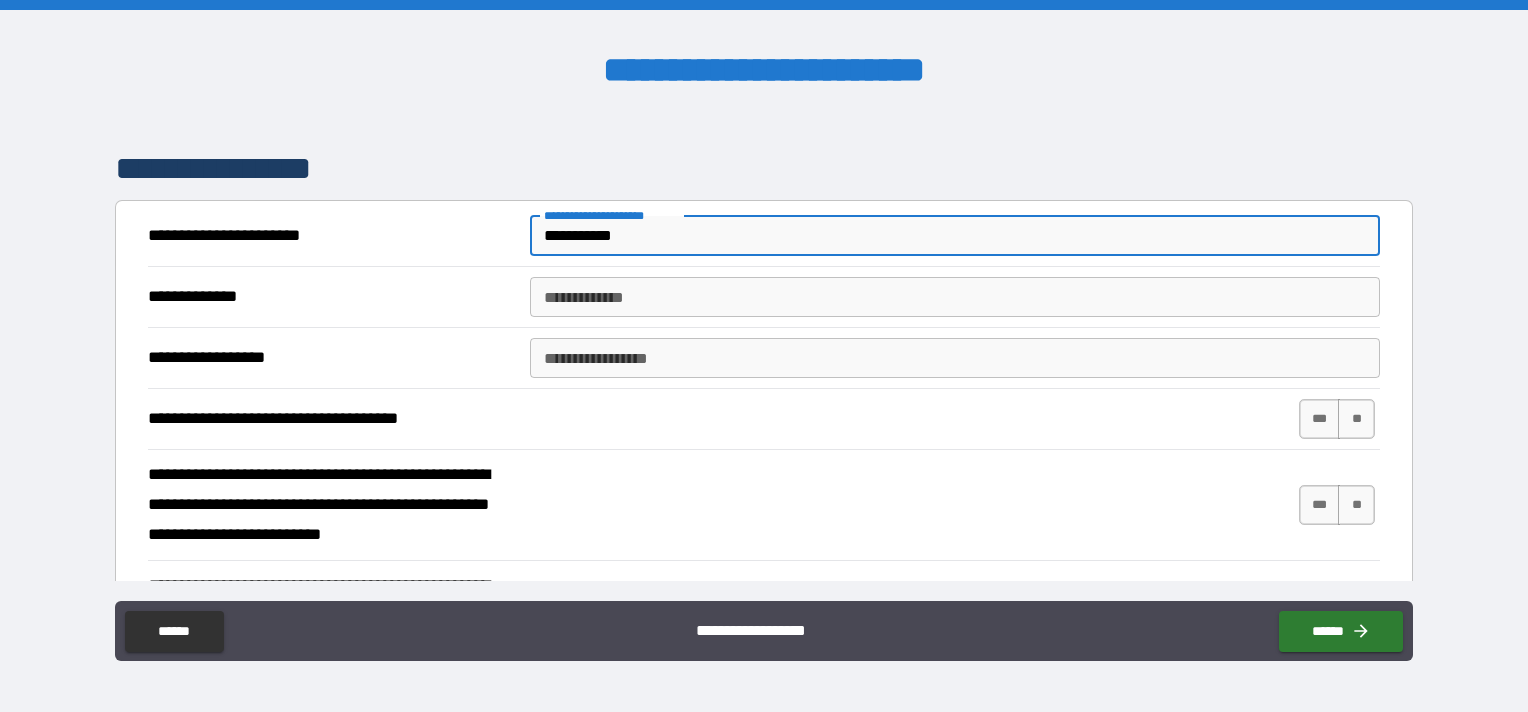 type on "**********" 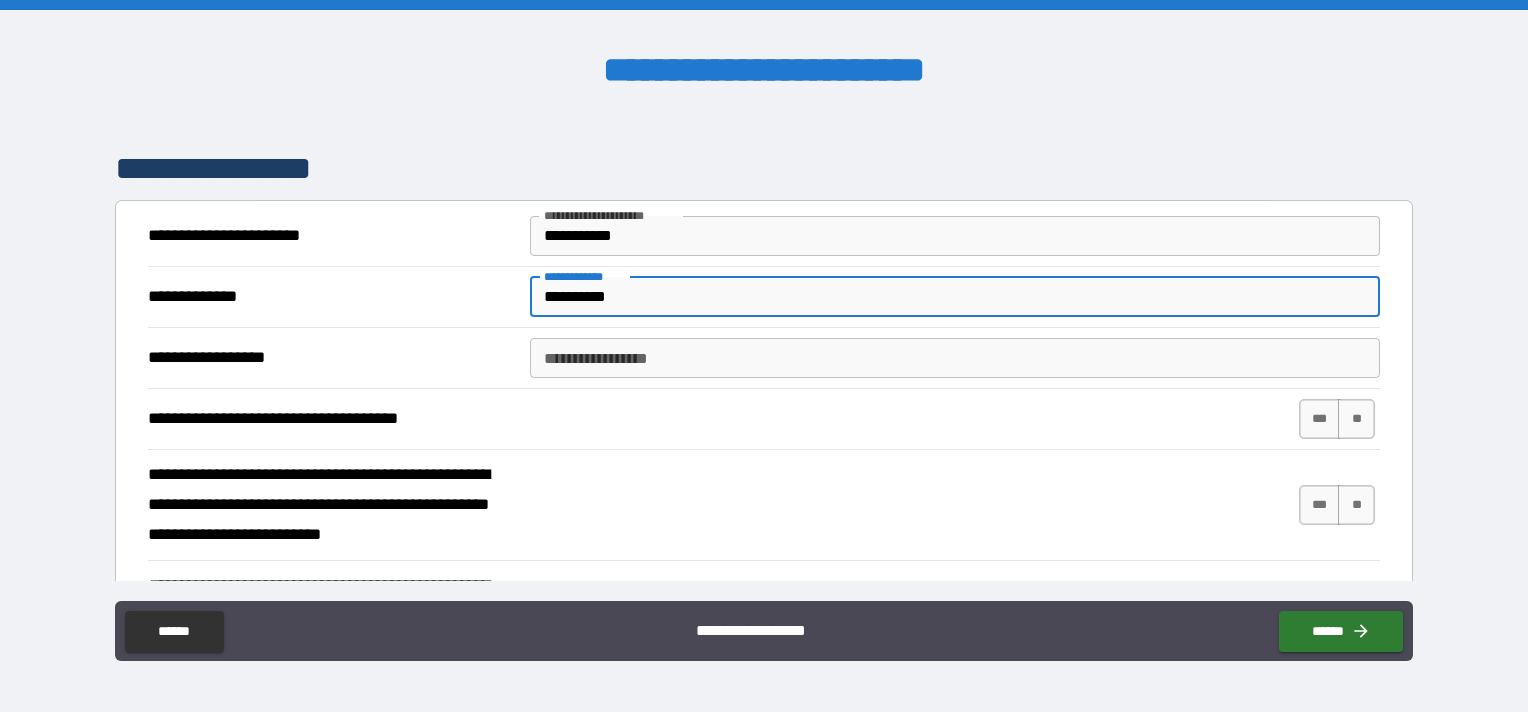 type on "**********" 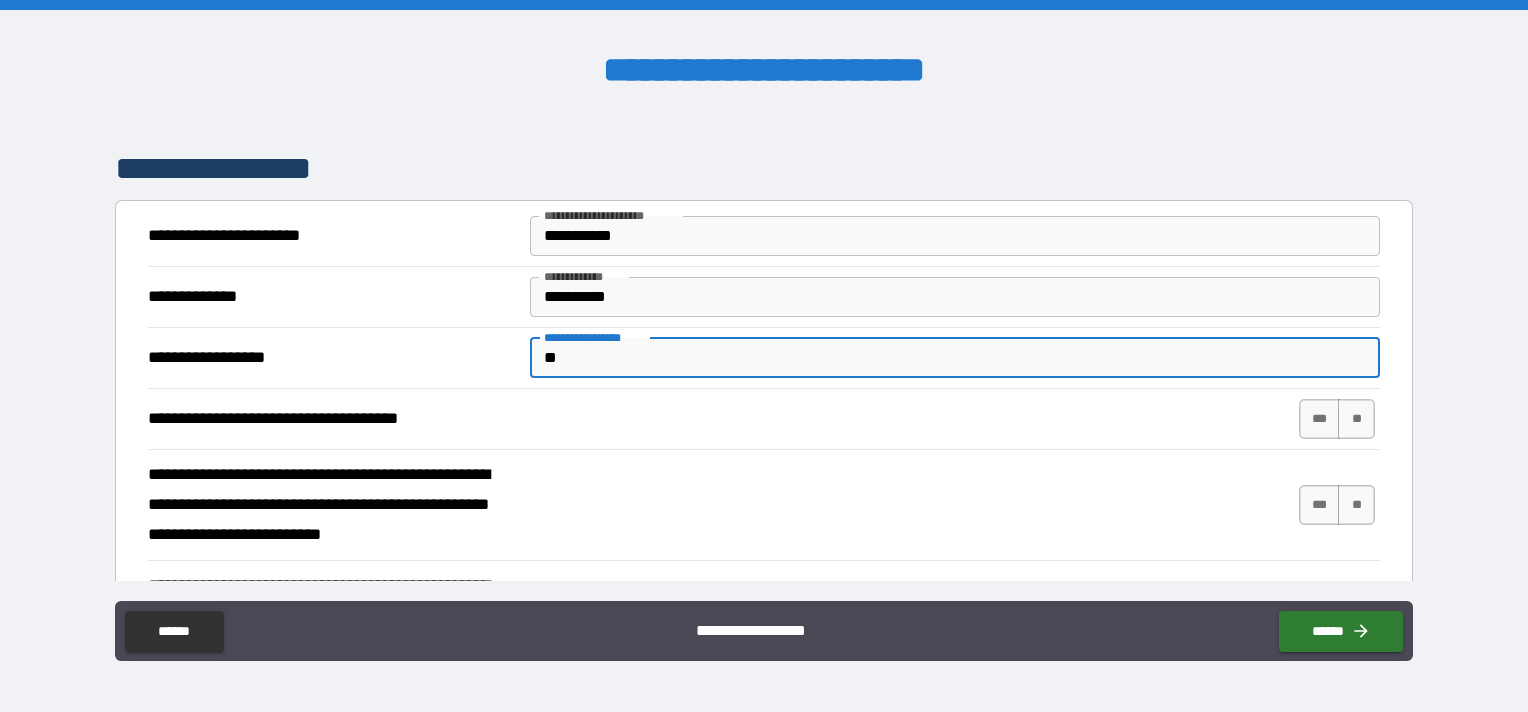type on "*" 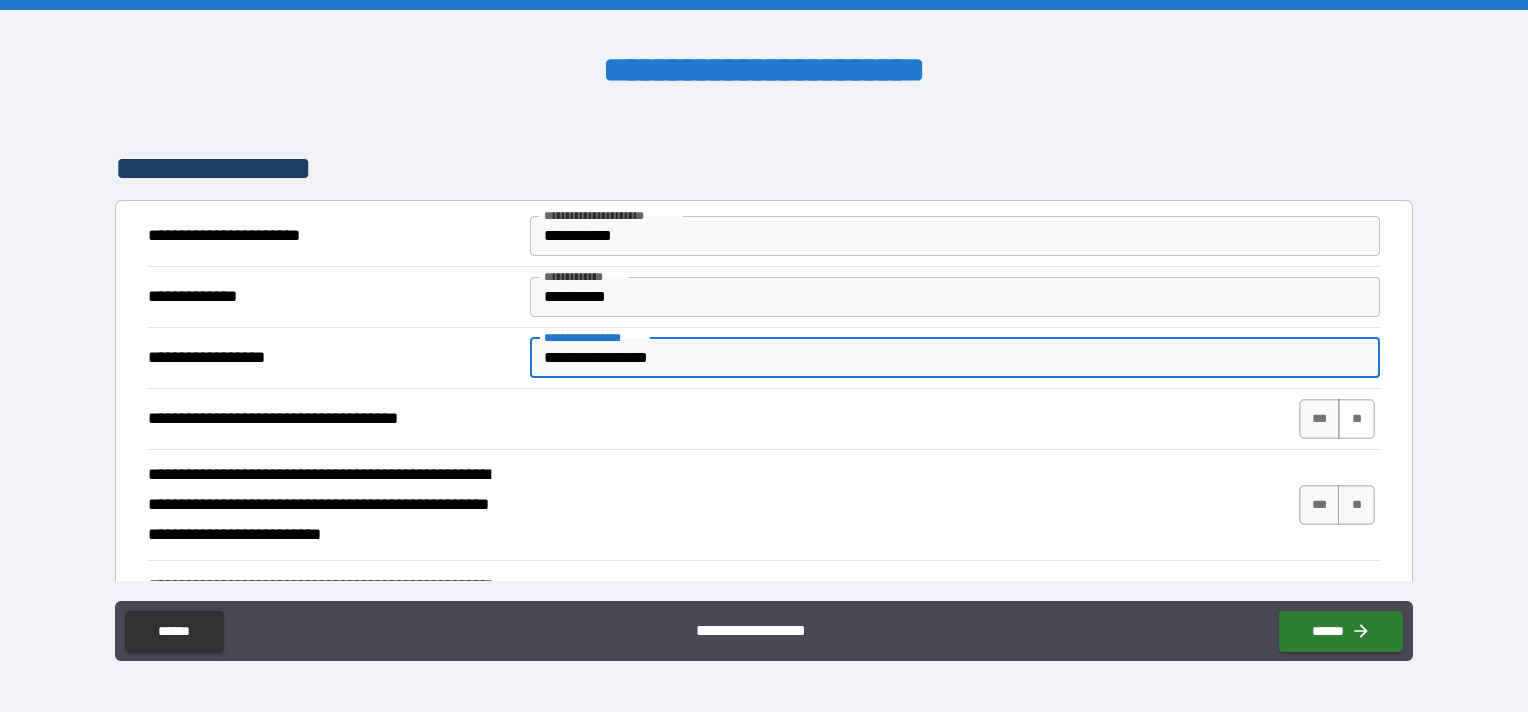 type on "**********" 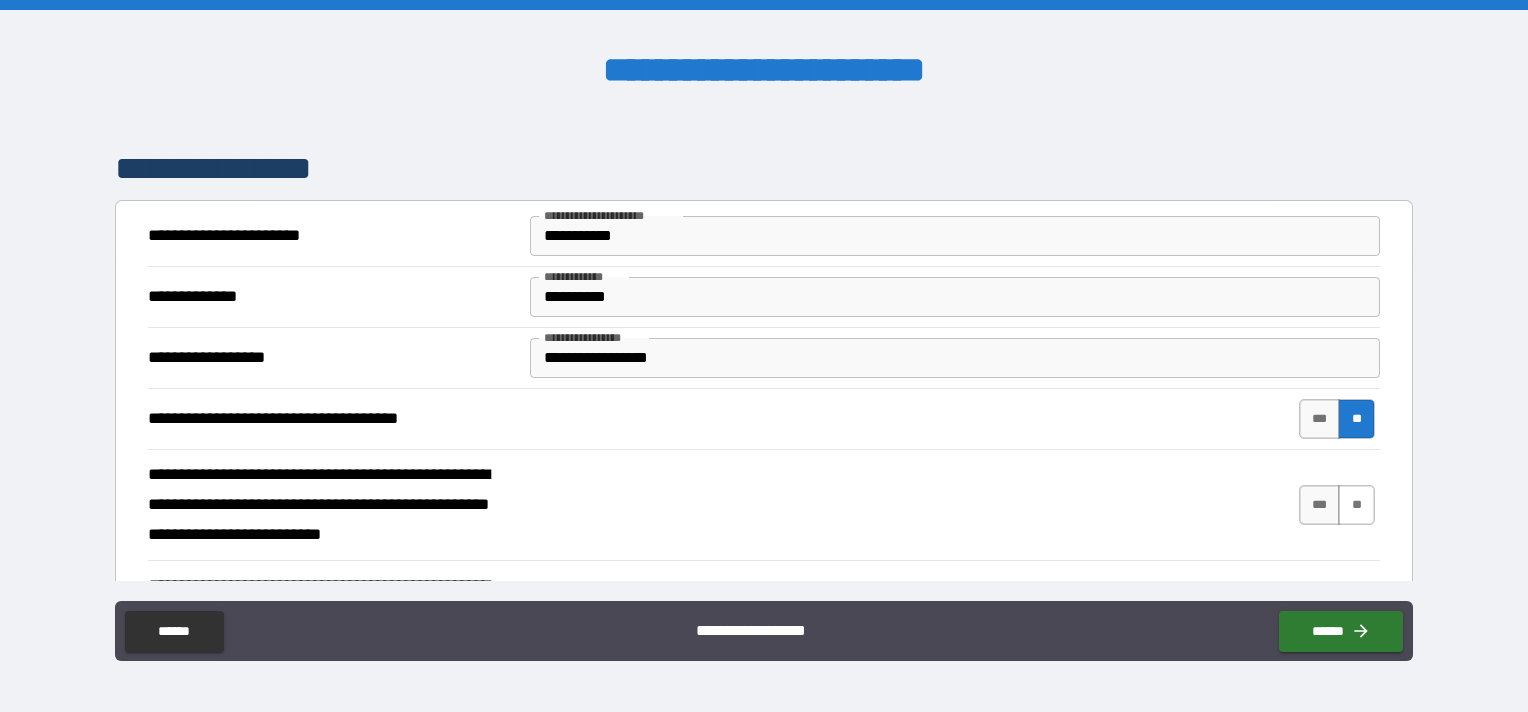 click on "**" at bounding box center (1356, 505) 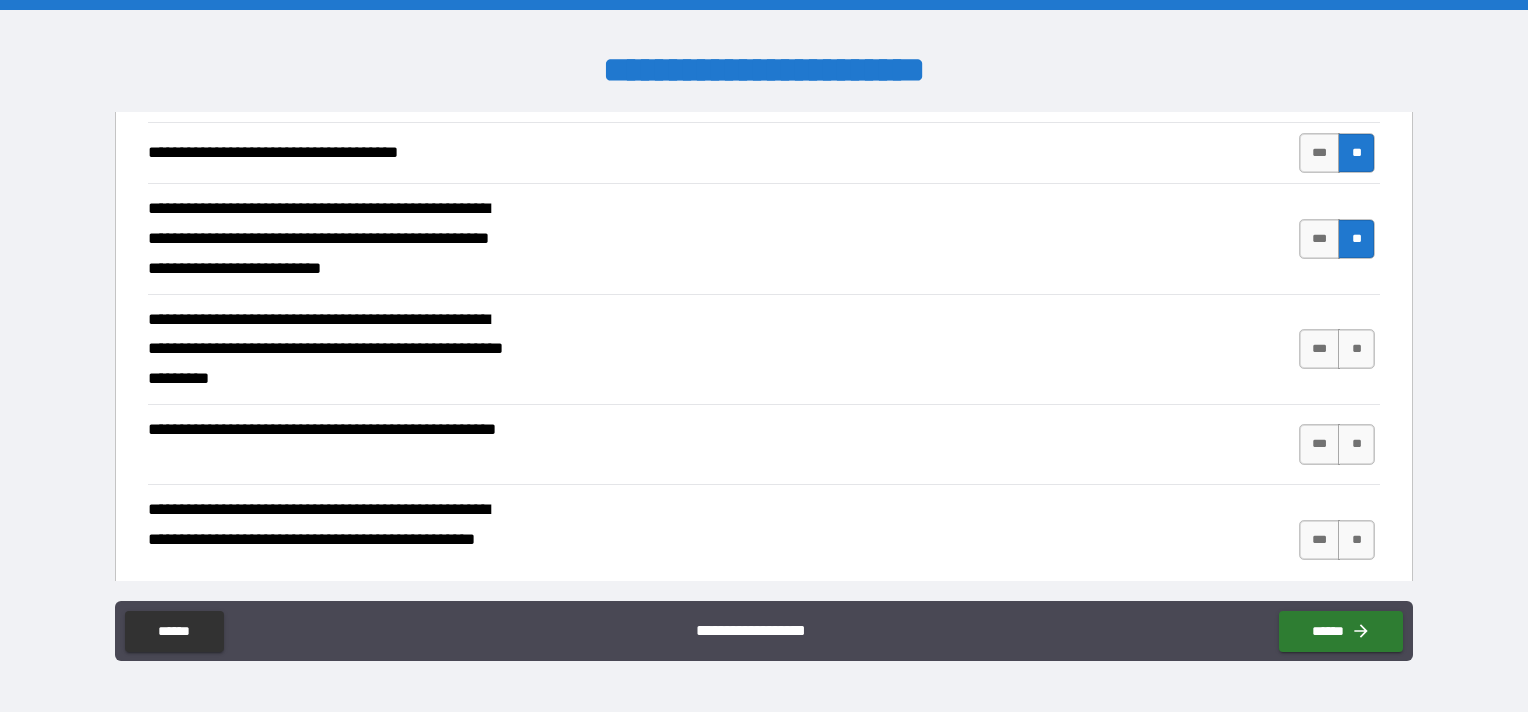 scroll, scrollTop: 600, scrollLeft: 0, axis: vertical 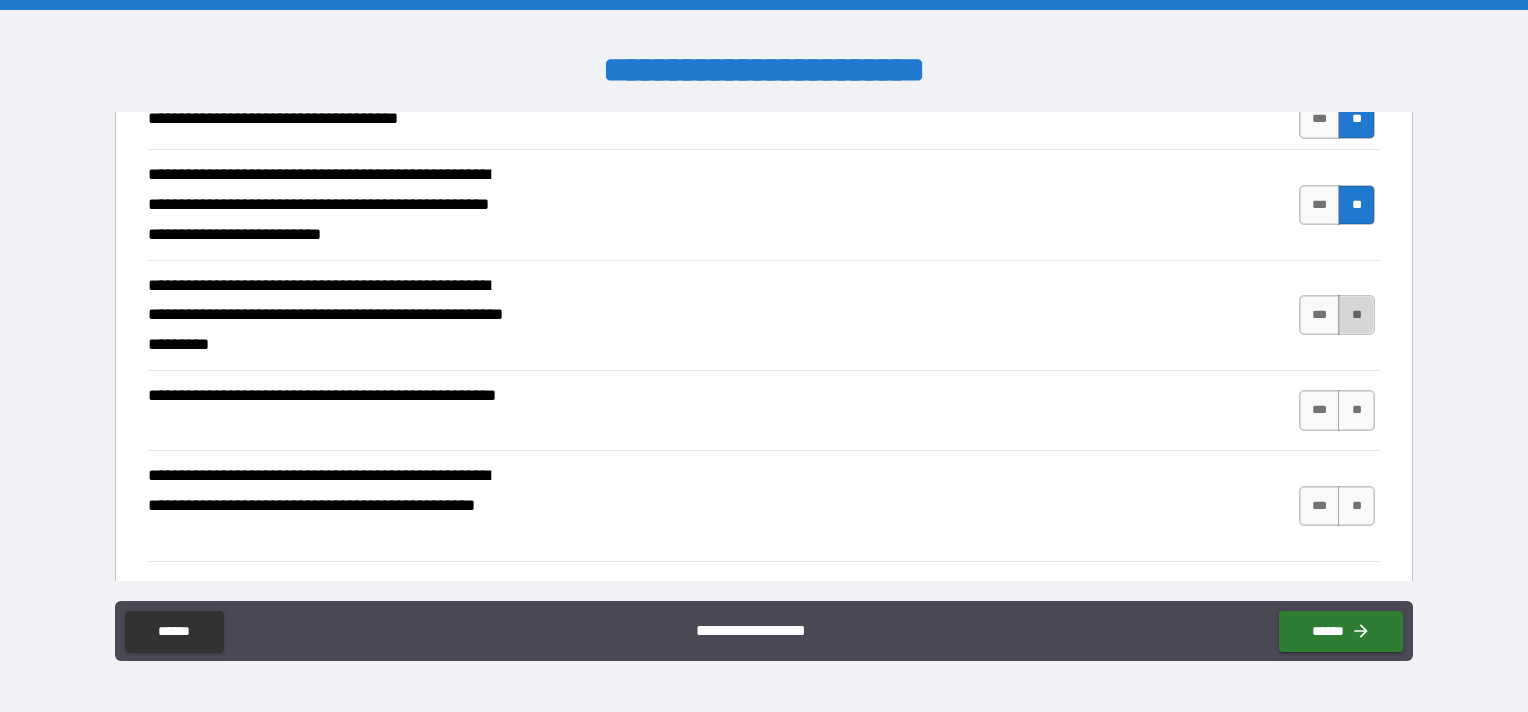 click on "**" at bounding box center [1356, 315] 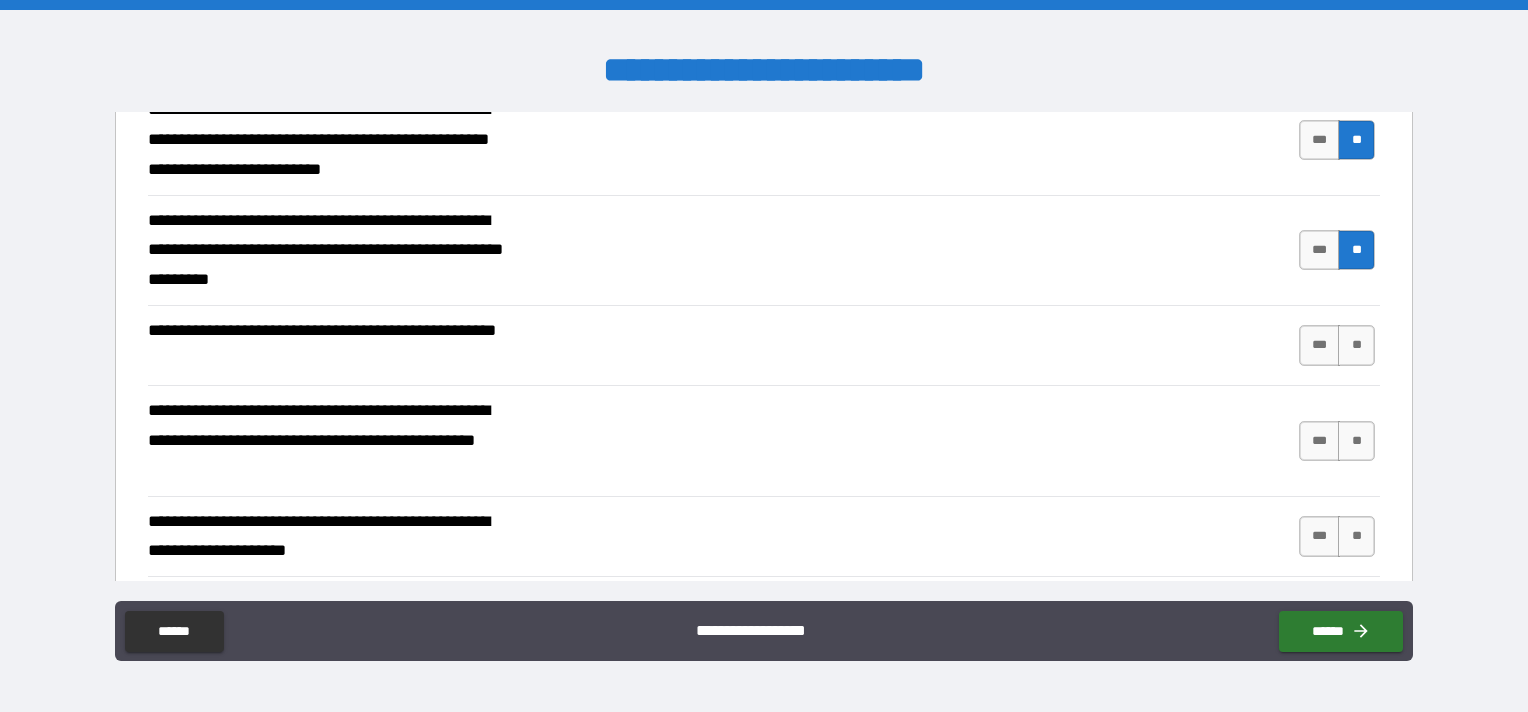 scroll, scrollTop: 700, scrollLeft: 0, axis: vertical 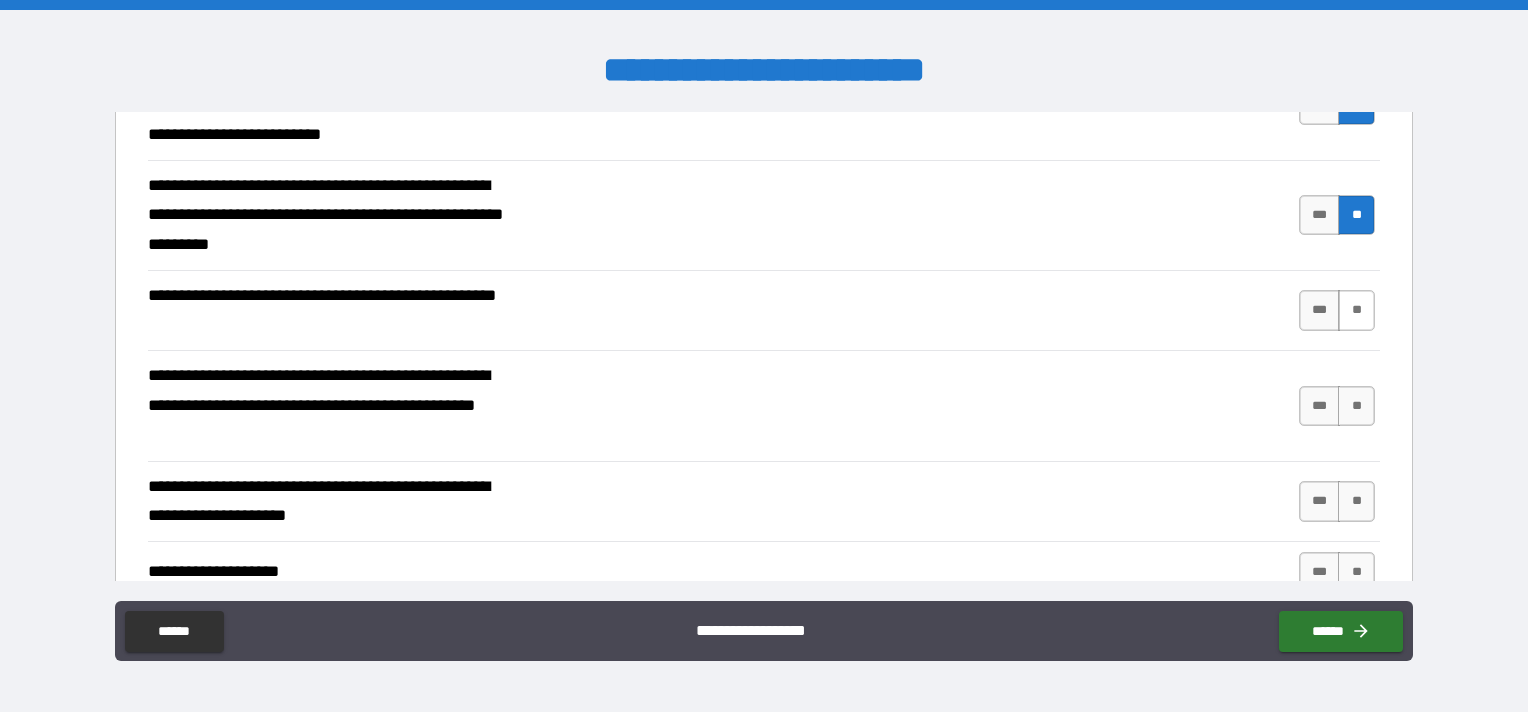 click on "**" at bounding box center (1356, 310) 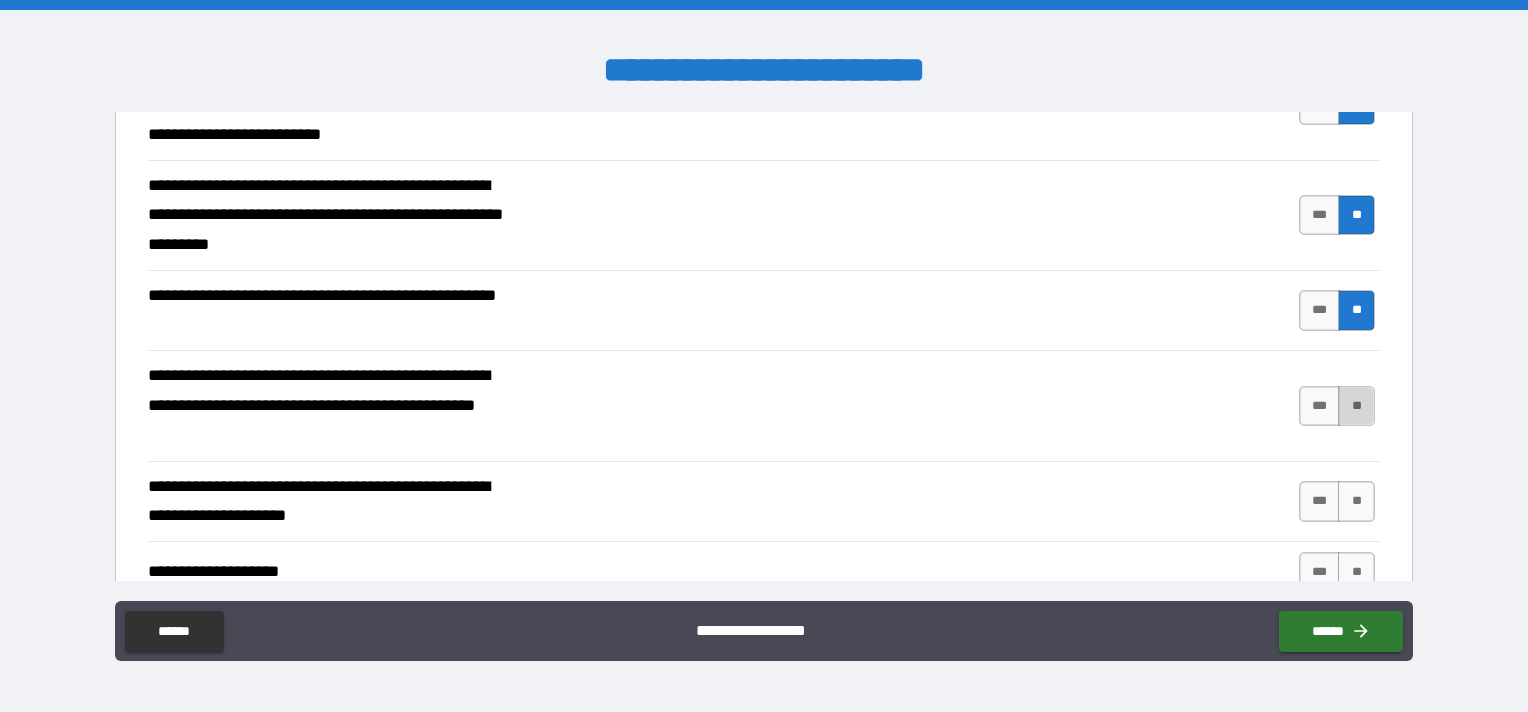 click on "**" at bounding box center (1356, 406) 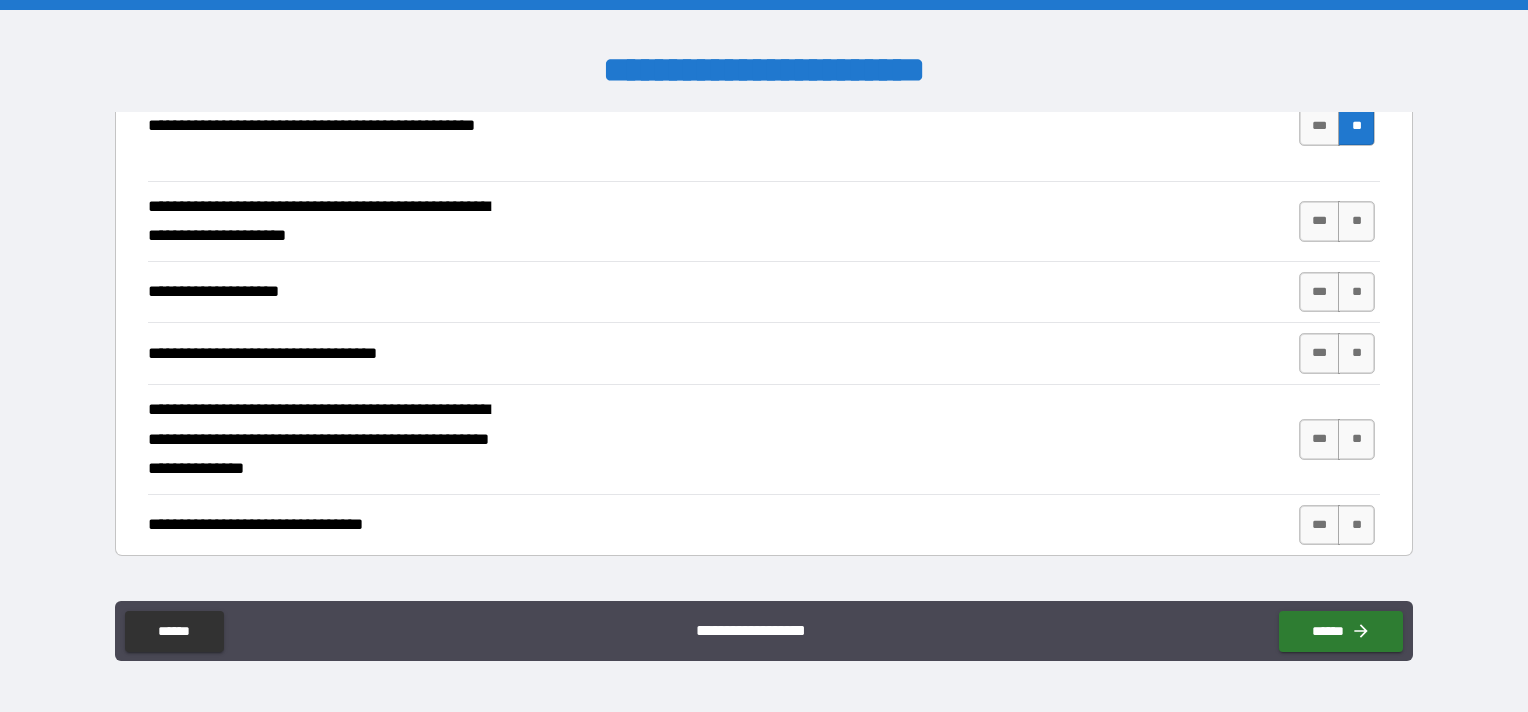 scroll, scrollTop: 1000, scrollLeft: 0, axis: vertical 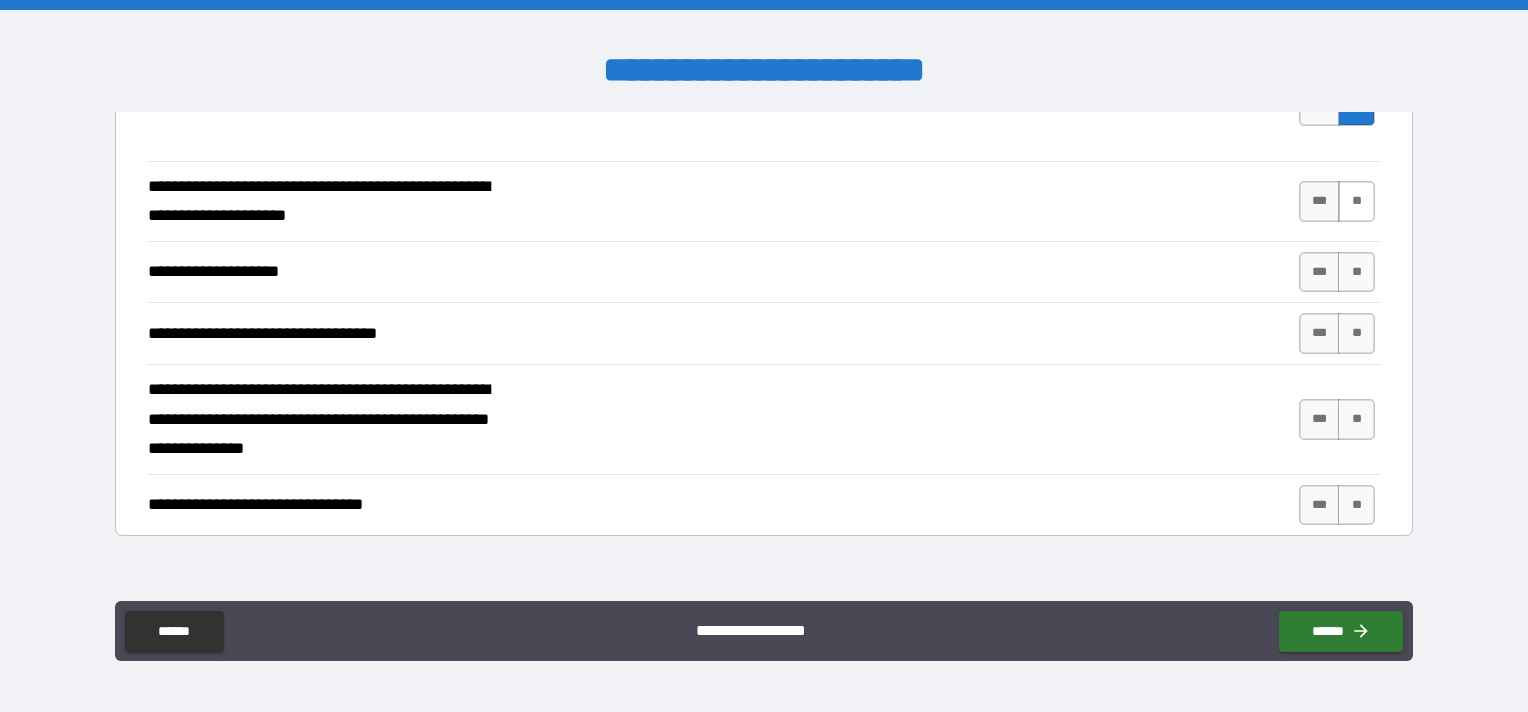 click on "**" at bounding box center [1356, 201] 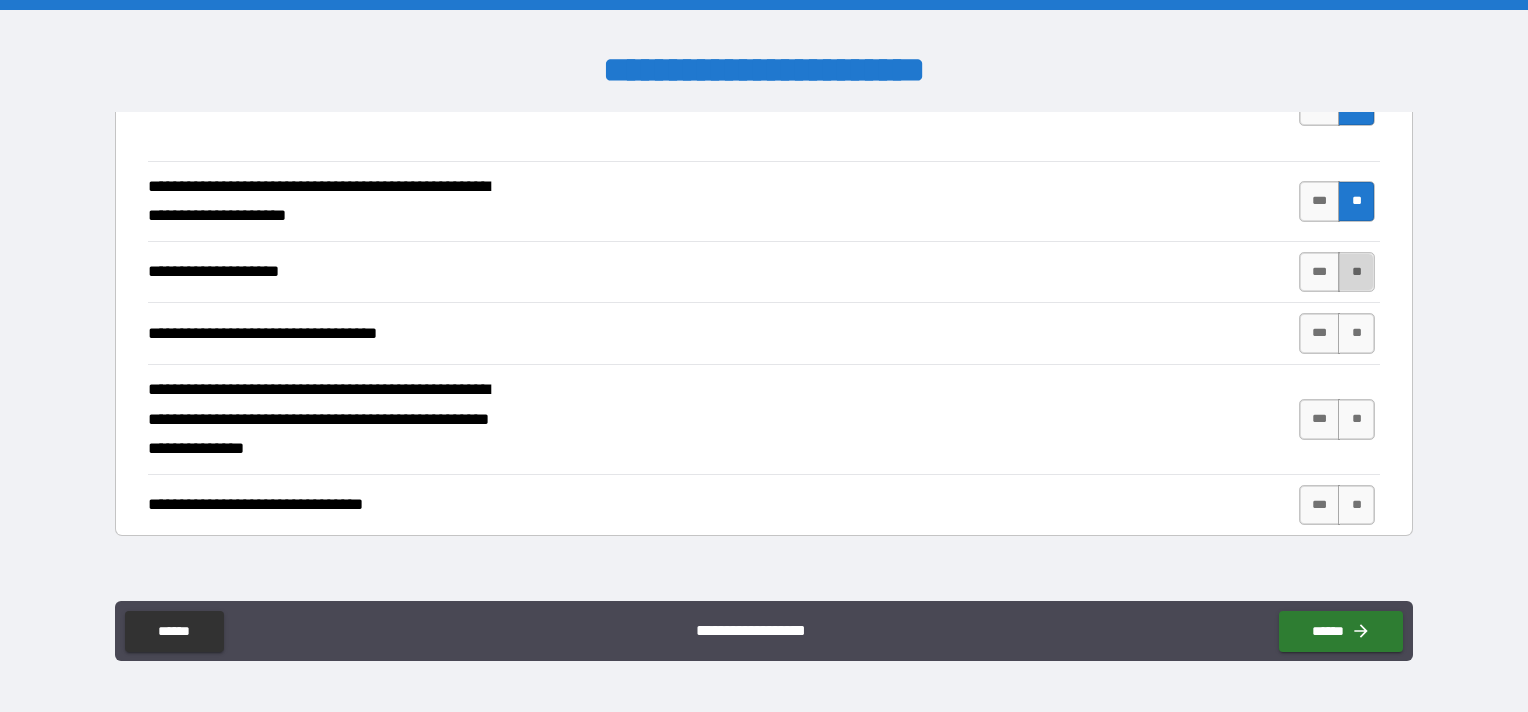 click on "**" at bounding box center [1356, 272] 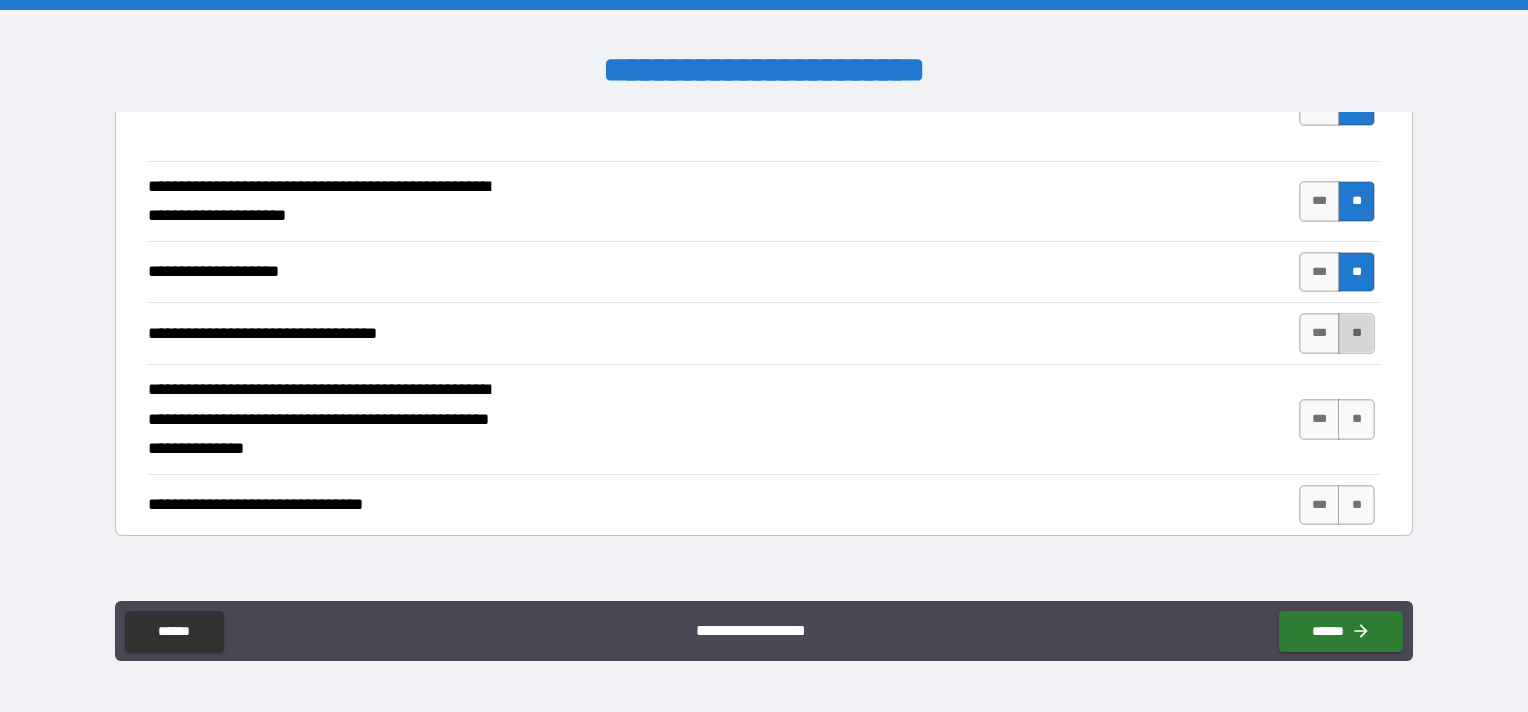click on "**" at bounding box center [1356, 333] 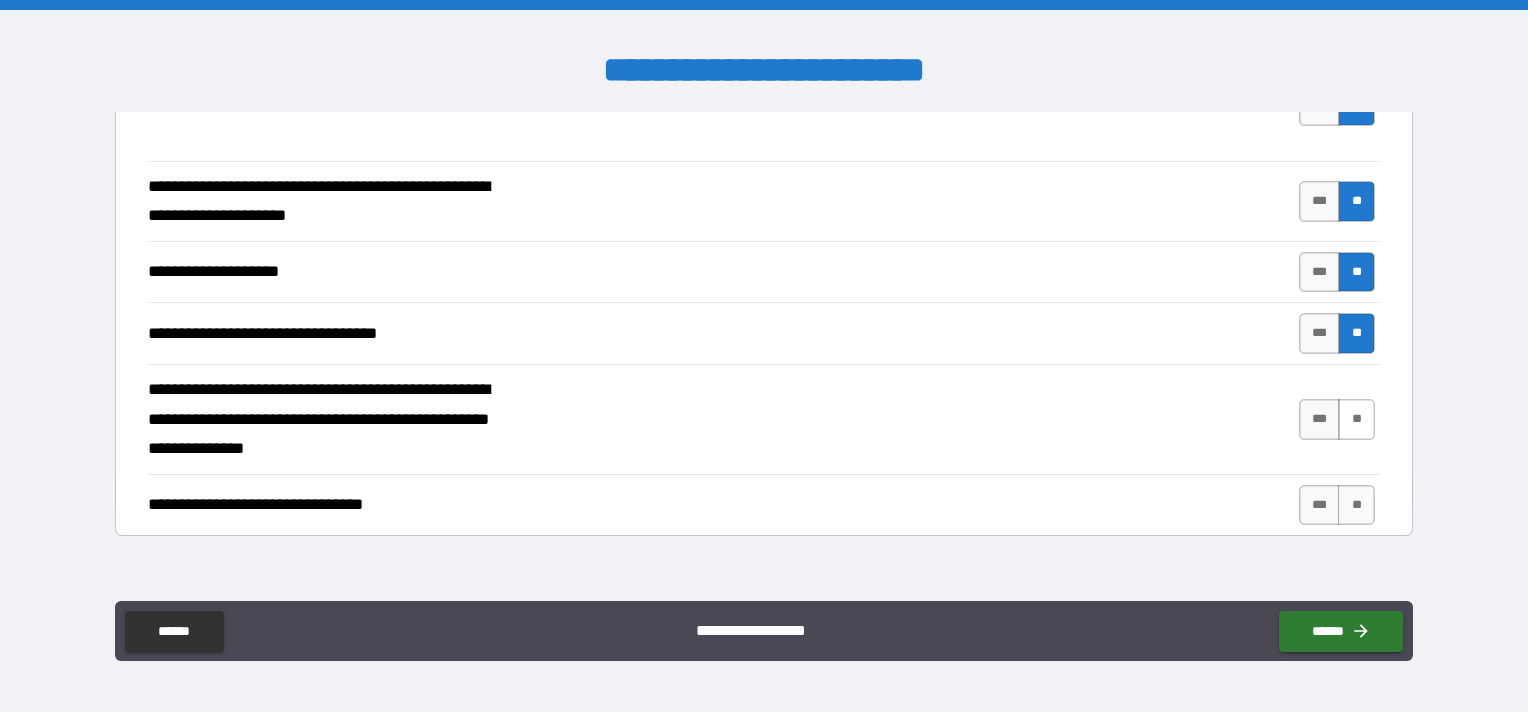 click on "**" at bounding box center (1356, 419) 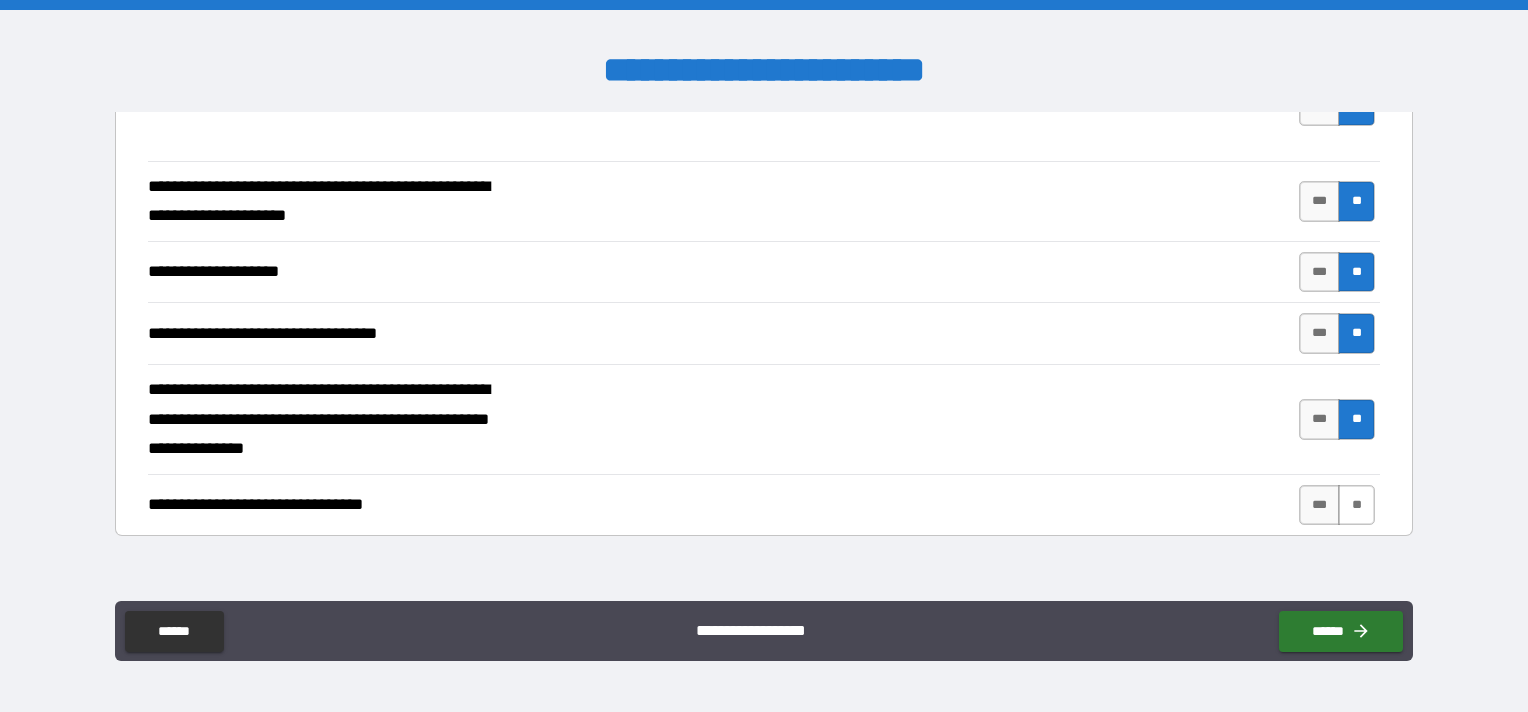 click on "**" at bounding box center (1356, 505) 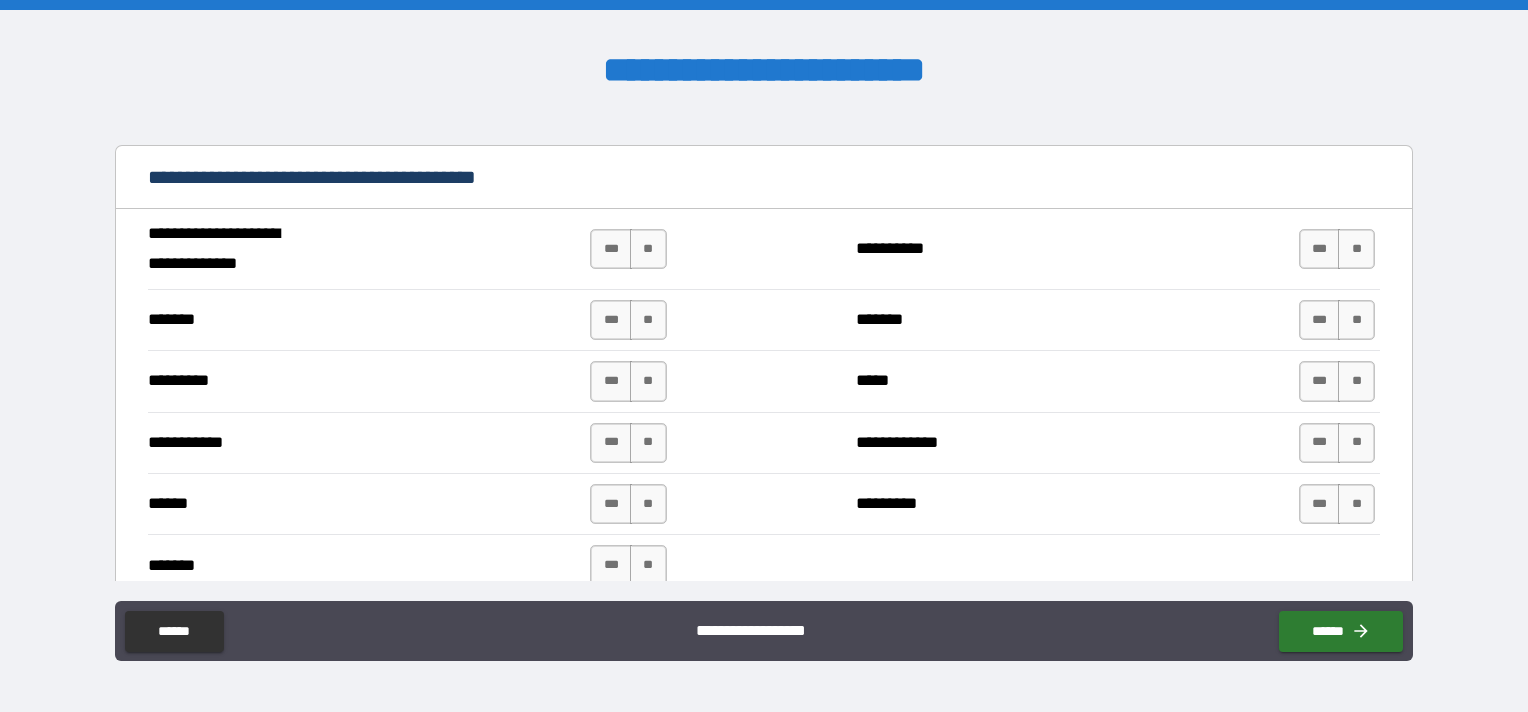 scroll, scrollTop: 1500, scrollLeft: 0, axis: vertical 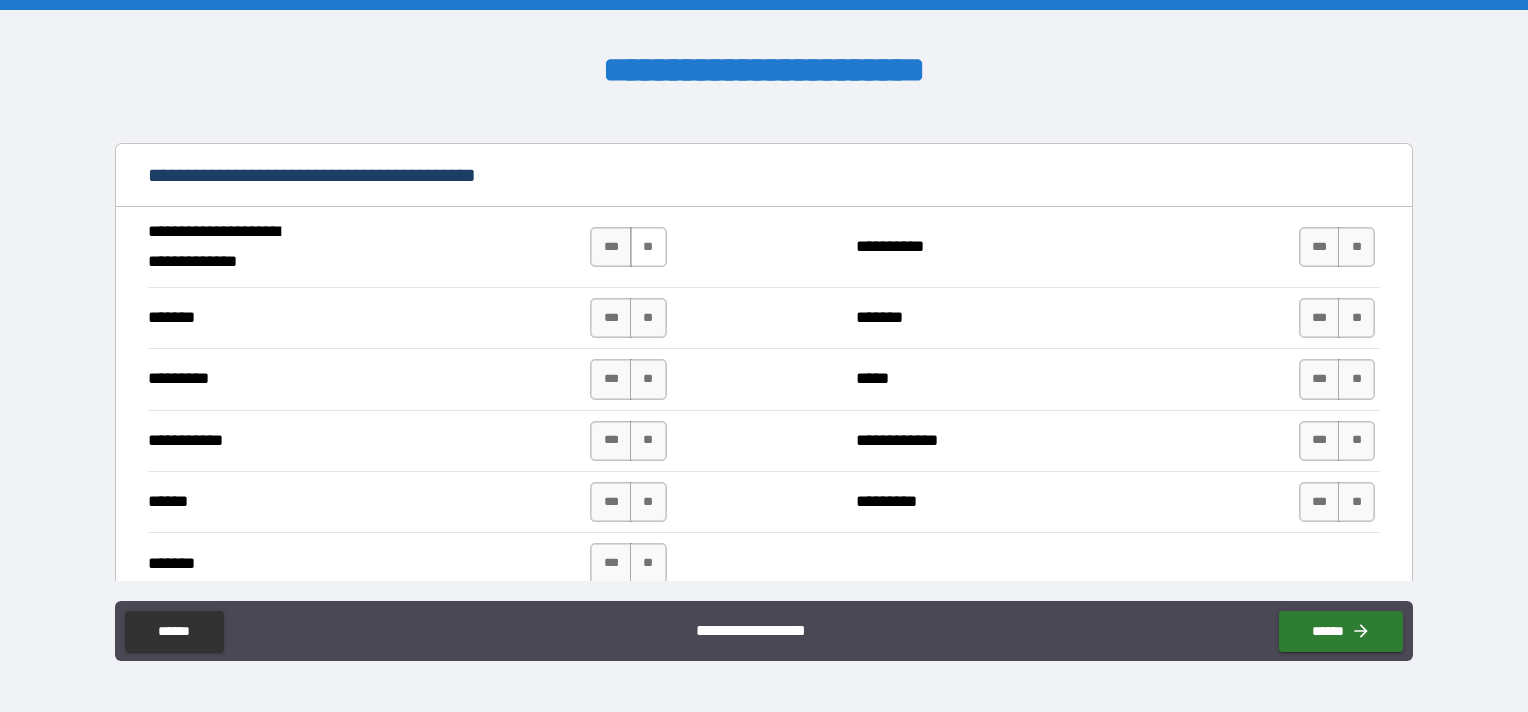 click on "**" at bounding box center [648, 247] 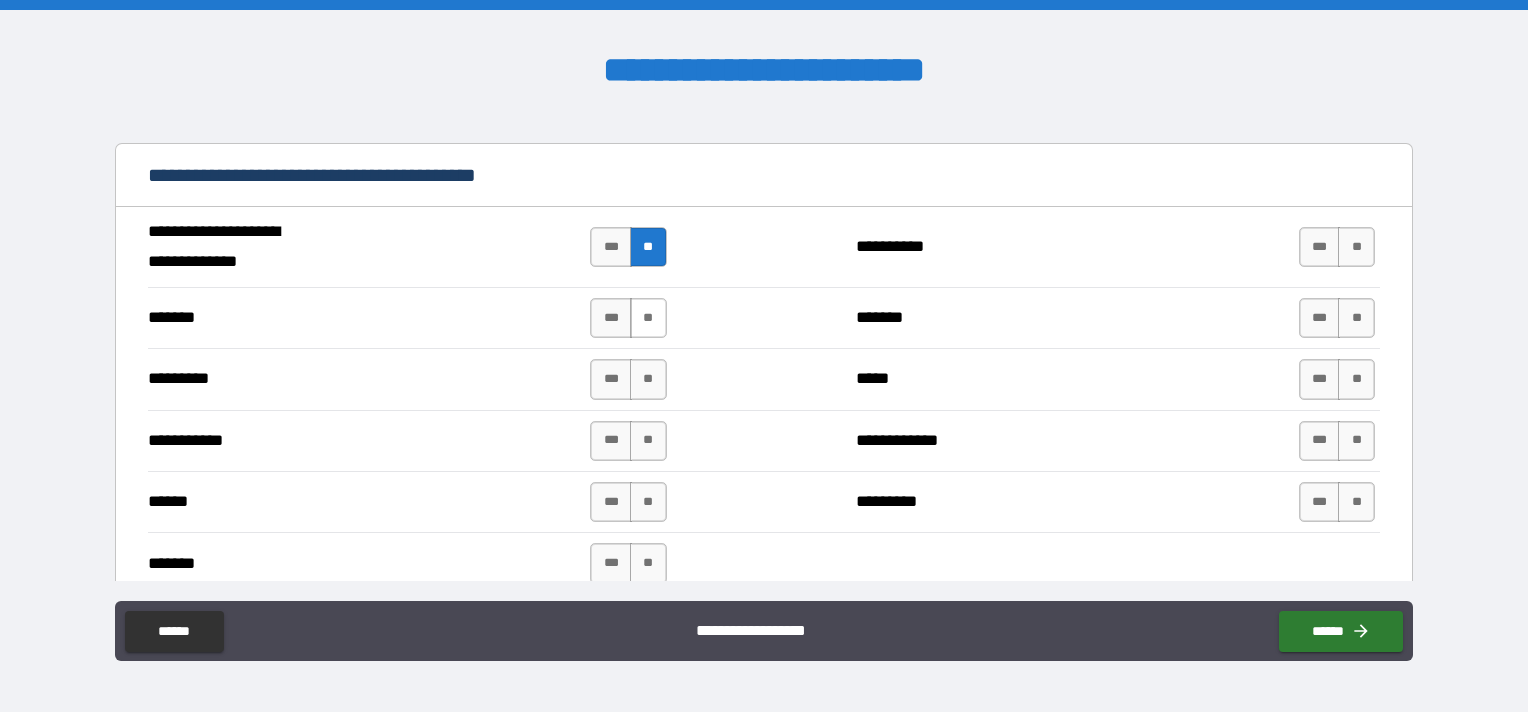click on "**" at bounding box center (648, 318) 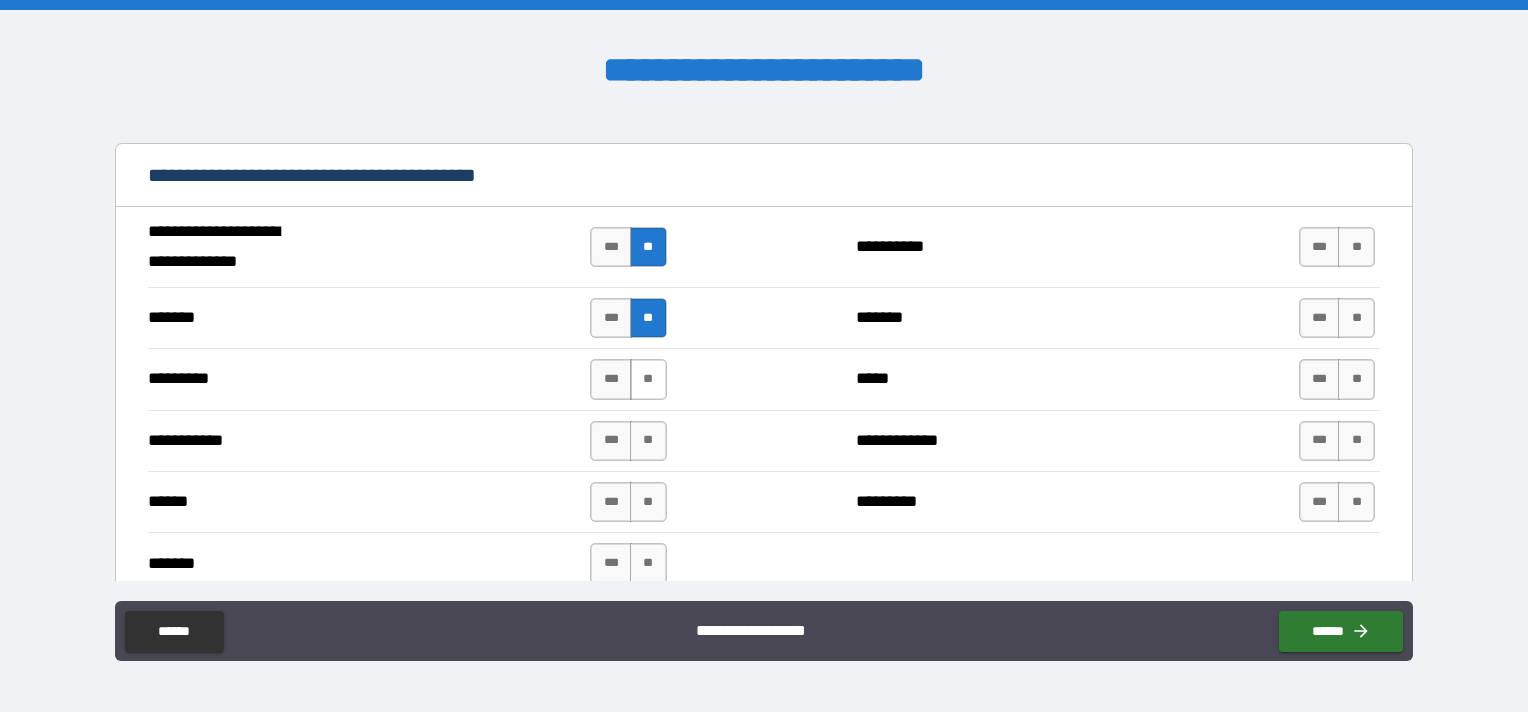 click on "**" at bounding box center (648, 379) 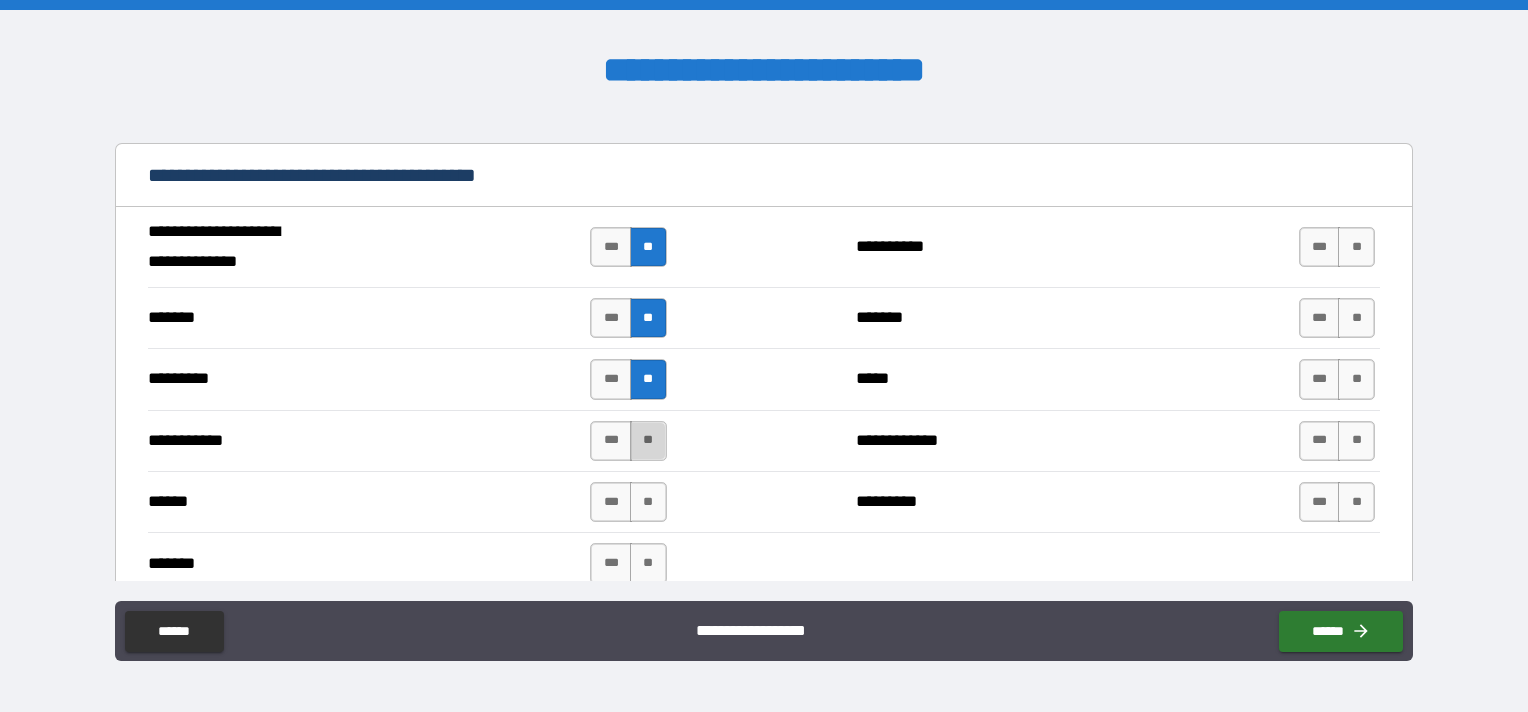 click on "**" at bounding box center [648, 441] 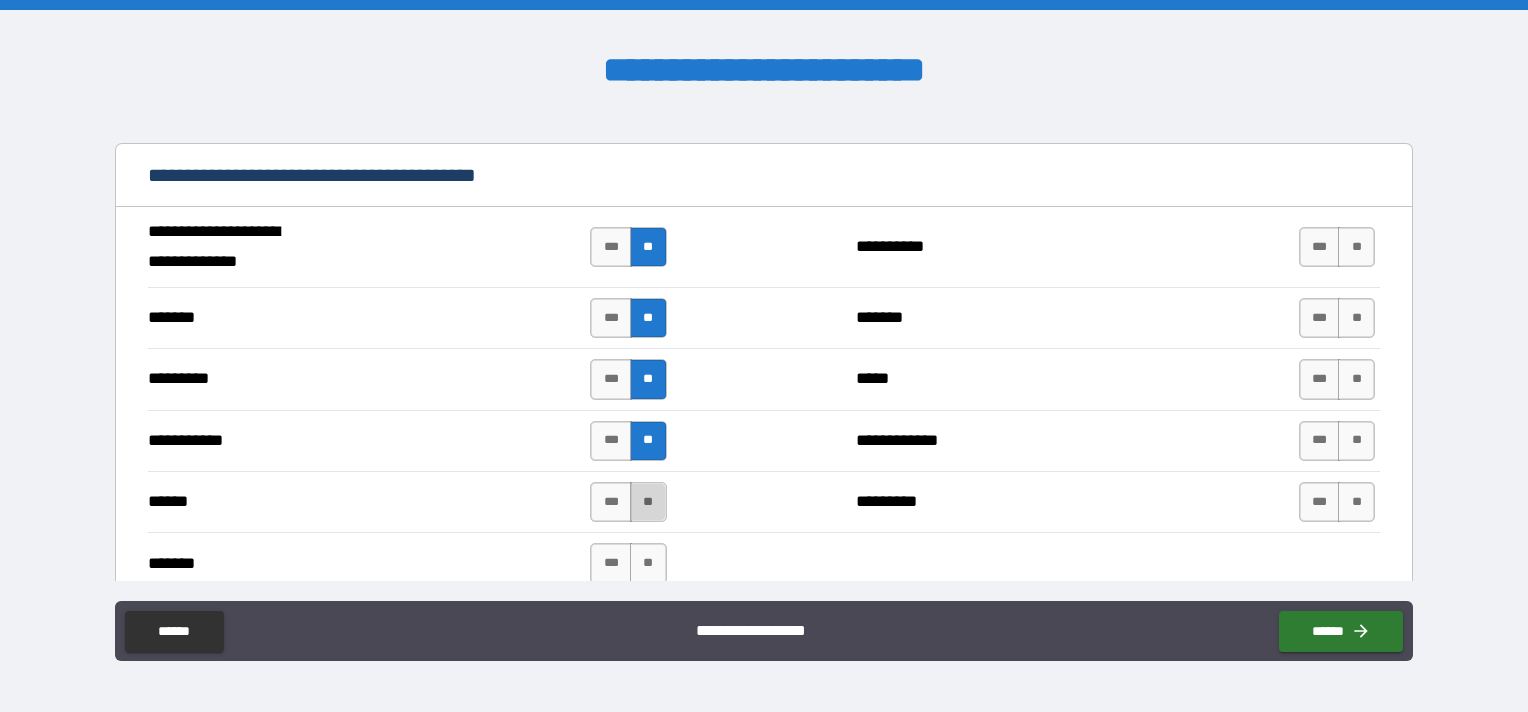 click on "**" at bounding box center (648, 502) 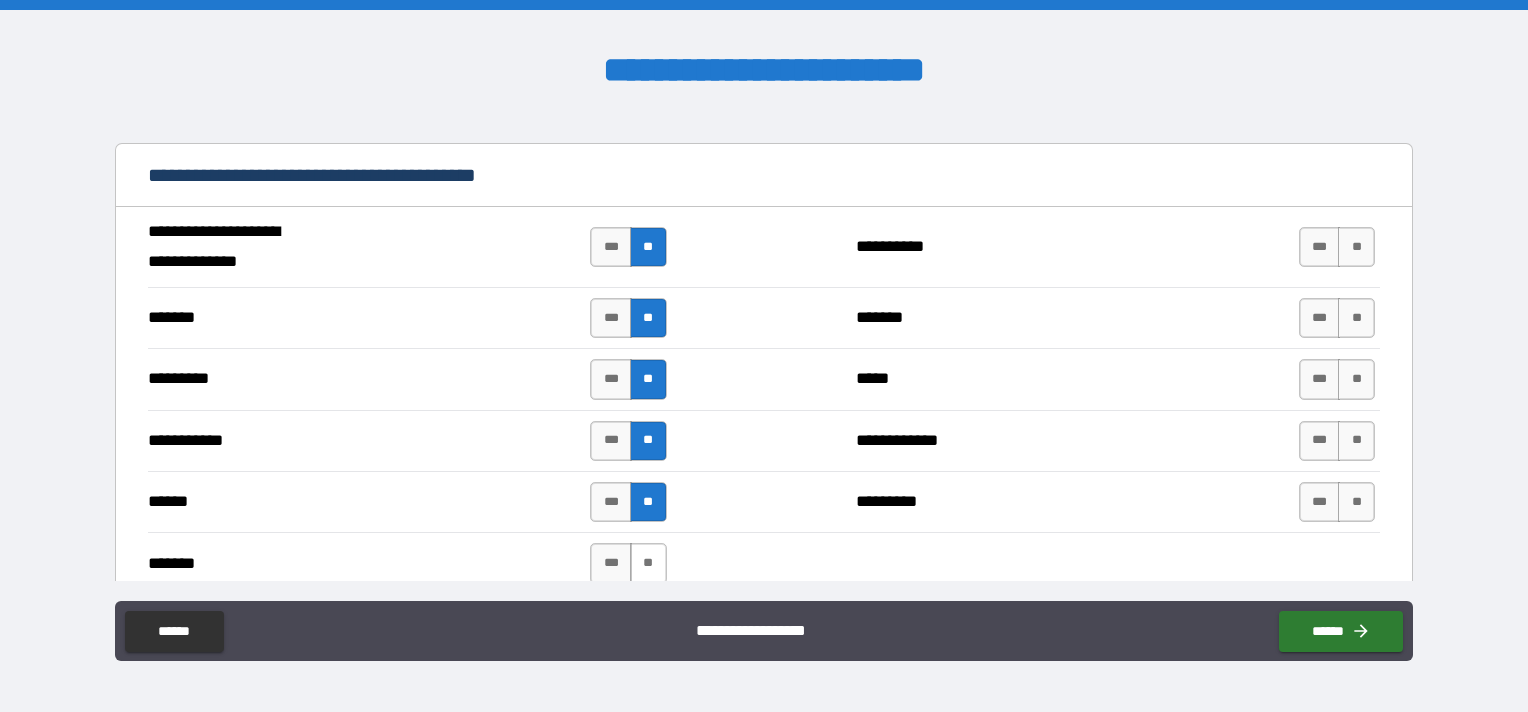 click on "**" at bounding box center [648, 563] 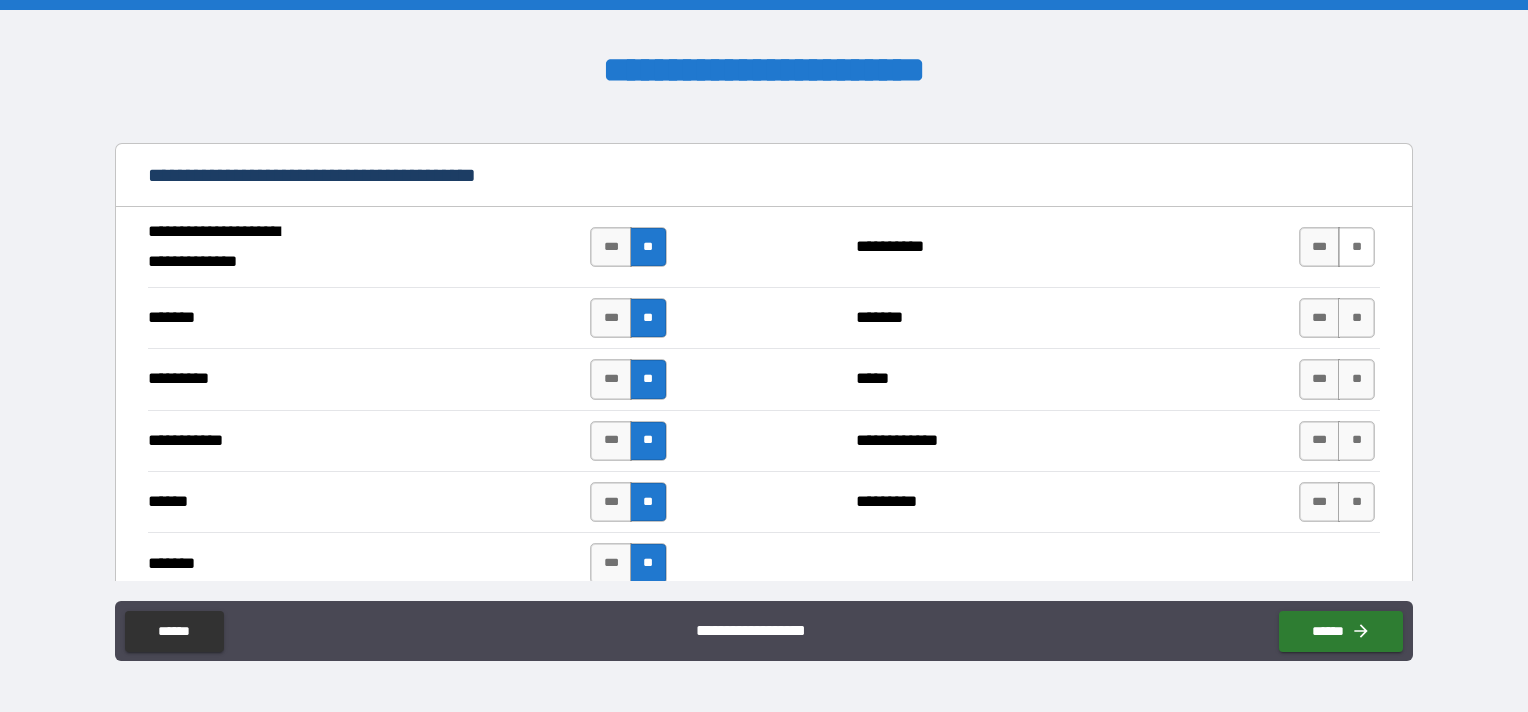 click on "**" at bounding box center (1356, 247) 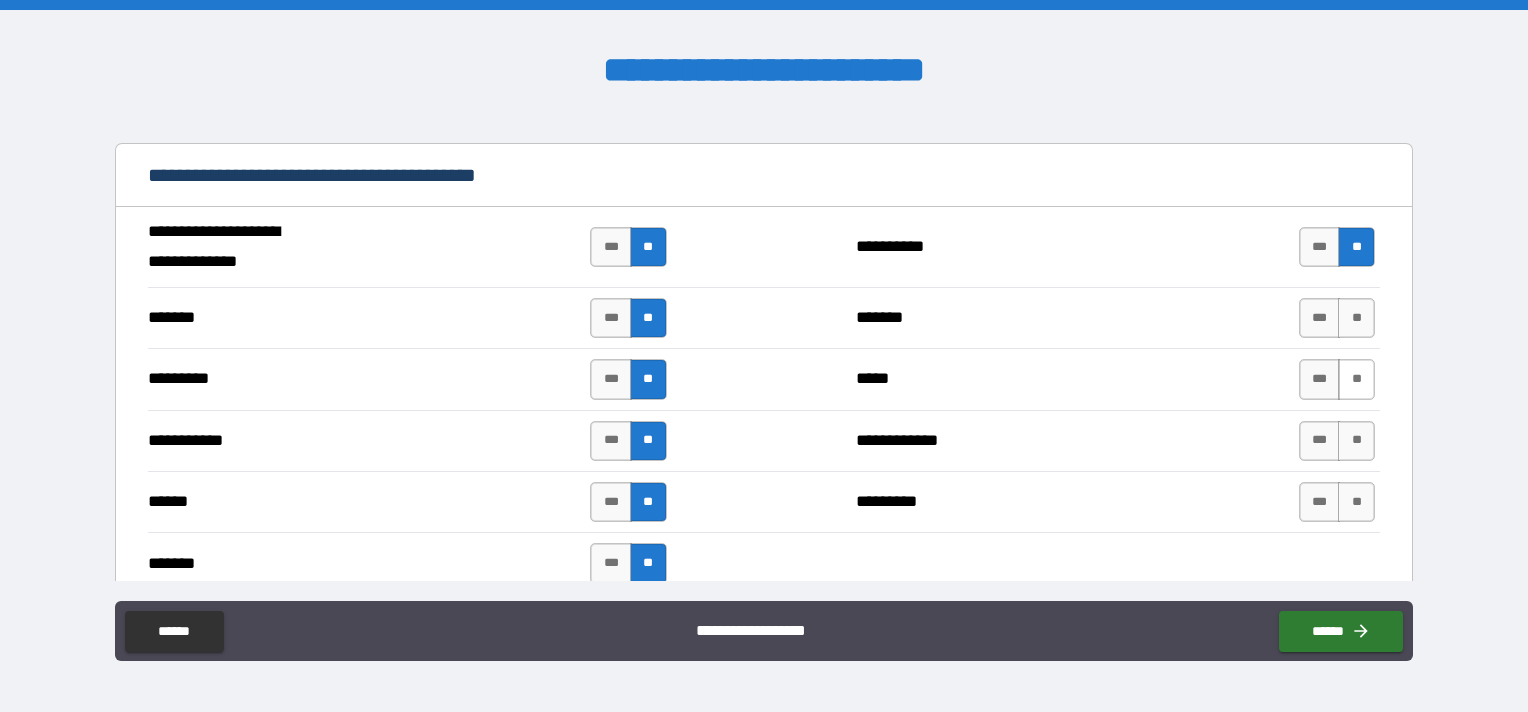 click on "**" at bounding box center [1356, 318] 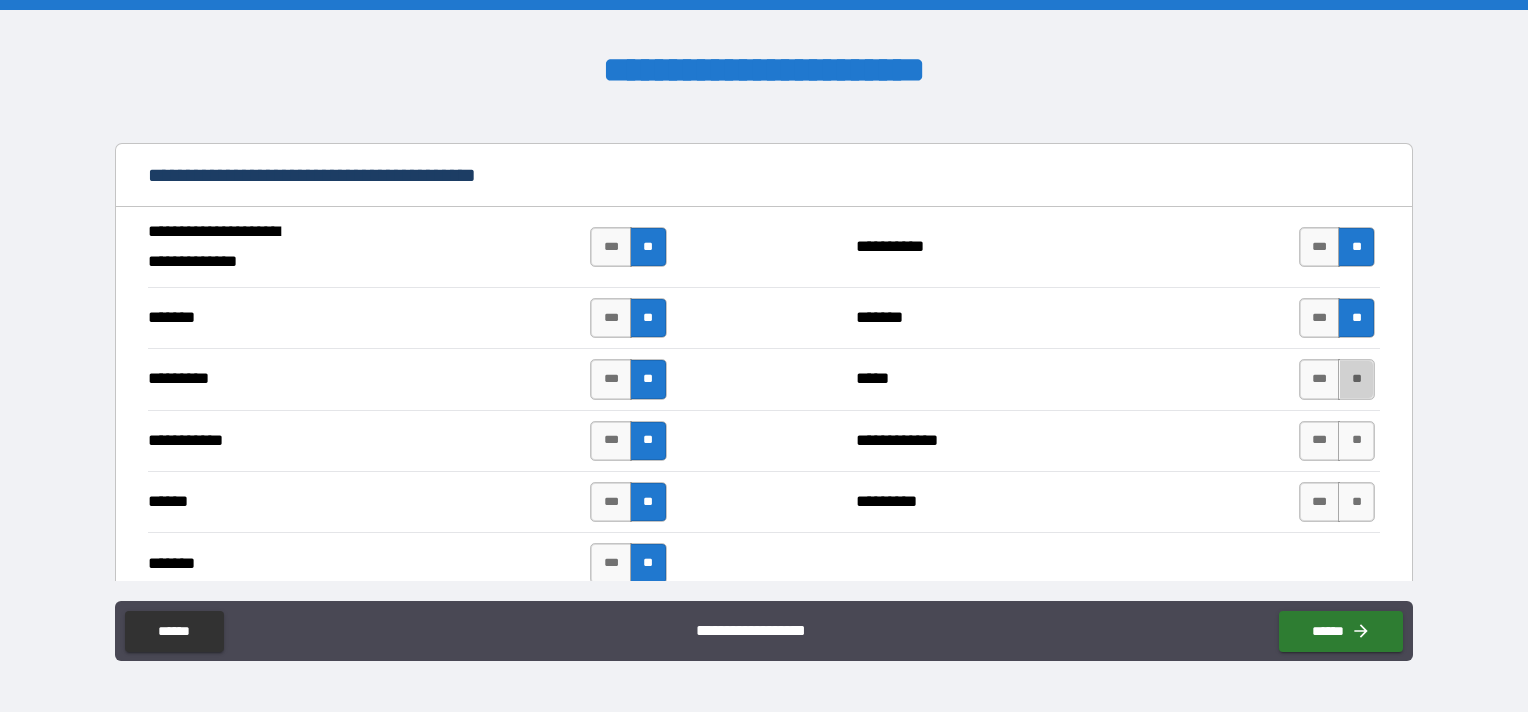 click on "**" at bounding box center [1356, 379] 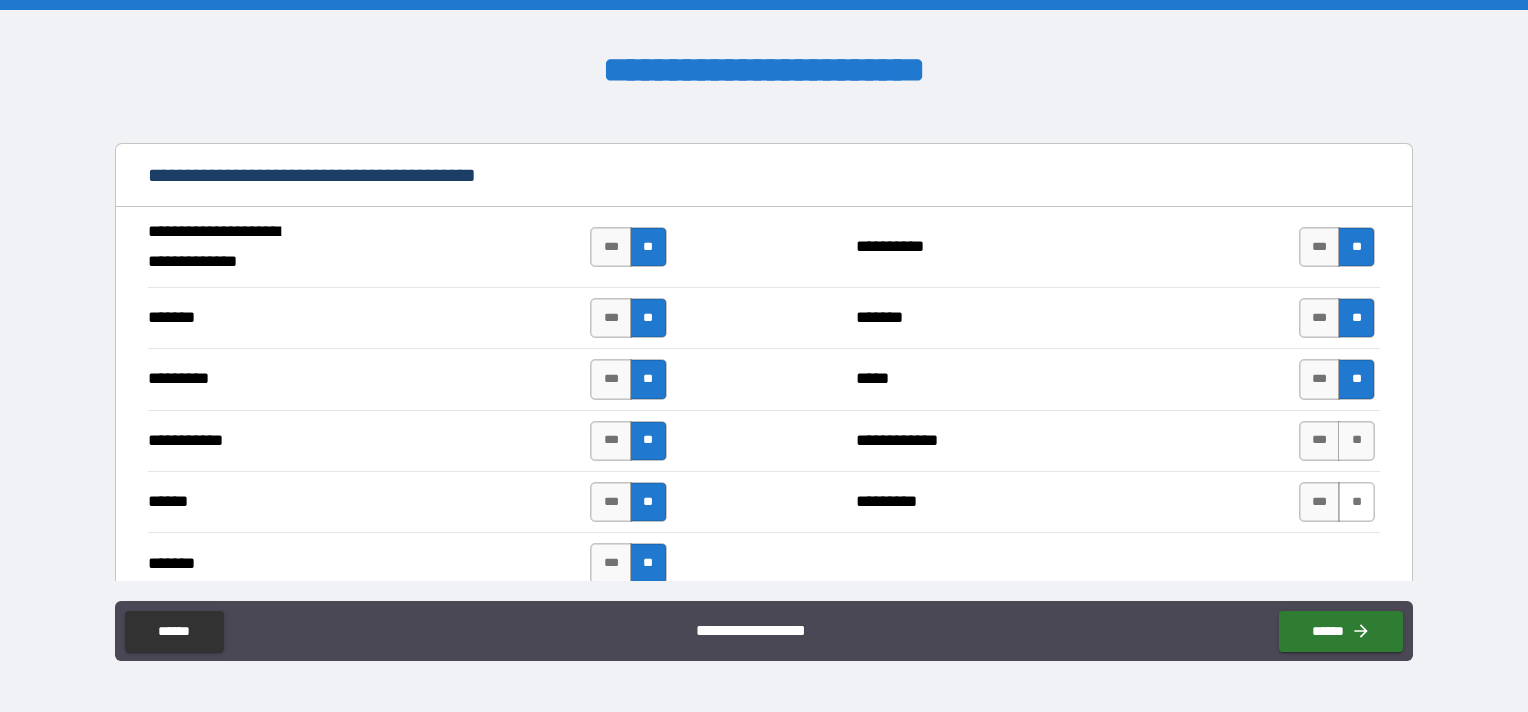 drag, startPoint x: 1343, startPoint y: 446, endPoint x: 1341, endPoint y: 508, distance: 62.03225 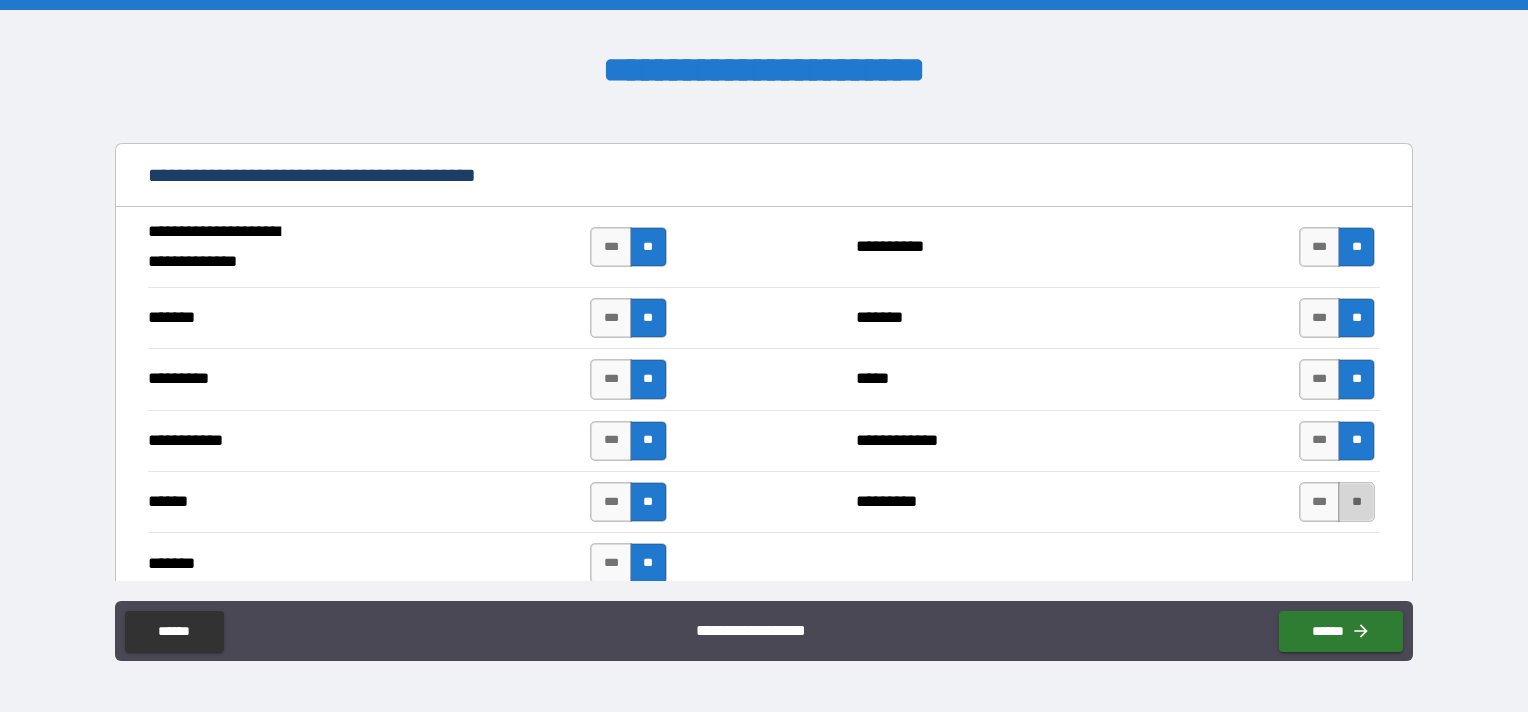 click on "**" at bounding box center (1356, 502) 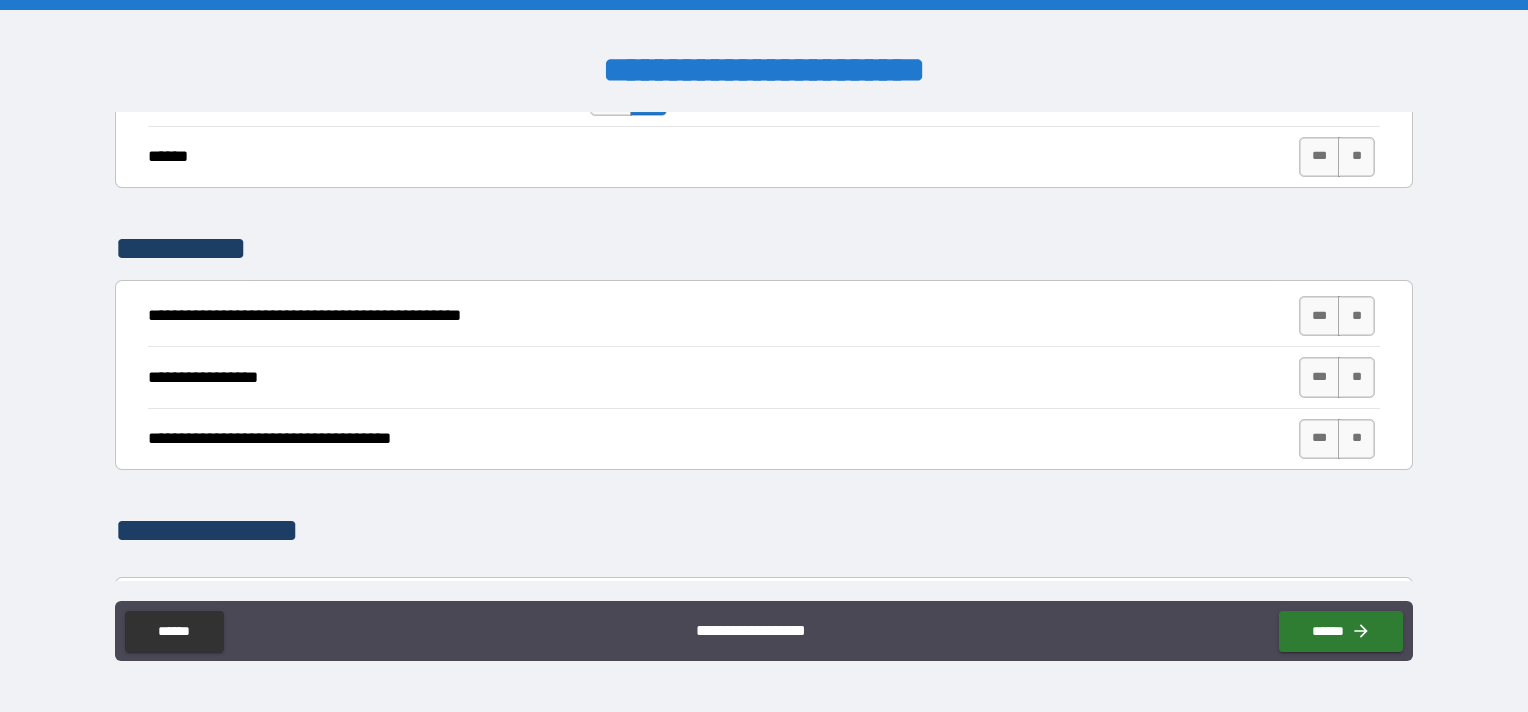 scroll, scrollTop: 2000, scrollLeft: 0, axis: vertical 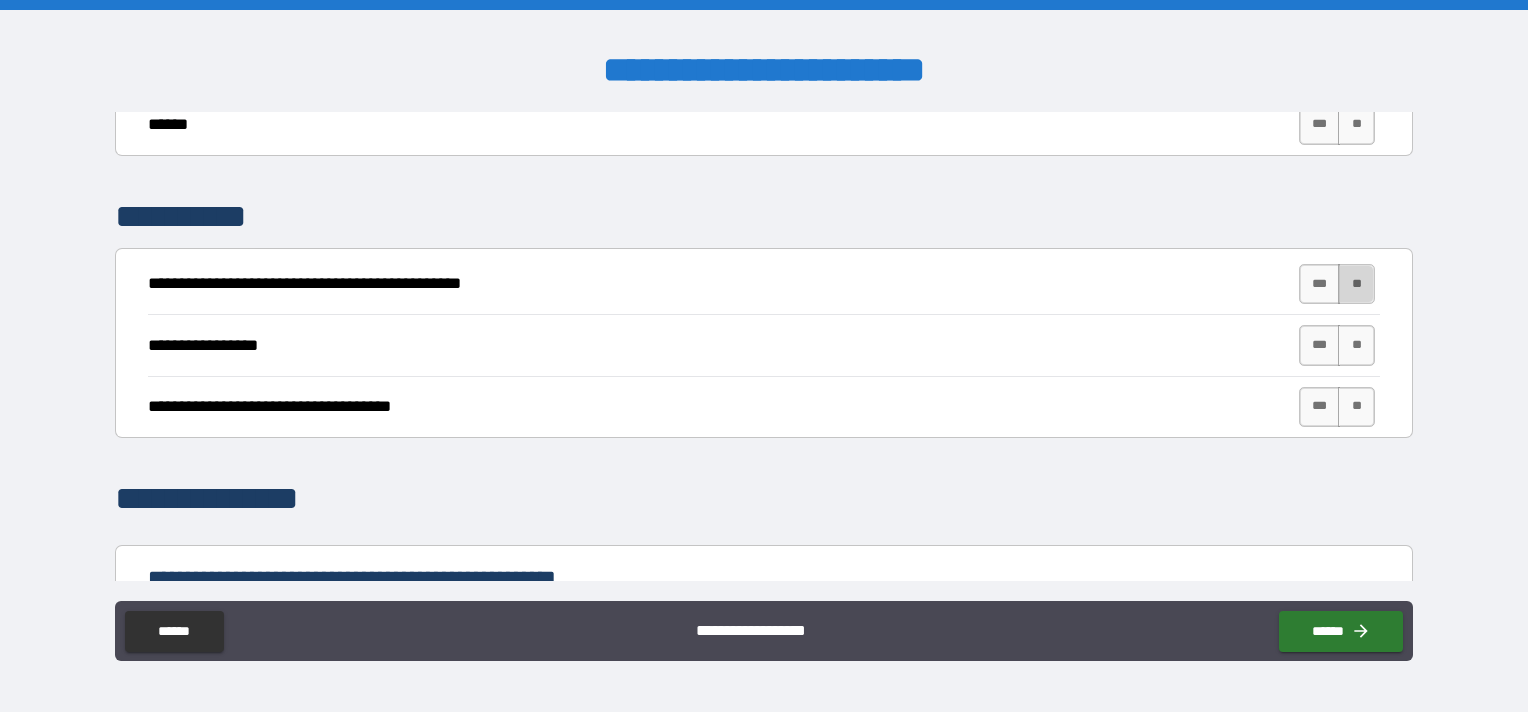 click on "**" at bounding box center (1356, 284) 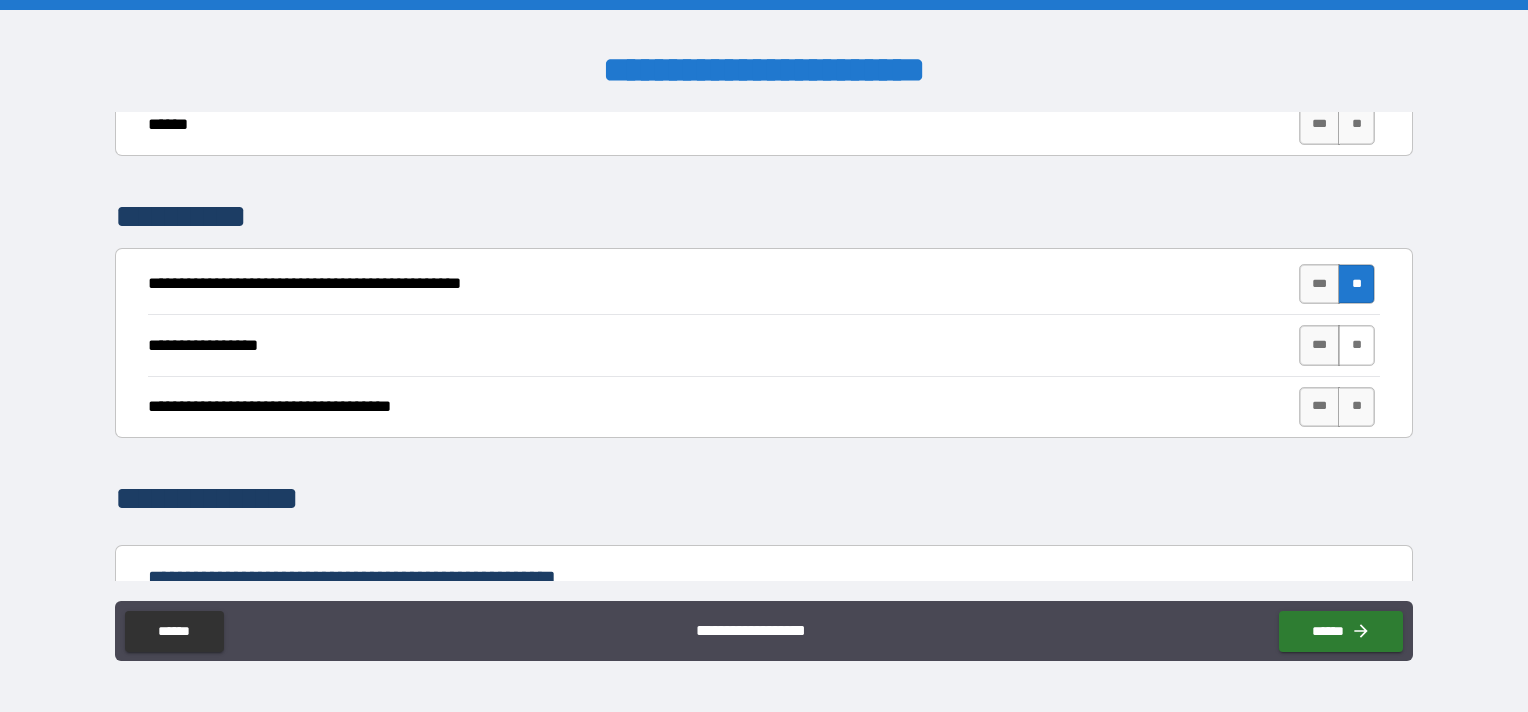 click on "**" at bounding box center [1356, 345] 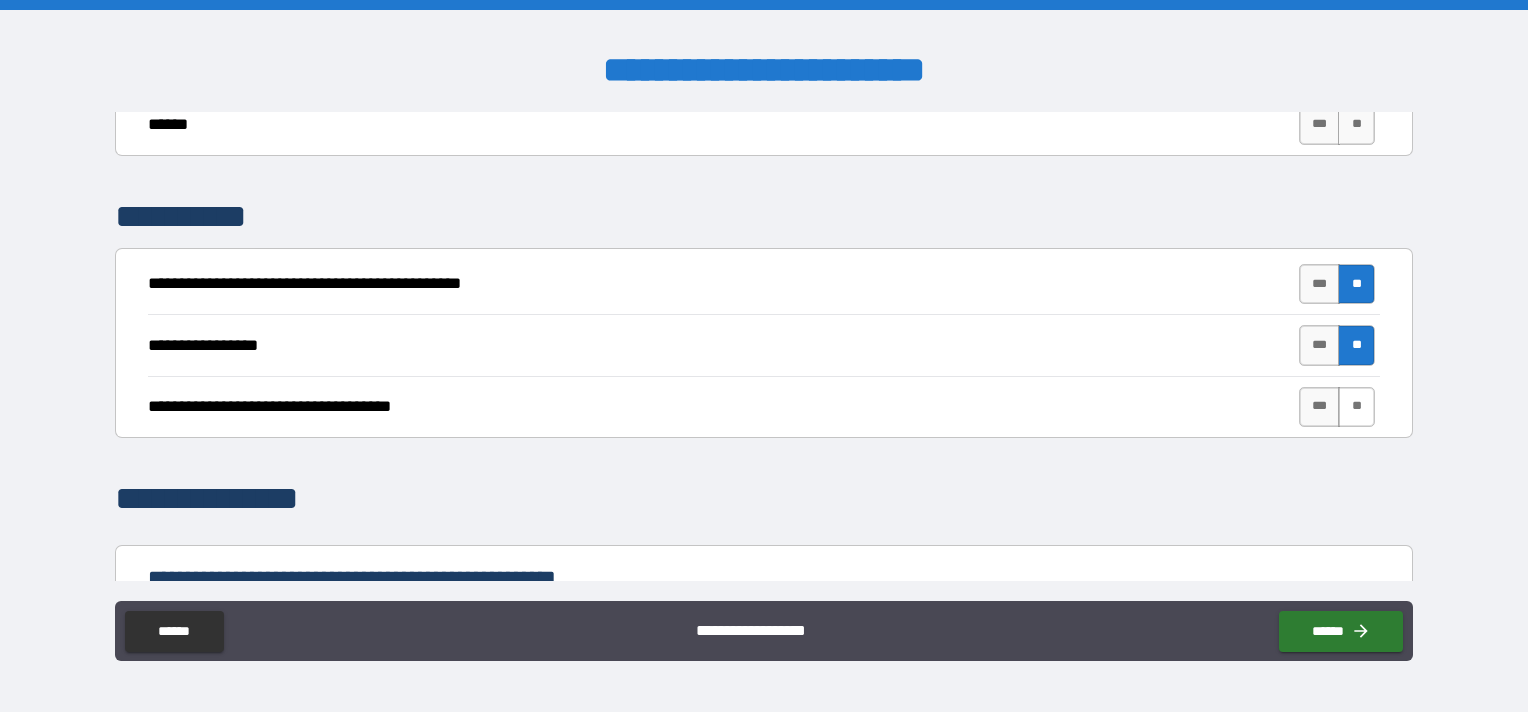 click on "**" at bounding box center [1356, 407] 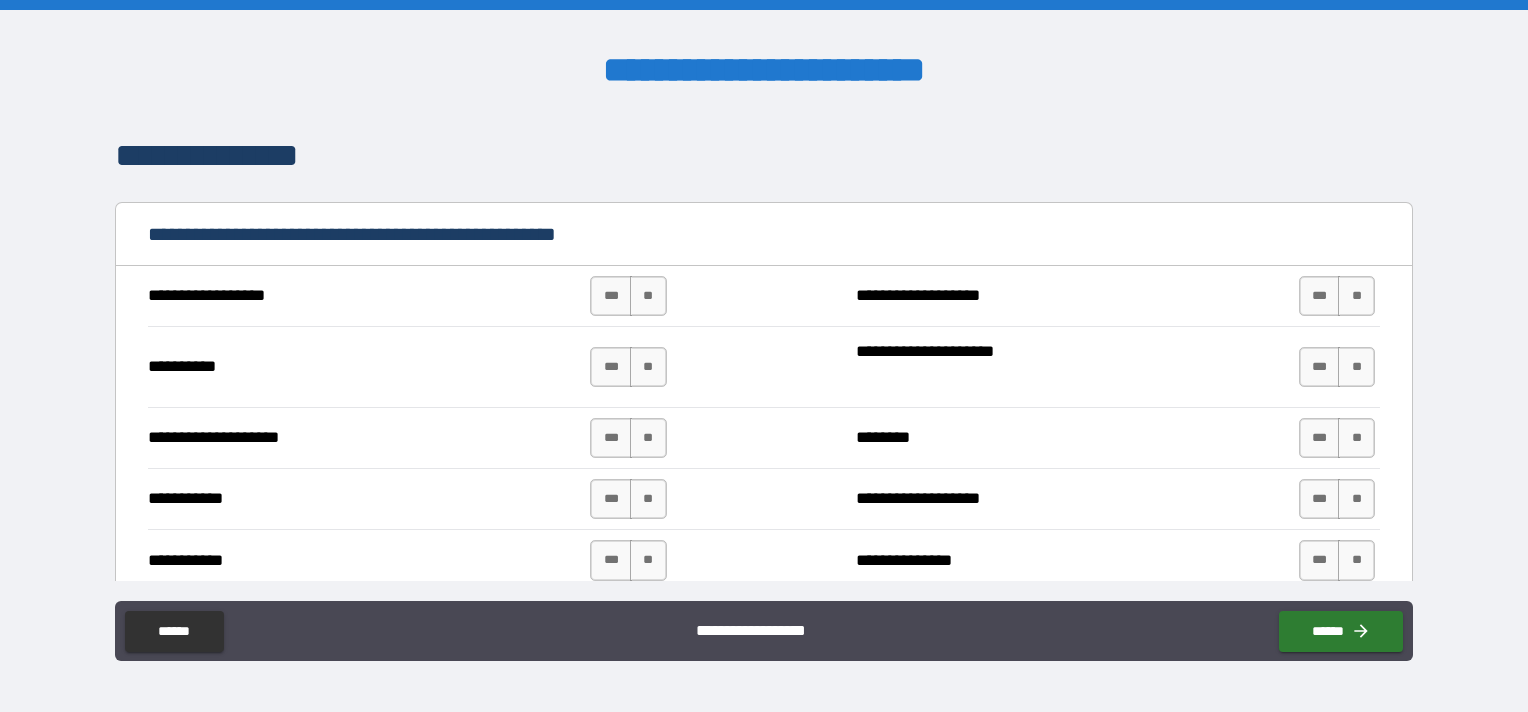 scroll, scrollTop: 2400, scrollLeft: 0, axis: vertical 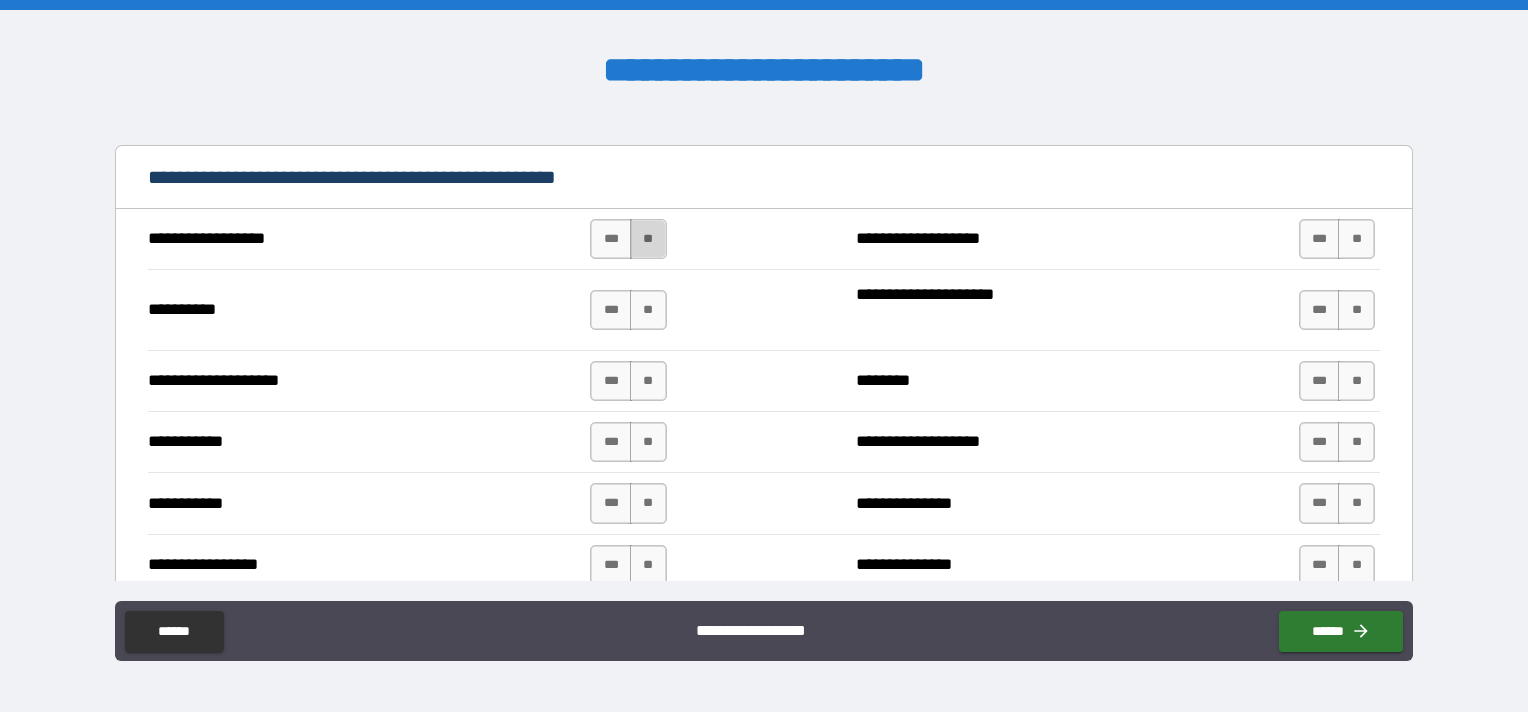 click on "**" at bounding box center (648, 239) 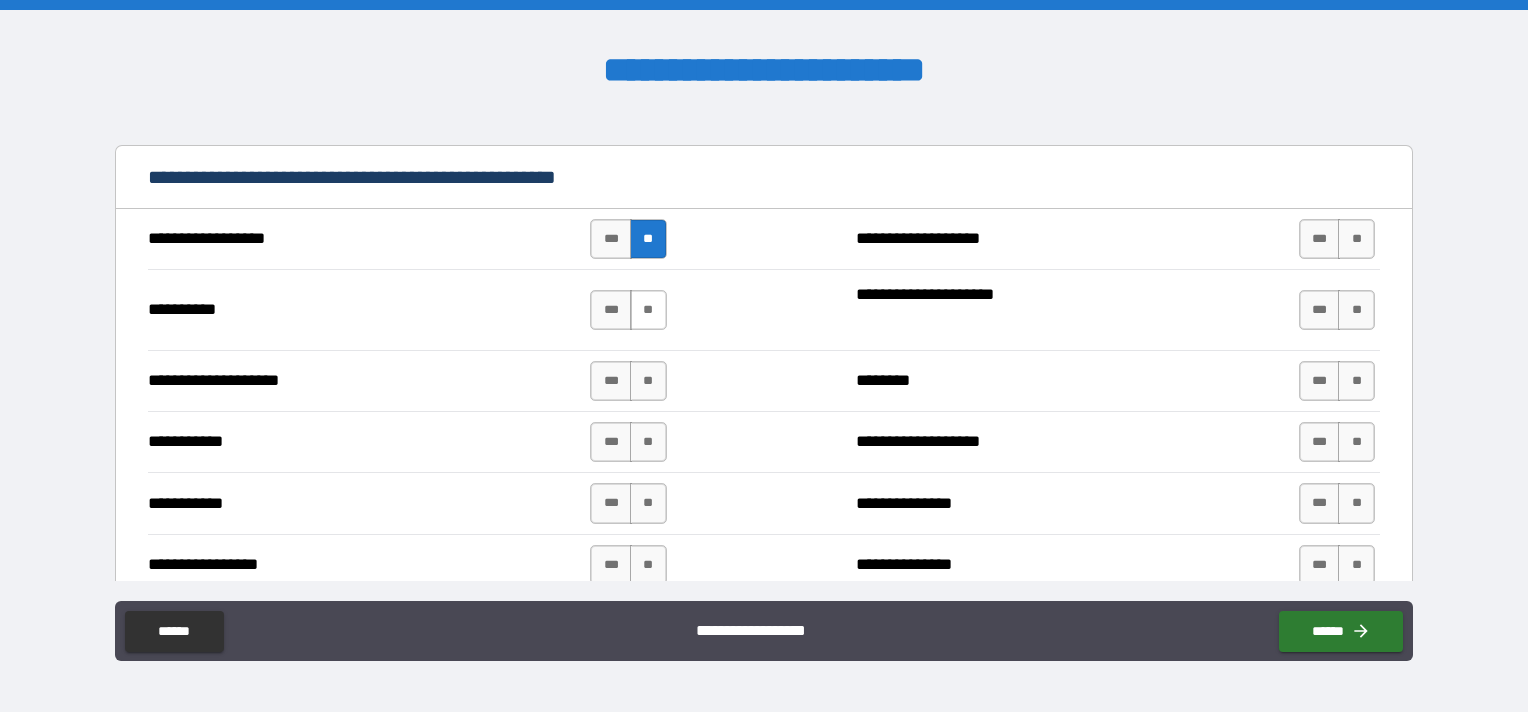 click on "**" at bounding box center [648, 310] 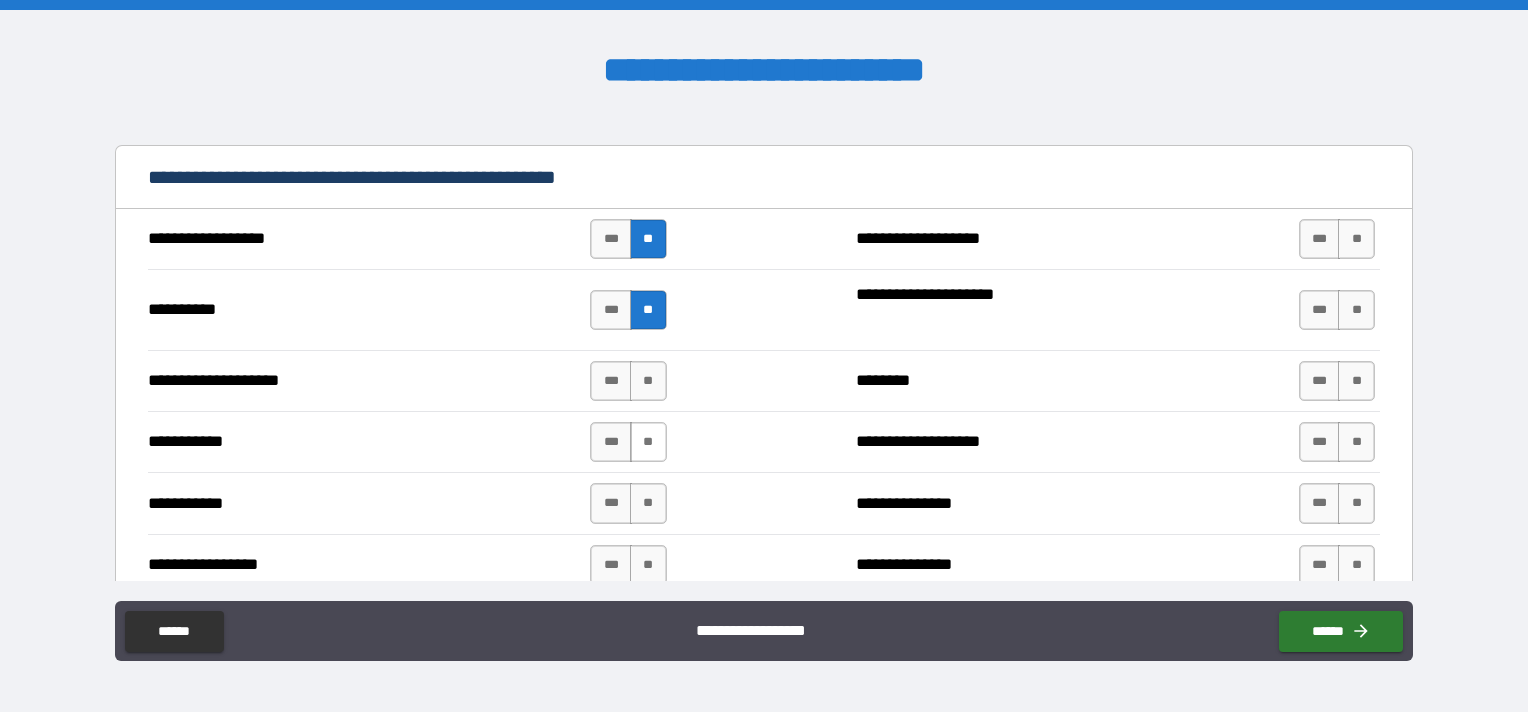 drag, startPoint x: 647, startPoint y: 368, endPoint x: 639, endPoint y: 436, distance: 68.46897 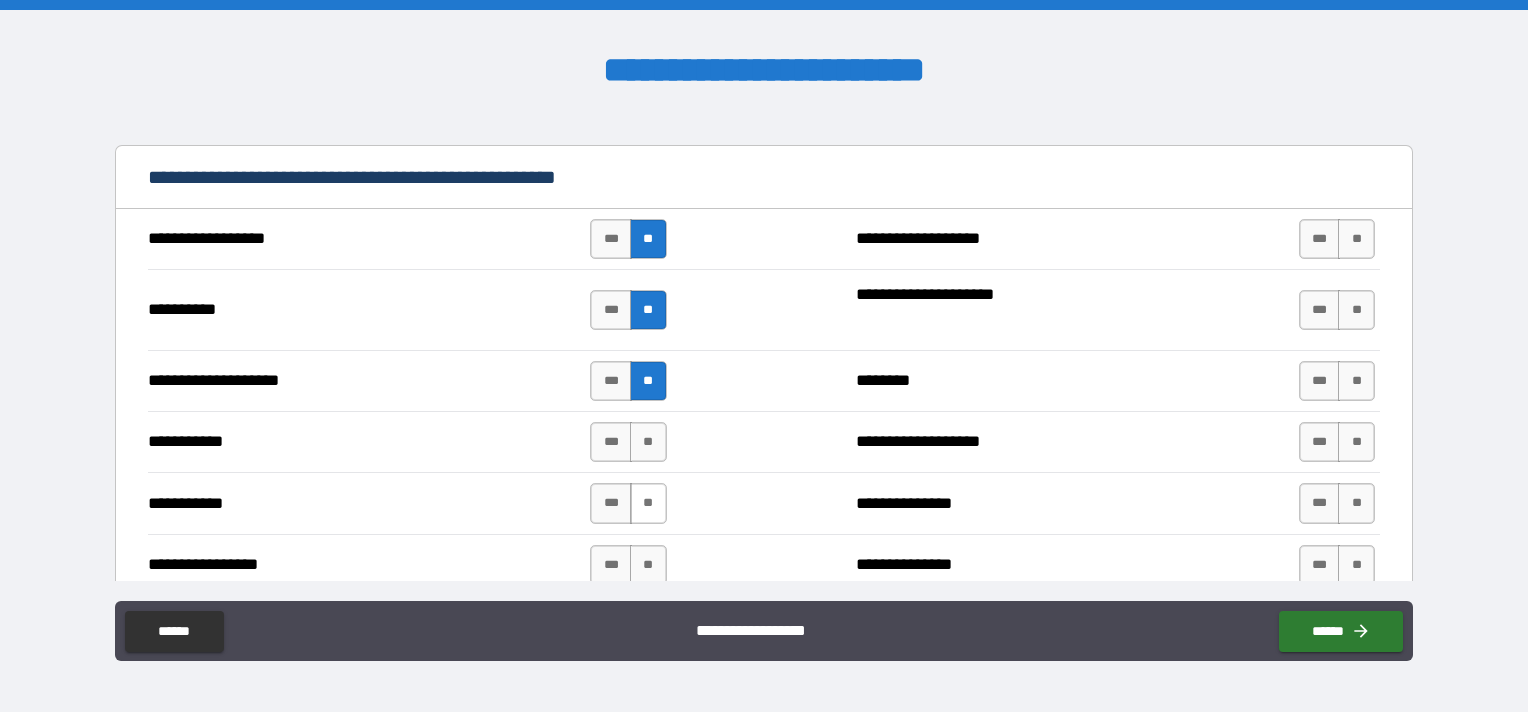 click on "**" at bounding box center (648, 442) 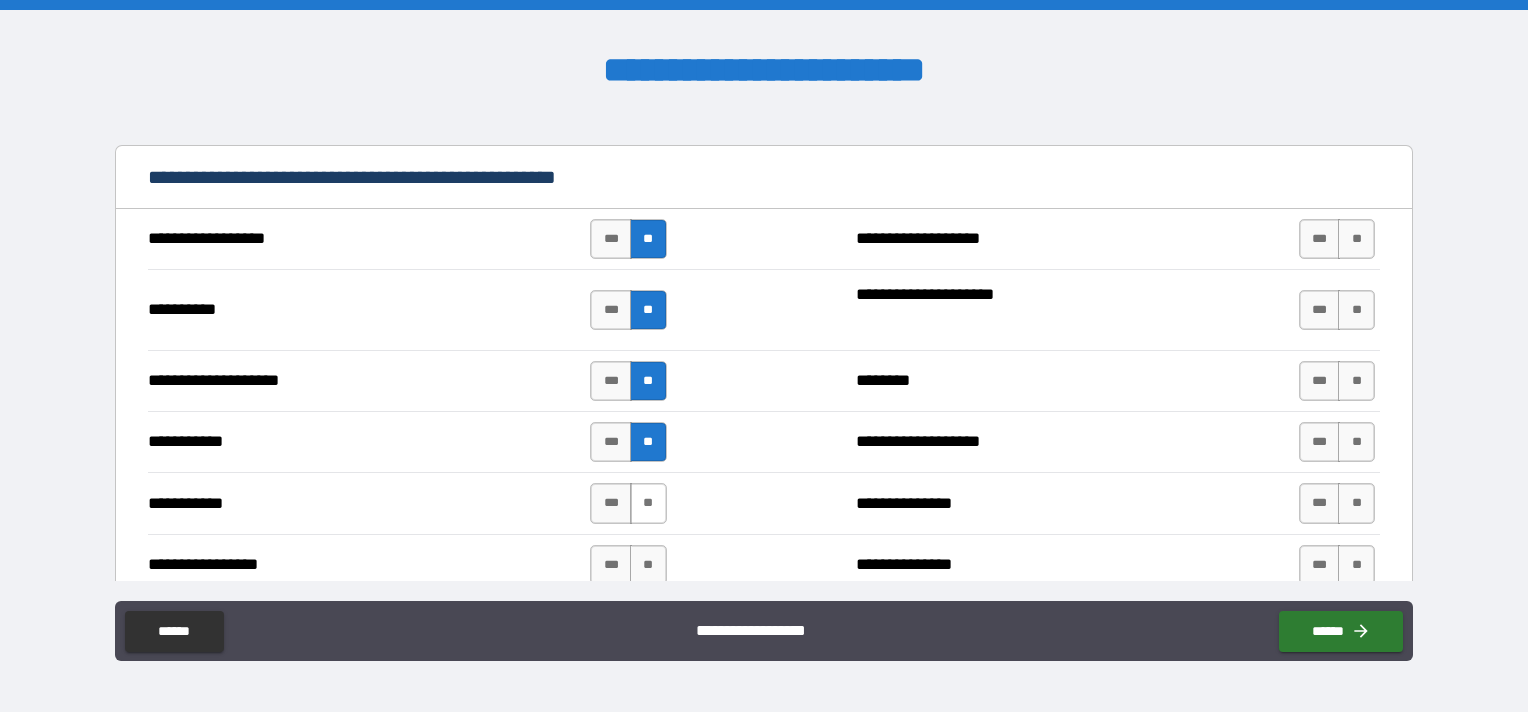 click on "**" at bounding box center [648, 503] 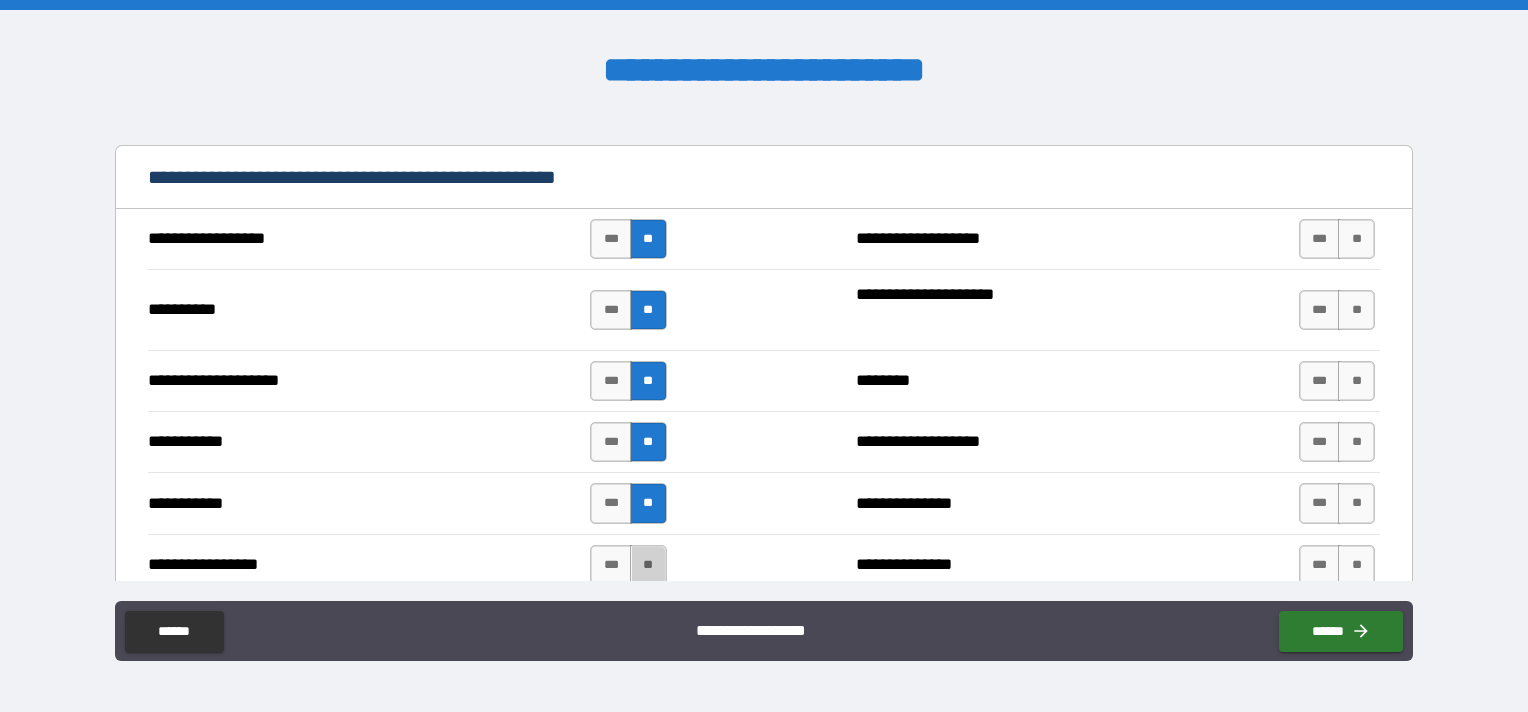 drag, startPoint x: 642, startPoint y: 563, endPoint x: 1060, endPoint y: 416, distance: 443.0948 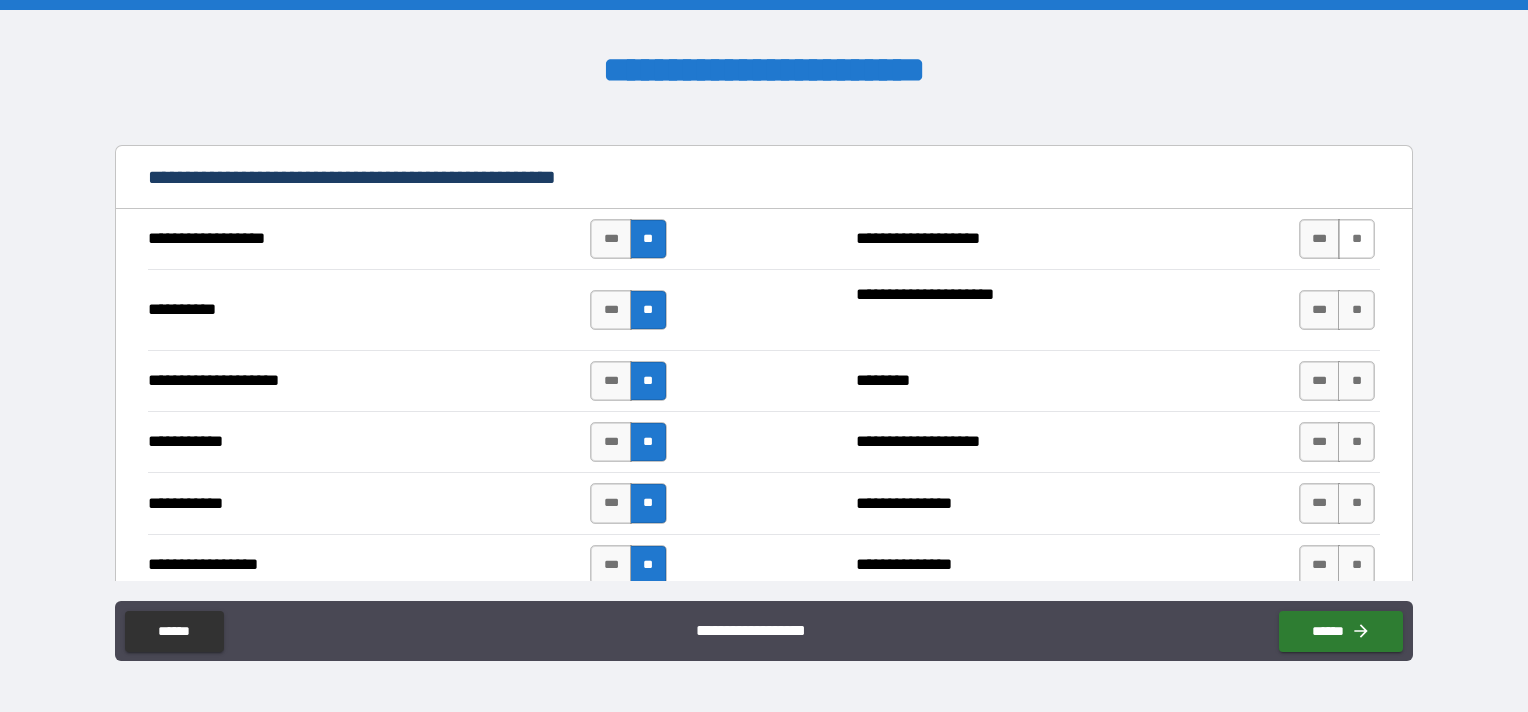 click on "**" at bounding box center [1356, 239] 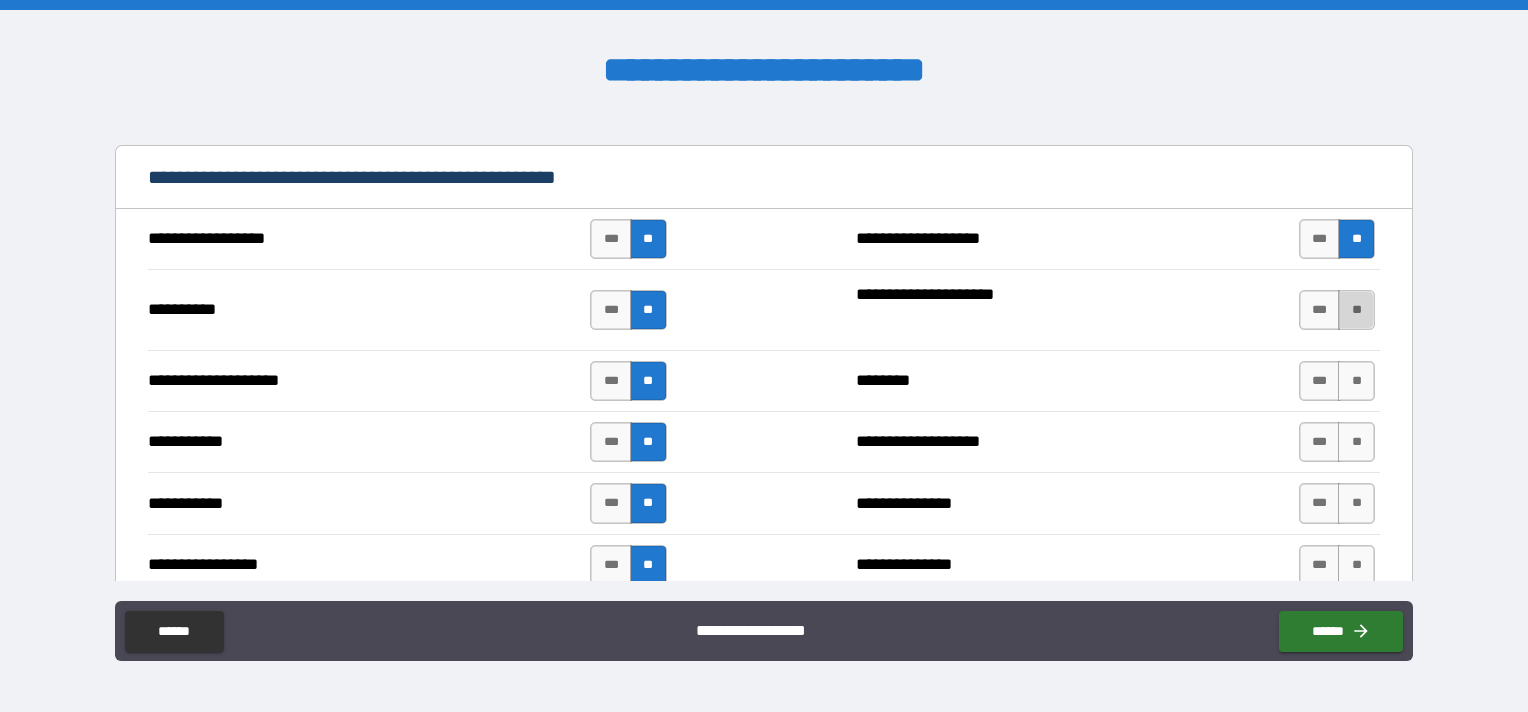 click on "**" at bounding box center (1356, 310) 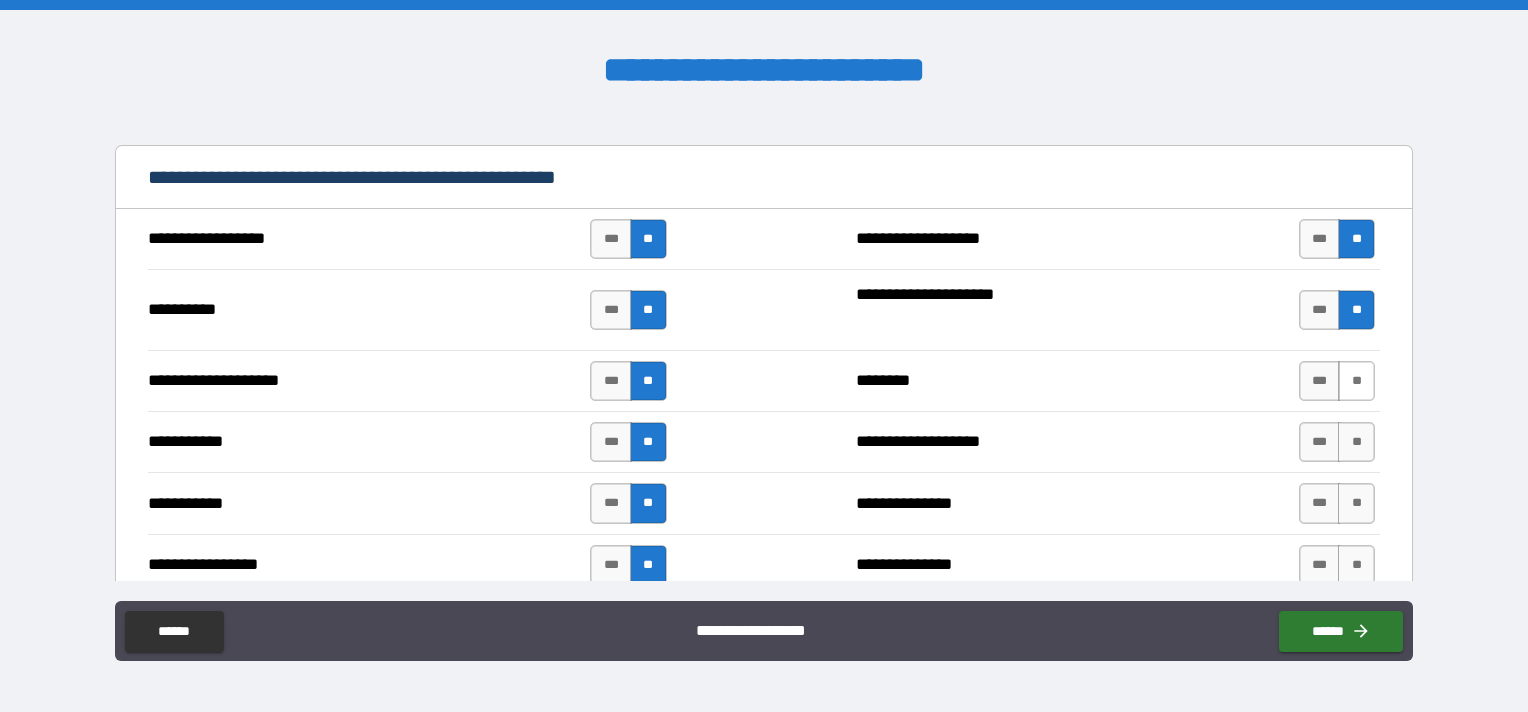 click on "**" at bounding box center [1356, 381] 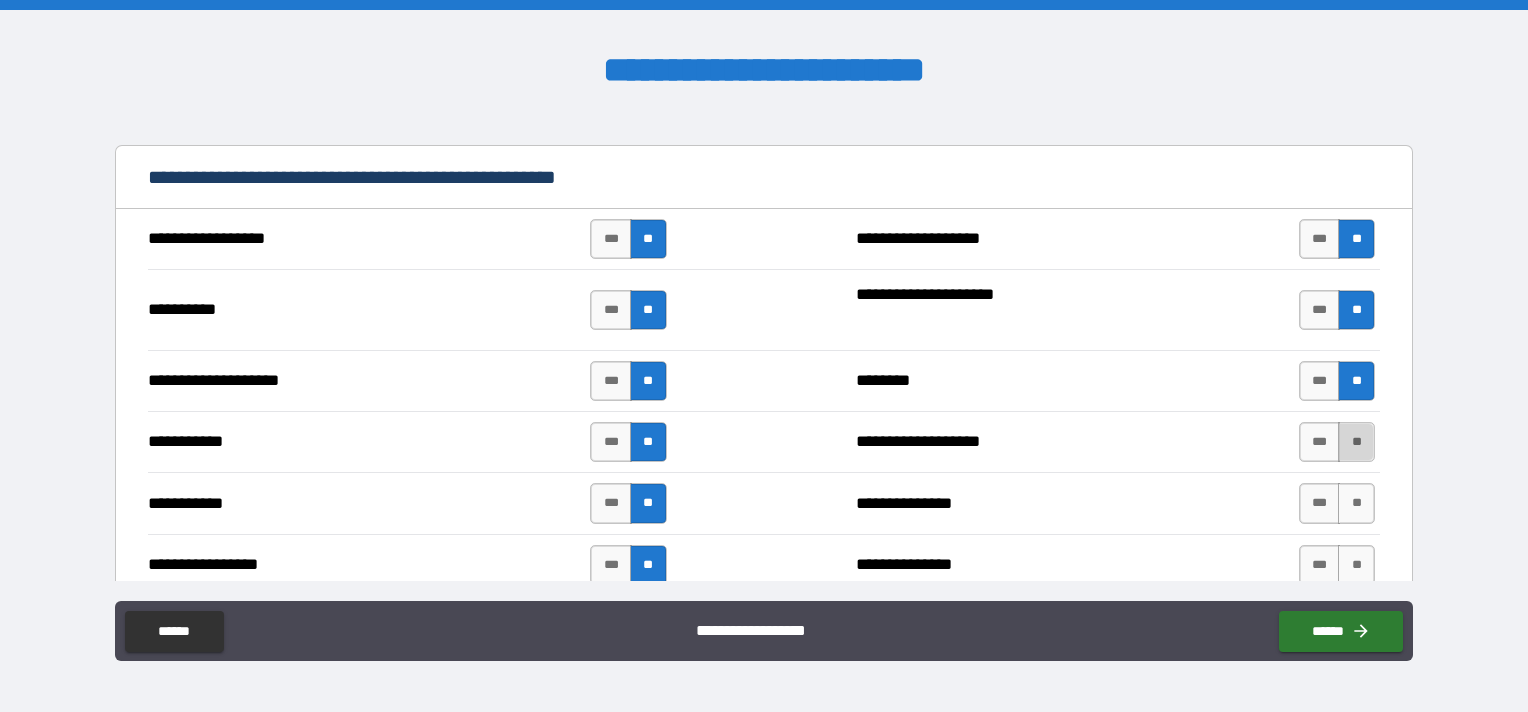 click on "**" at bounding box center (1356, 442) 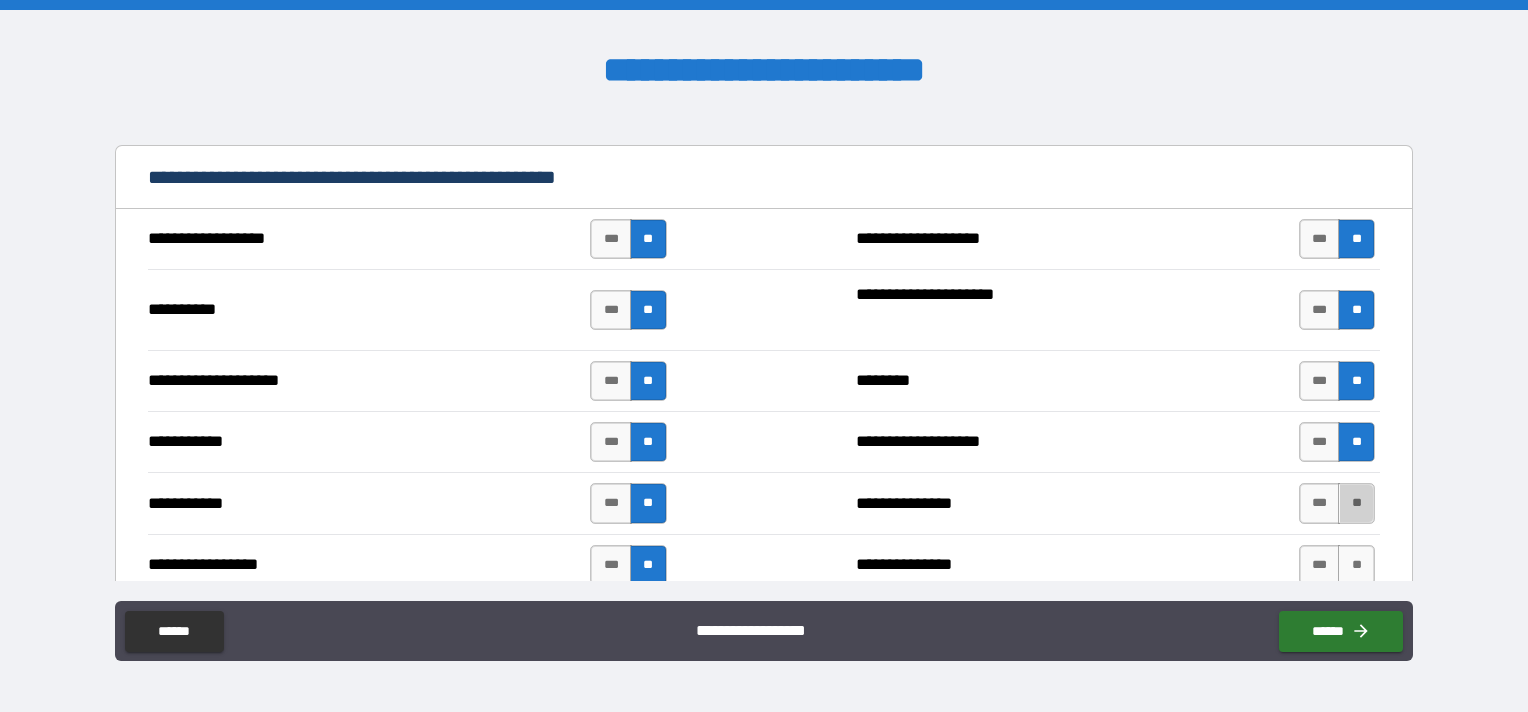 drag, startPoint x: 1347, startPoint y: 493, endPoint x: 1347, endPoint y: 584, distance: 91 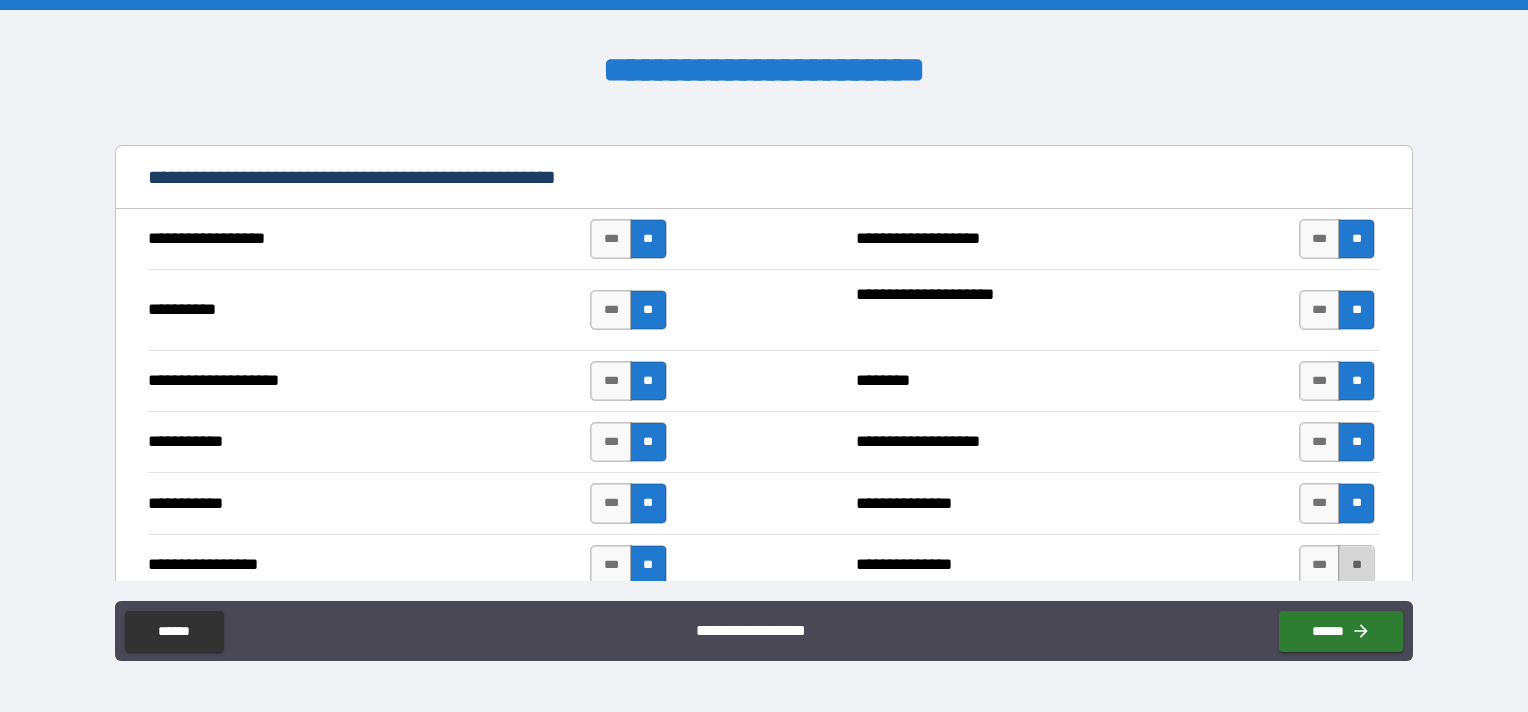 click on "**" at bounding box center [1356, 565] 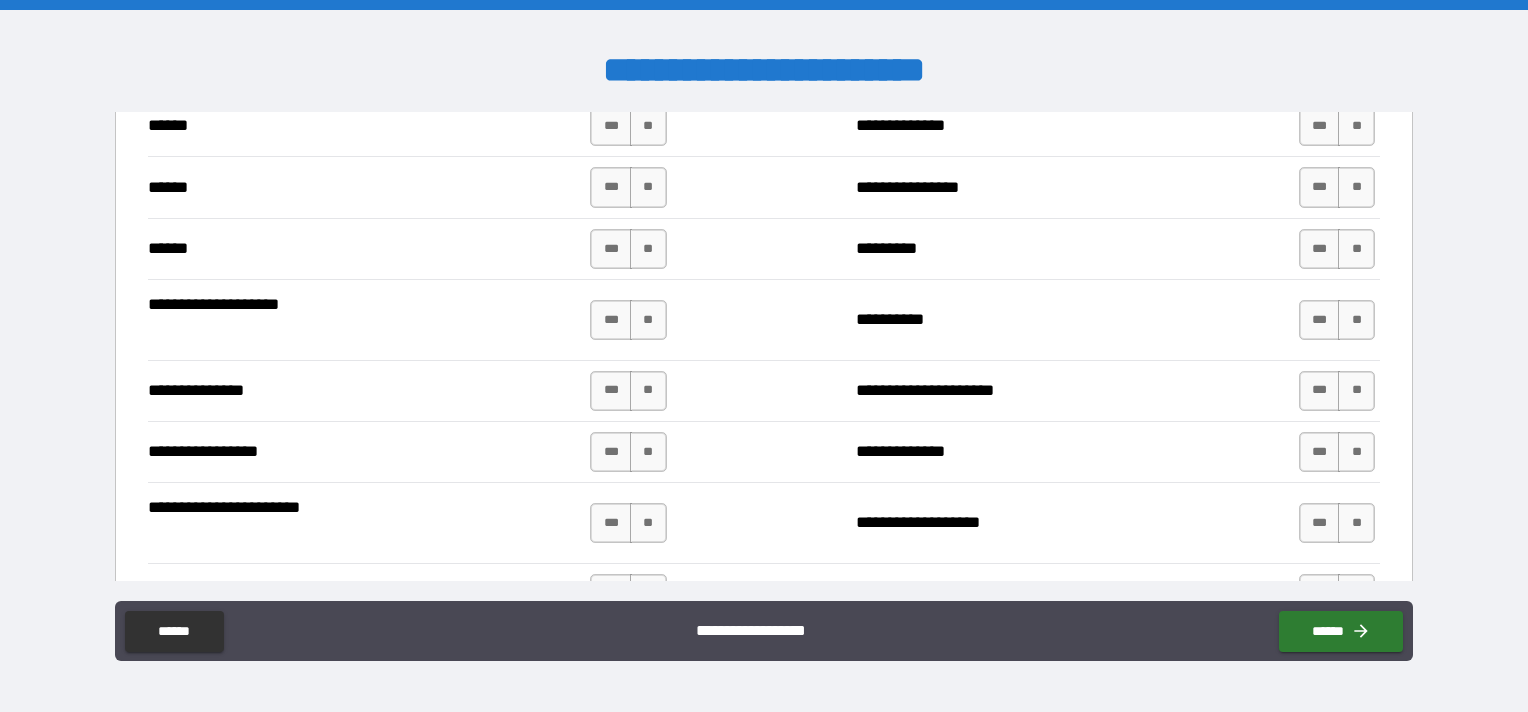 scroll, scrollTop: 2800, scrollLeft: 0, axis: vertical 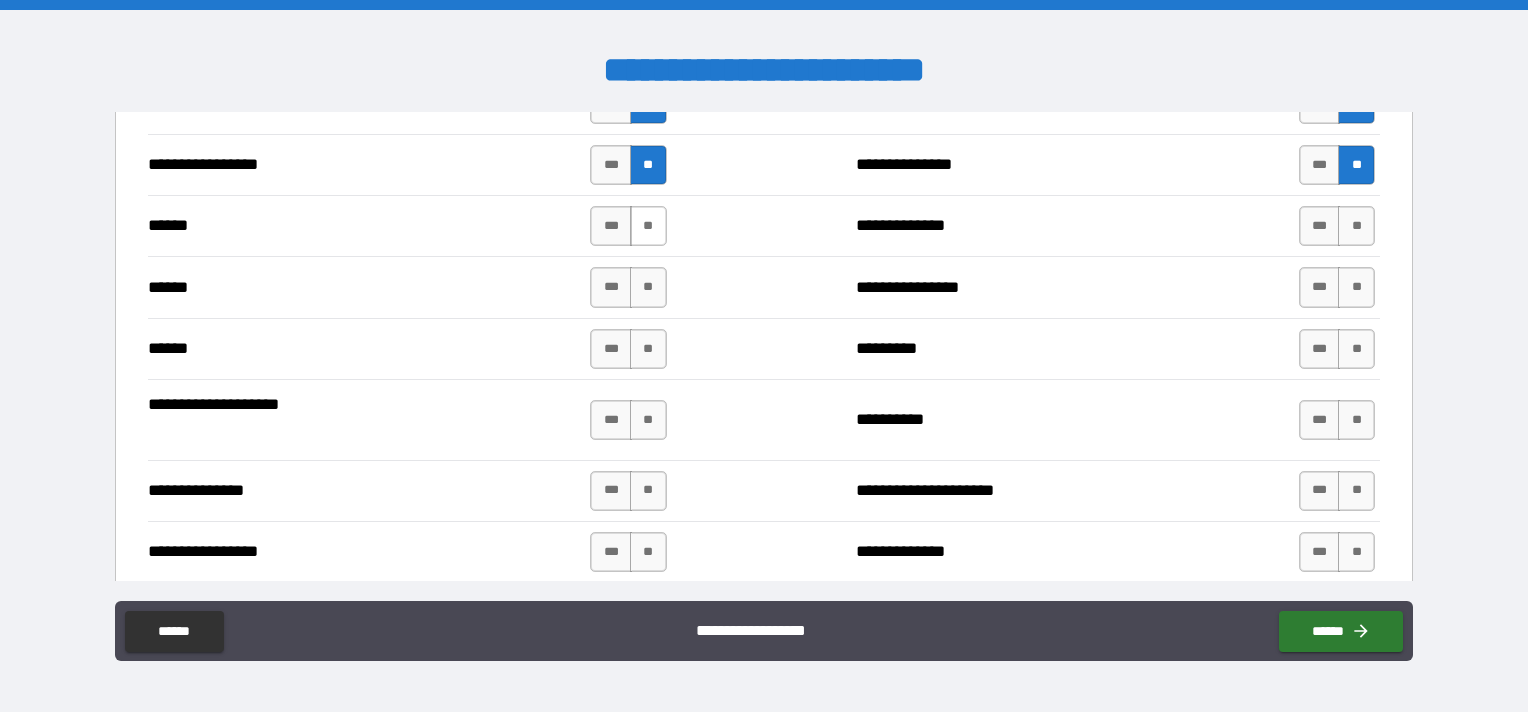 click on "**" at bounding box center [648, 226] 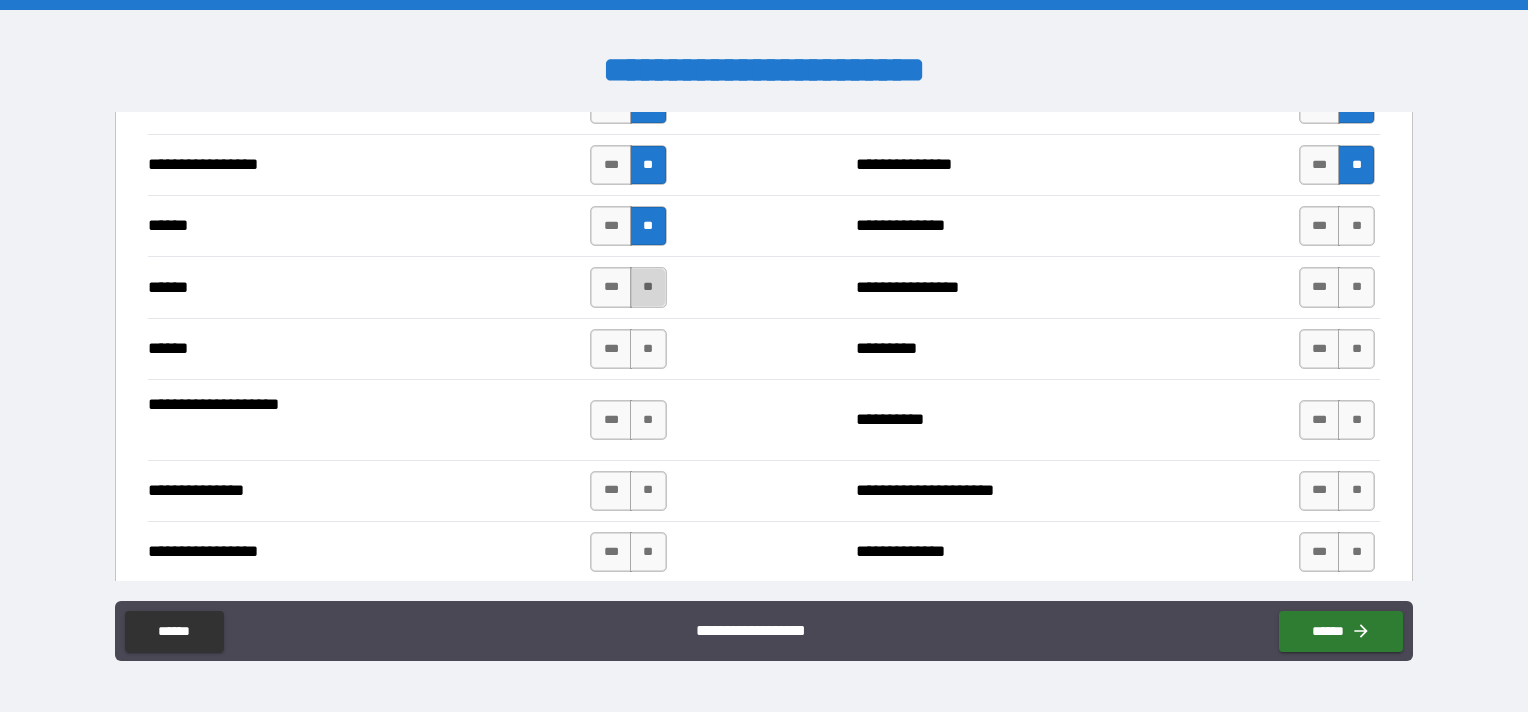 click on "**" at bounding box center (648, 287) 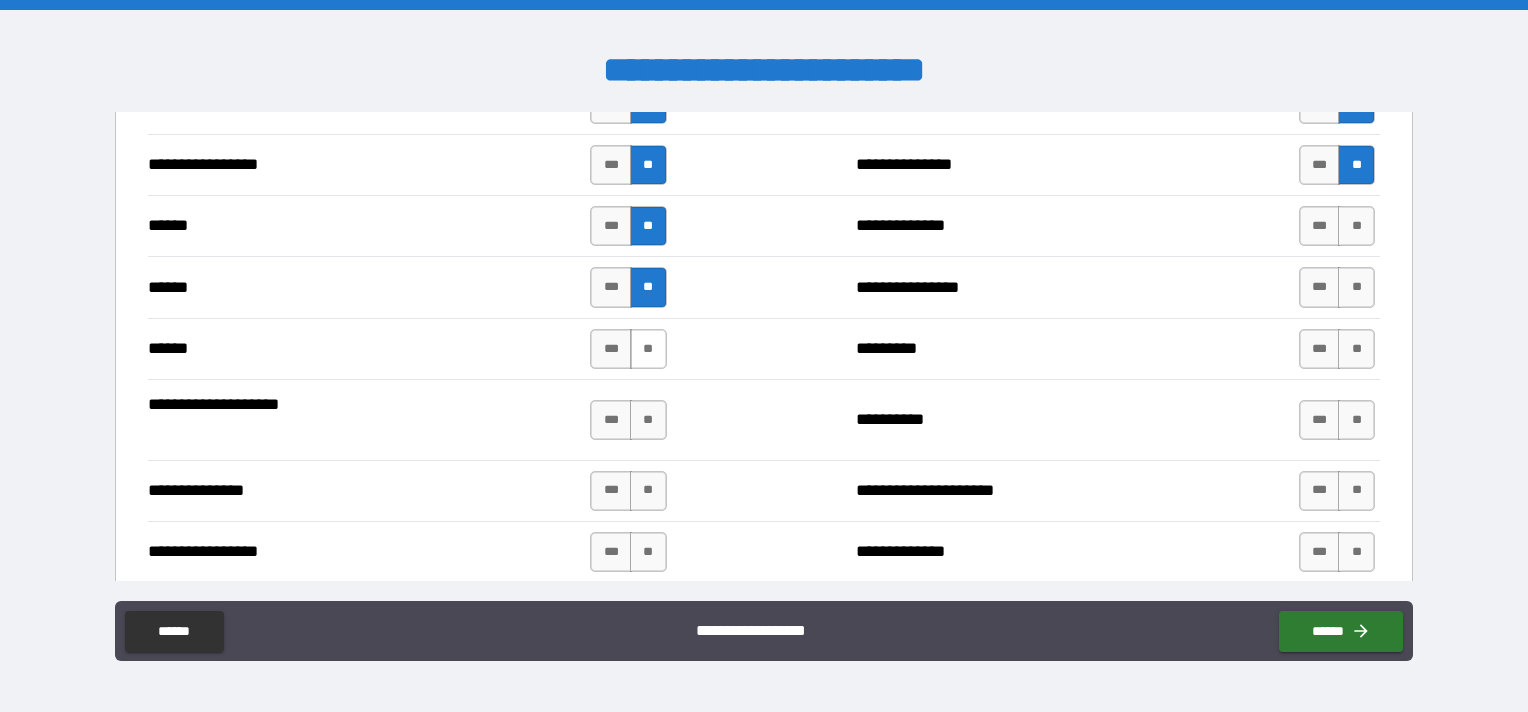 click on "**" at bounding box center (648, 349) 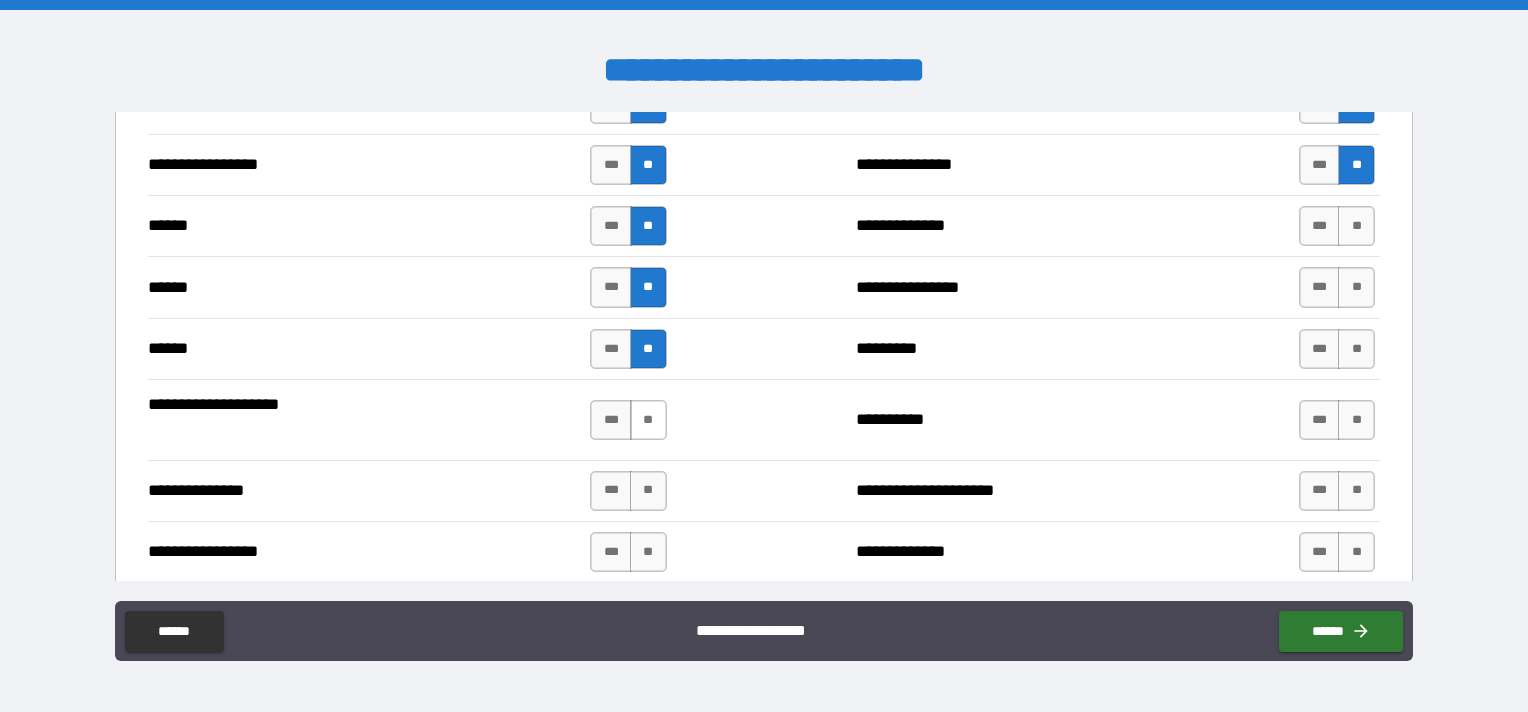 click on "**" at bounding box center [648, 420] 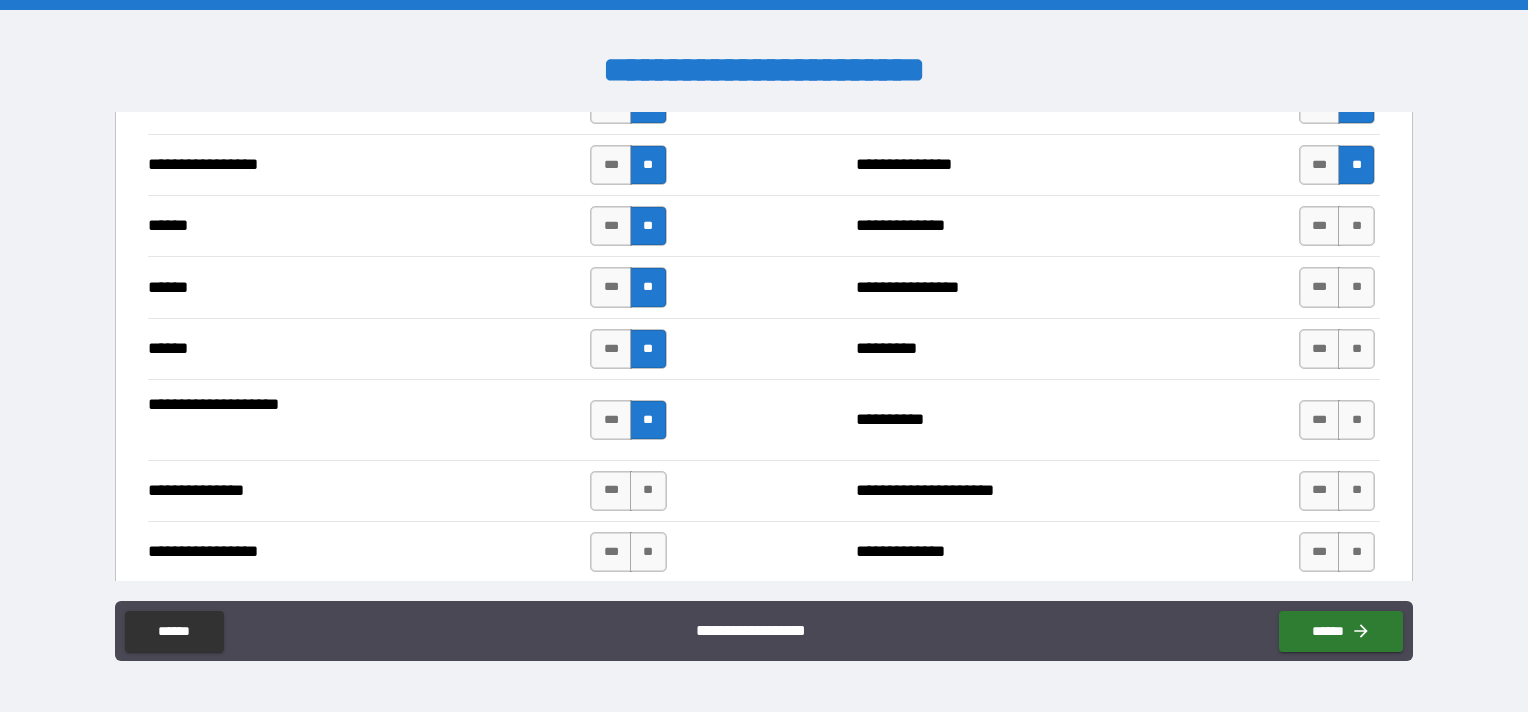 click on "**" at bounding box center [648, 491] 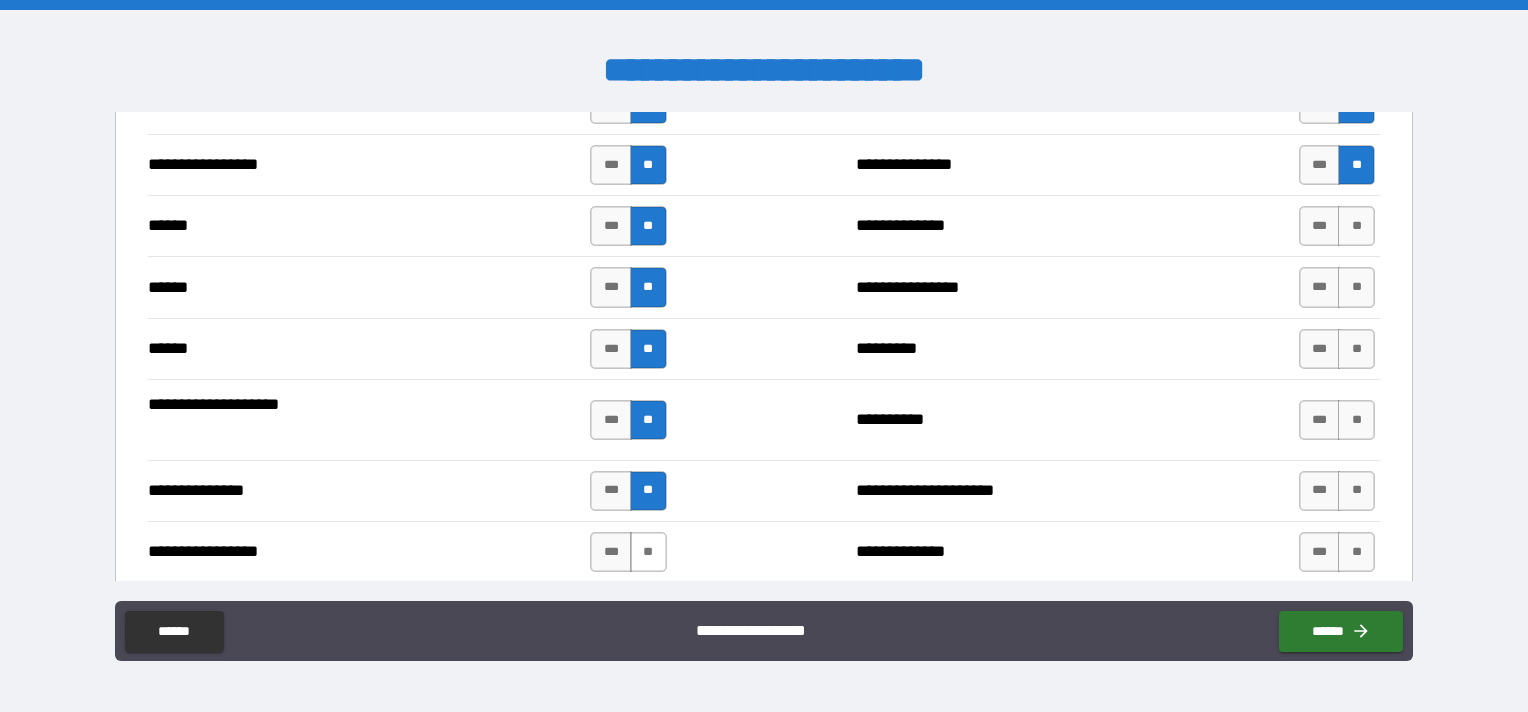 drag, startPoint x: 642, startPoint y: 534, endPoint x: 901, endPoint y: 487, distance: 263.22995 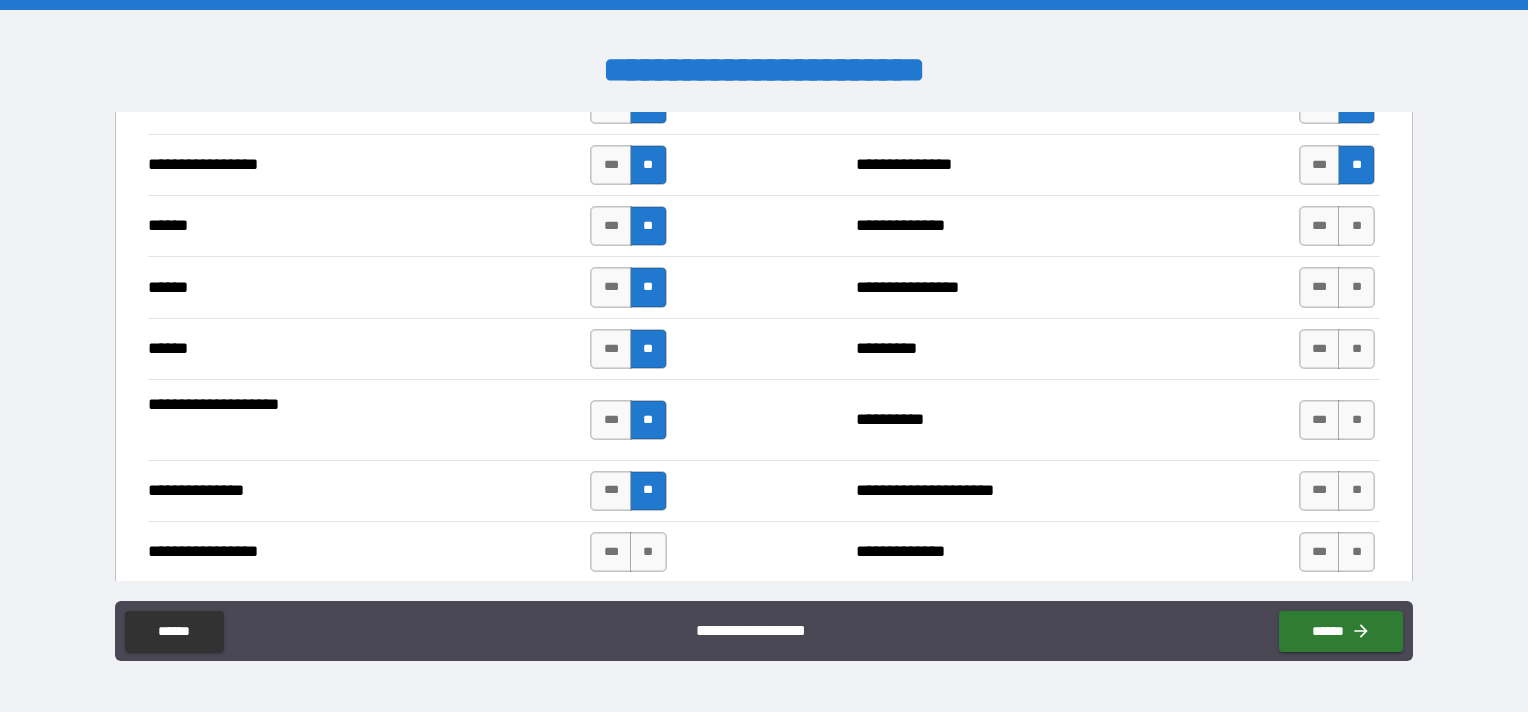 click on "**" at bounding box center [648, 552] 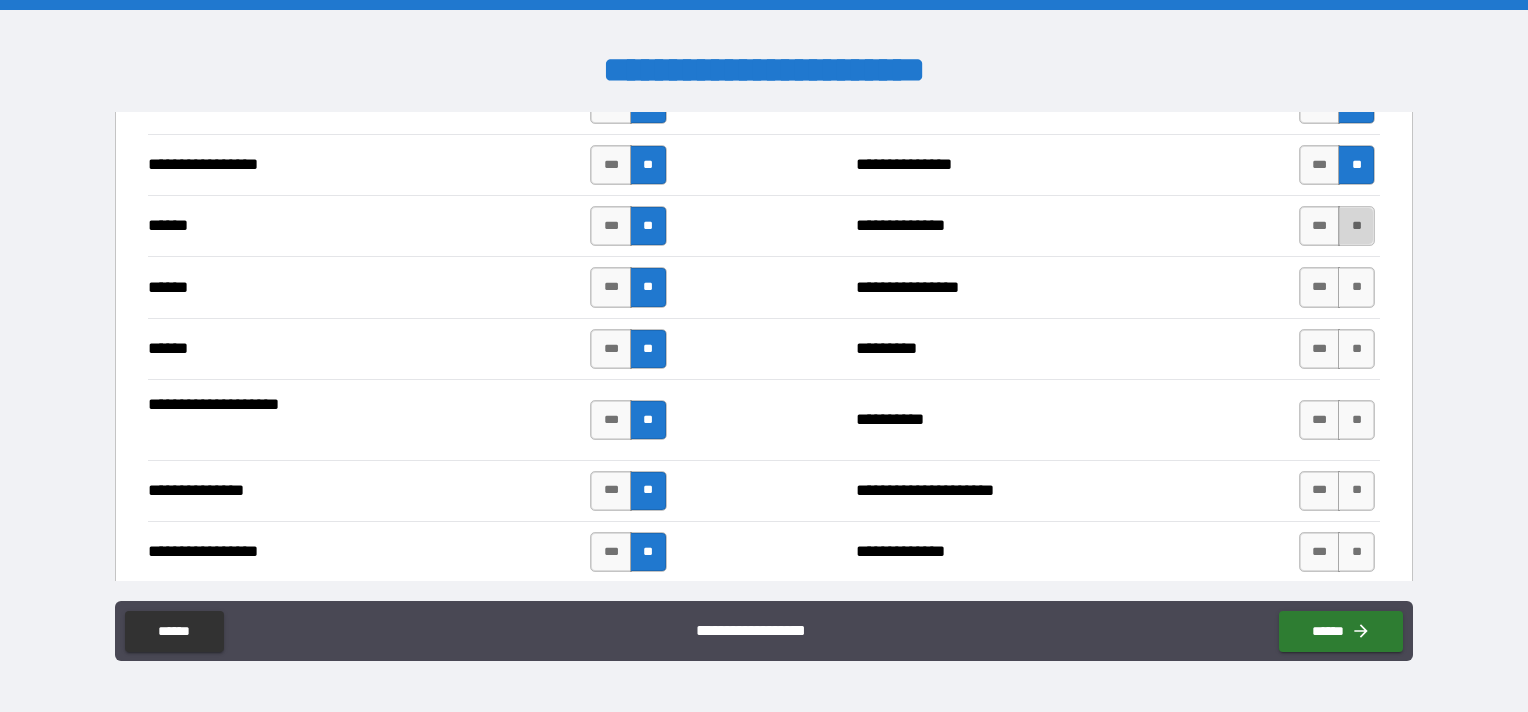 click on "**" at bounding box center (1356, 226) 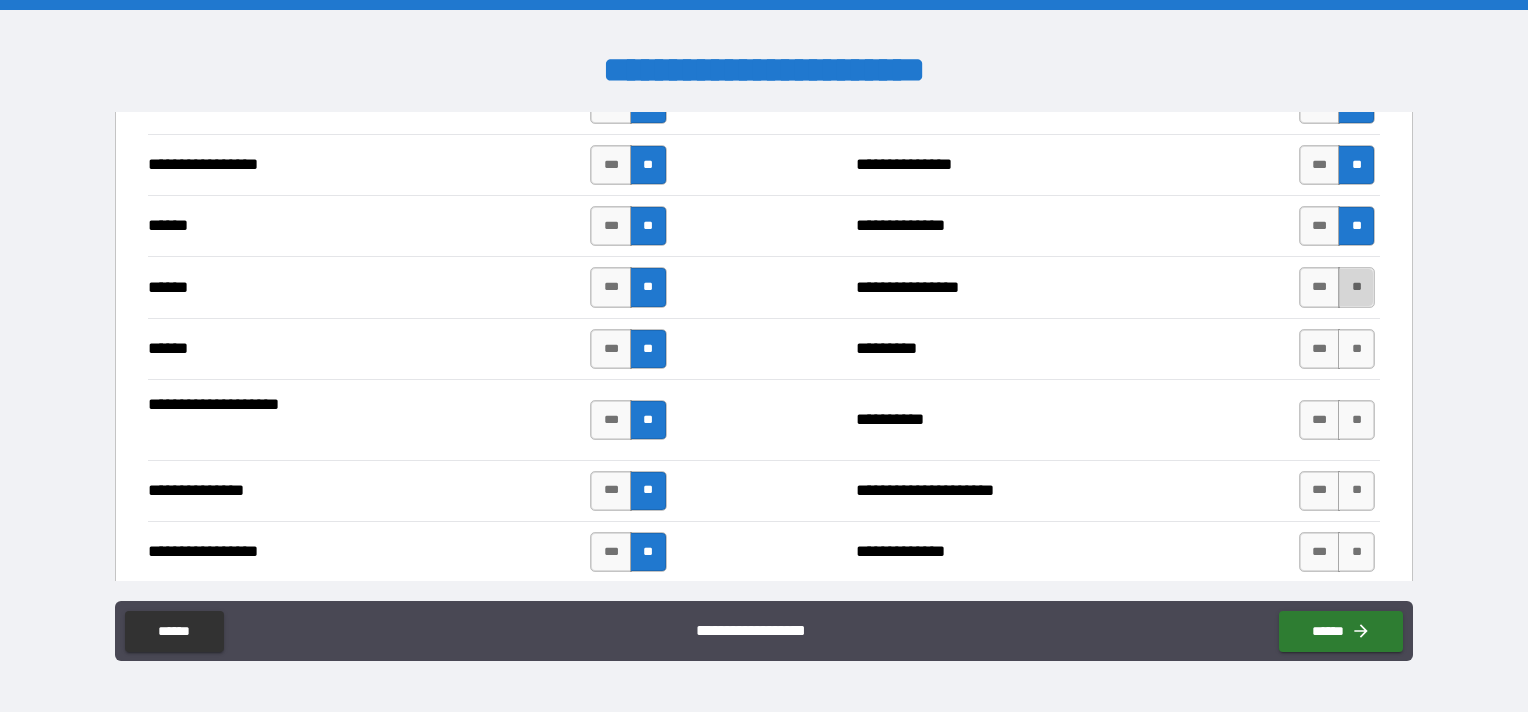 click on "**" at bounding box center [1356, 287] 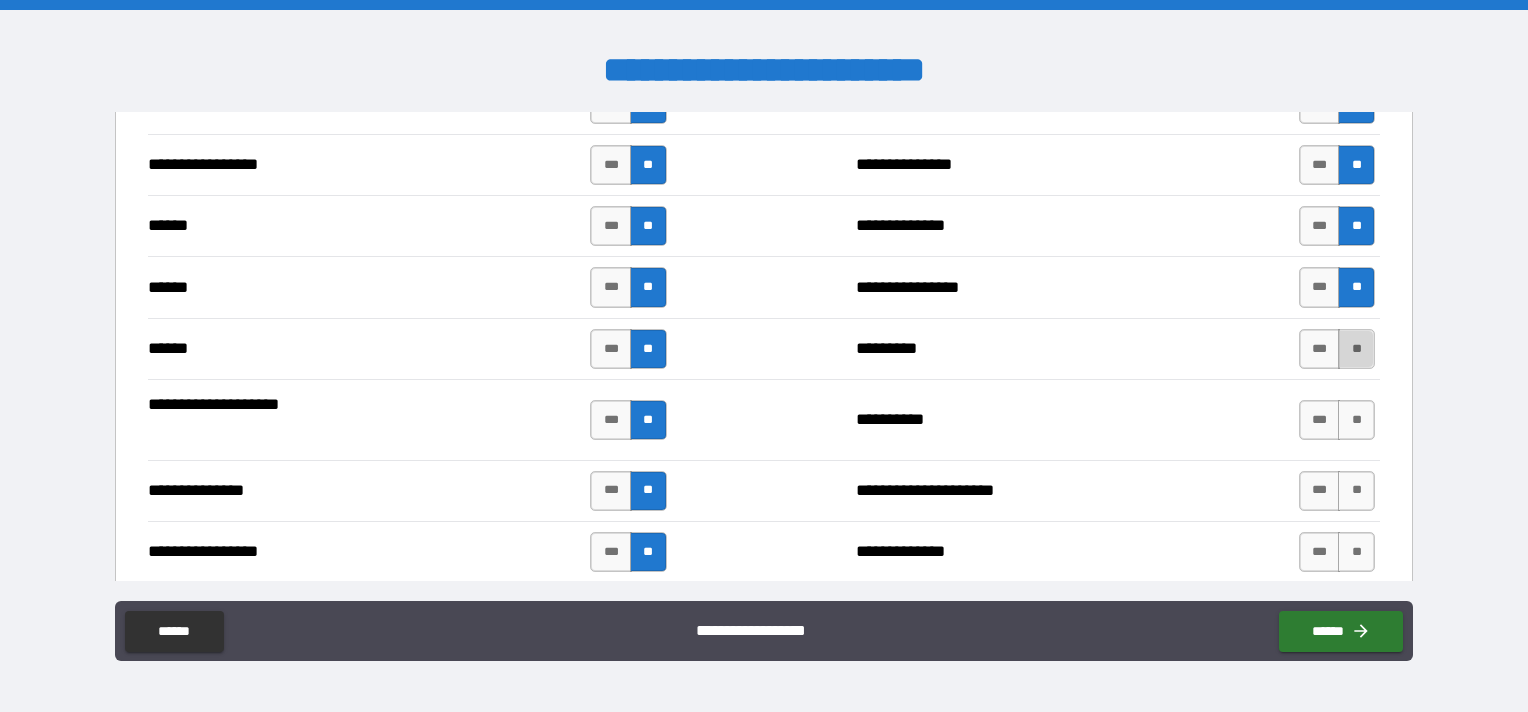 click on "**" at bounding box center [1356, 349] 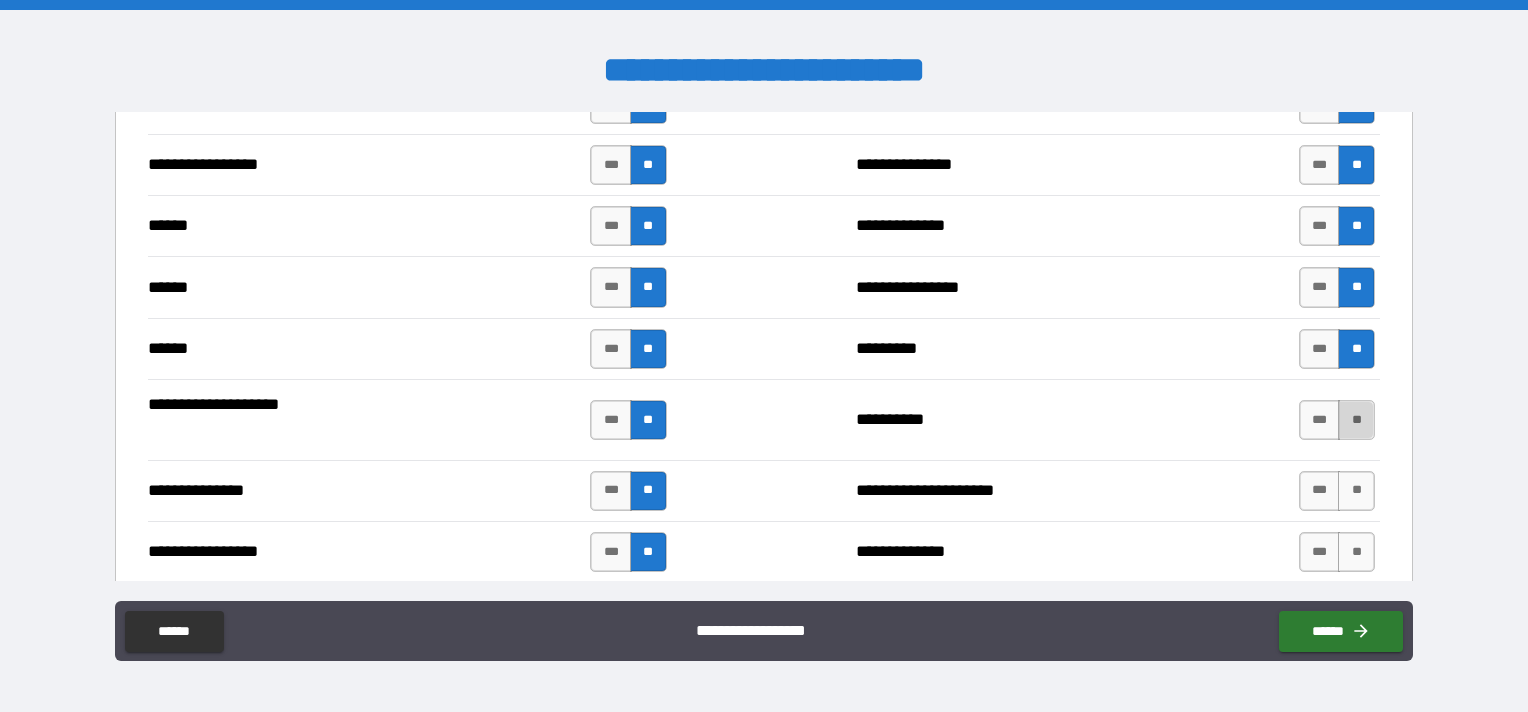 click on "**" at bounding box center [1356, 420] 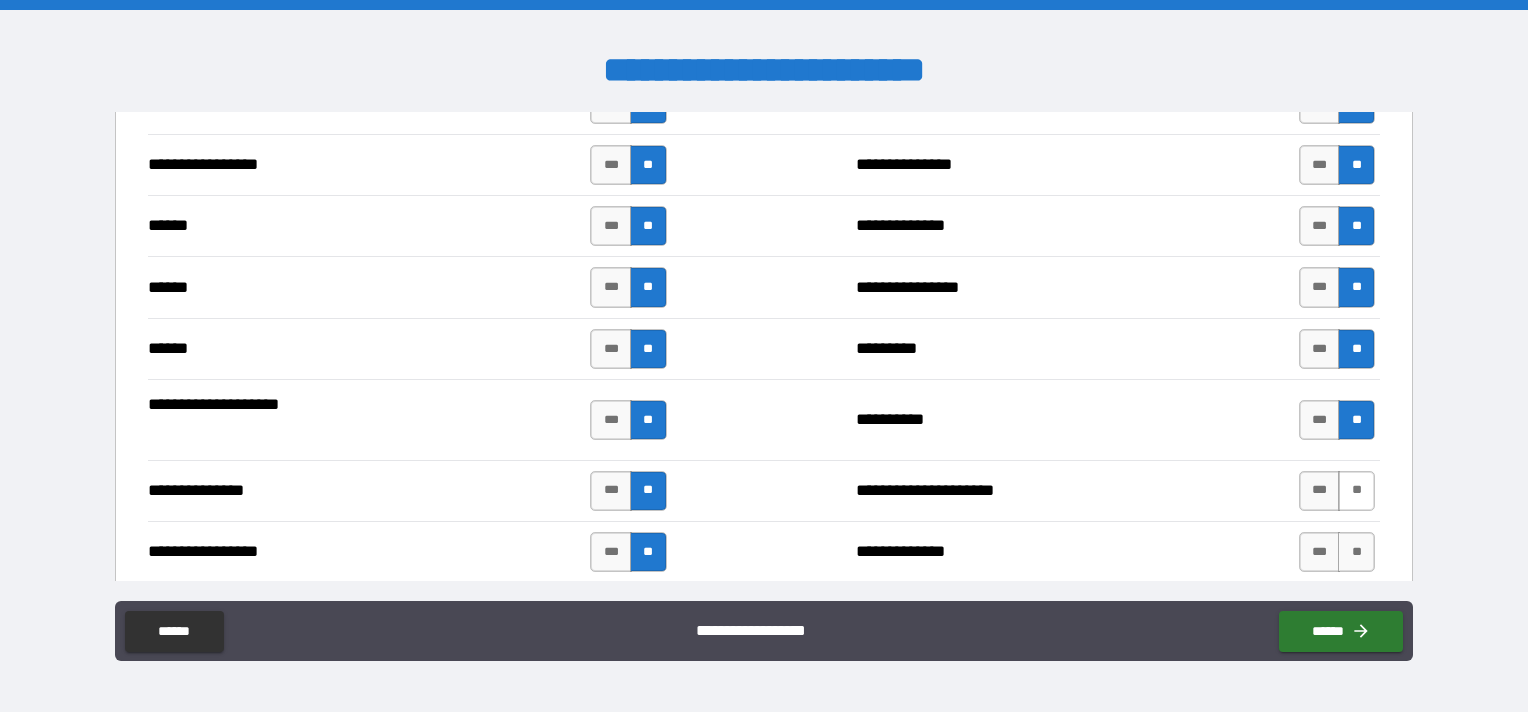 click on "**" at bounding box center (1356, 491) 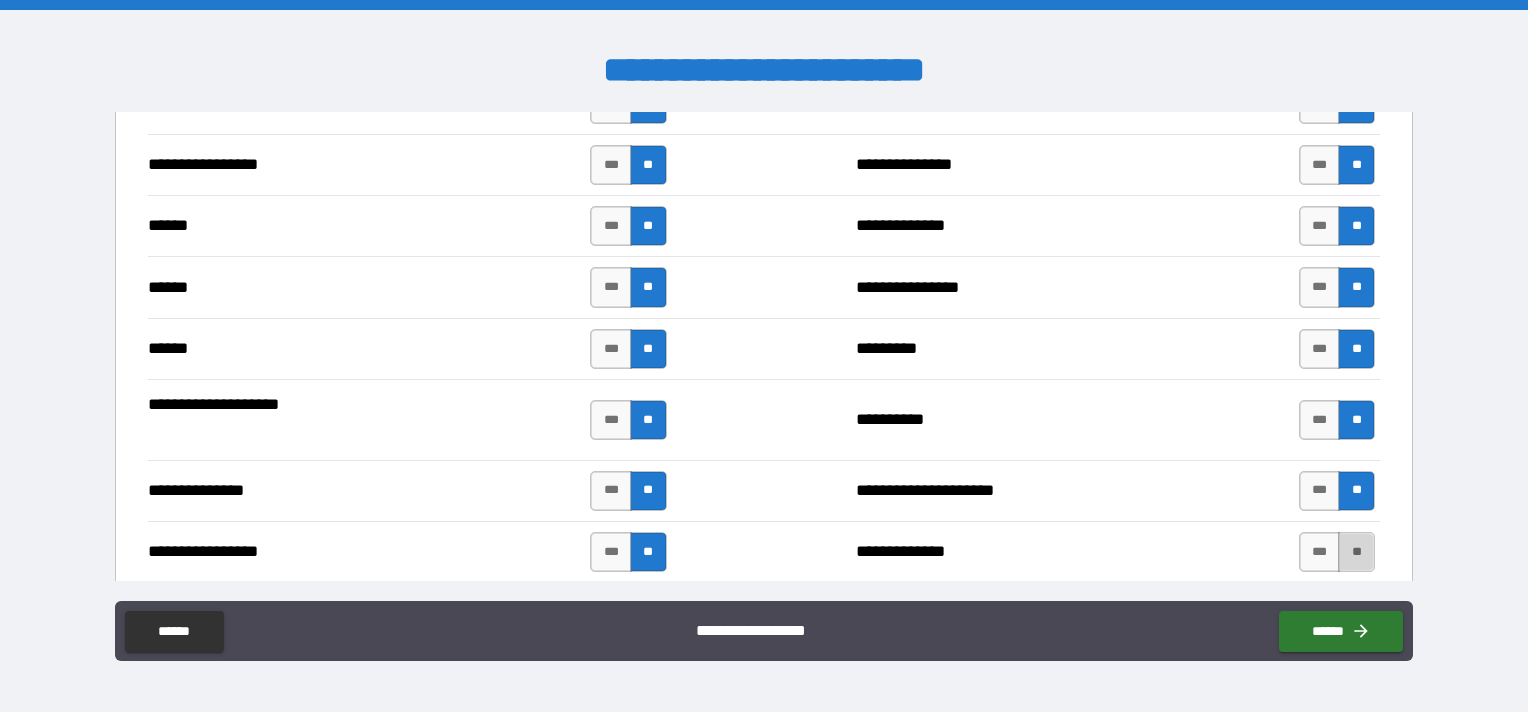click on "**" at bounding box center [1356, 552] 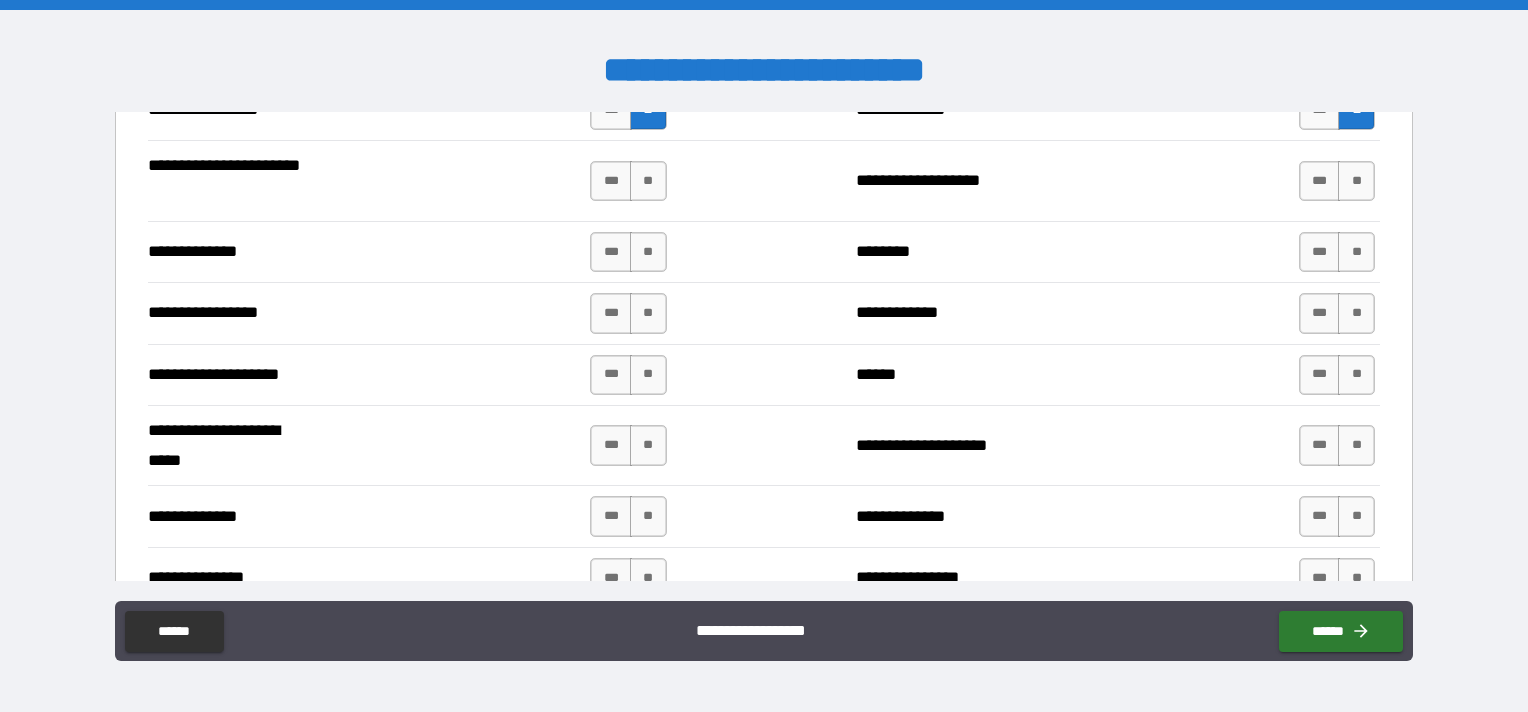 scroll, scrollTop: 3200, scrollLeft: 0, axis: vertical 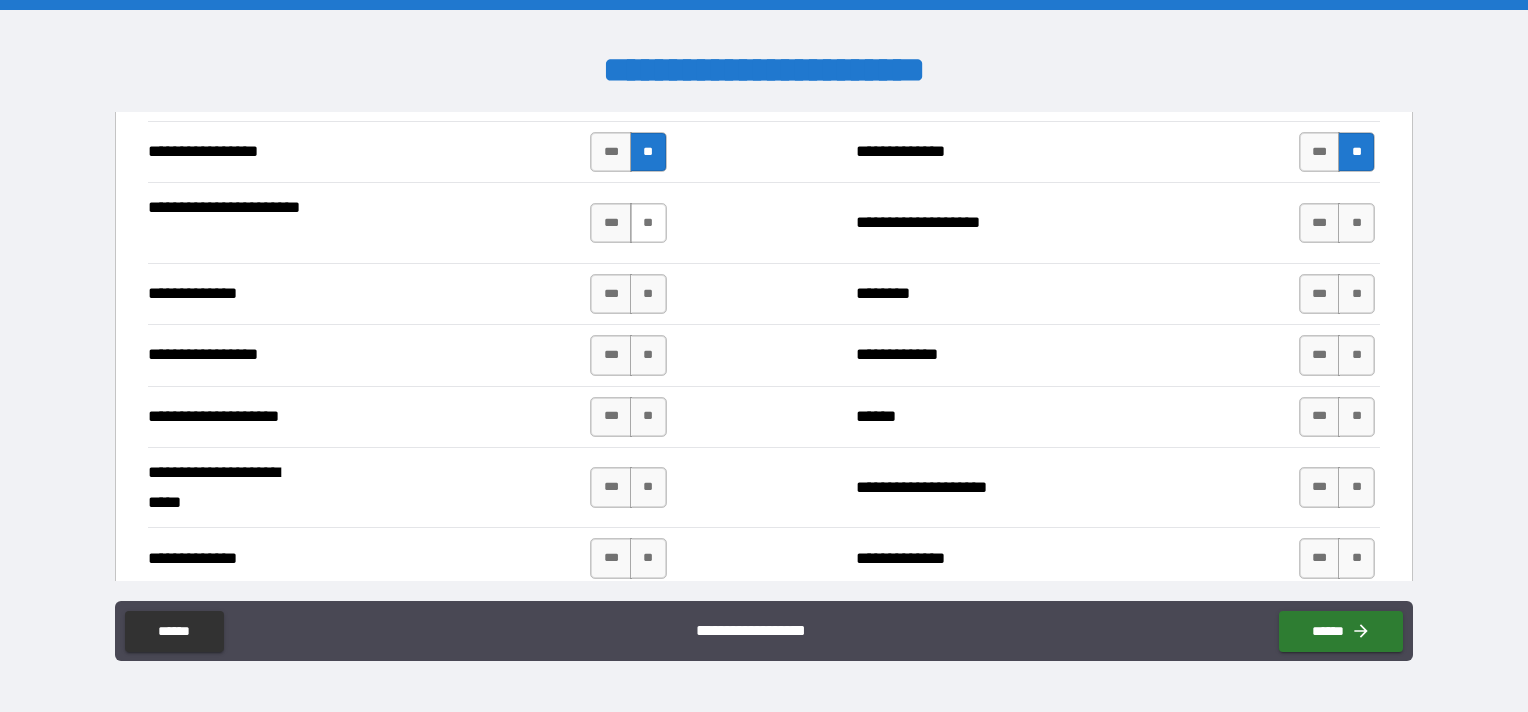 click on "**" at bounding box center (648, 223) 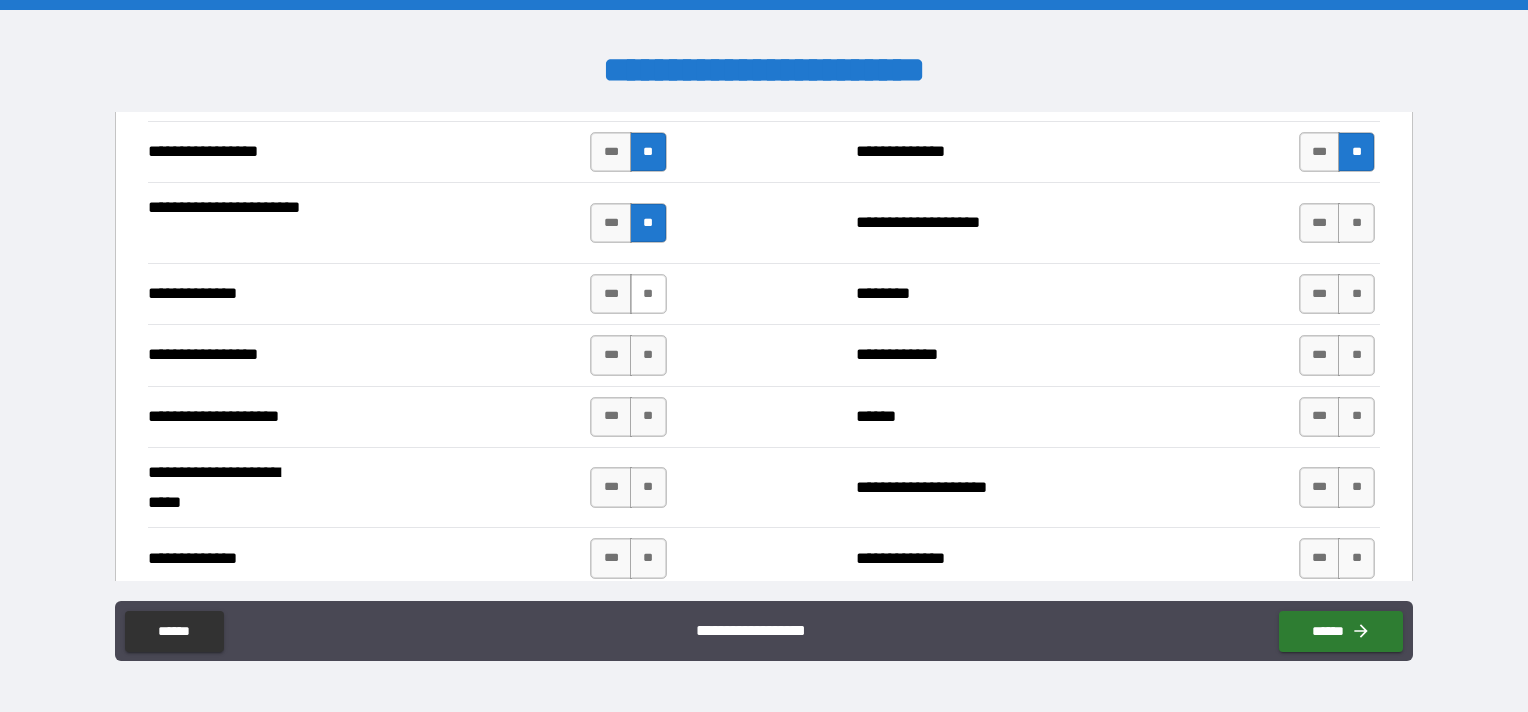 click on "**" at bounding box center [648, 294] 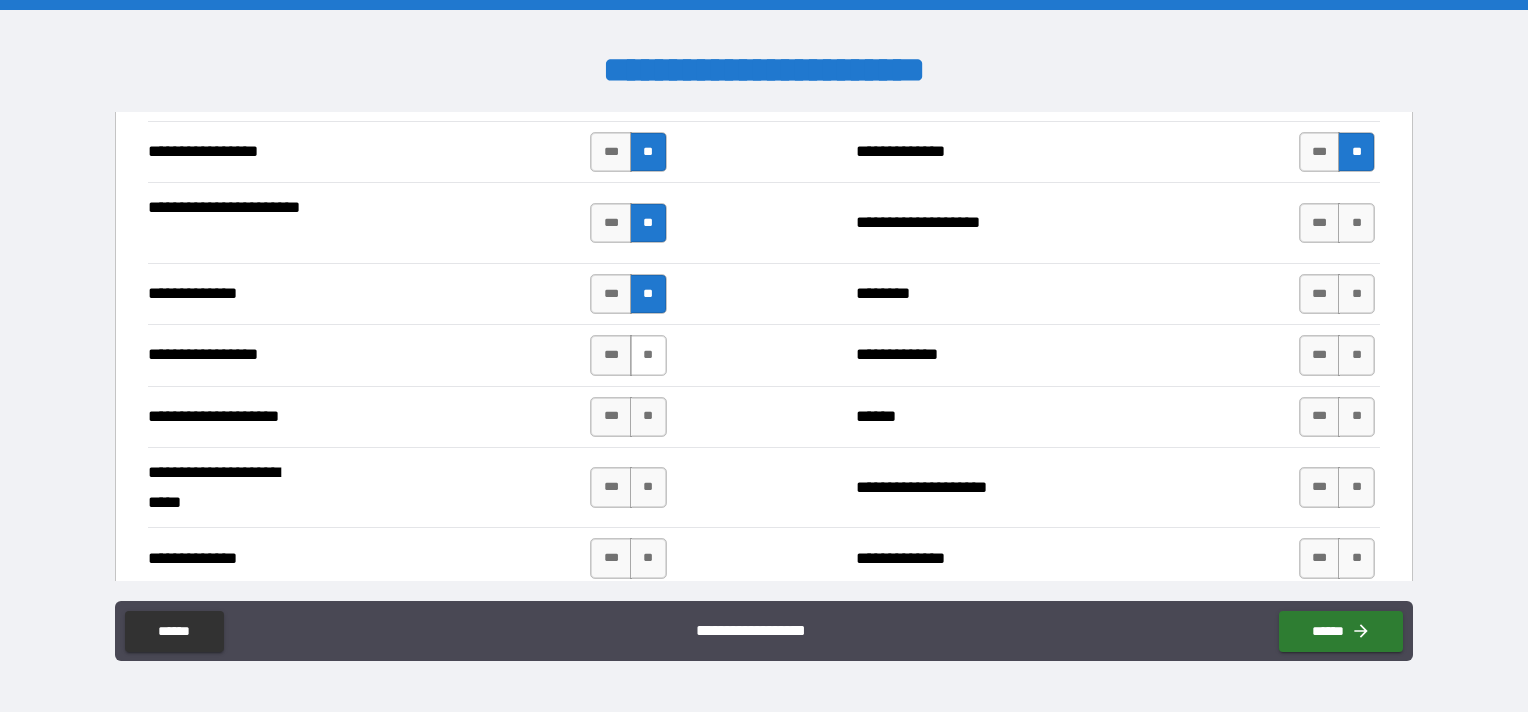 click on "**" at bounding box center [648, 355] 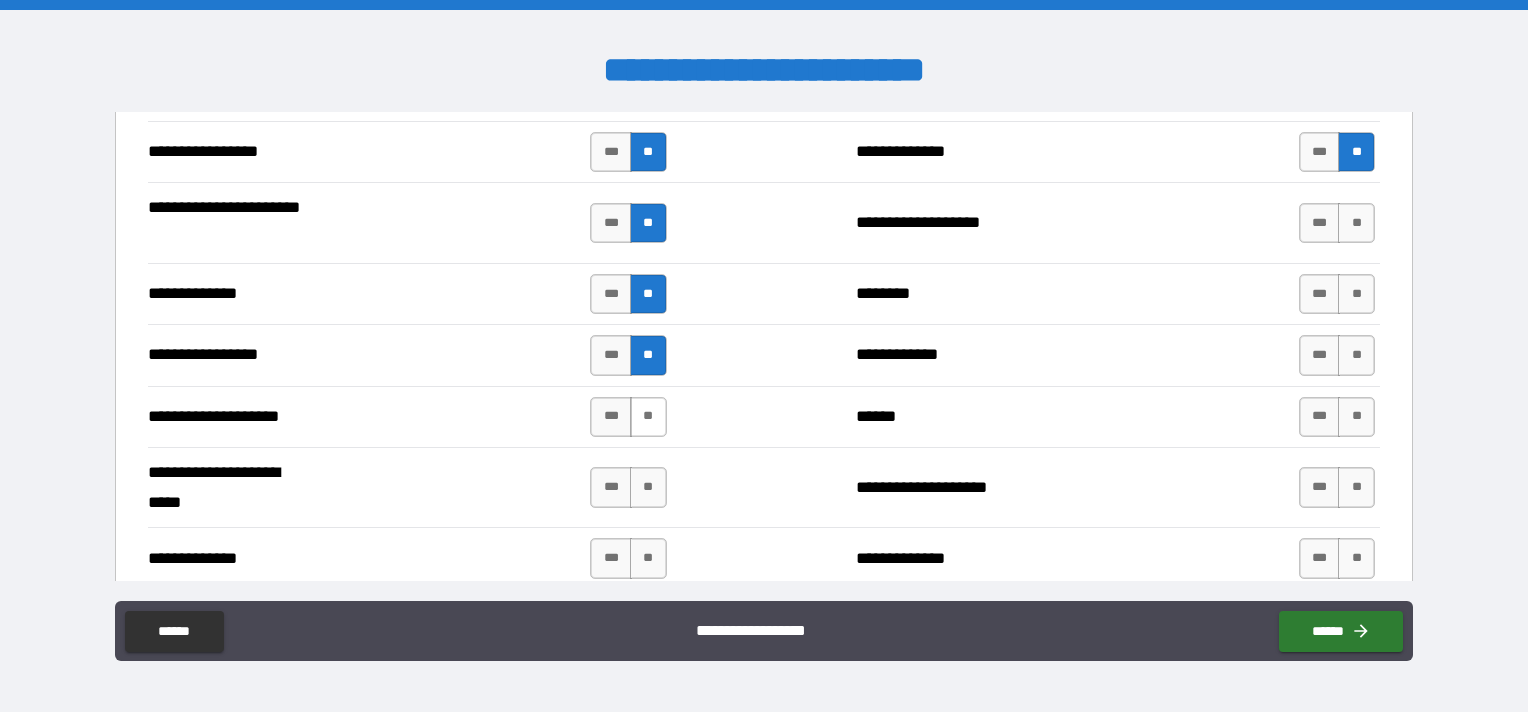 click on "**" at bounding box center (648, 417) 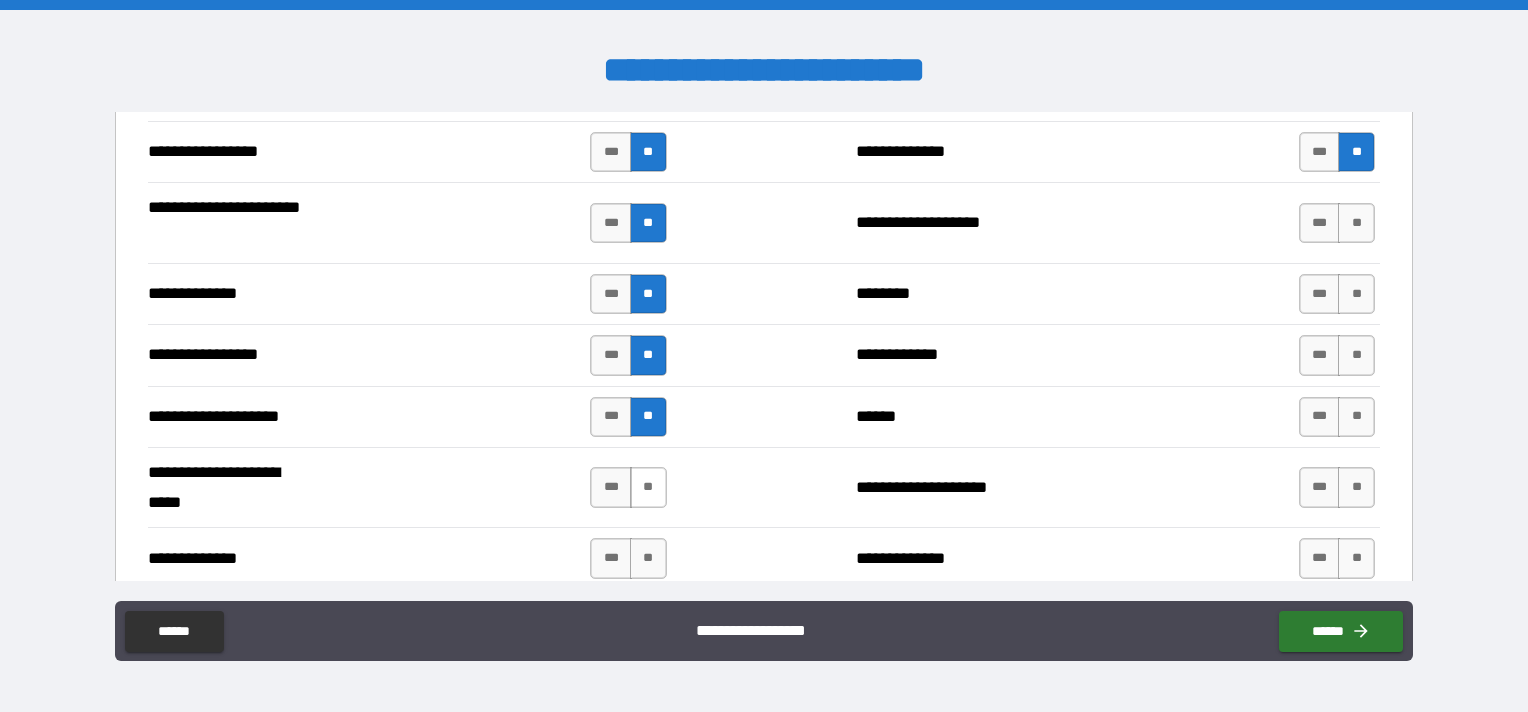 click on "**" at bounding box center [648, 487] 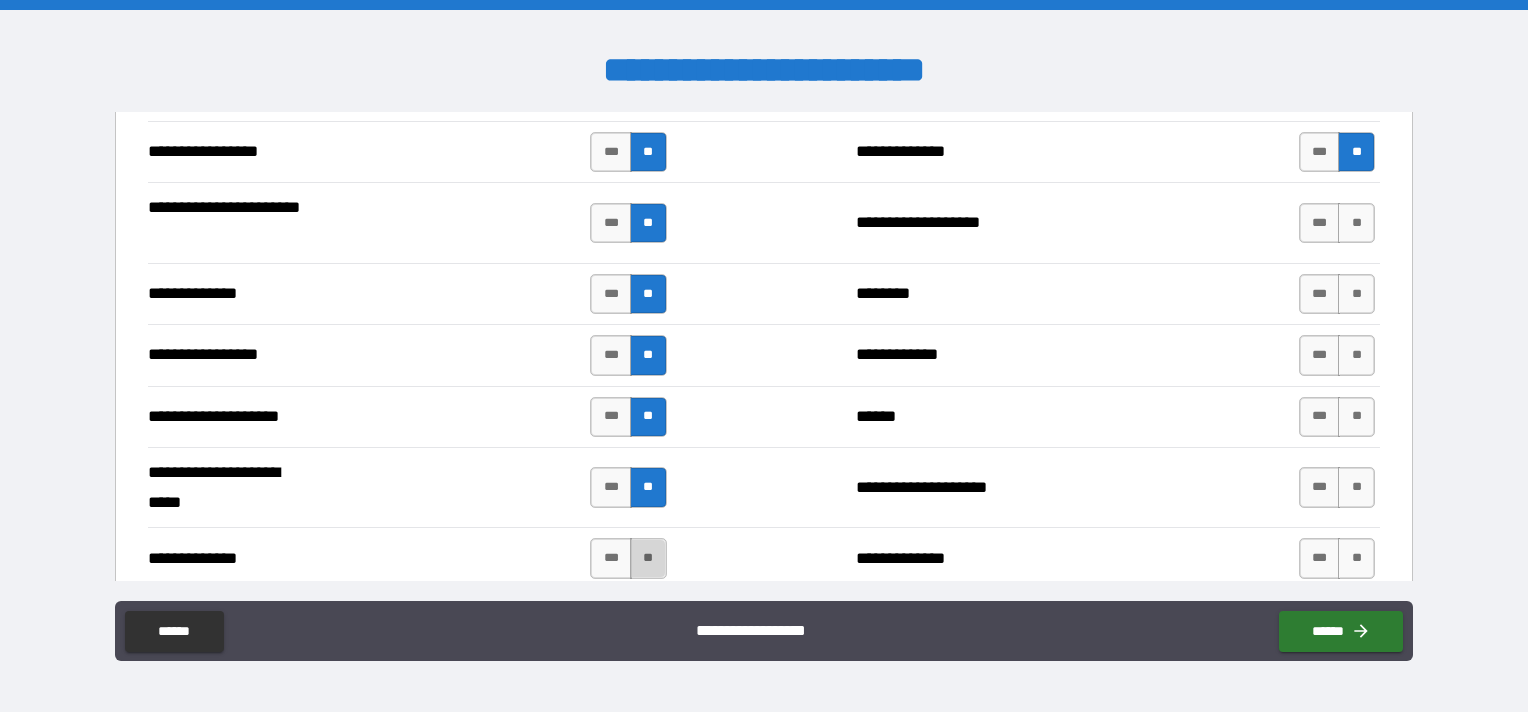click on "**" at bounding box center [648, 558] 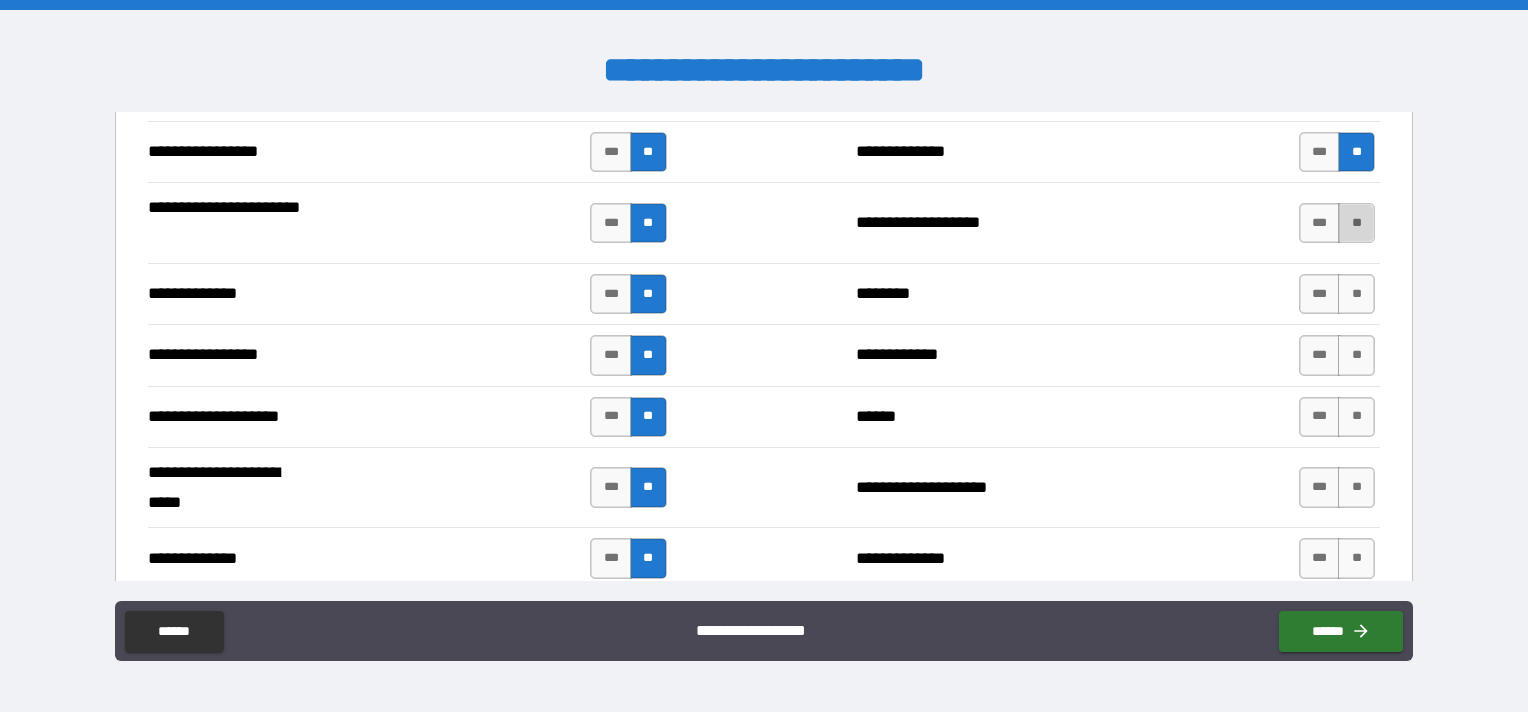 click on "**" at bounding box center (1356, 223) 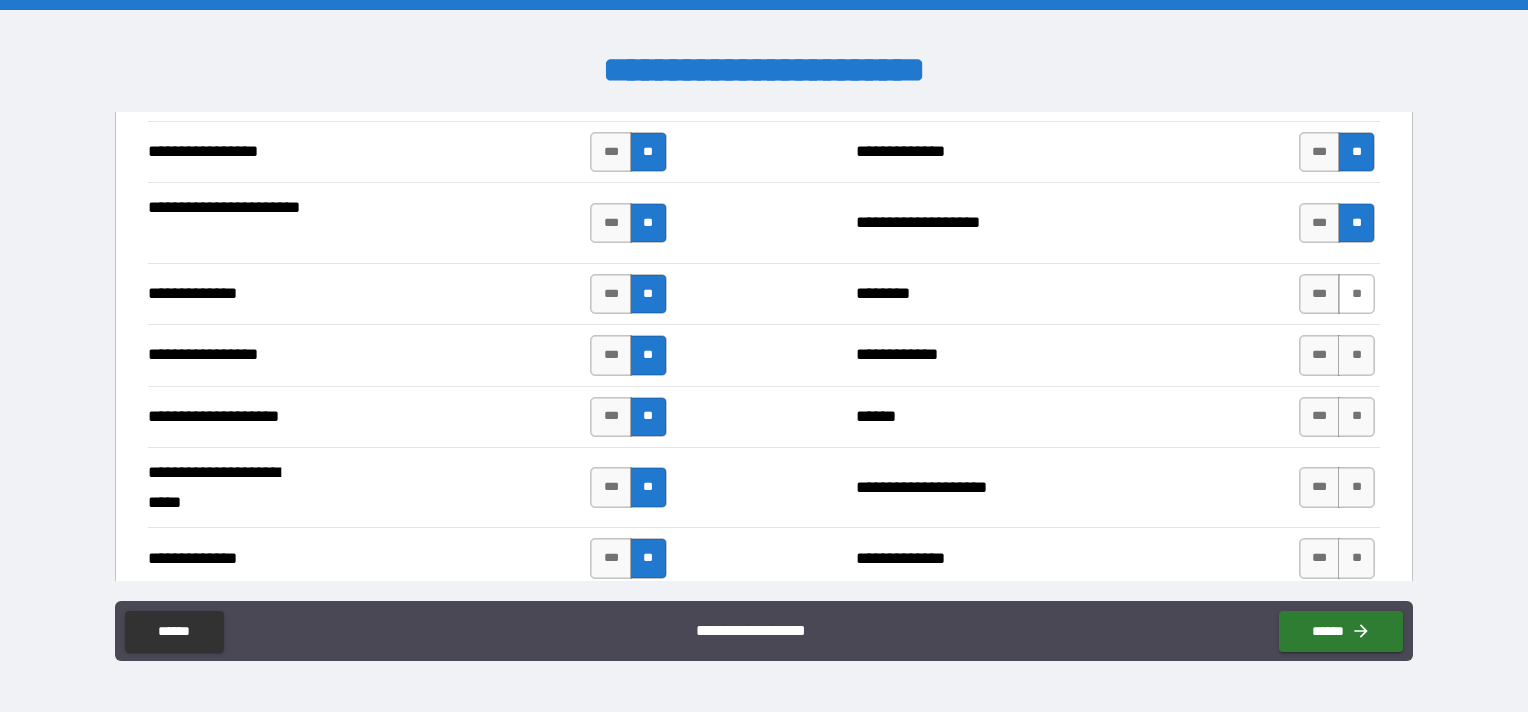 click on "**" at bounding box center [1356, 294] 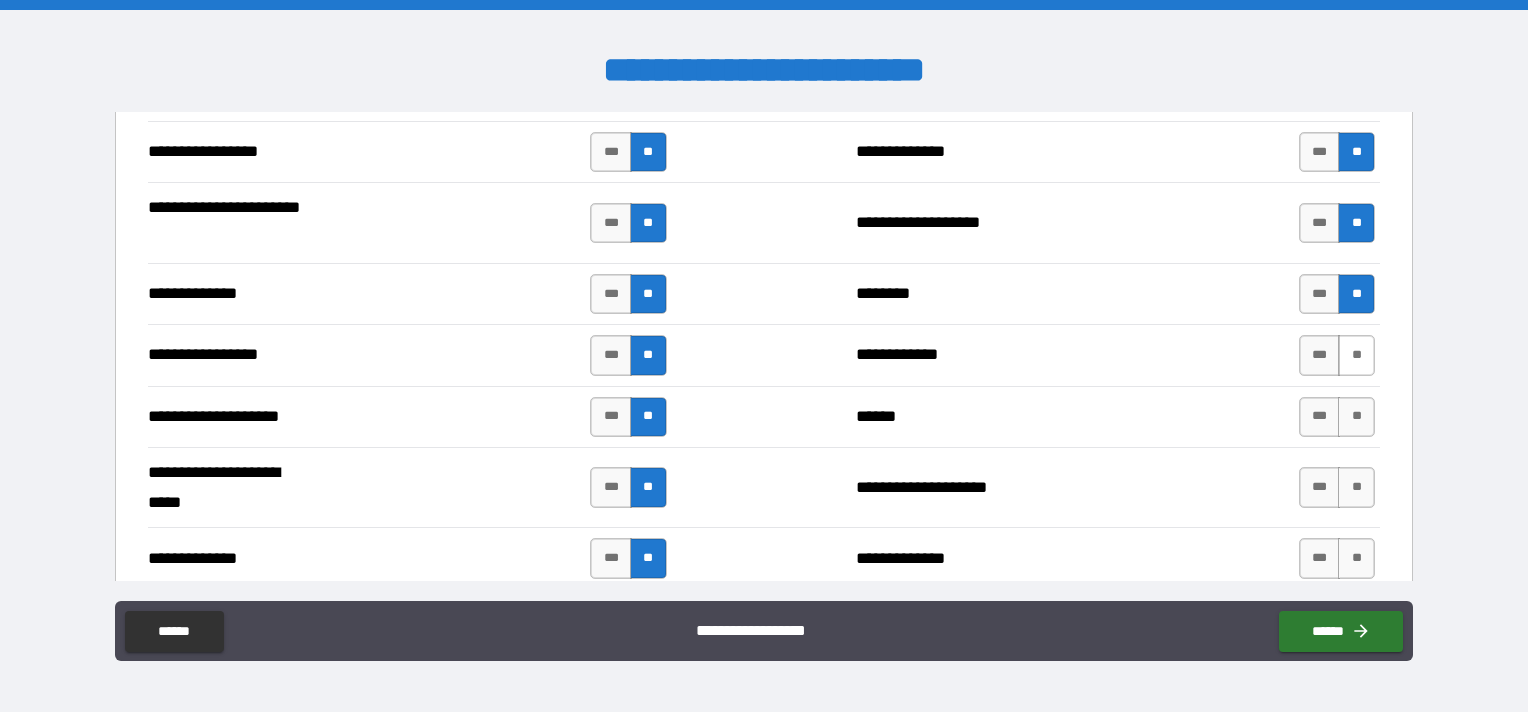 drag, startPoint x: 1339, startPoint y: 344, endPoint x: 1356, endPoint y: 350, distance: 18.027756 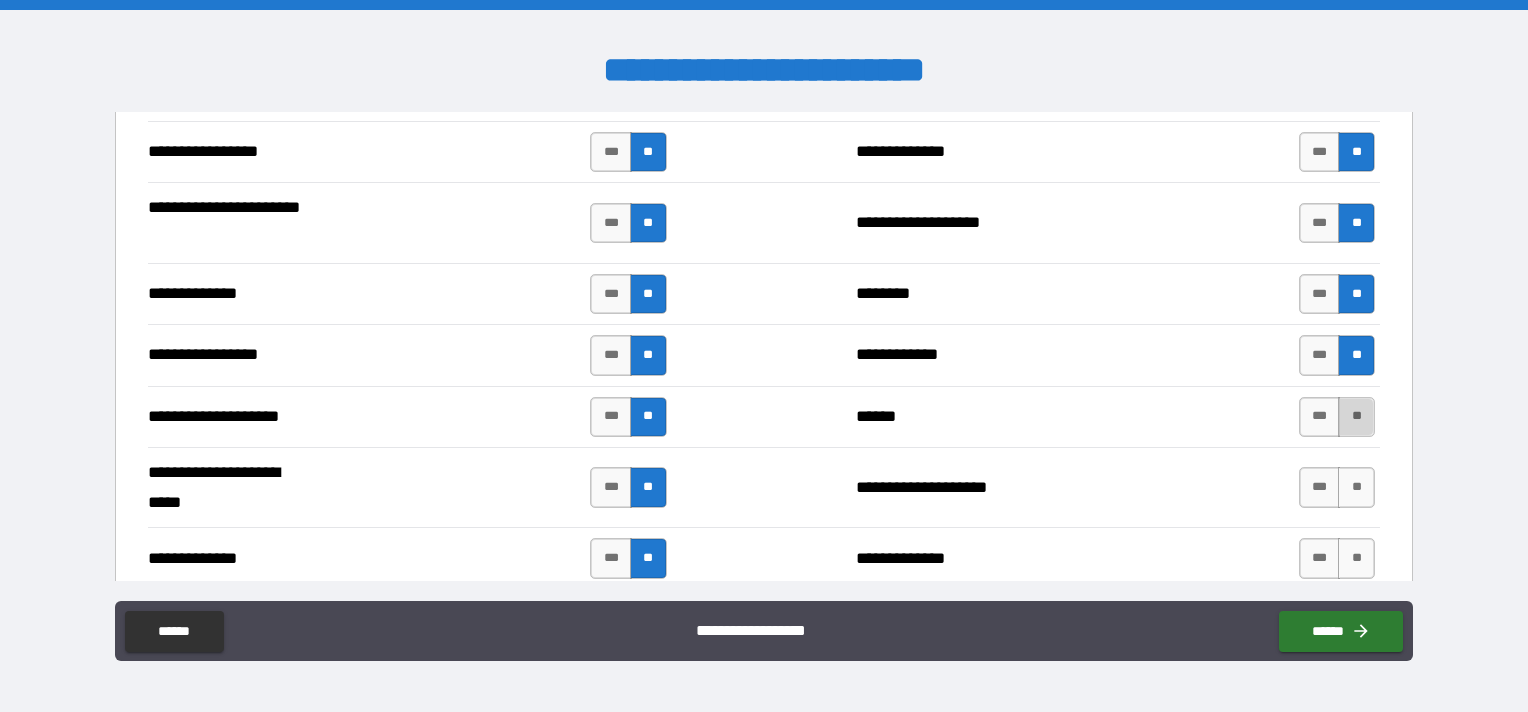 click on "**" at bounding box center (1356, 417) 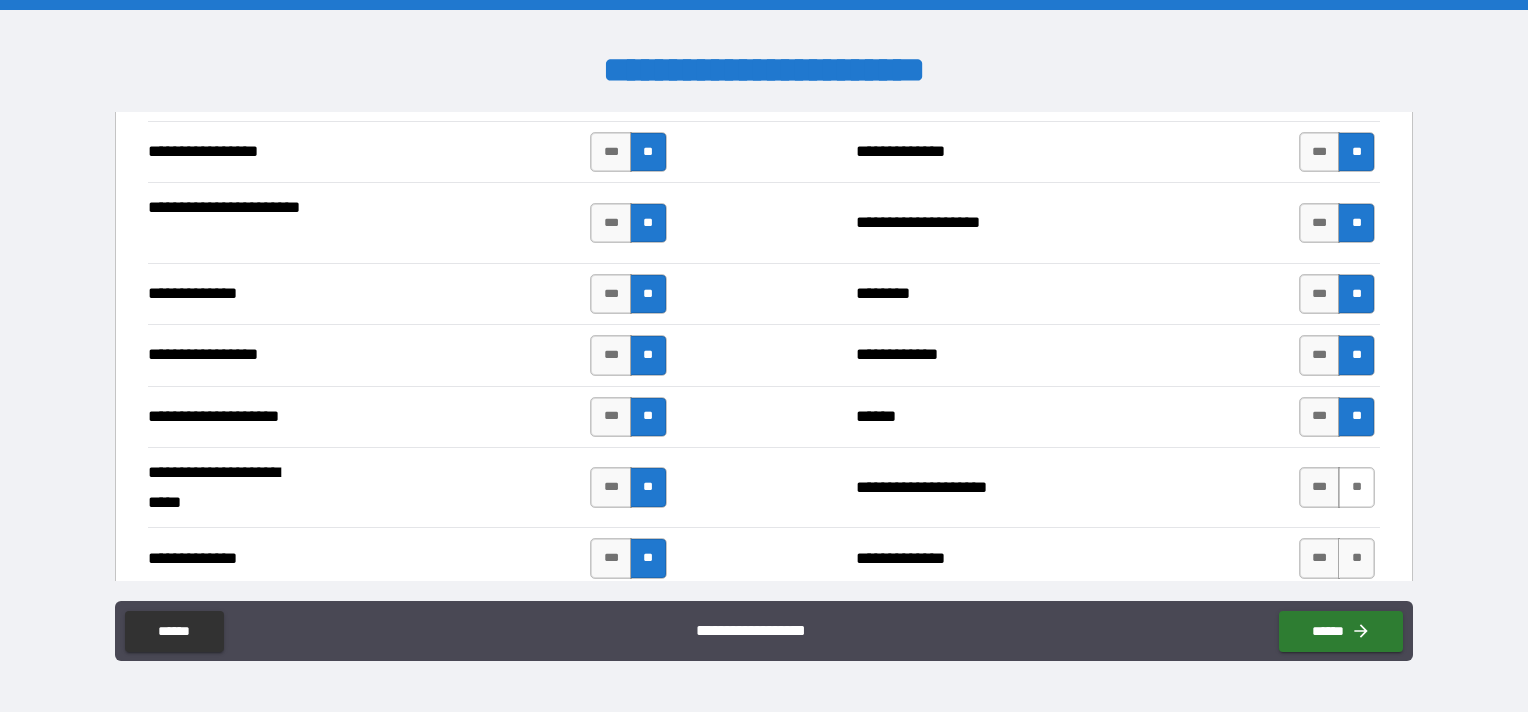 click on "**" at bounding box center [1356, 487] 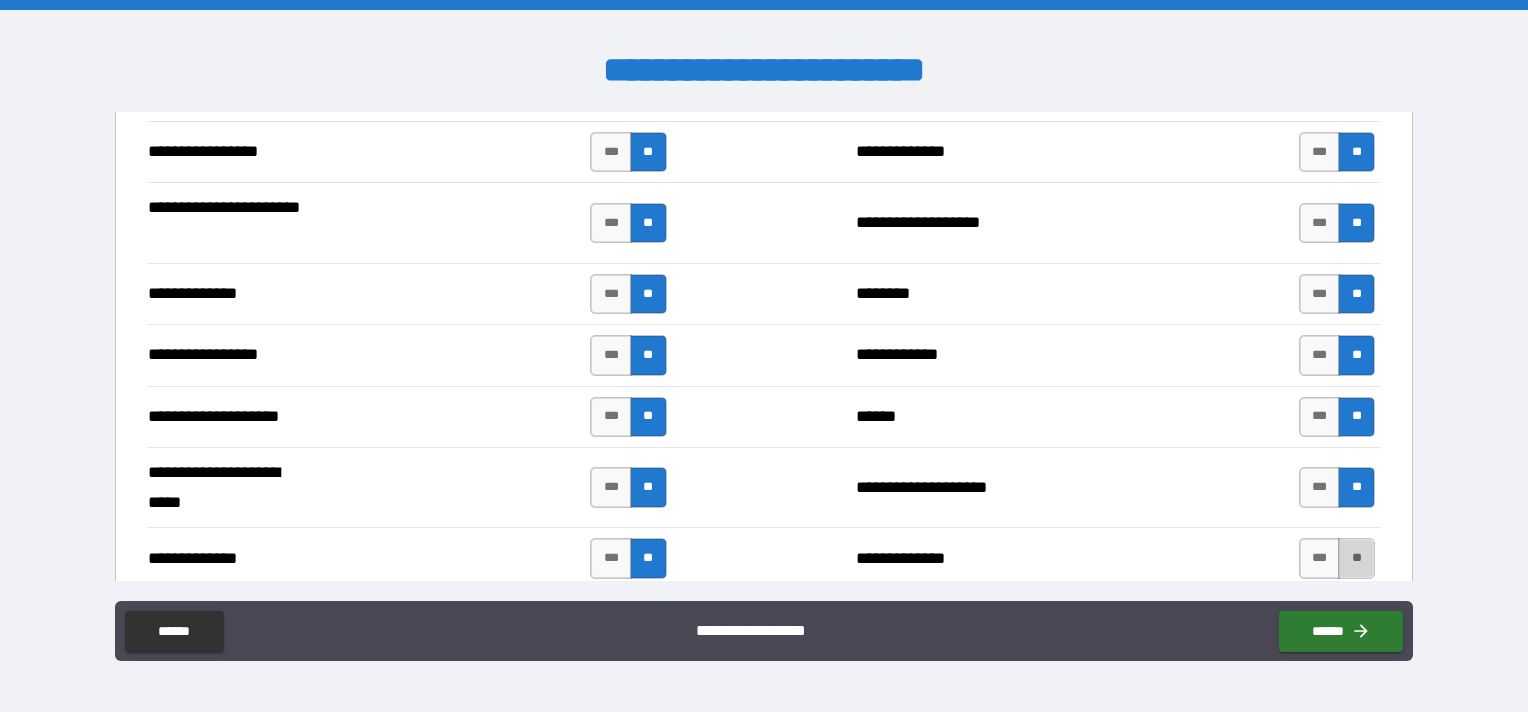 click on "**" at bounding box center (1356, 558) 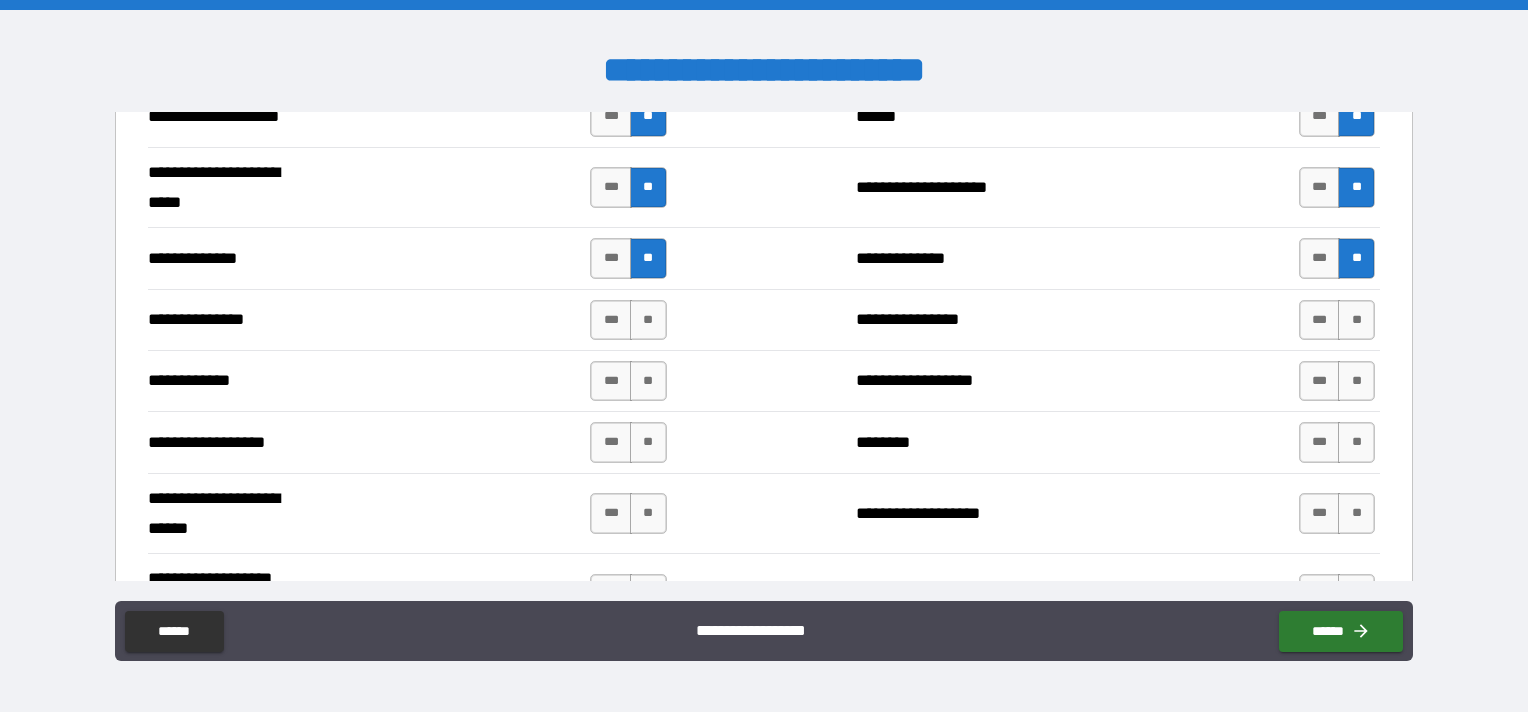 scroll, scrollTop: 3600, scrollLeft: 0, axis: vertical 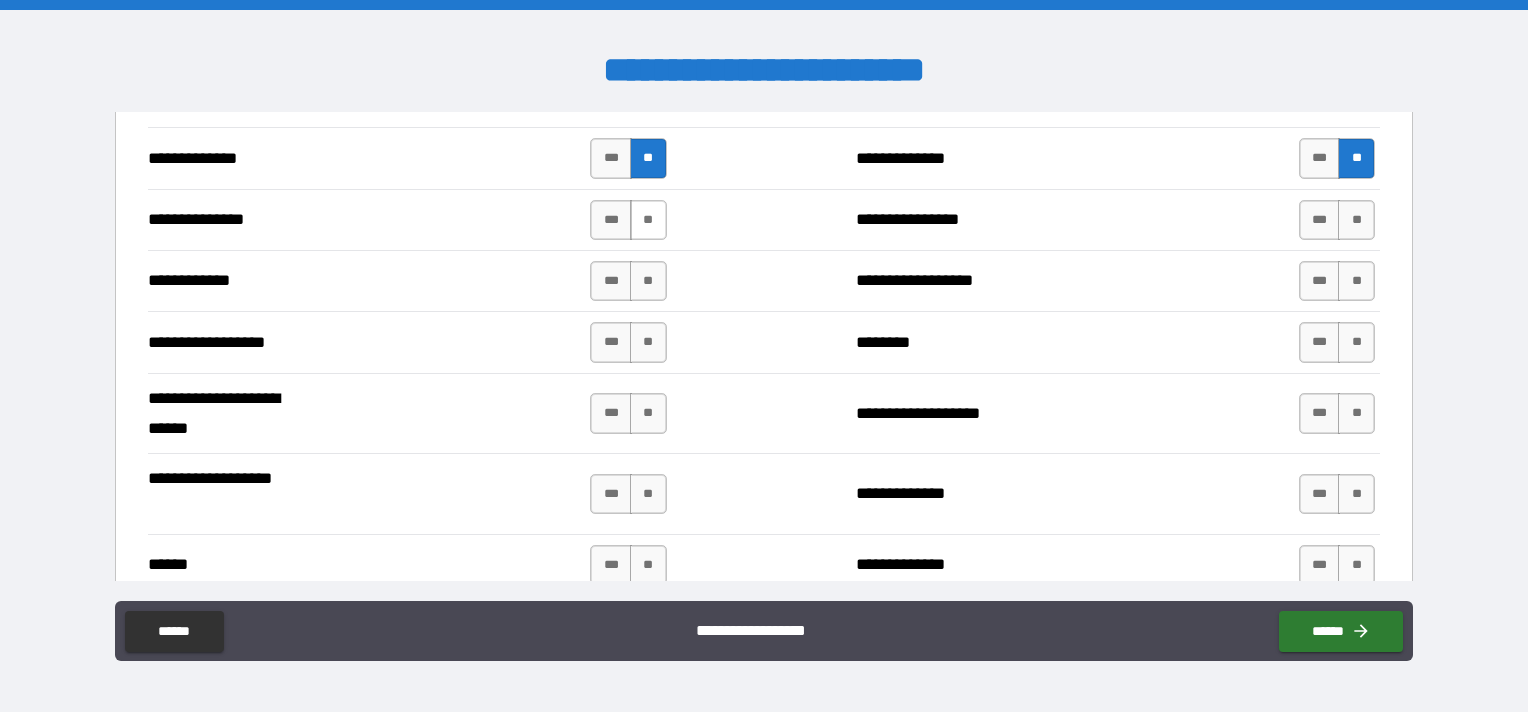 click on "**" at bounding box center [648, 220] 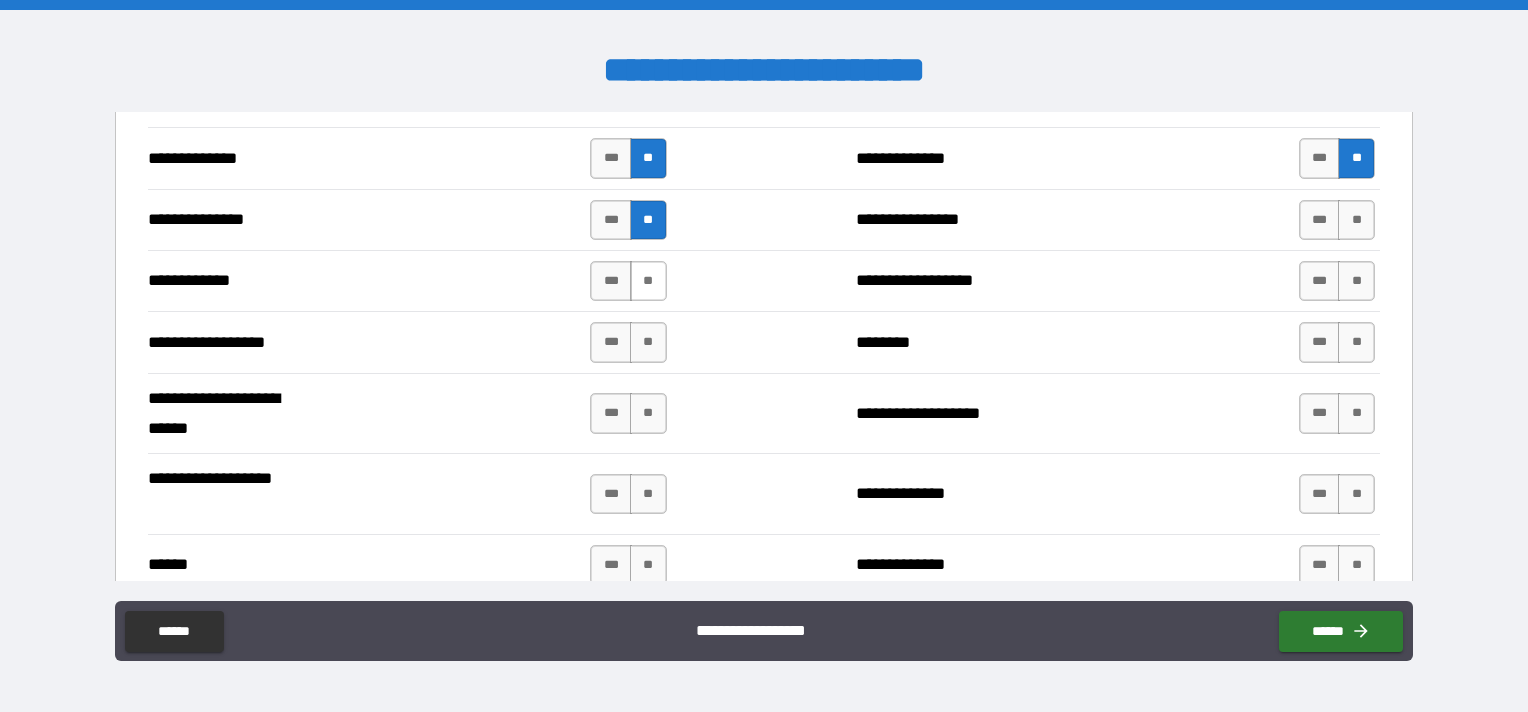 click on "**" at bounding box center (648, 281) 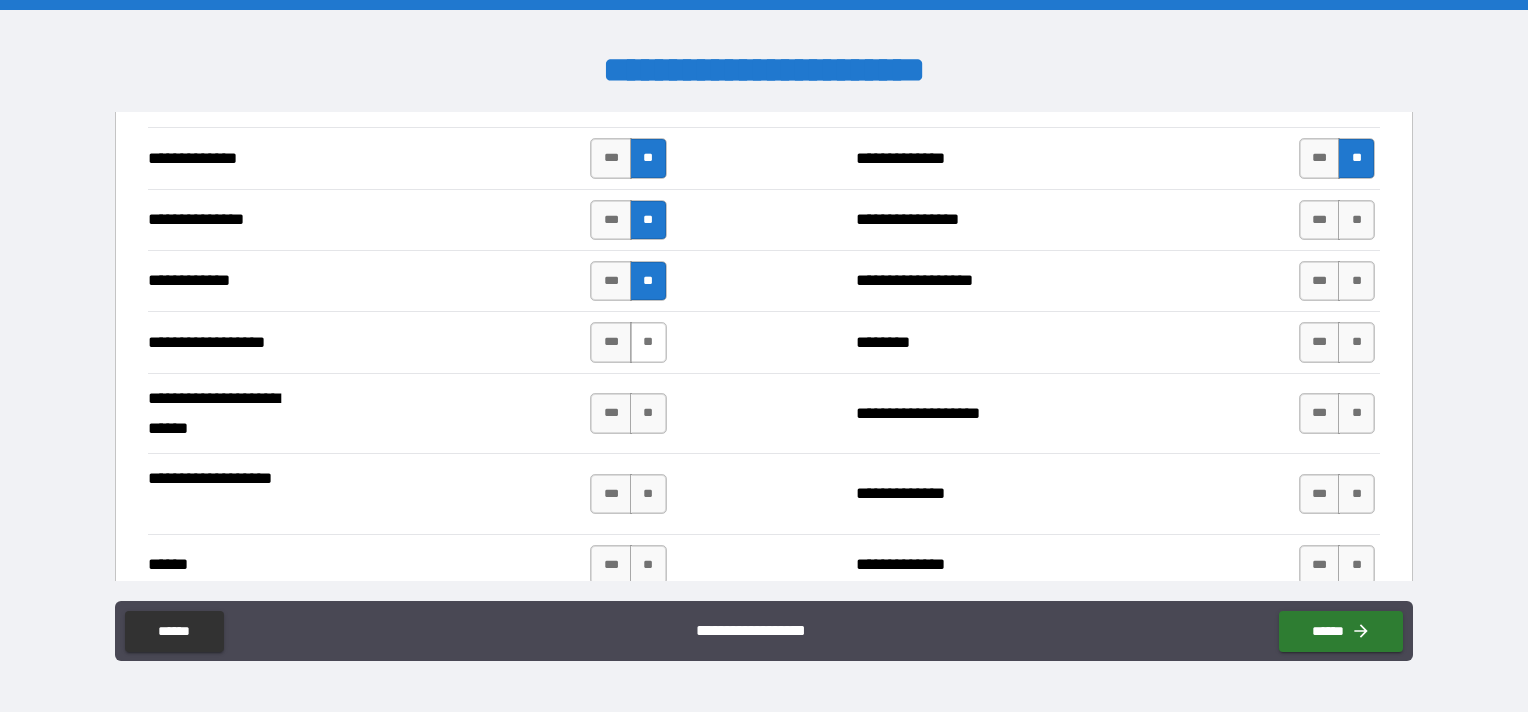 click on "**" at bounding box center (648, 342) 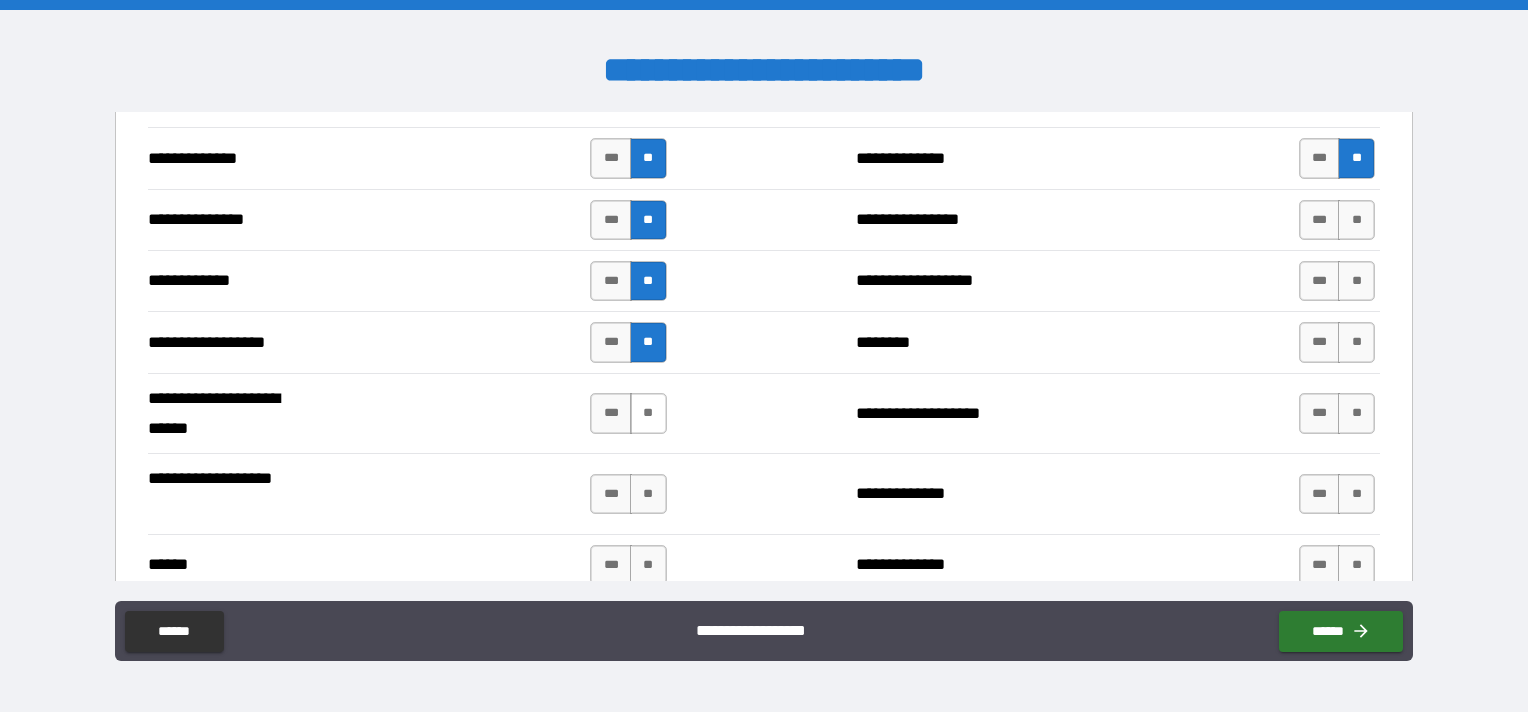 click on "**" at bounding box center [648, 413] 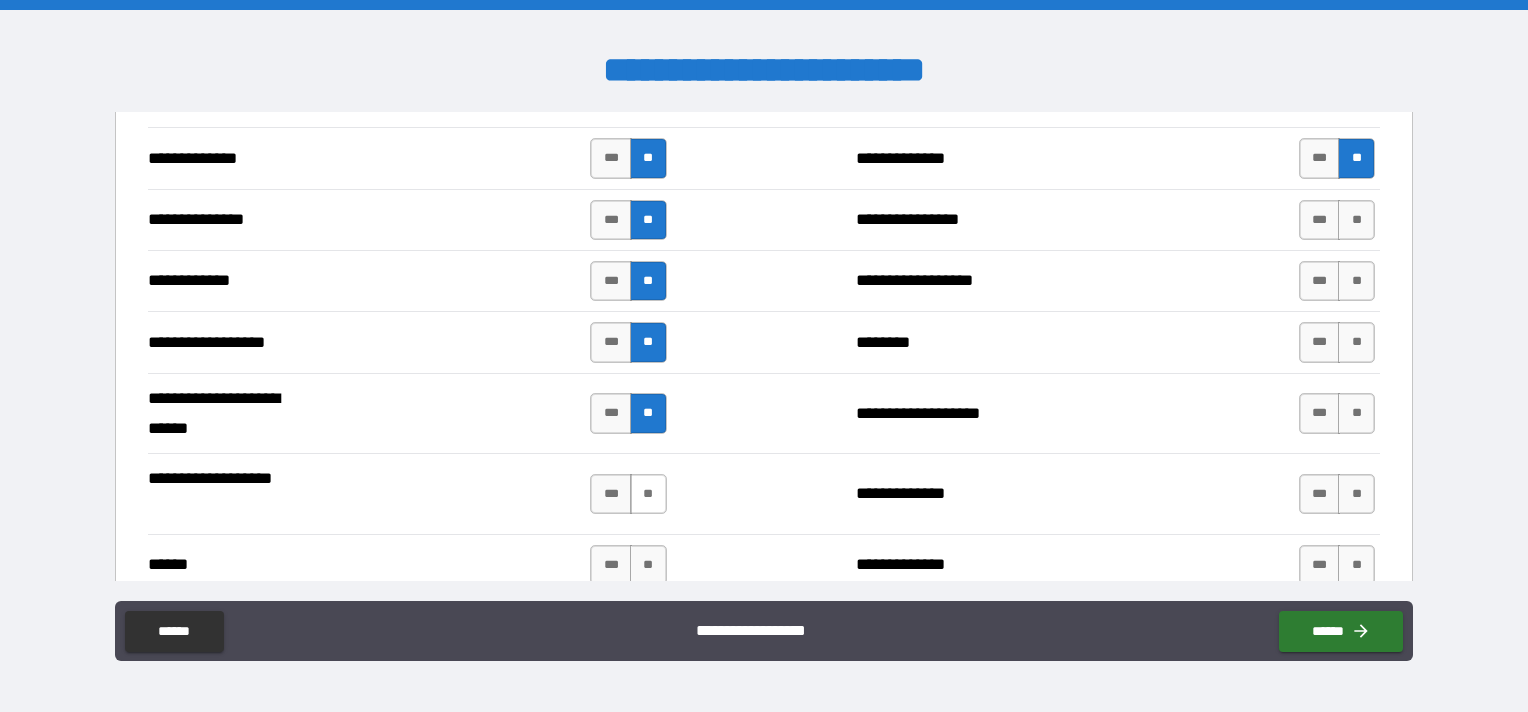 click on "**" at bounding box center [648, 494] 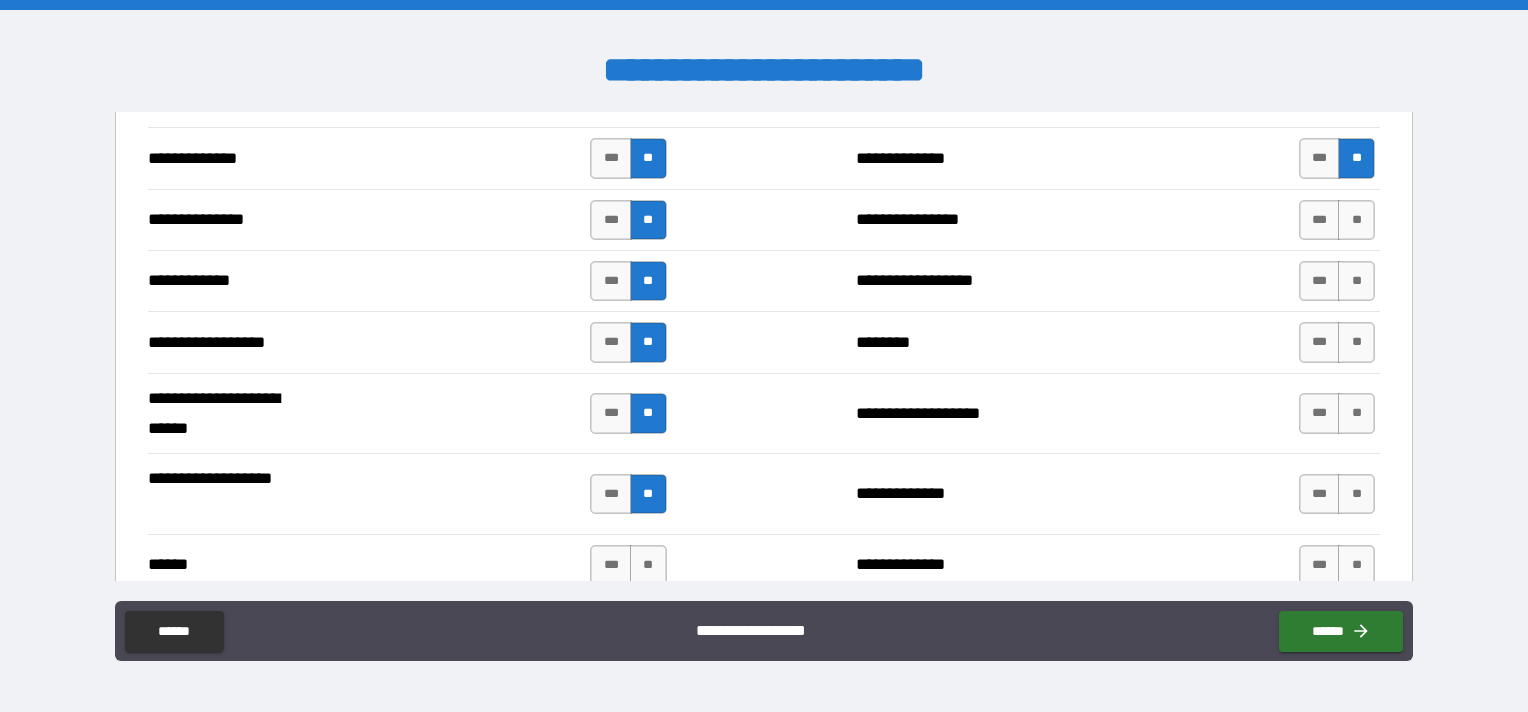 drag, startPoint x: 652, startPoint y: 559, endPoint x: 1032, endPoint y: 424, distance: 403.2679 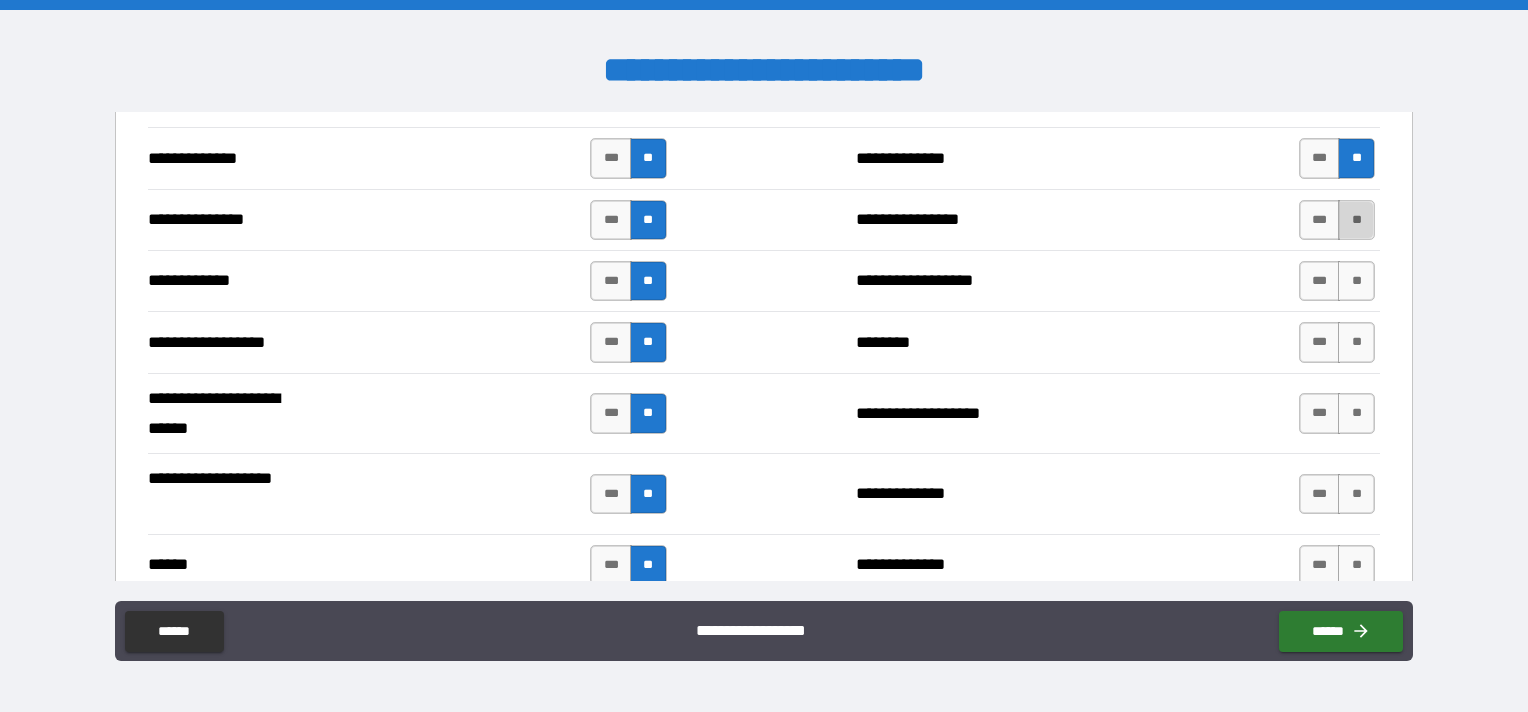 click on "**" at bounding box center [1356, 220] 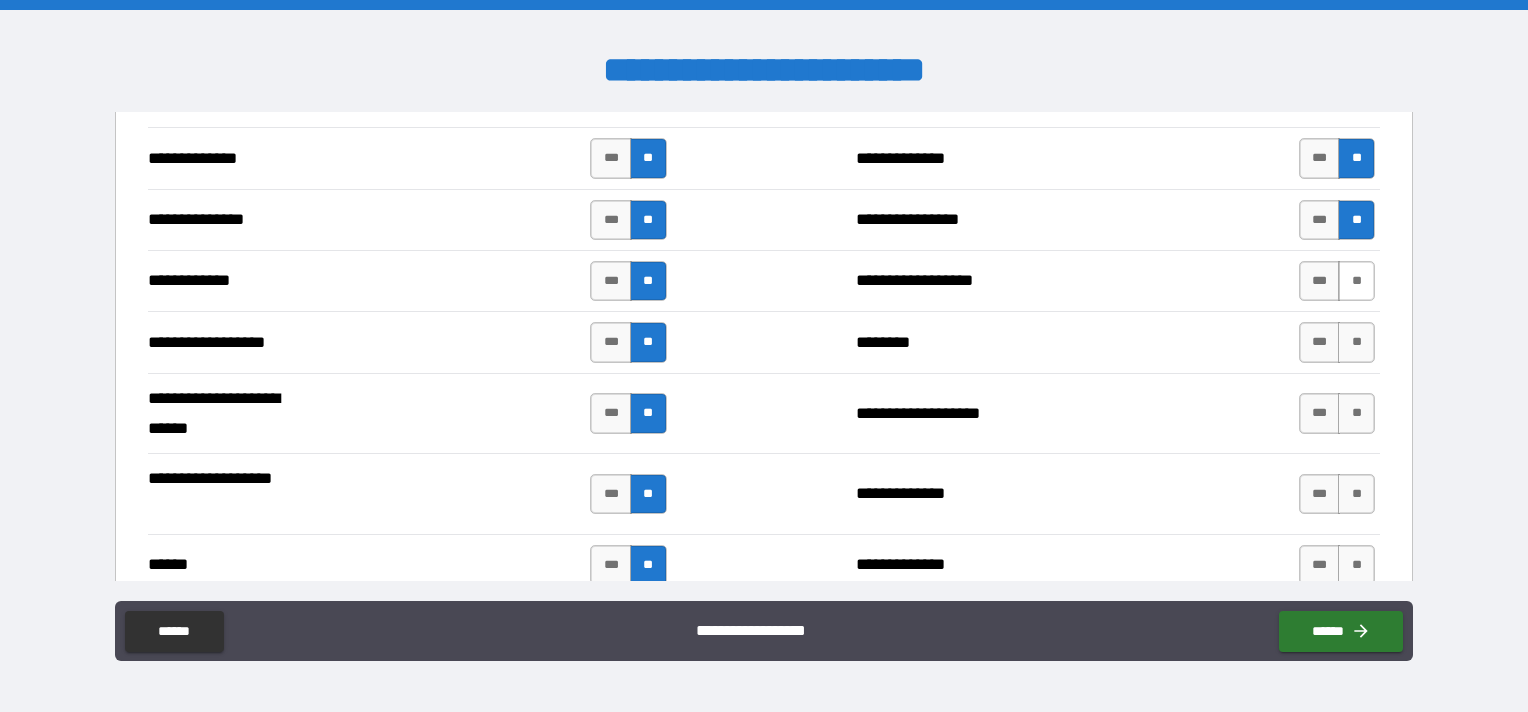 click on "**" at bounding box center [1356, 281] 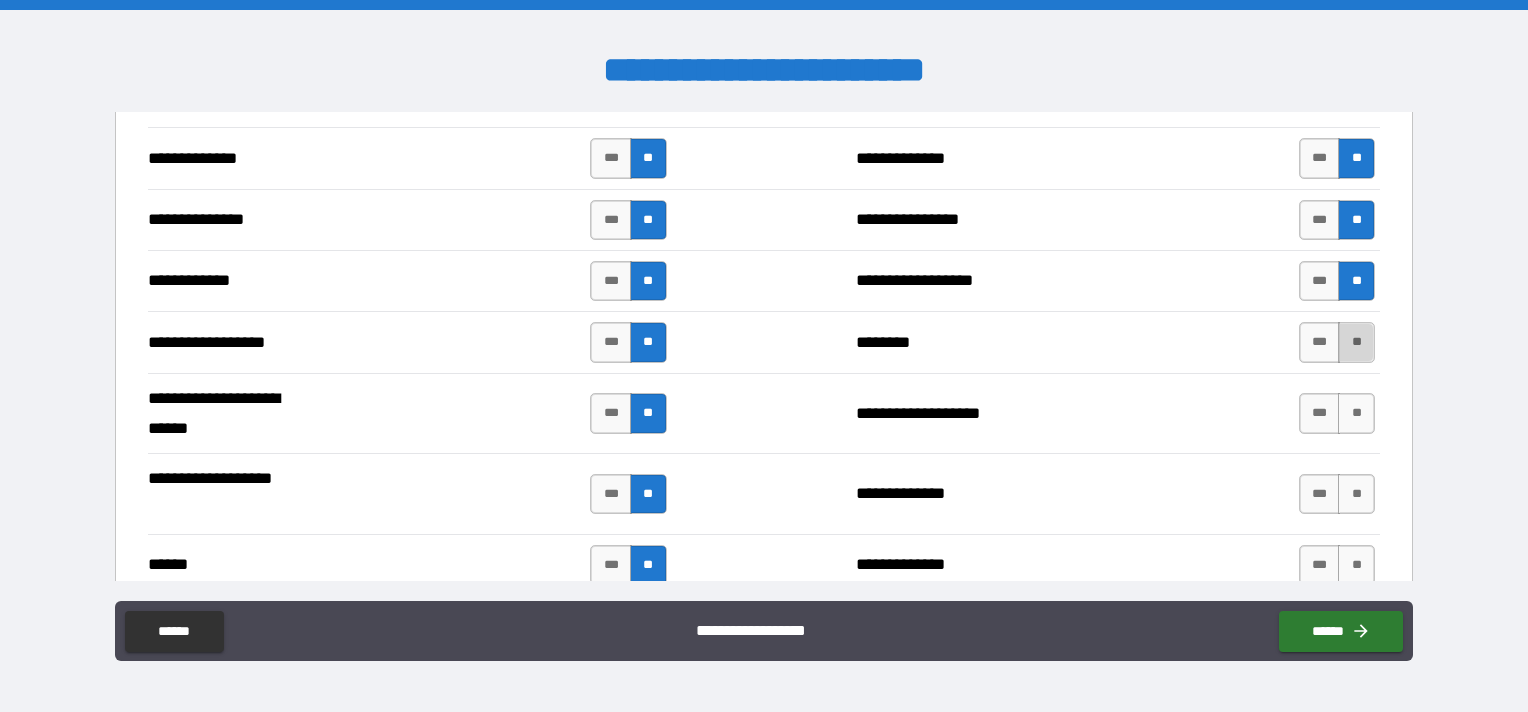 click on "**" at bounding box center (1356, 342) 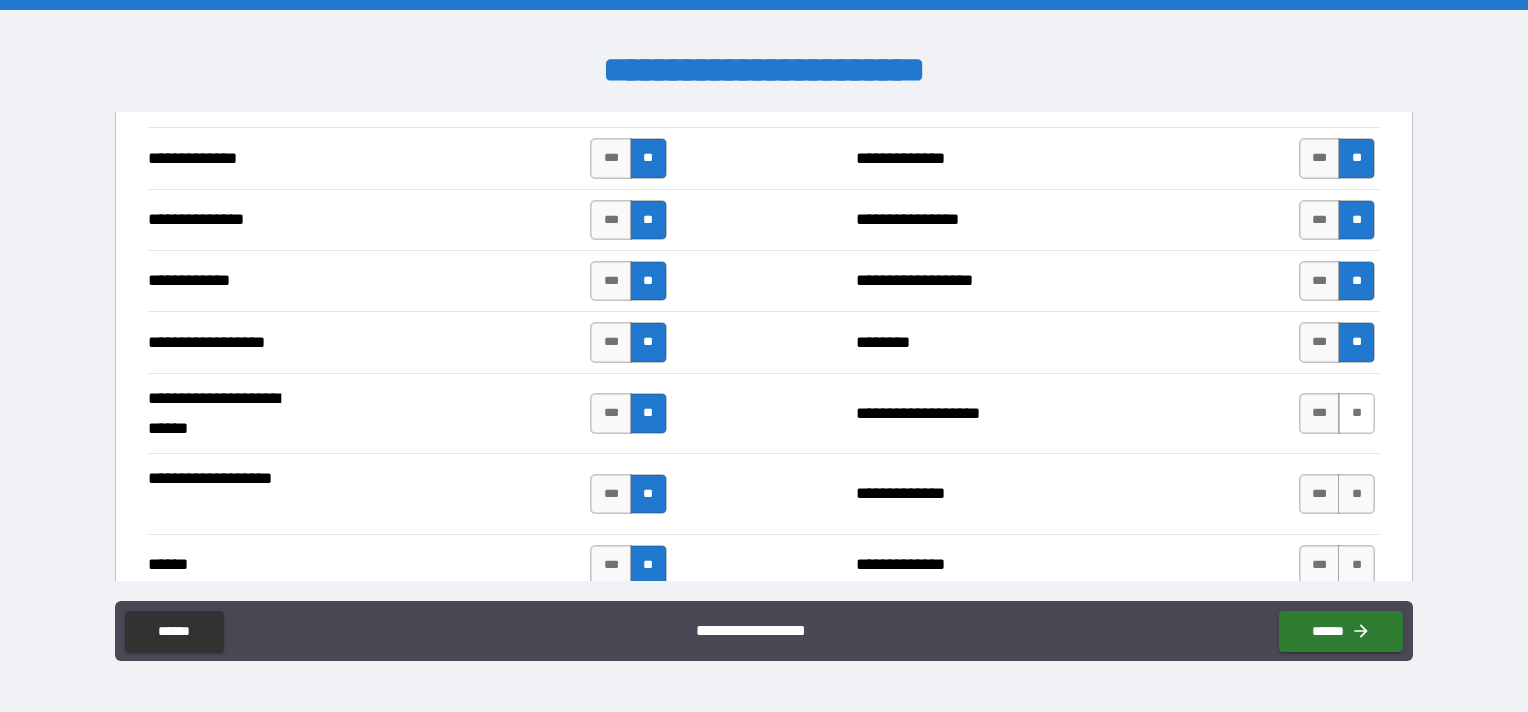 click on "**" at bounding box center (1356, 413) 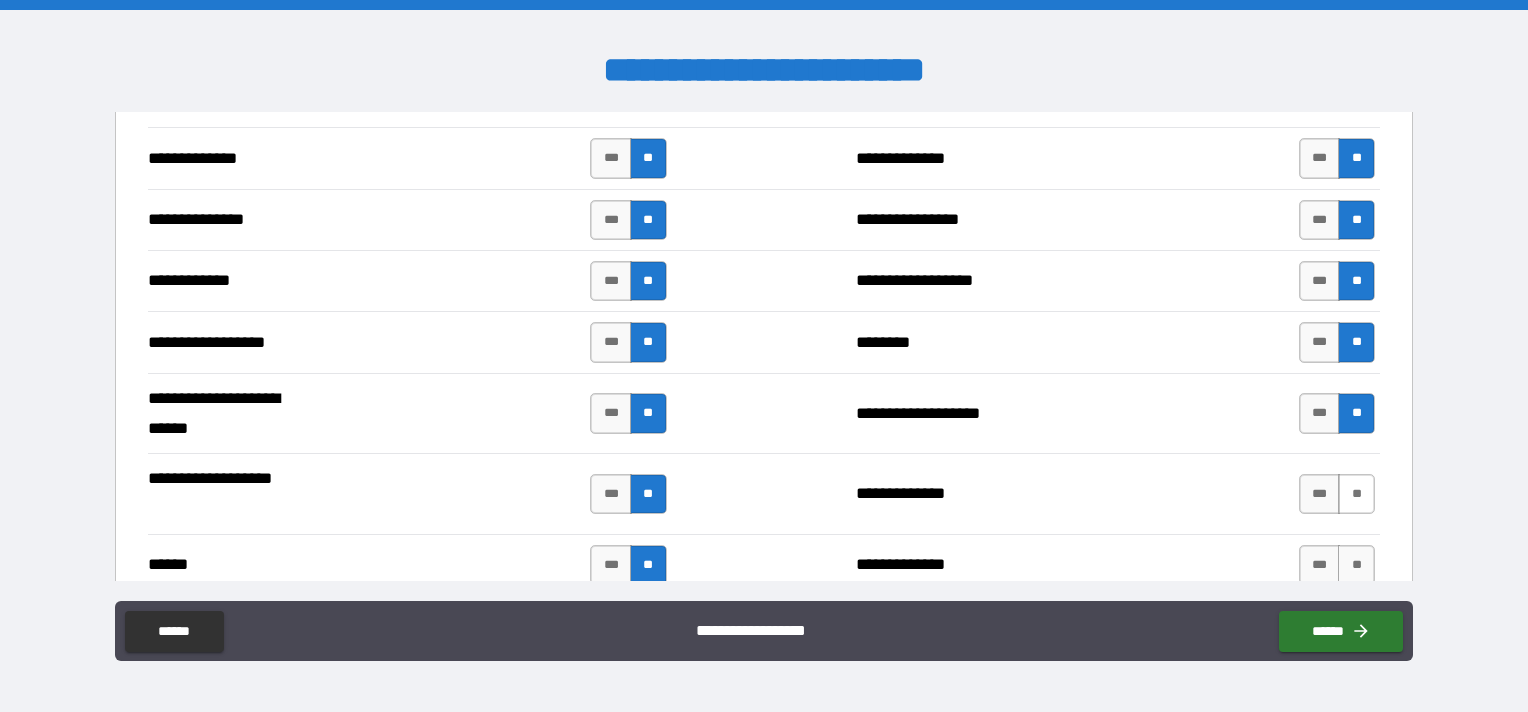 click on "**" at bounding box center [1356, 494] 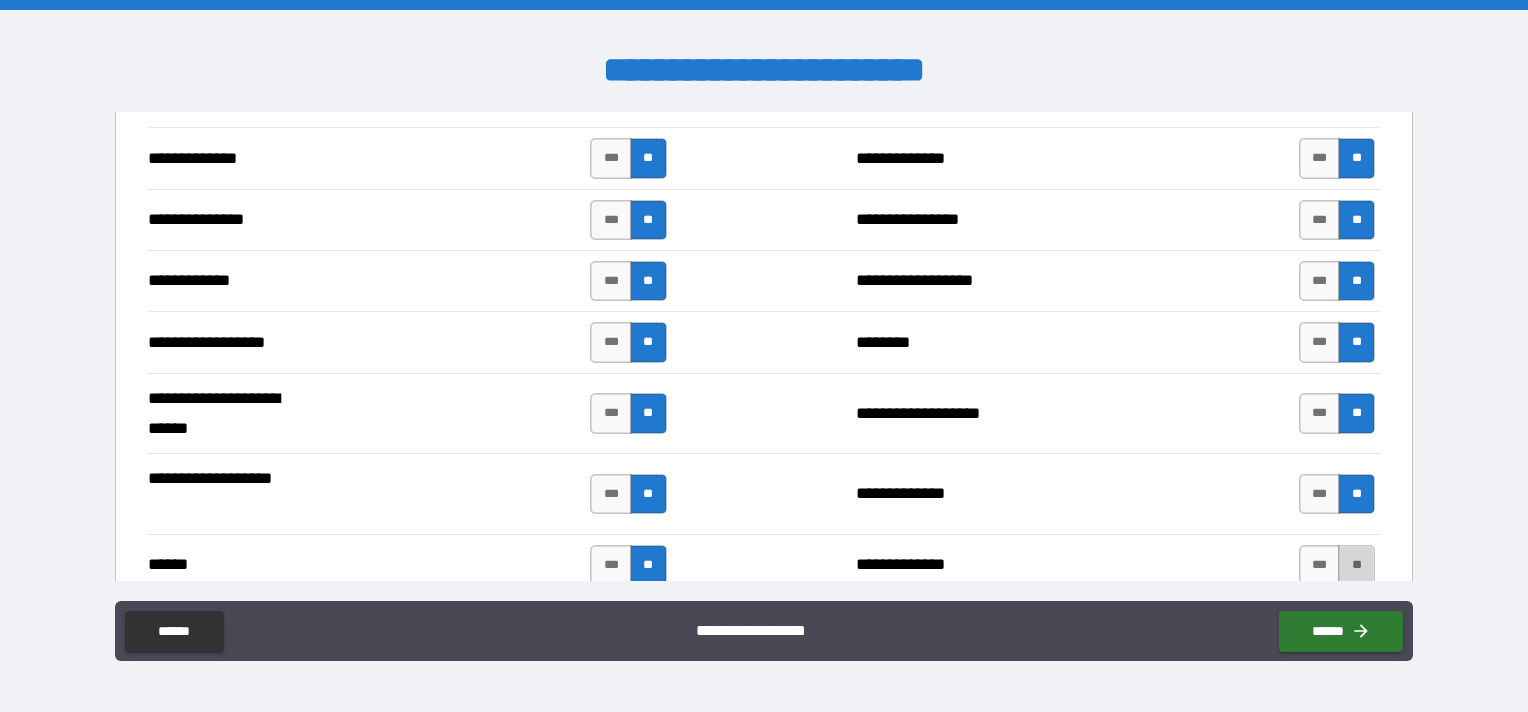 click on "**" at bounding box center [1356, 565] 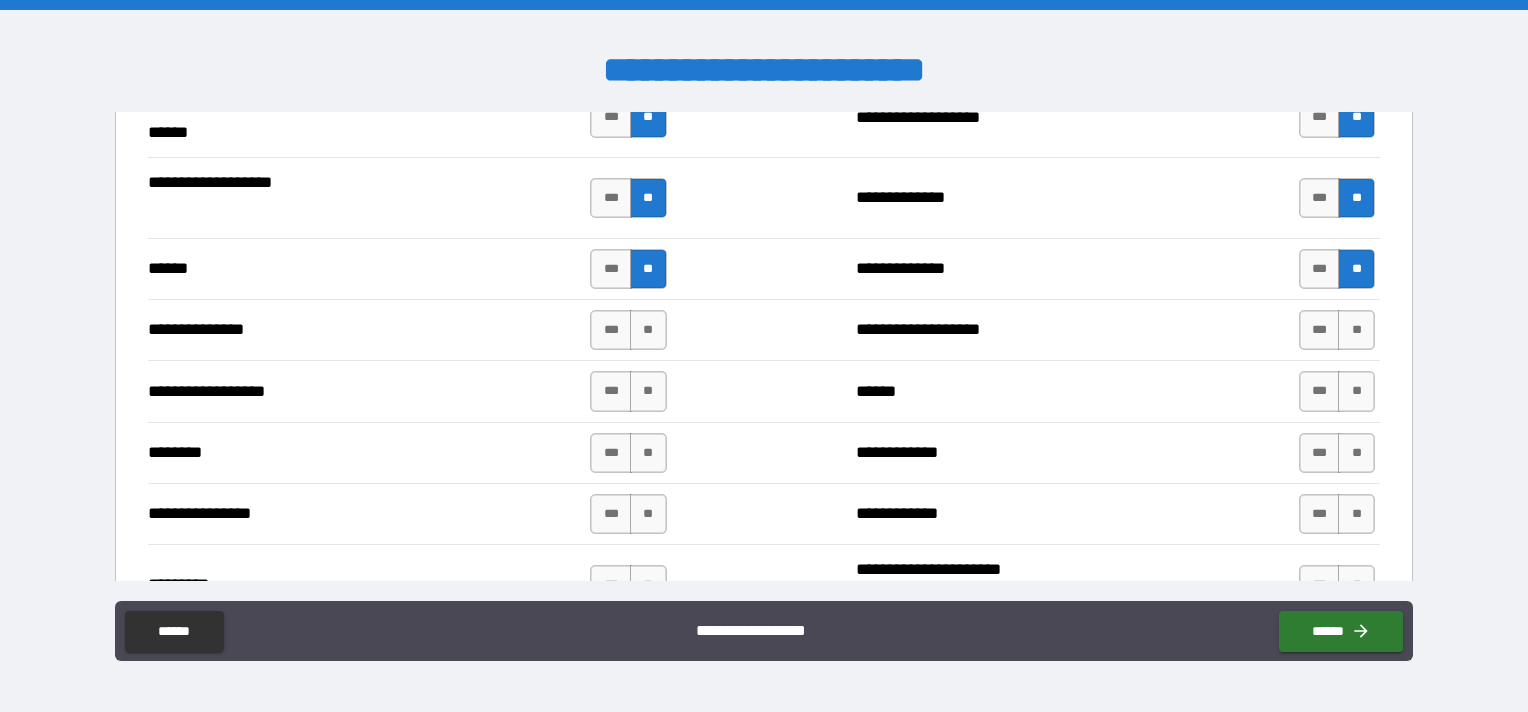 scroll, scrollTop: 3900, scrollLeft: 0, axis: vertical 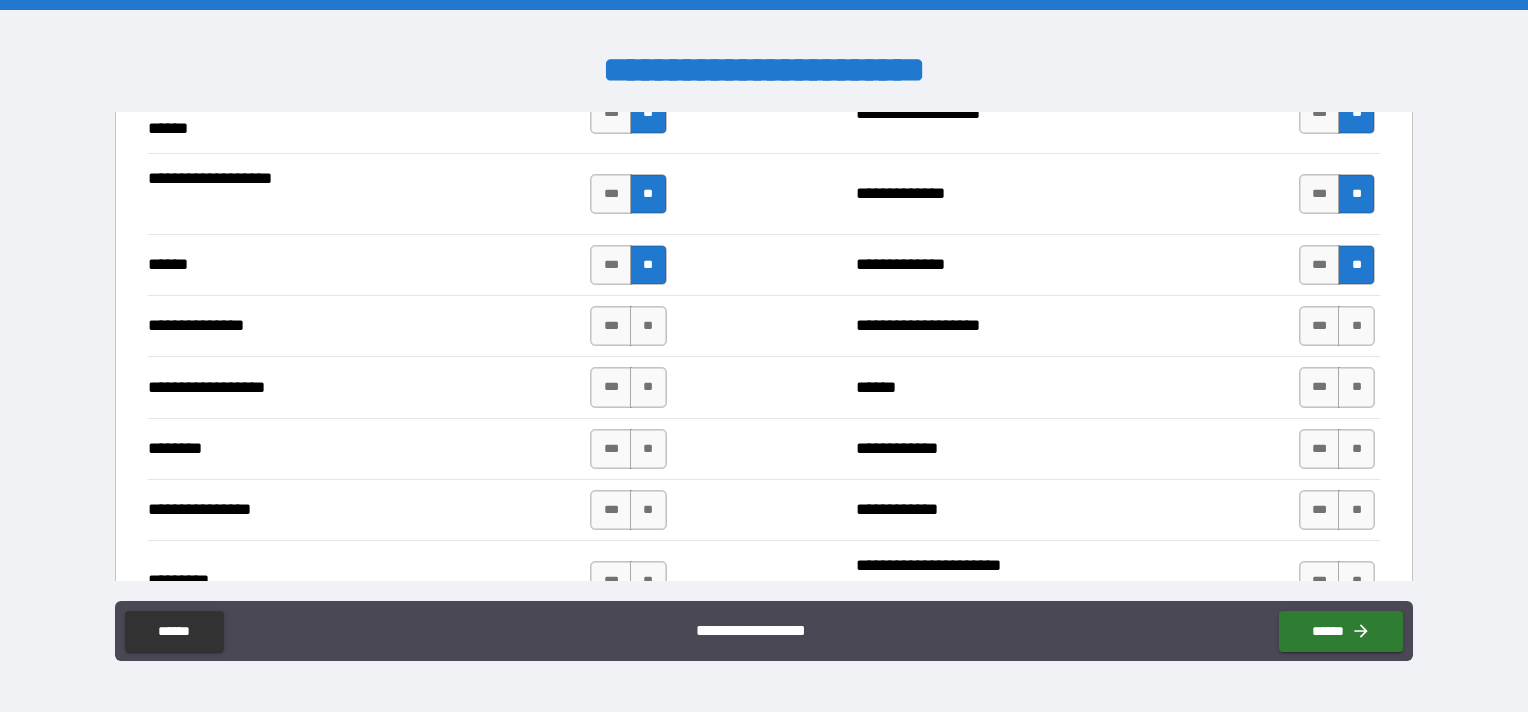 click on "**" at bounding box center [648, 326] 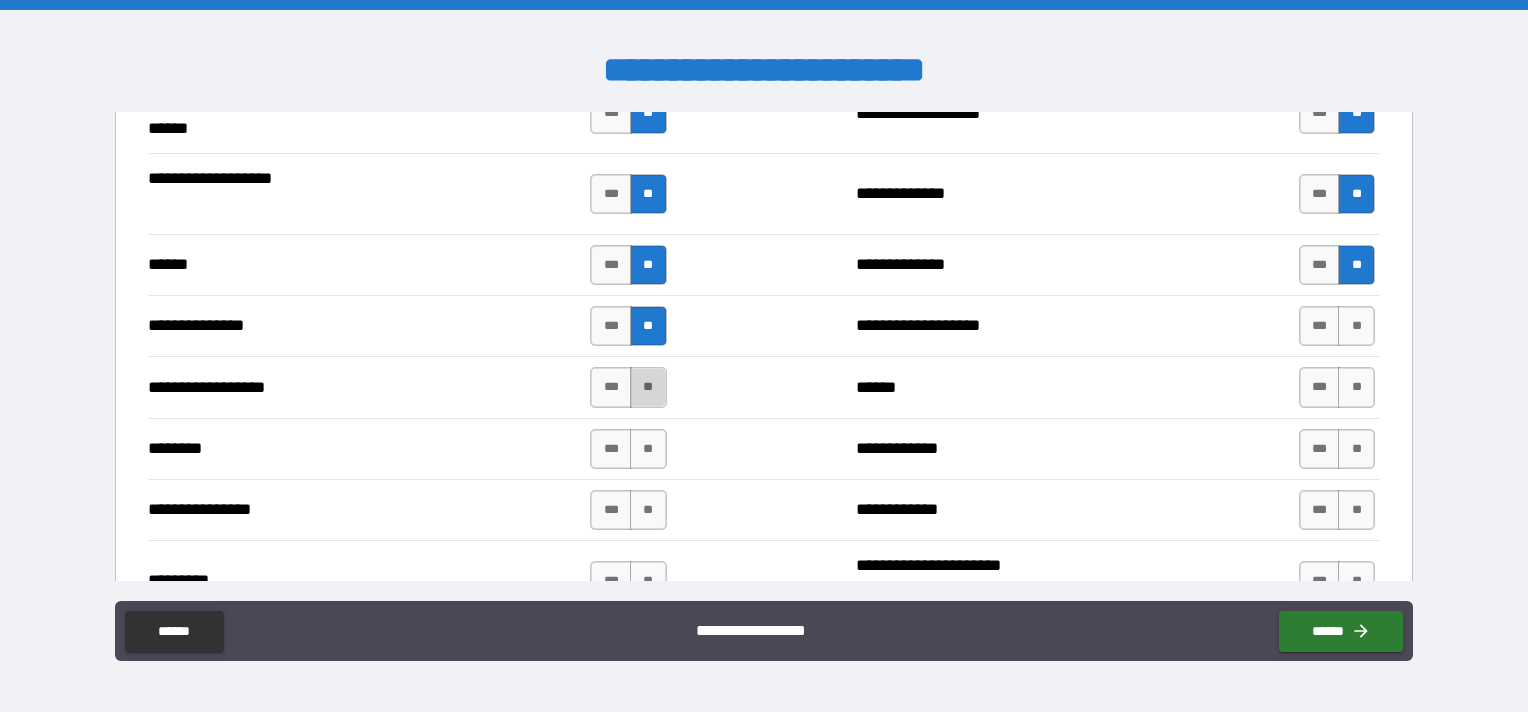 drag, startPoint x: 648, startPoint y: 374, endPoint x: 633, endPoint y: 426, distance: 54.120235 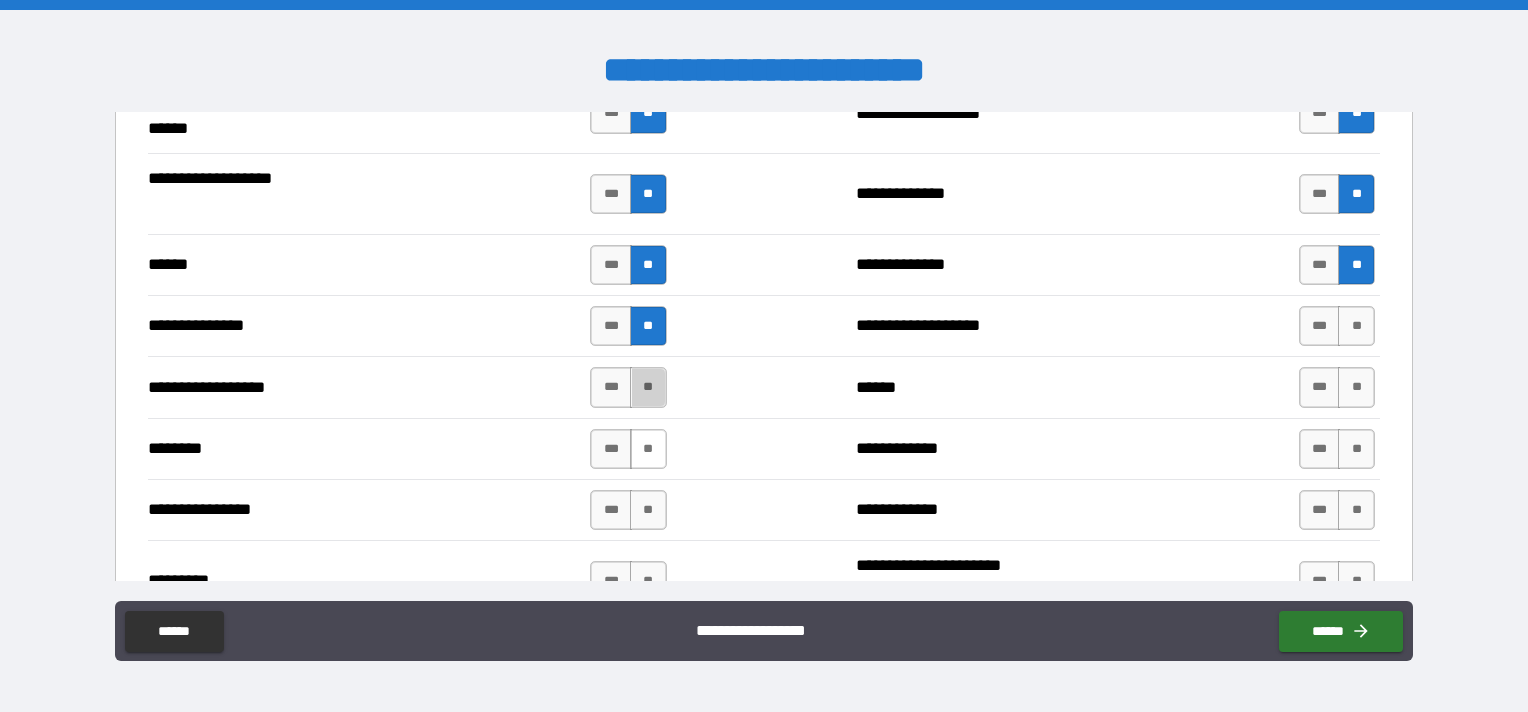click on "**" at bounding box center (648, 387) 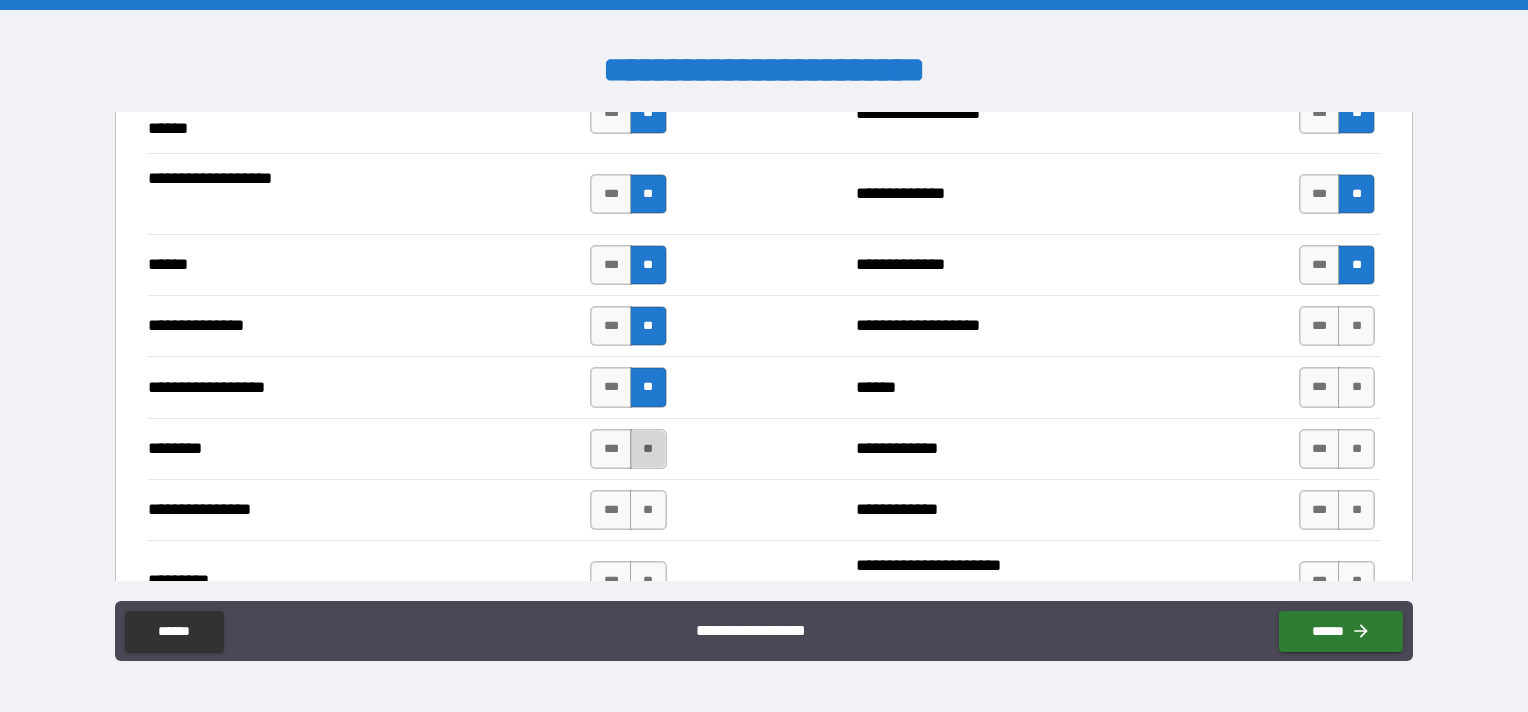 click on "**" at bounding box center (648, 449) 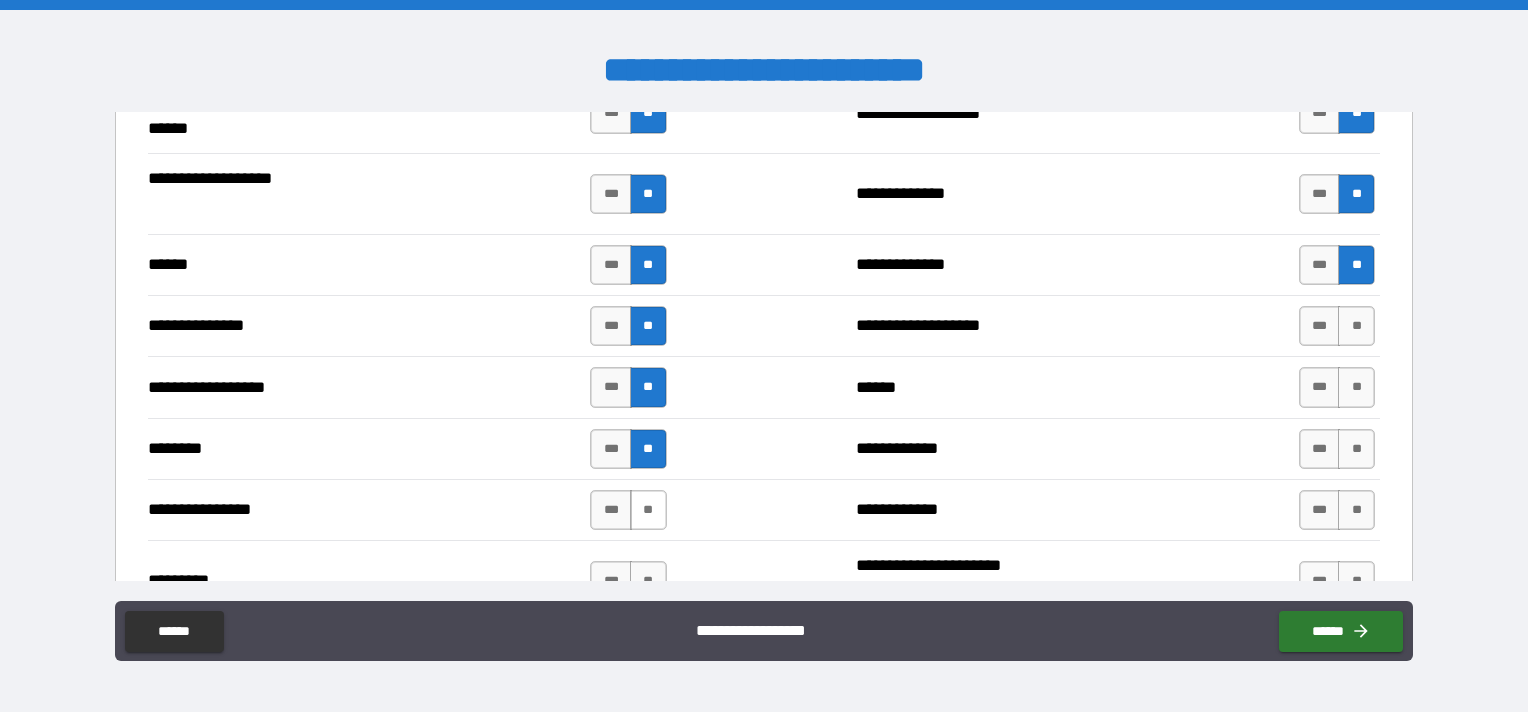 click on "**" at bounding box center (648, 510) 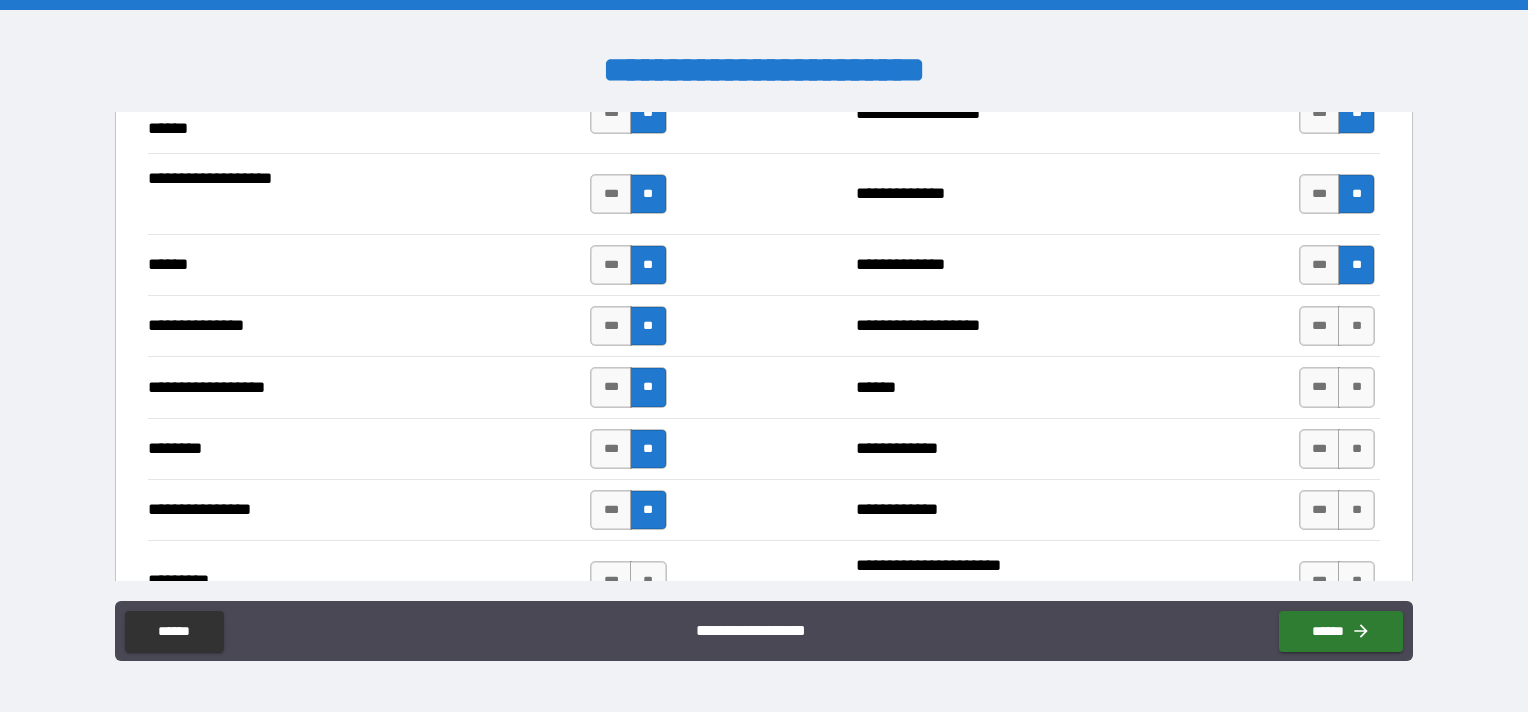 click on "**" at bounding box center [648, 581] 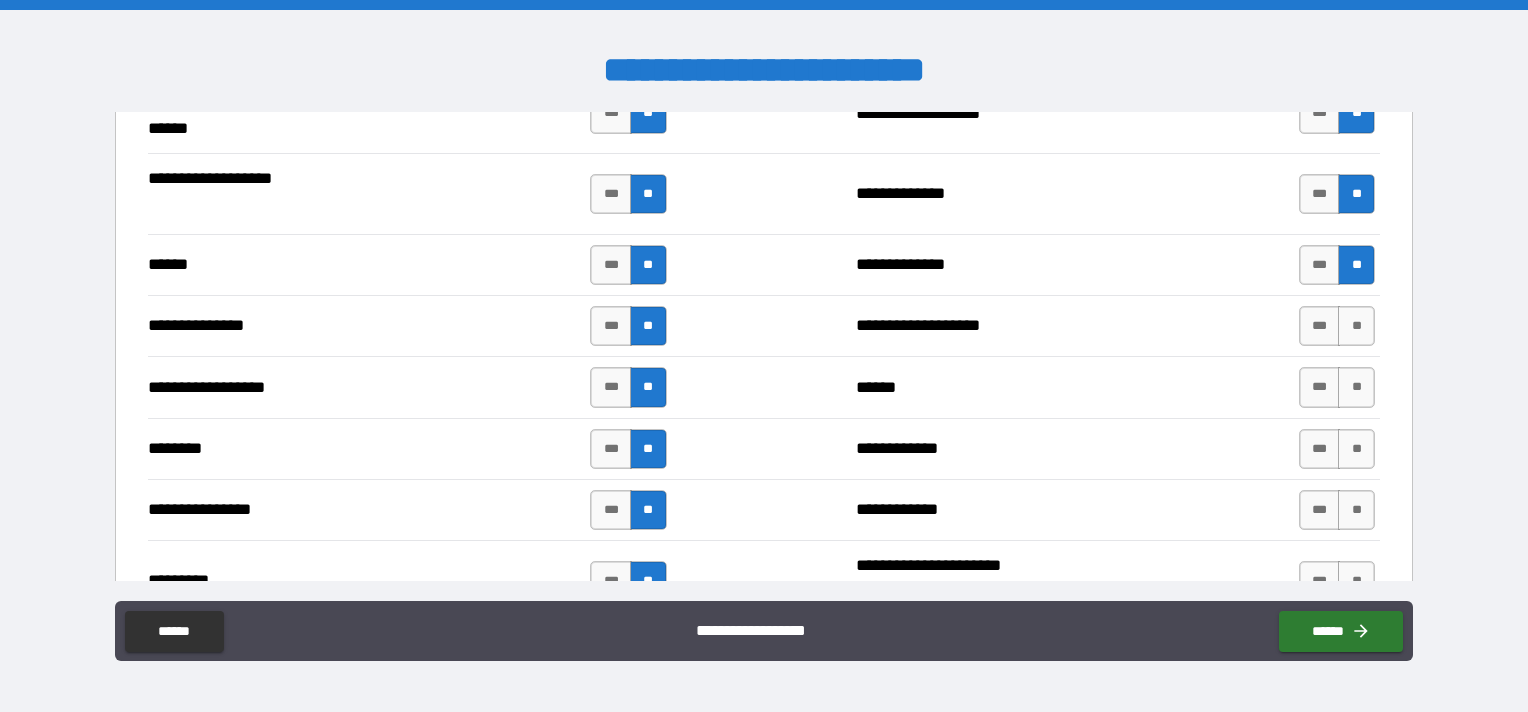 drag, startPoint x: 1343, startPoint y: 310, endPoint x: 1345, endPoint y: 355, distance: 45.044422 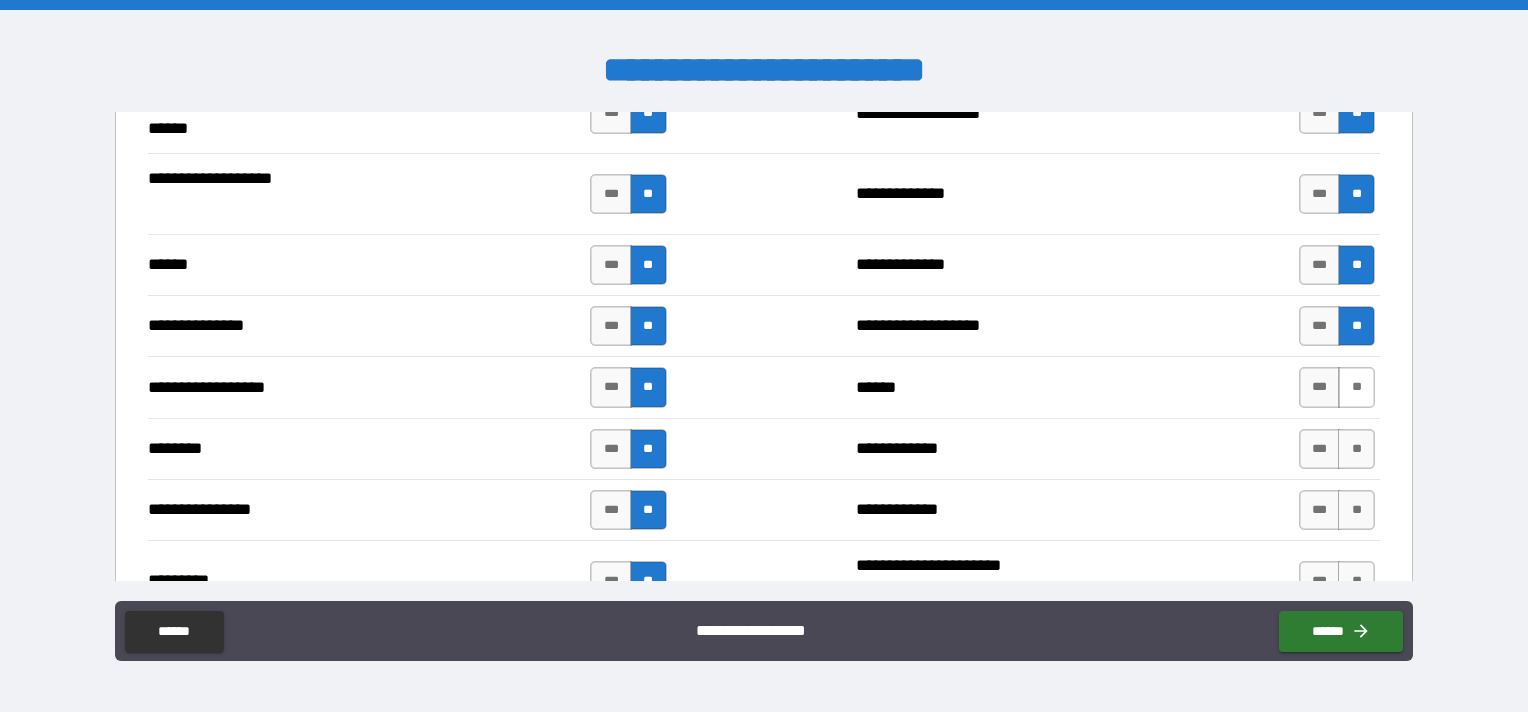 click on "**" at bounding box center [1356, 387] 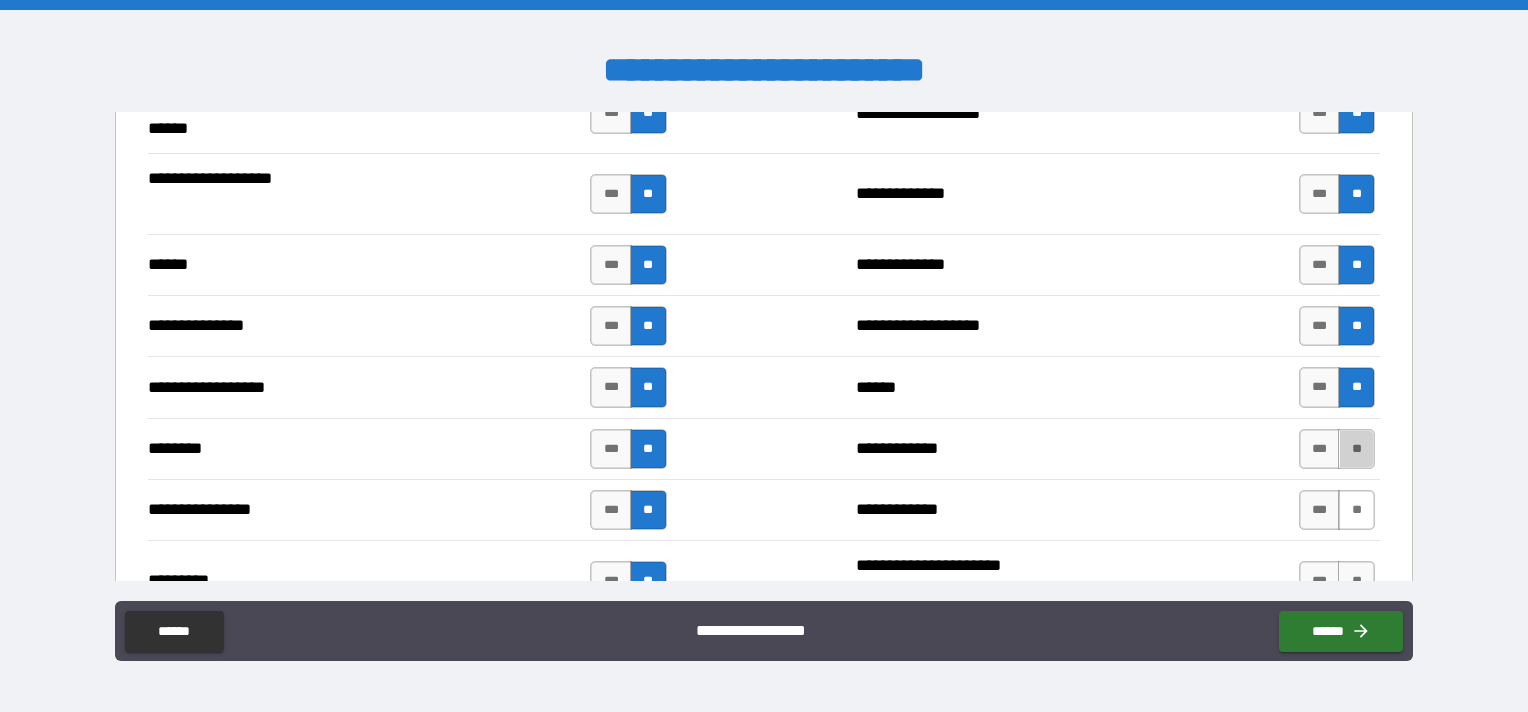 drag, startPoint x: 1352, startPoint y: 437, endPoint x: 1336, endPoint y: 494, distance: 59.20304 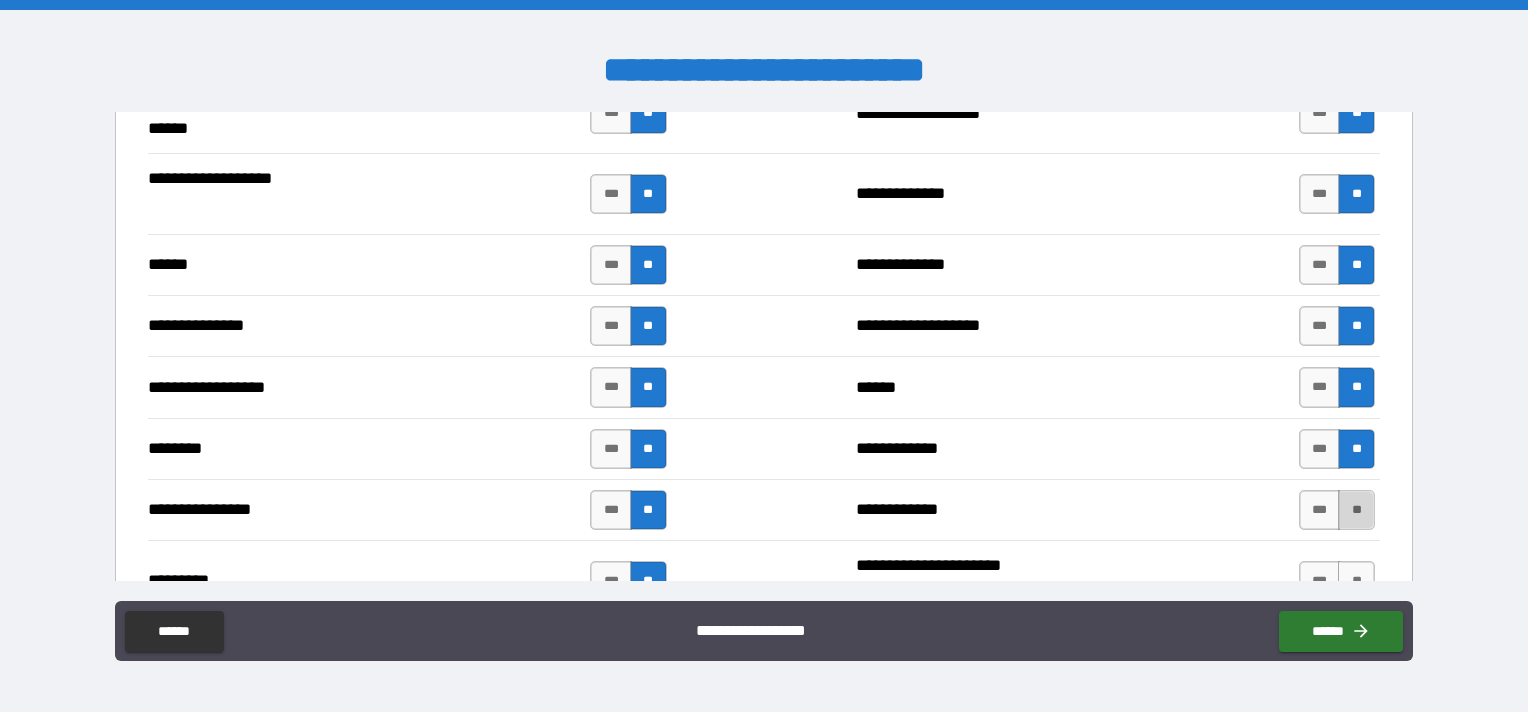 click on "**" at bounding box center (1356, 510) 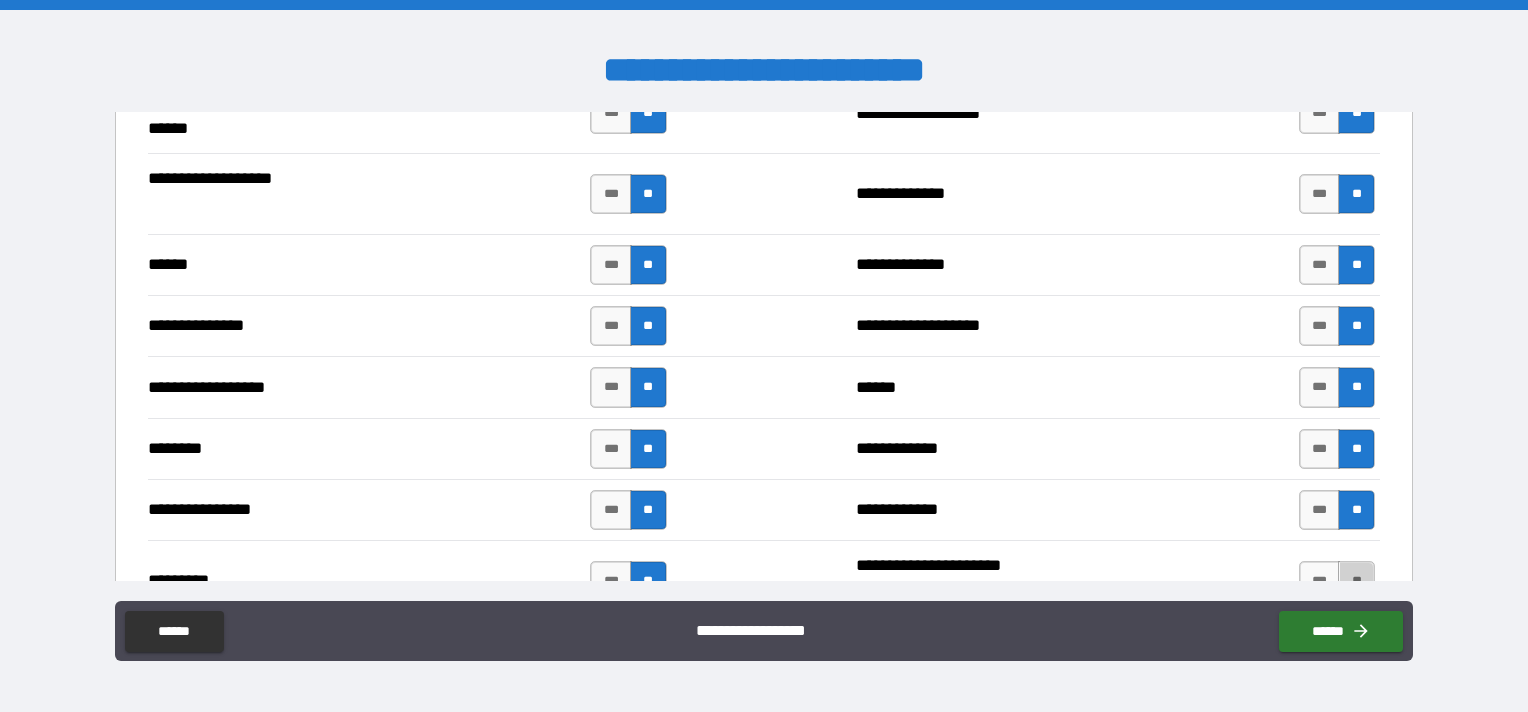 drag, startPoint x: 1345, startPoint y: 568, endPoint x: 1228, endPoint y: 500, distance: 135.32553 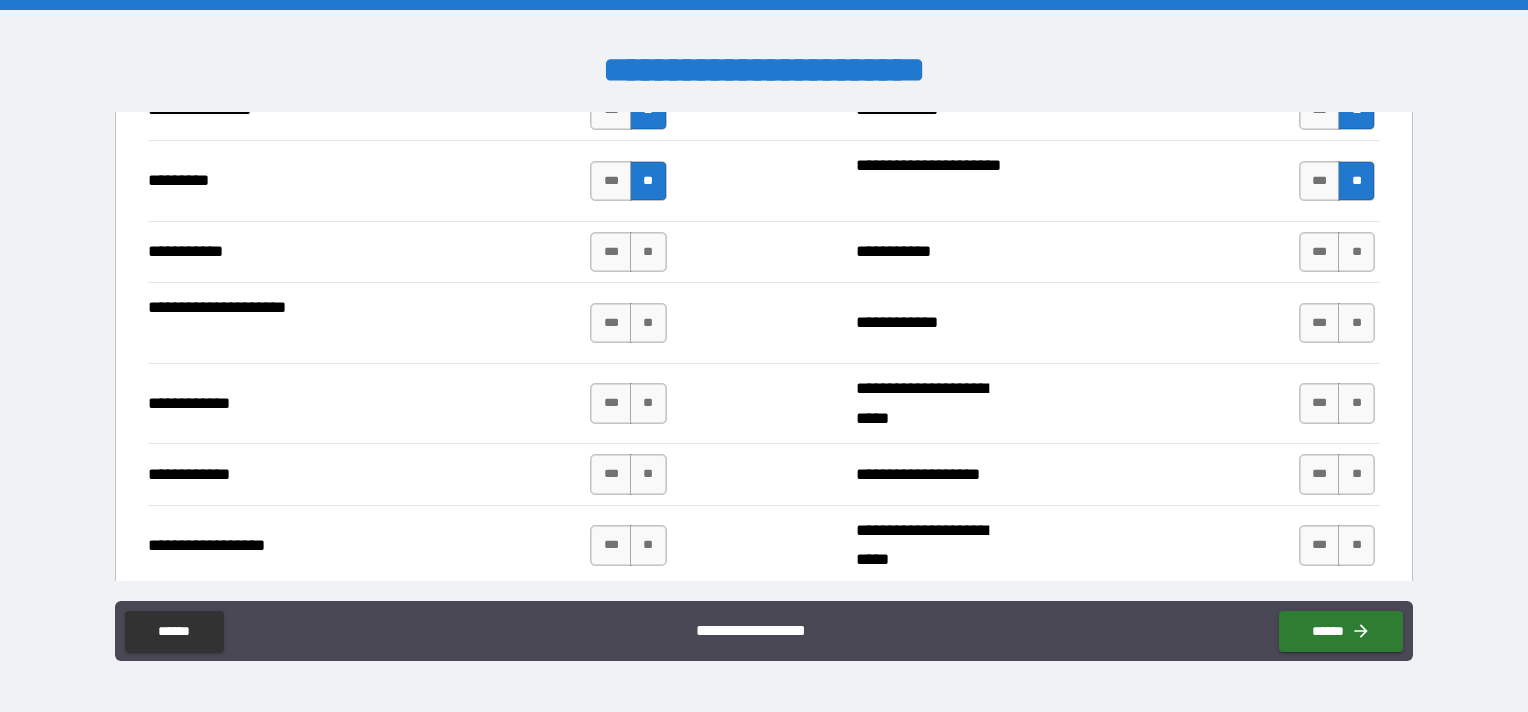 scroll, scrollTop: 4400, scrollLeft: 0, axis: vertical 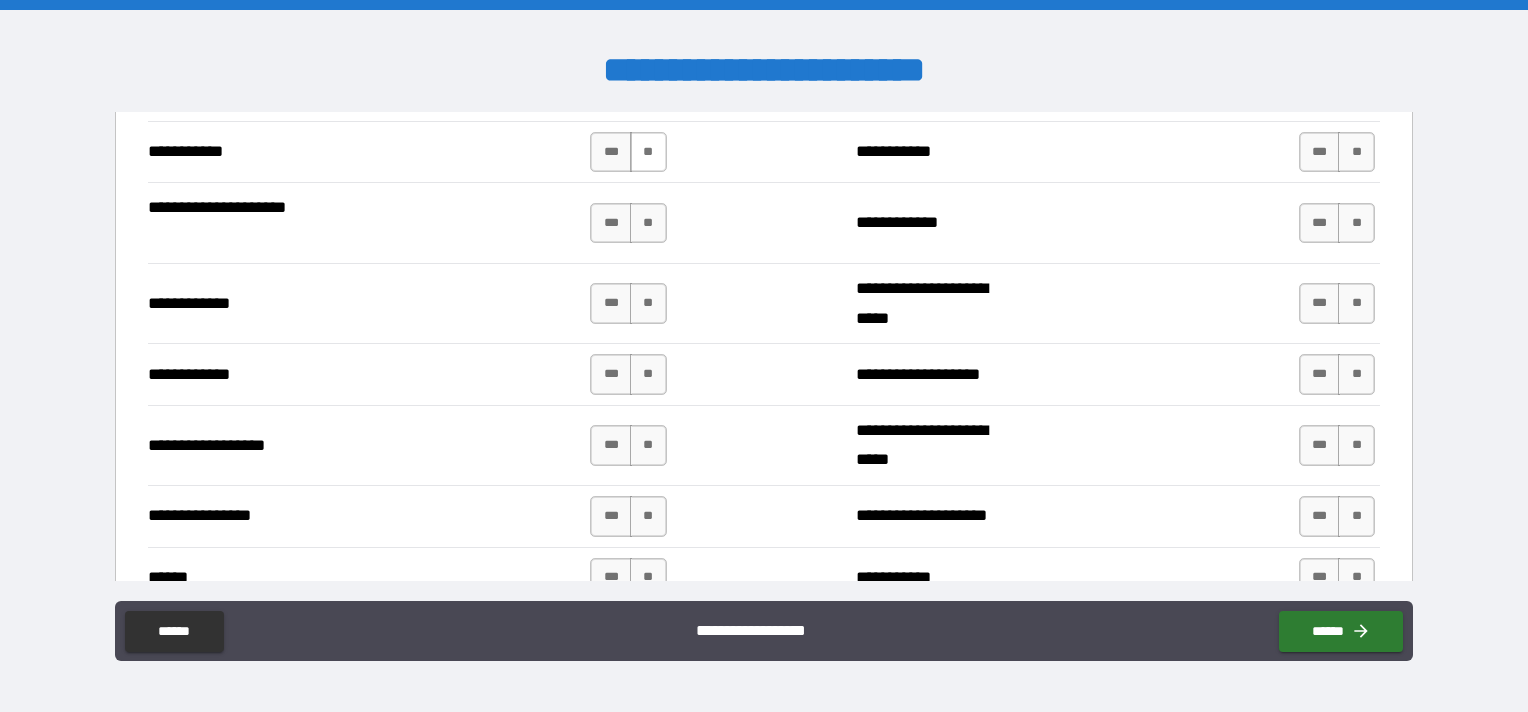 click on "**" at bounding box center [648, 152] 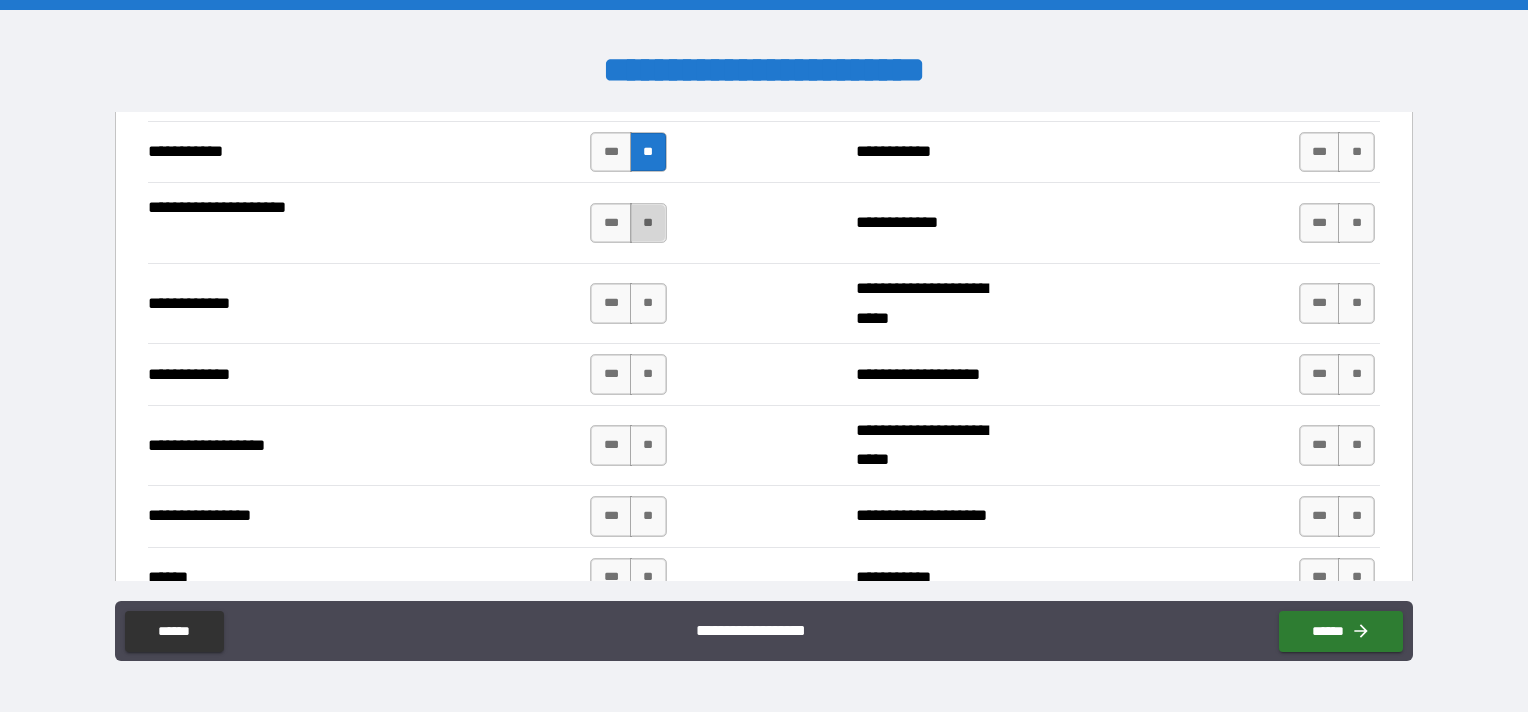 click on "**" at bounding box center (648, 223) 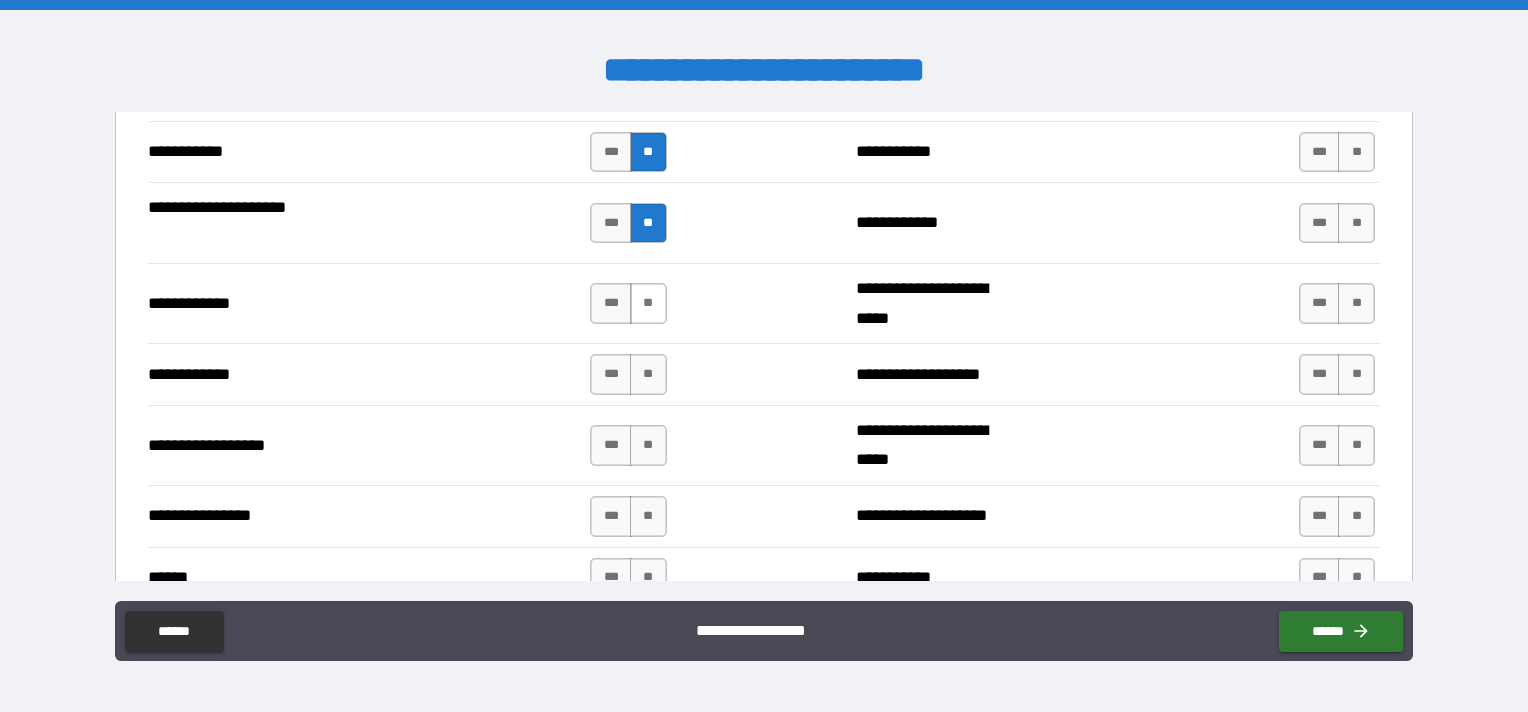 click on "**" at bounding box center [648, 303] 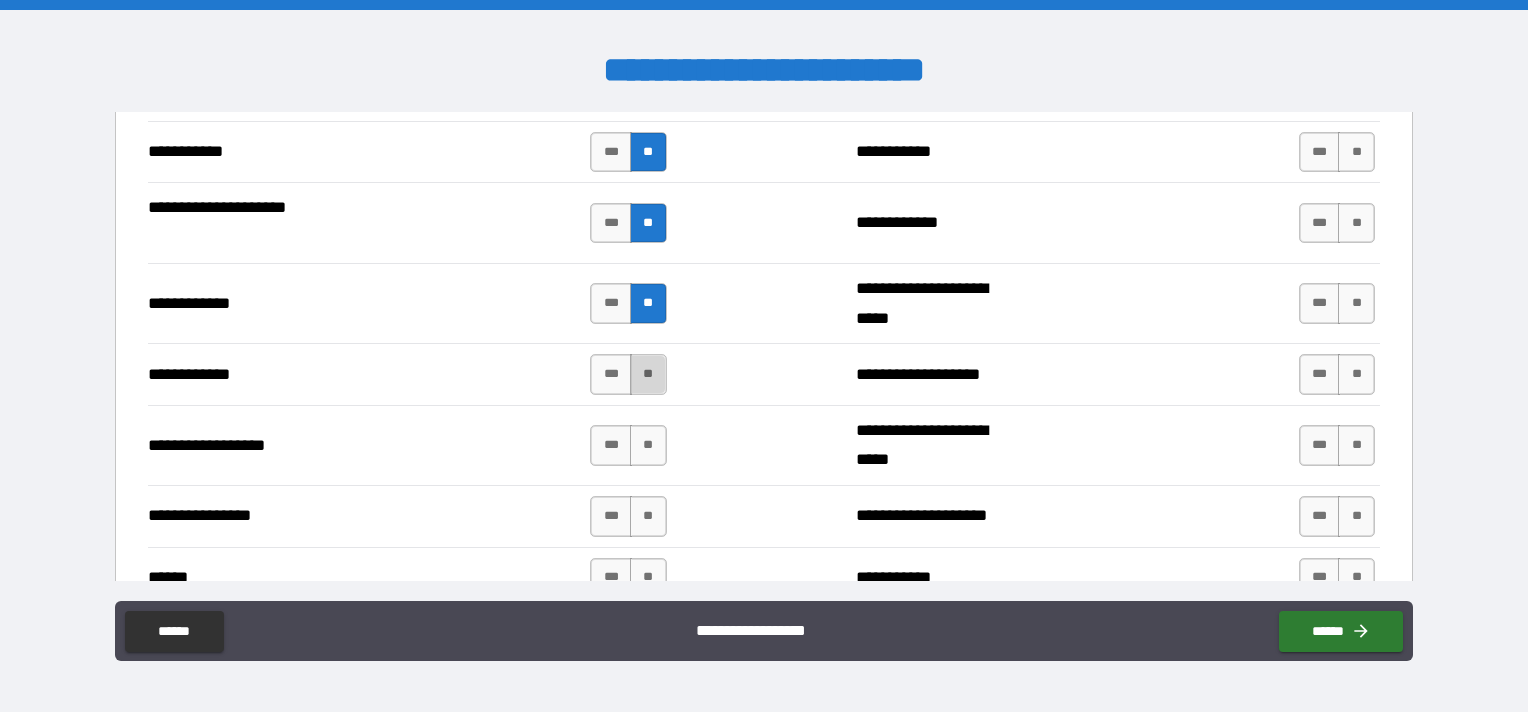 drag, startPoint x: 642, startPoint y: 364, endPoint x: 666, endPoint y: 394, distance: 38.418747 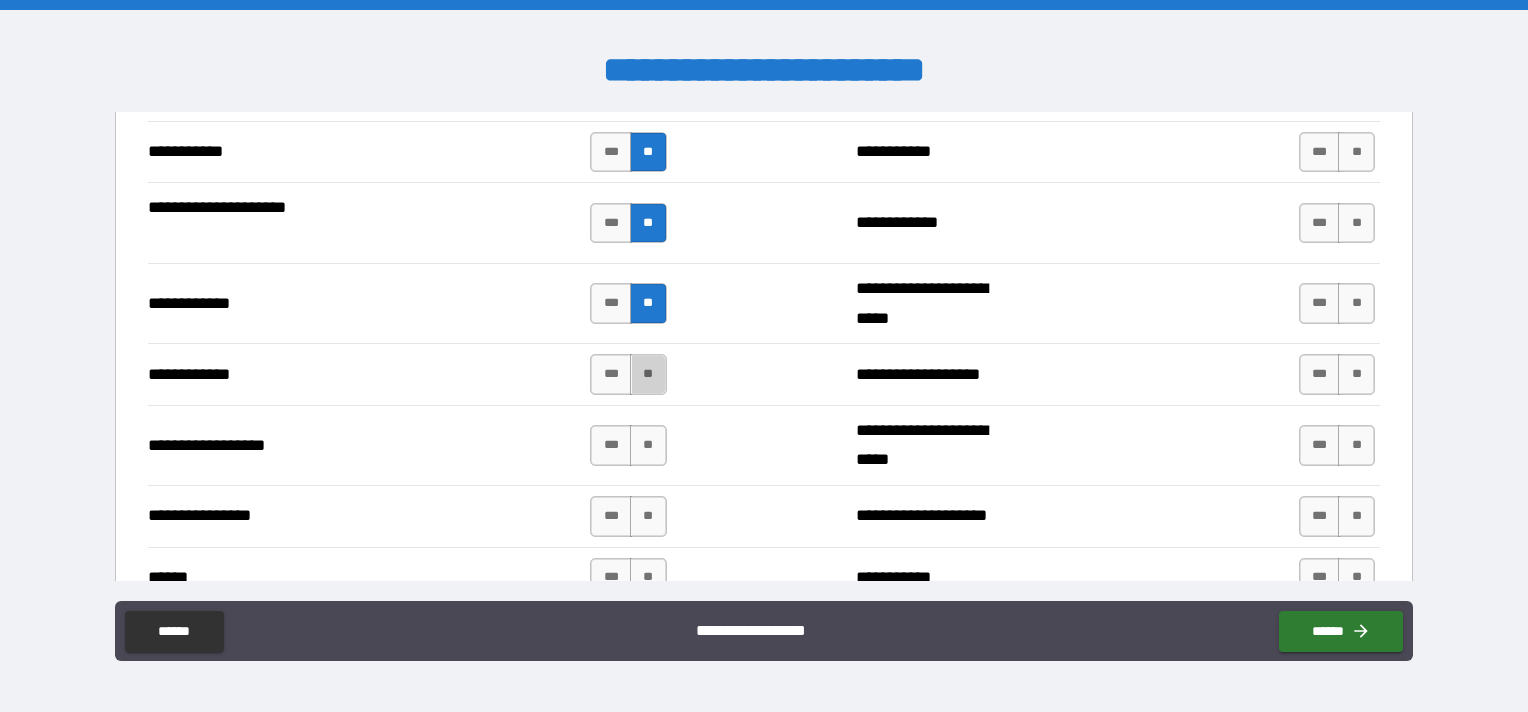 click on "**" at bounding box center [648, 374] 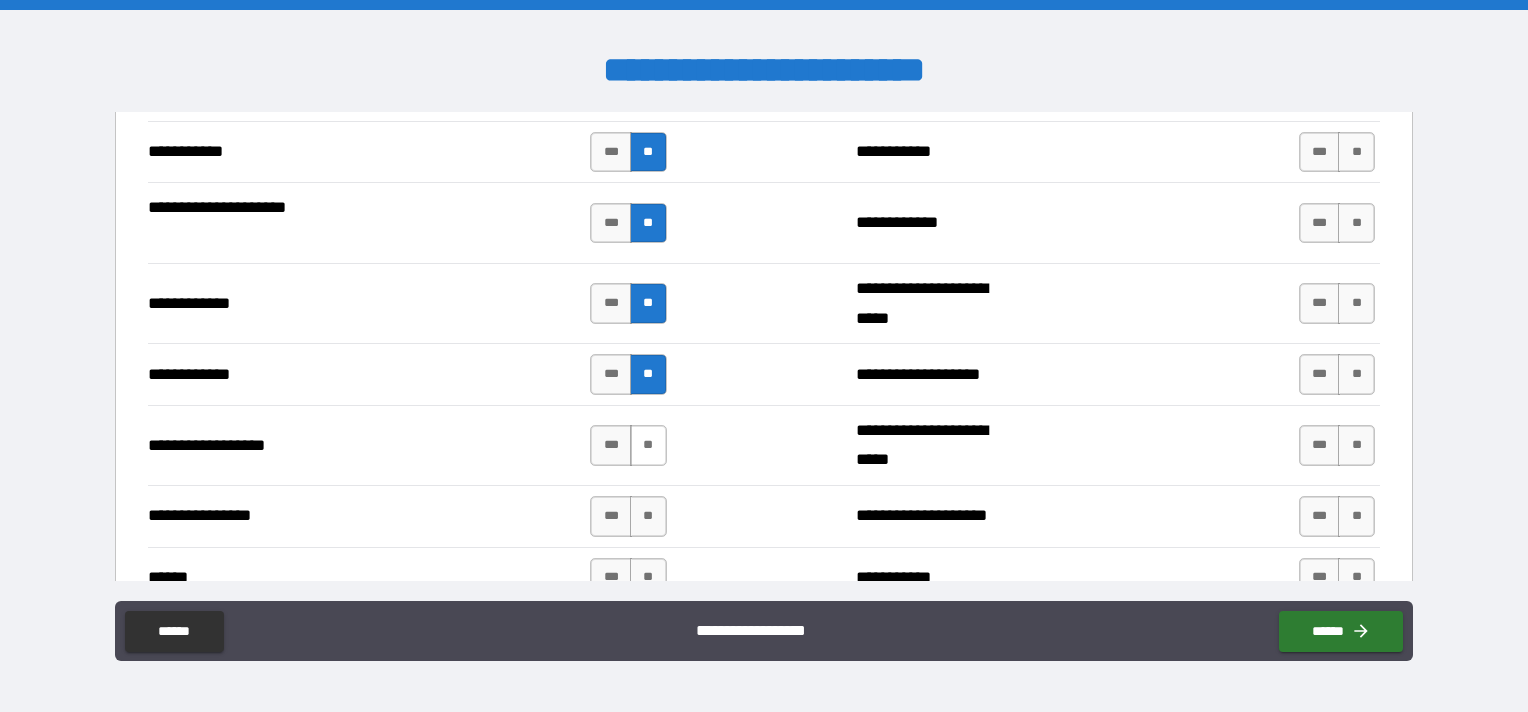 drag, startPoint x: 644, startPoint y: 434, endPoint x: 662, endPoint y: 433, distance: 18.027756 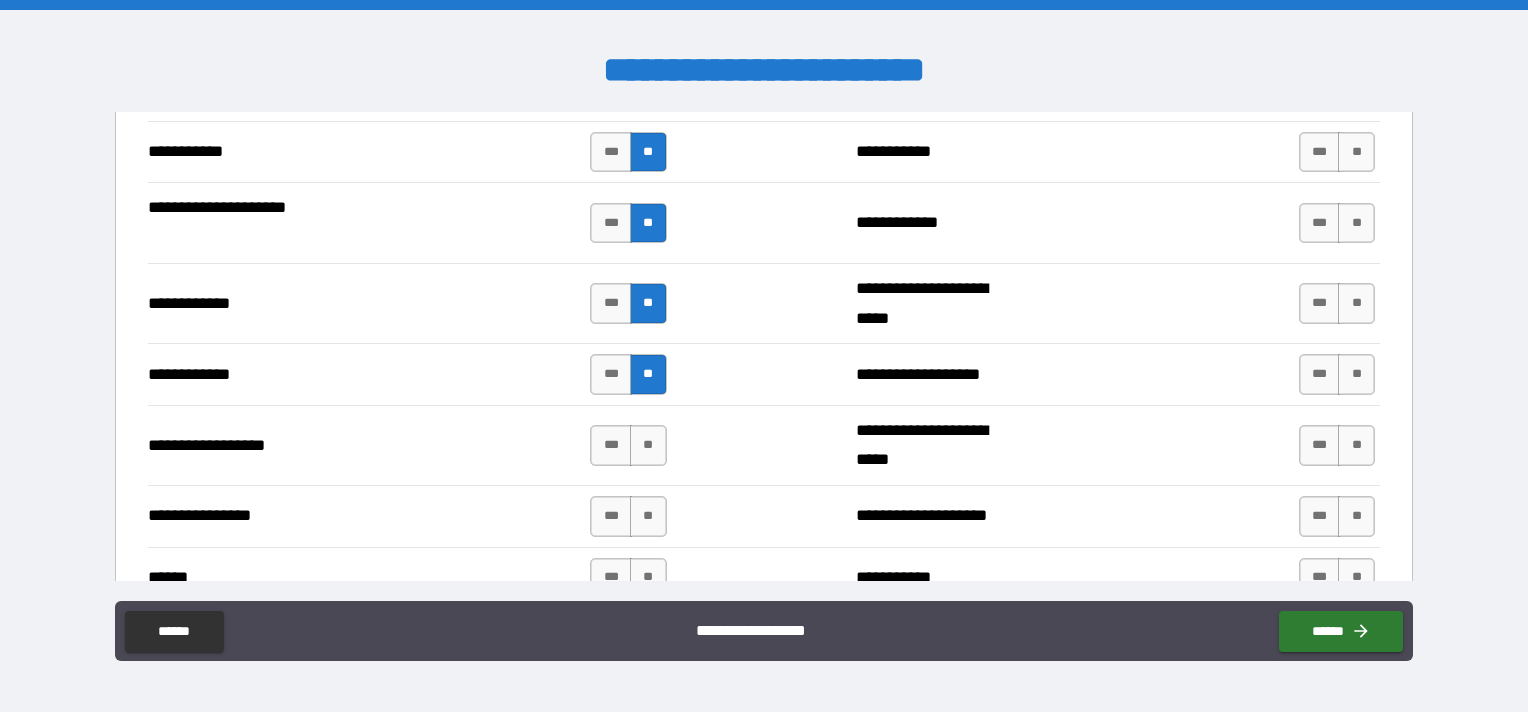 click on "**" at bounding box center [648, 445] 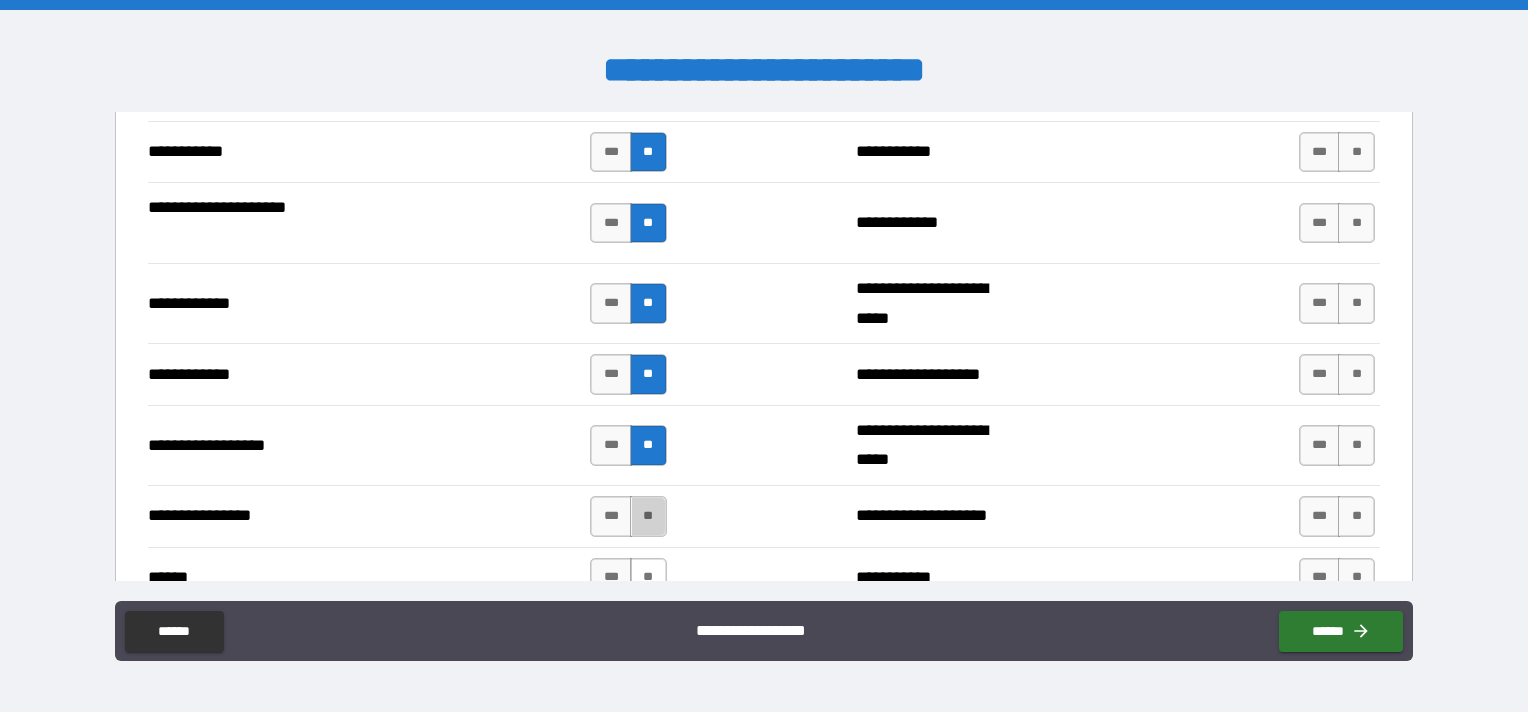 drag, startPoint x: 645, startPoint y: 503, endPoint x: 642, endPoint y: 549, distance: 46.09772 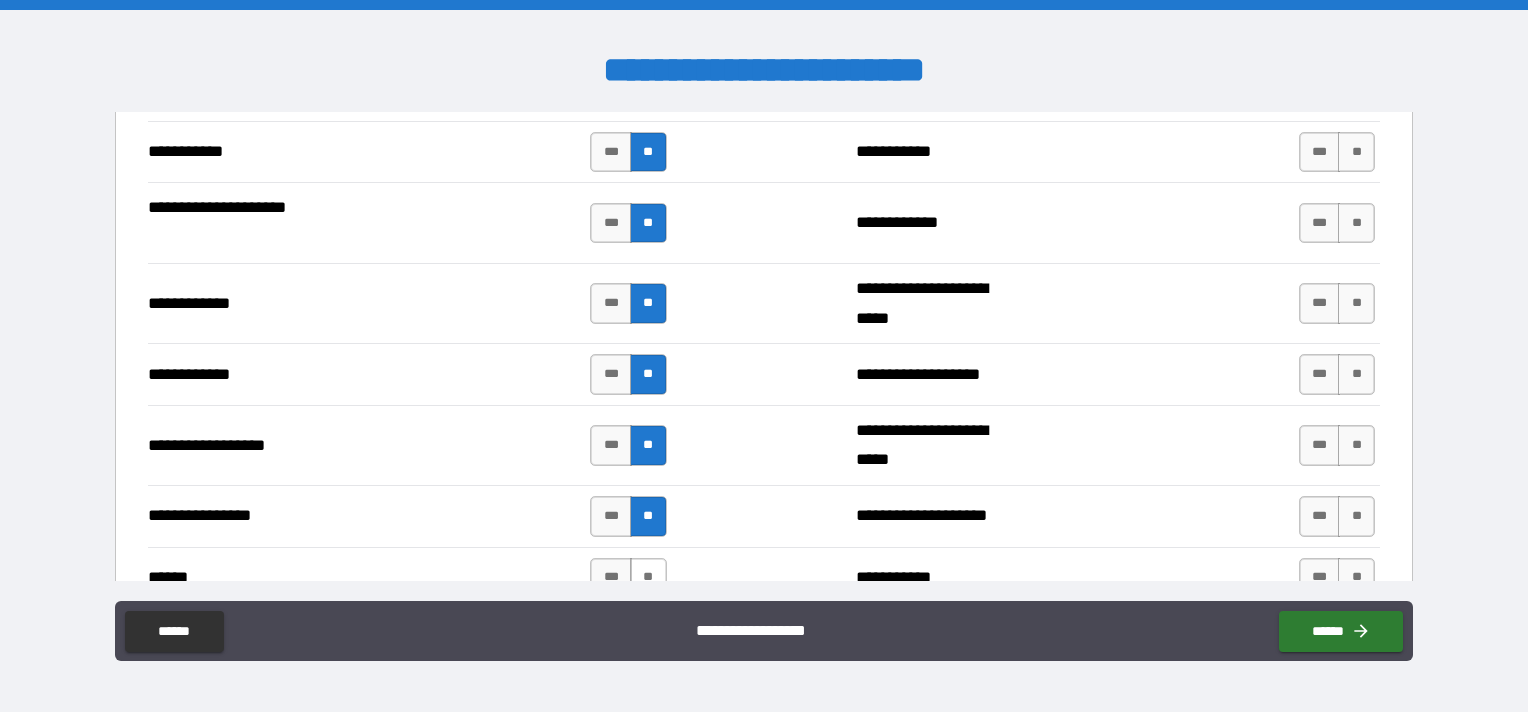 click on "**" at bounding box center (648, 578) 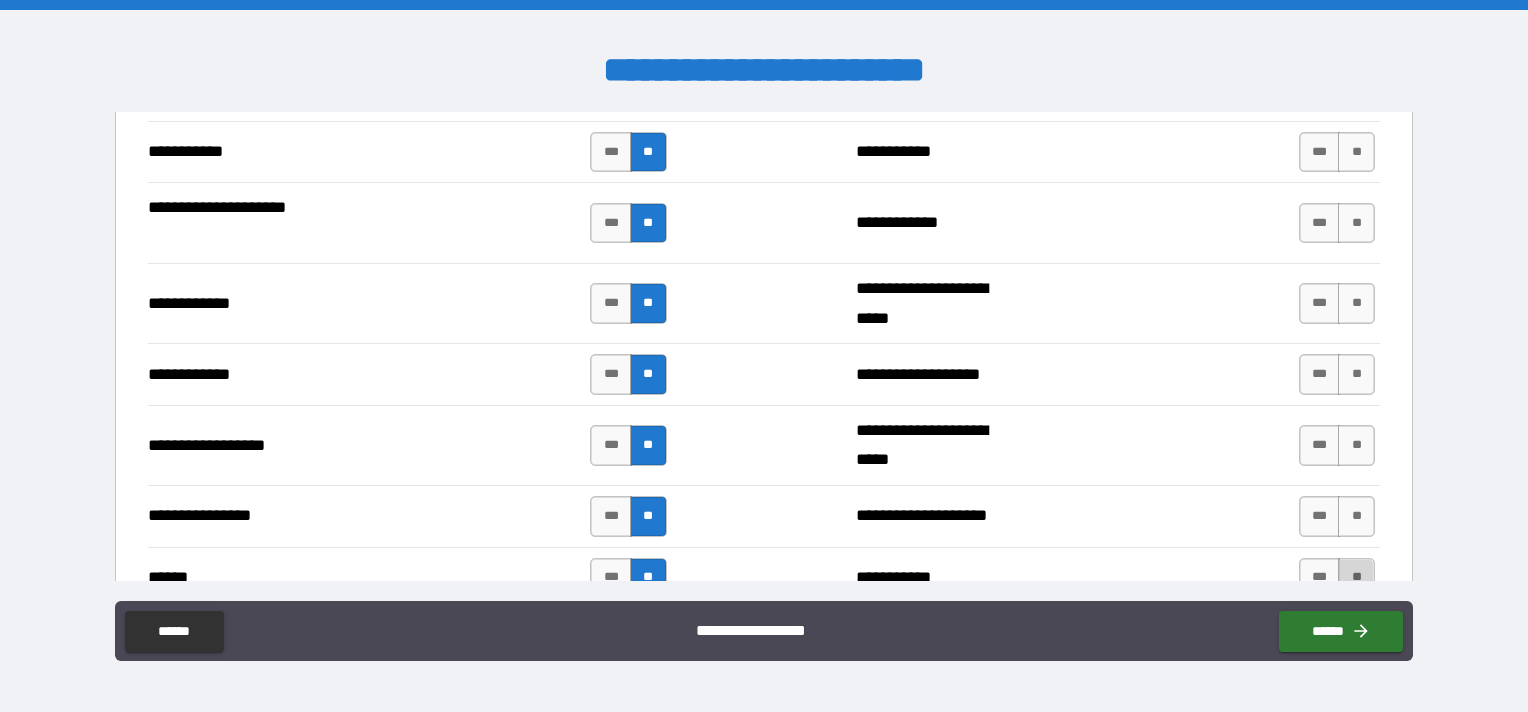 click on "**" at bounding box center [1356, 578] 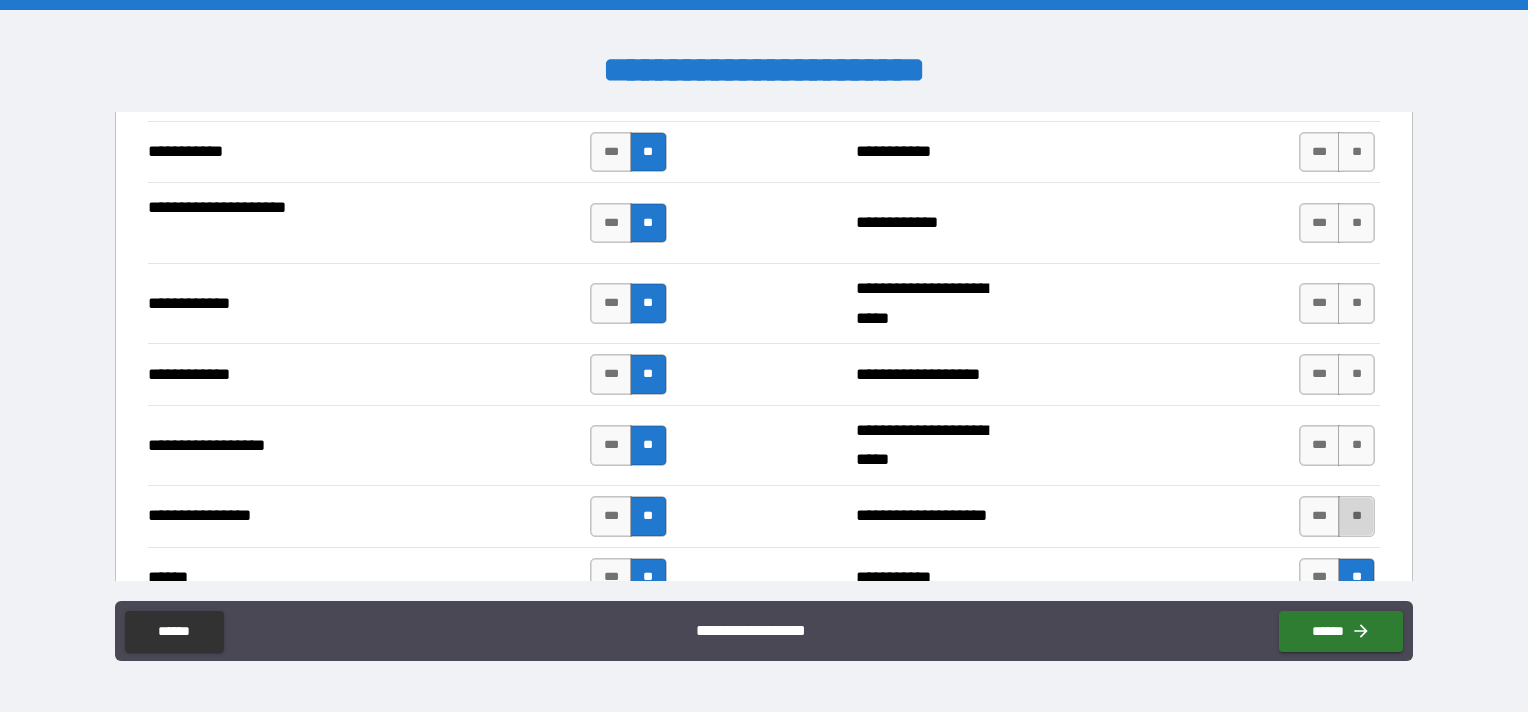 click on "**" at bounding box center (1356, 516) 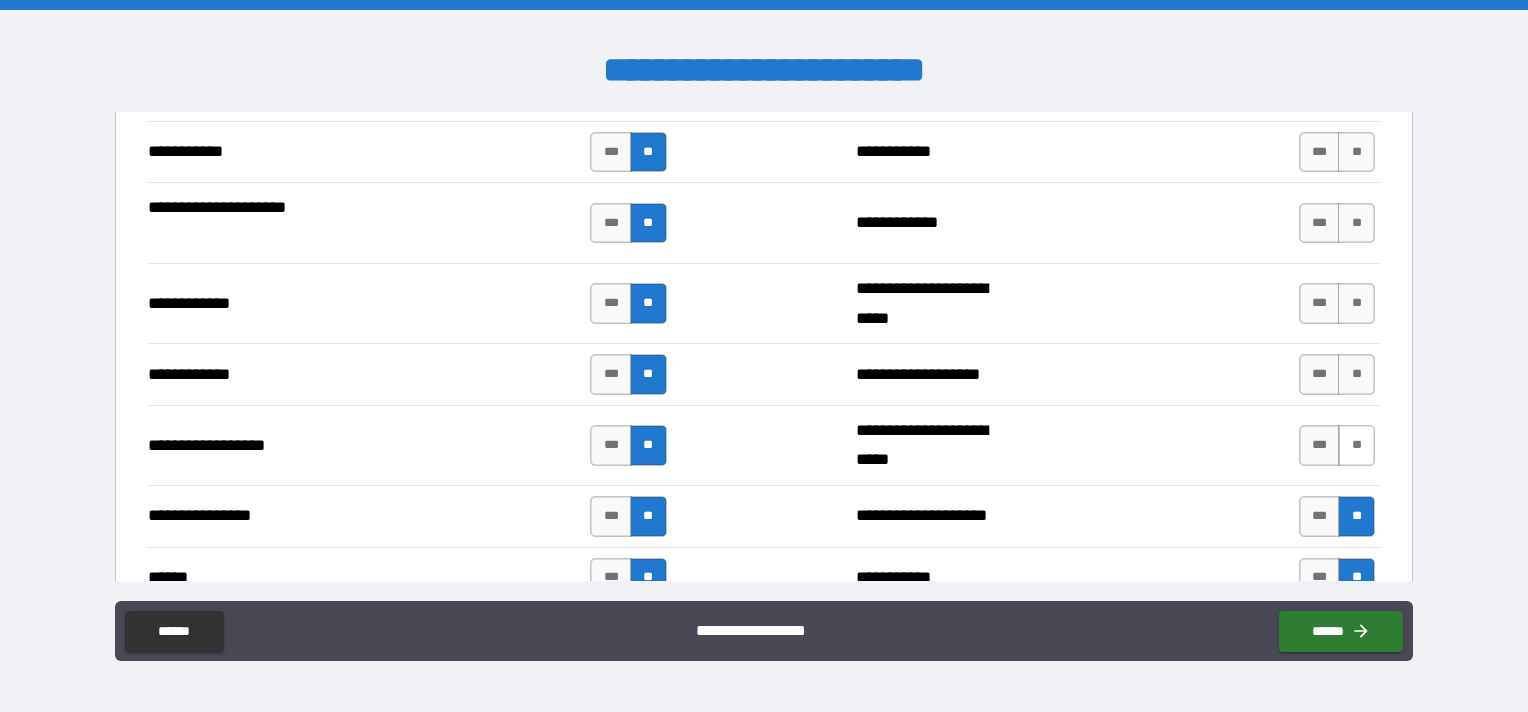 click on "**" at bounding box center (1356, 445) 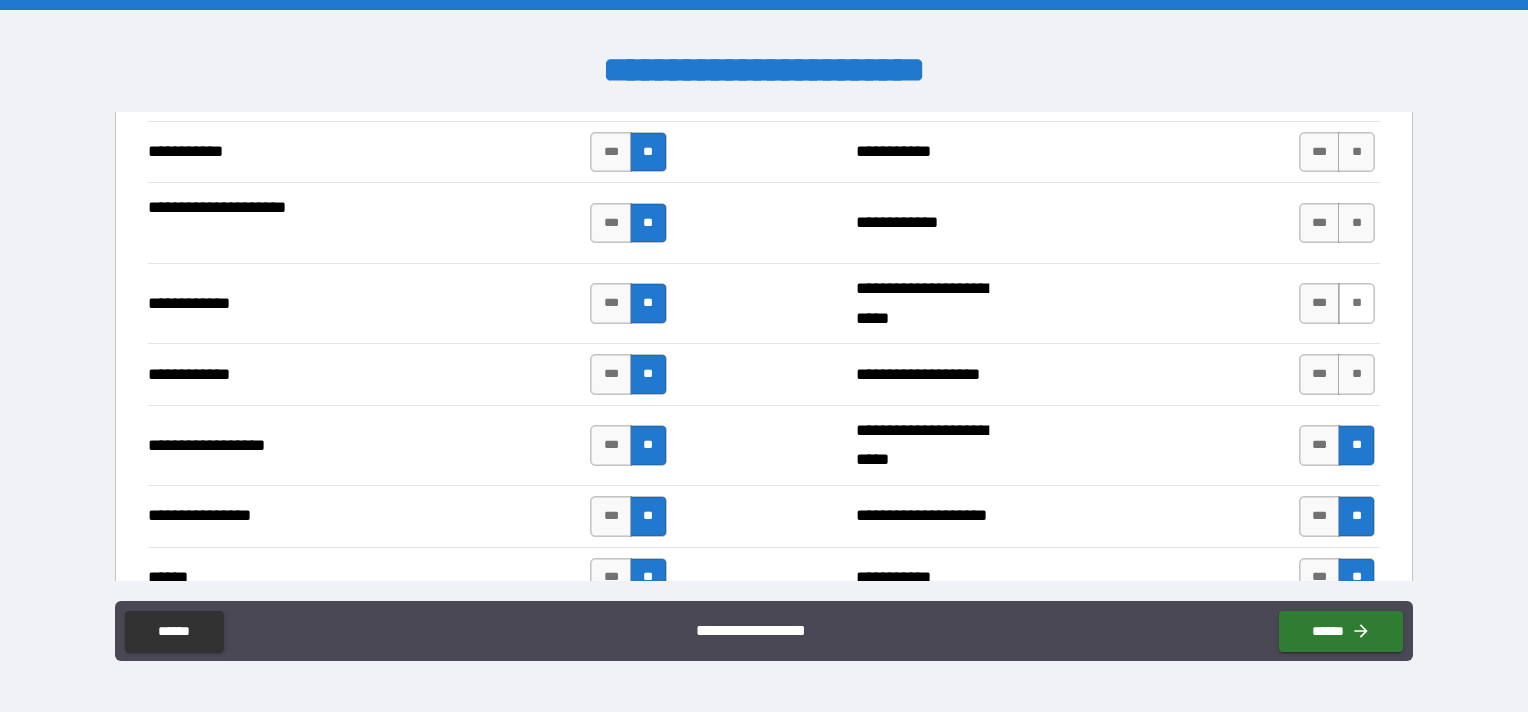 drag, startPoint x: 1345, startPoint y: 366, endPoint x: 1353, endPoint y: 296, distance: 70.45566 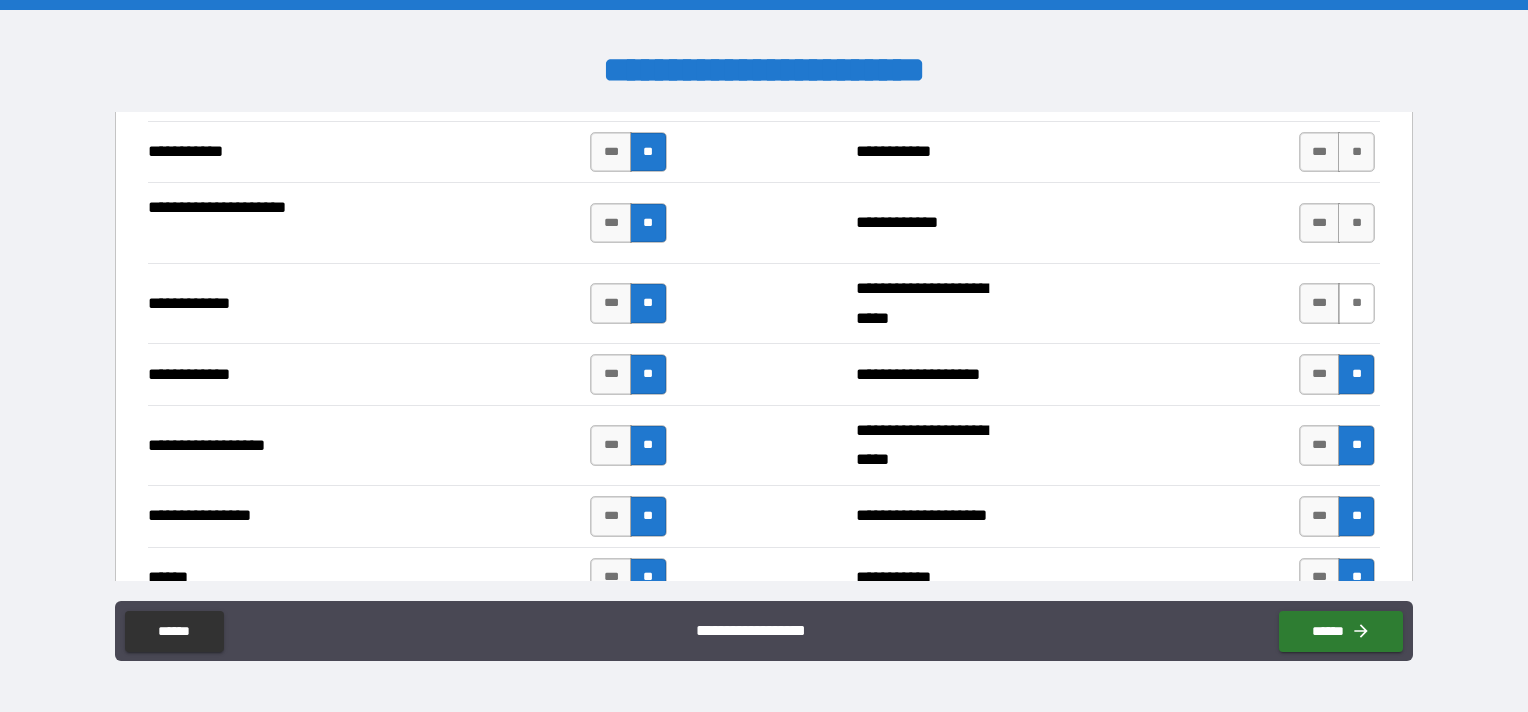 click on "**" at bounding box center (1356, 303) 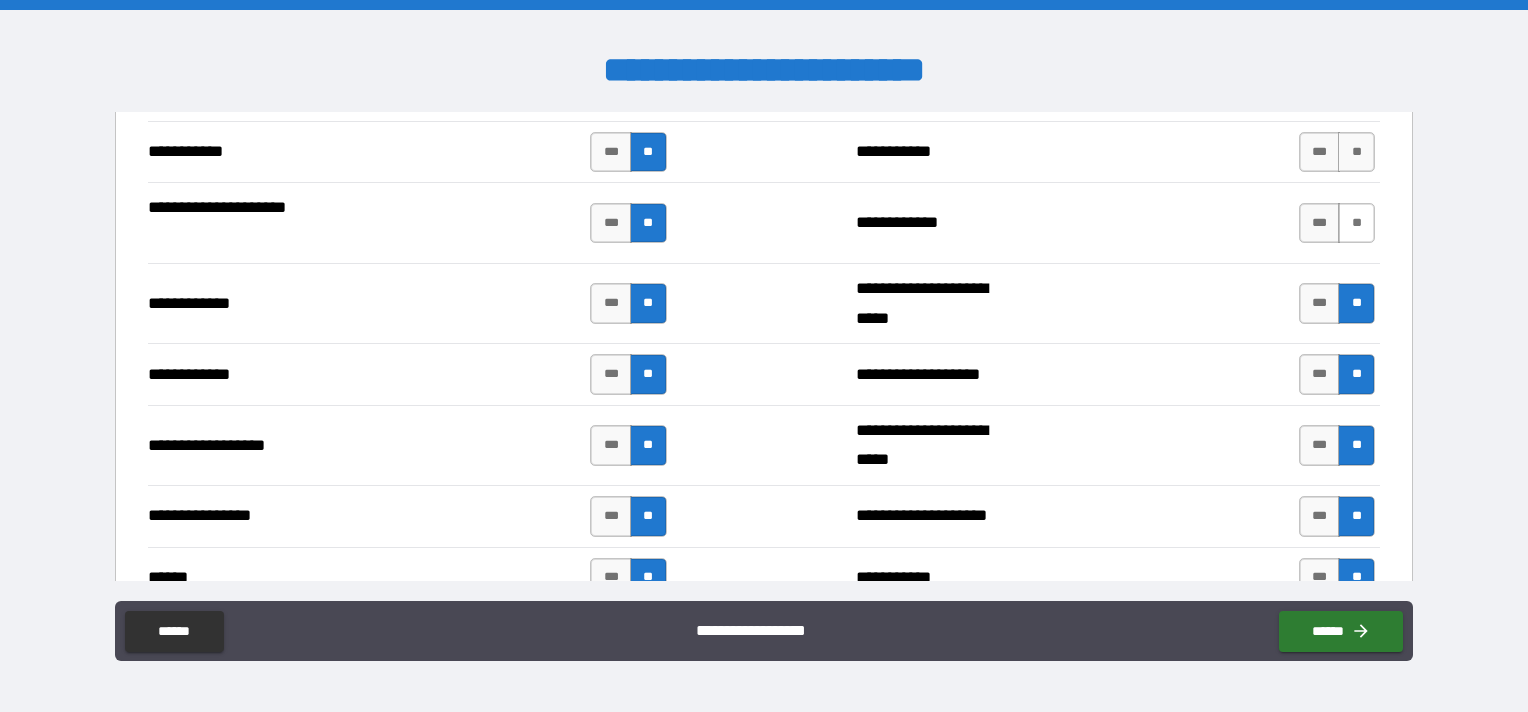 click on "**" at bounding box center [1356, 223] 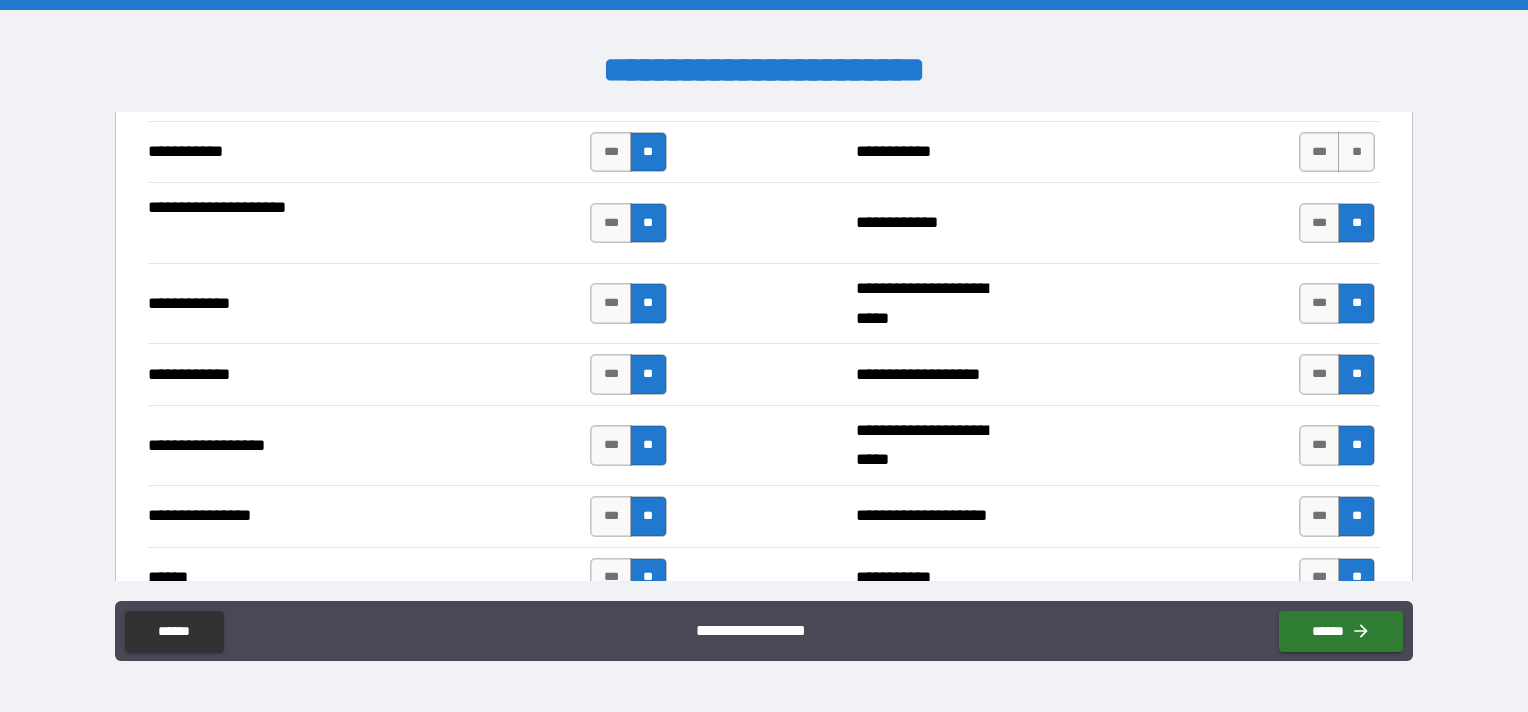 drag, startPoint x: 1347, startPoint y: 142, endPoint x: 1236, endPoint y: 286, distance: 181.81584 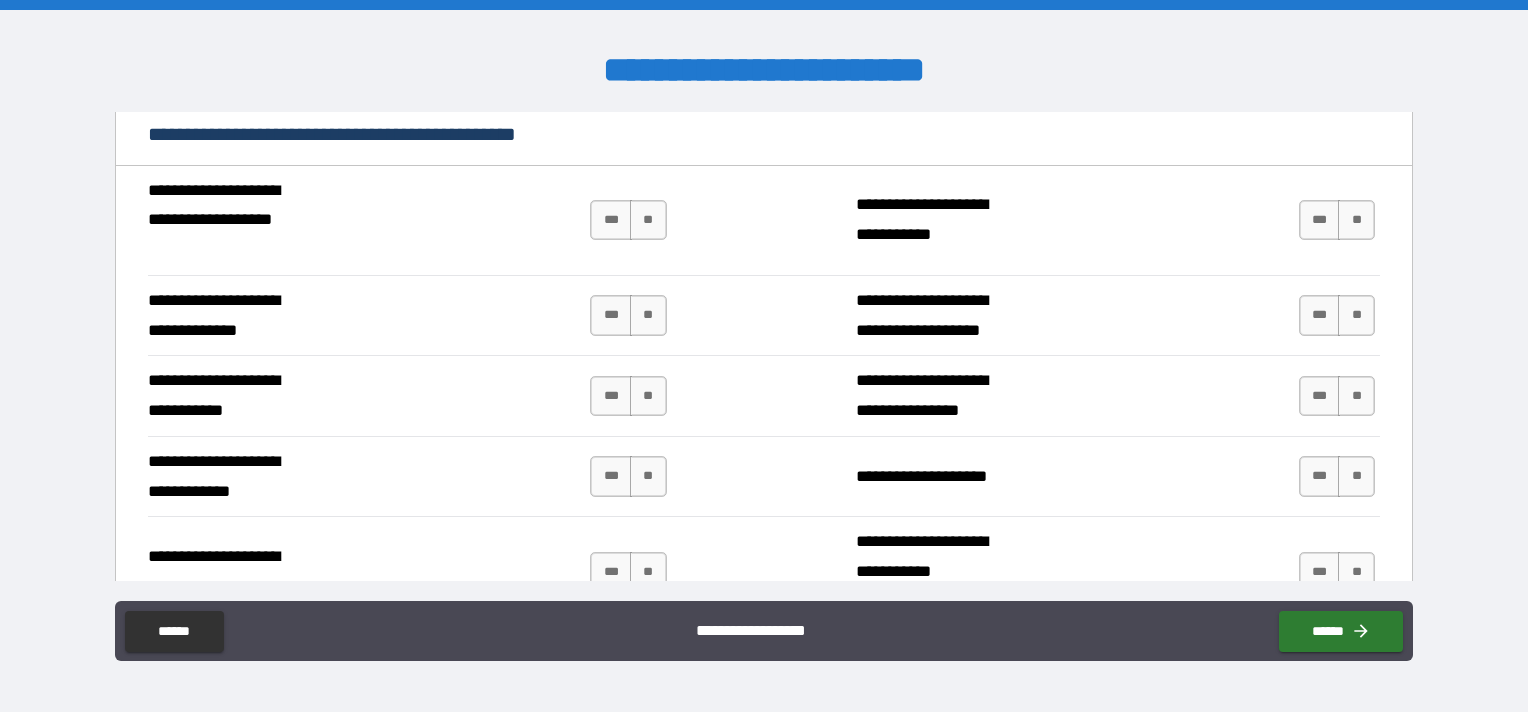 scroll, scrollTop: 6000, scrollLeft: 0, axis: vertical 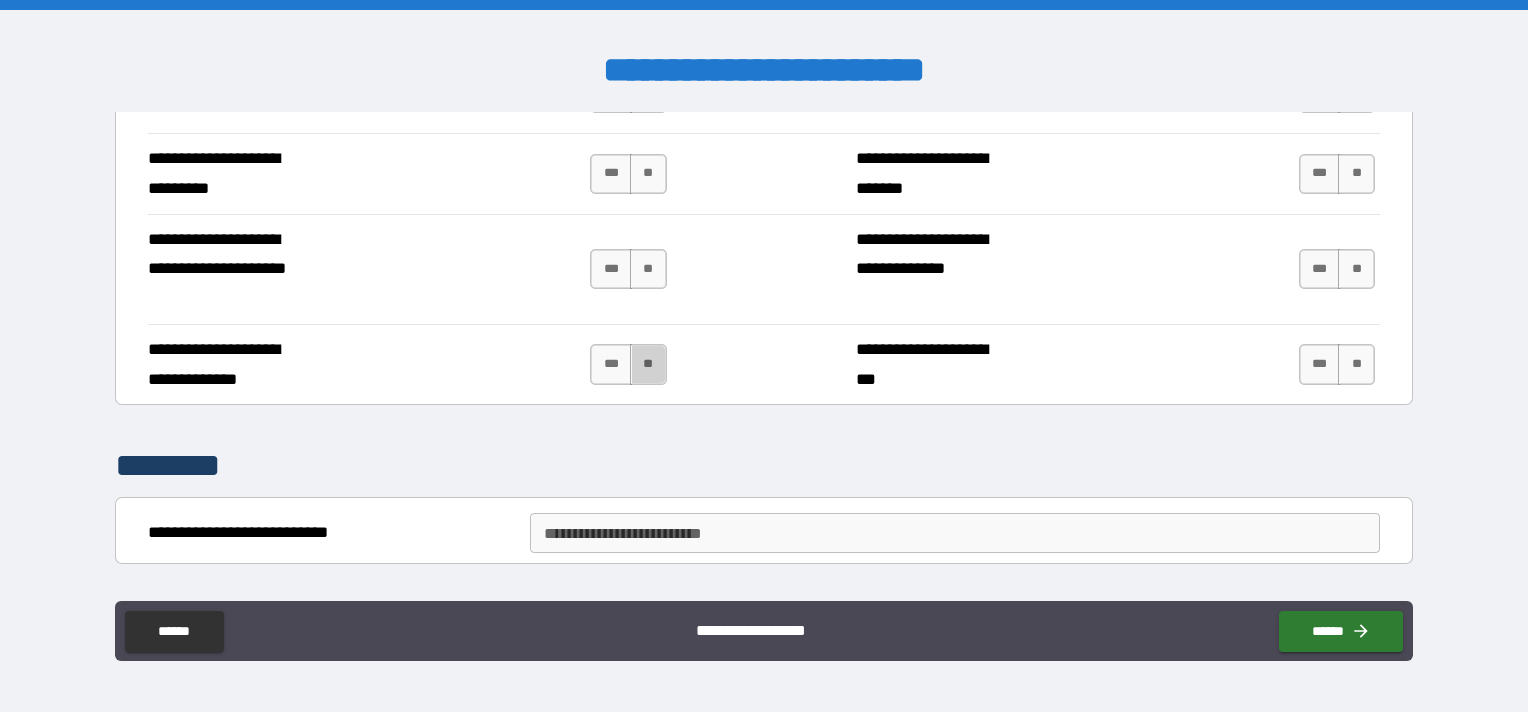 drag, startPoint x: 648, startPoint y: 352, endPoint x: 660, endPoint y: 268, distance: 84.85281 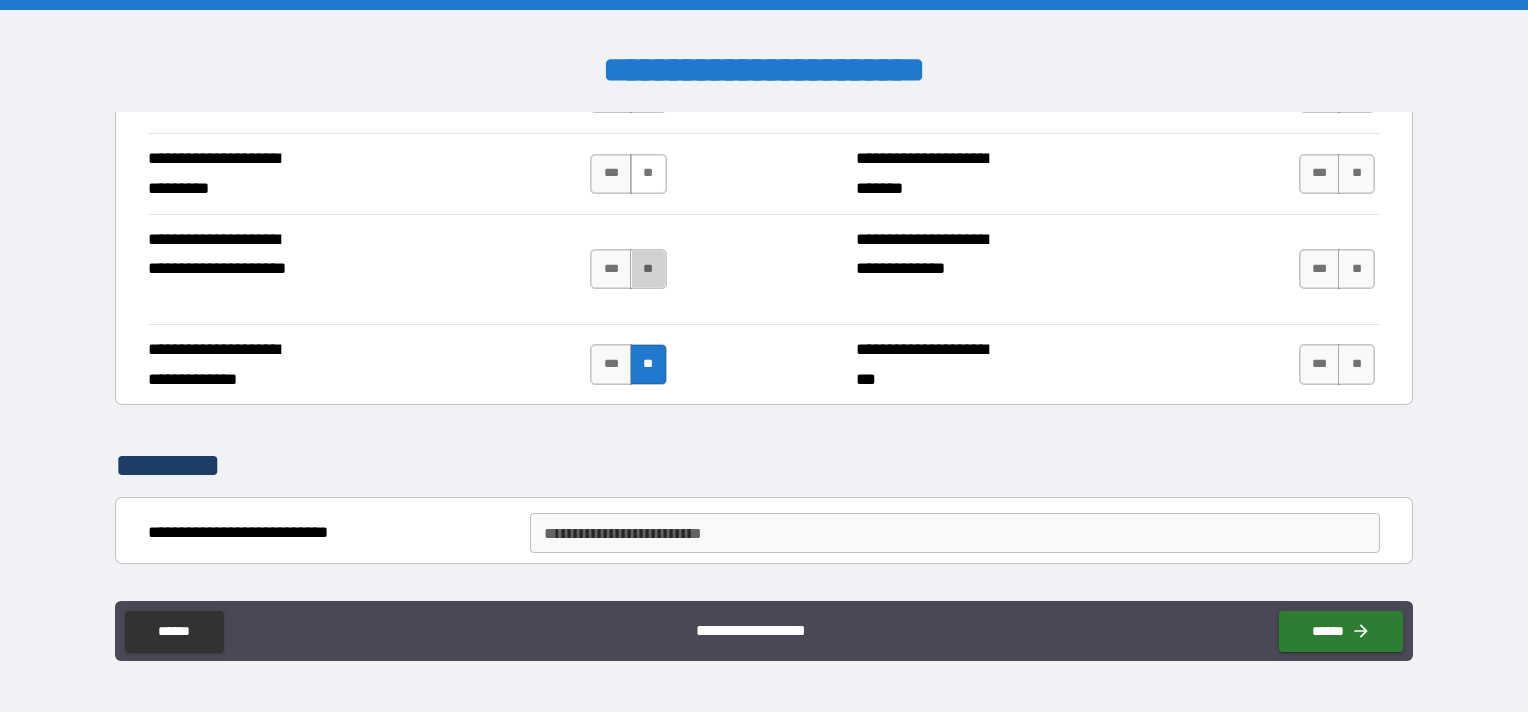 drag, startPoint x: 642, startPoint y: 254, endPoint x: 655, endPoint y: 154, distance: 100.84146 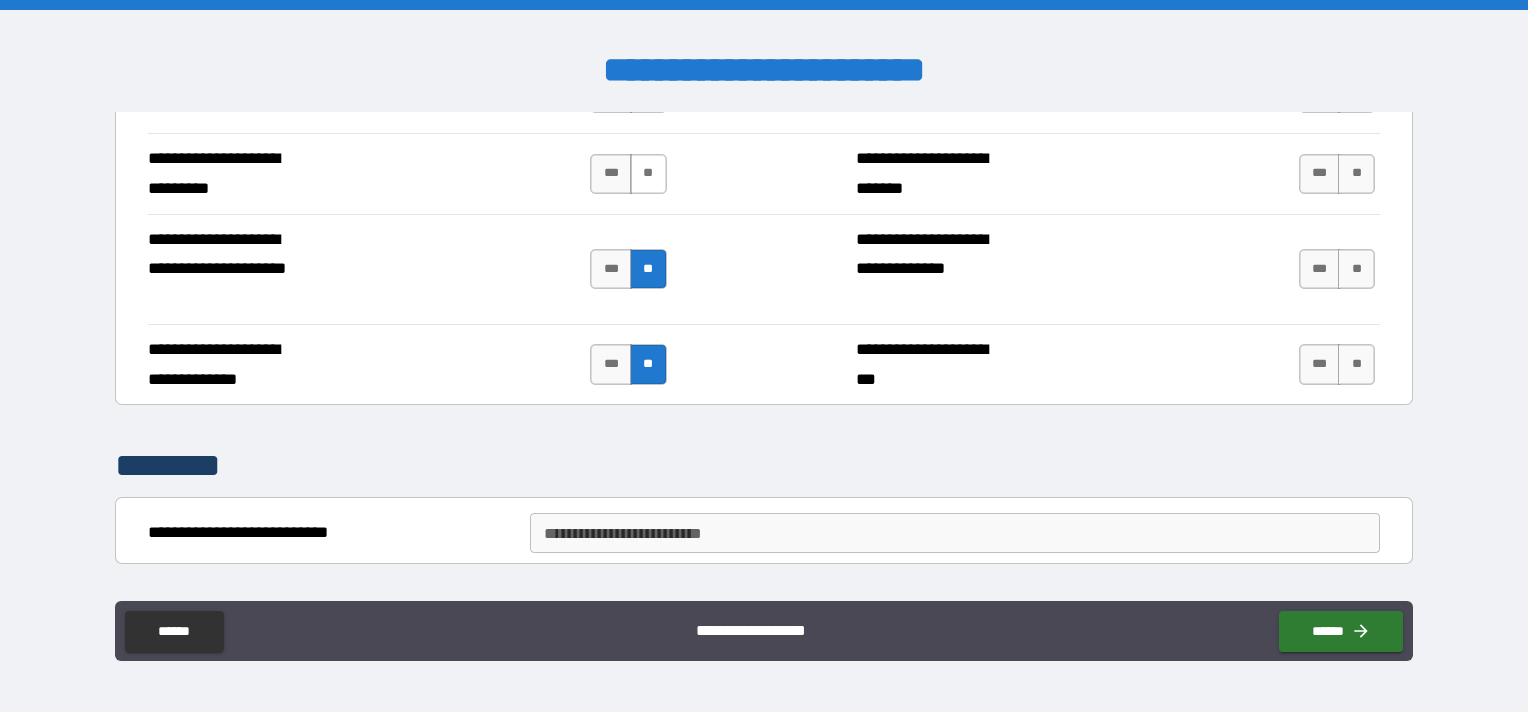 click on "**" at bounding box center [648, 174] 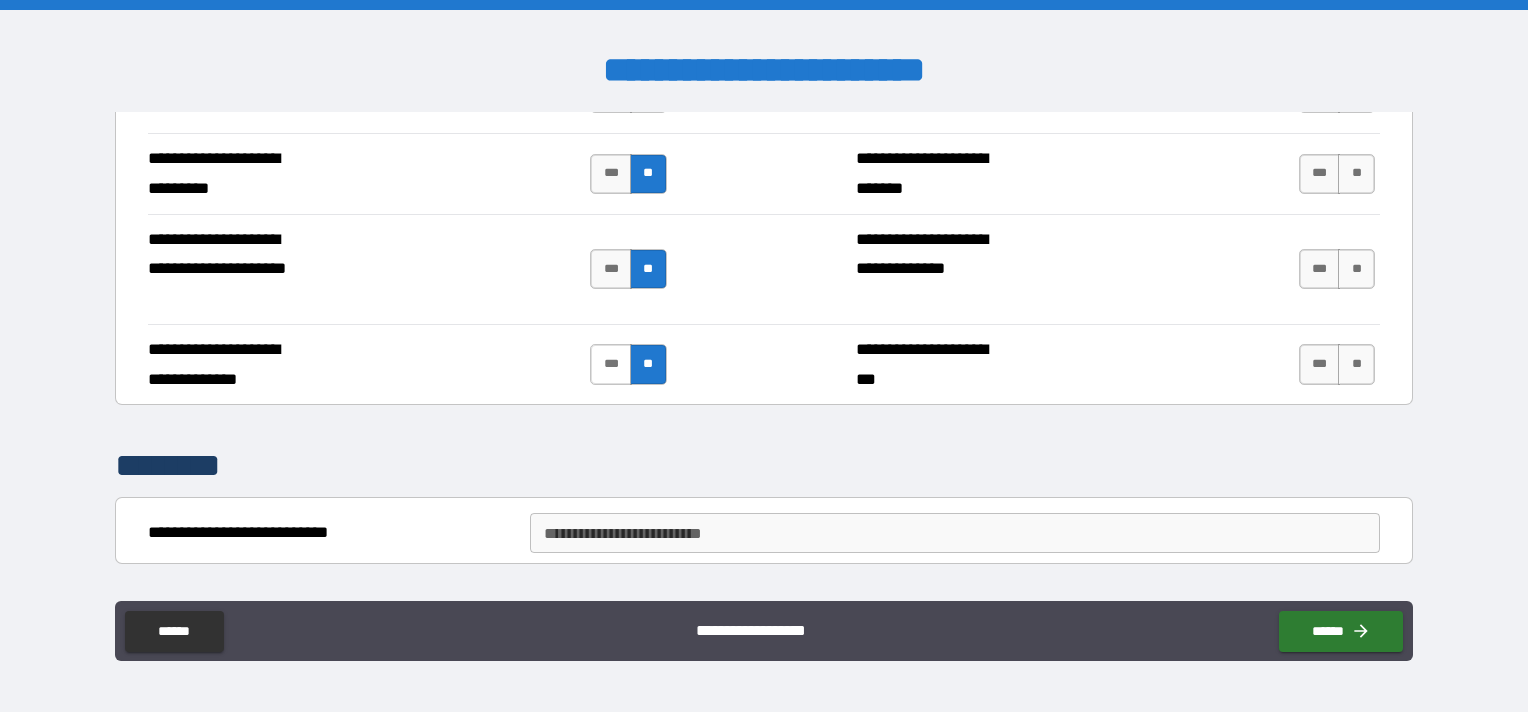 click on "***" at bounding box center (611, 364) 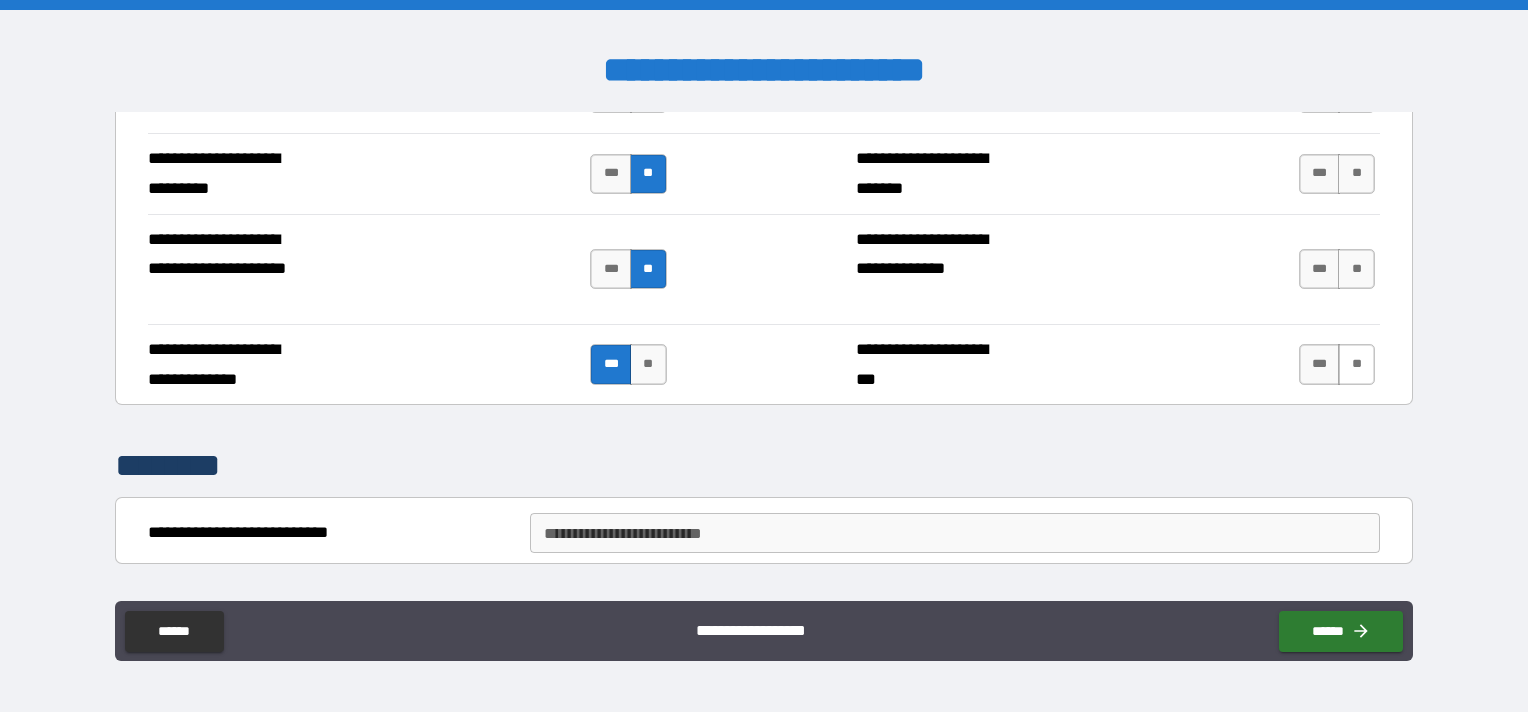click on "**" at bounding box center (1356, 364) 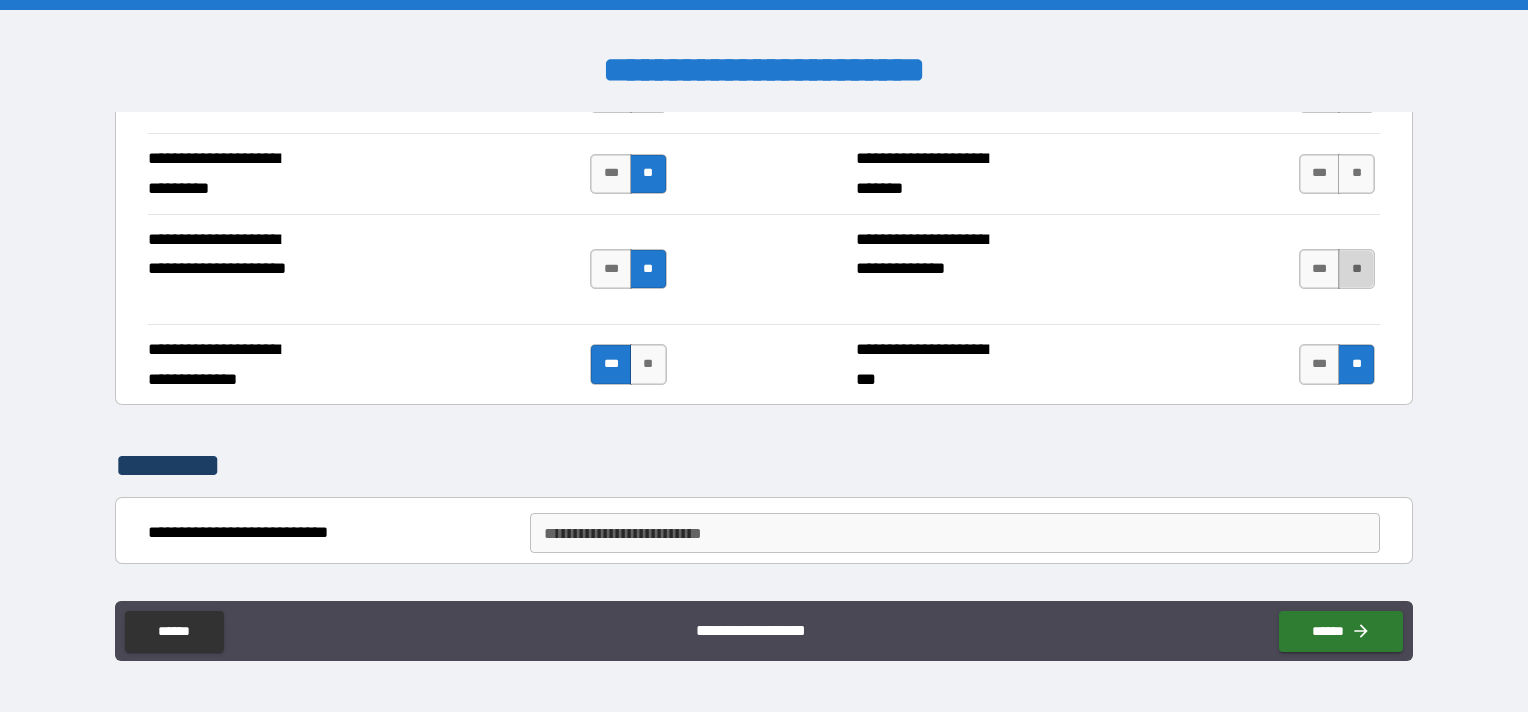 drag, startPoint x: 1346, startPoint y: 253, endPoint x: 1348, endPoint y: 132, distance: 121.016525 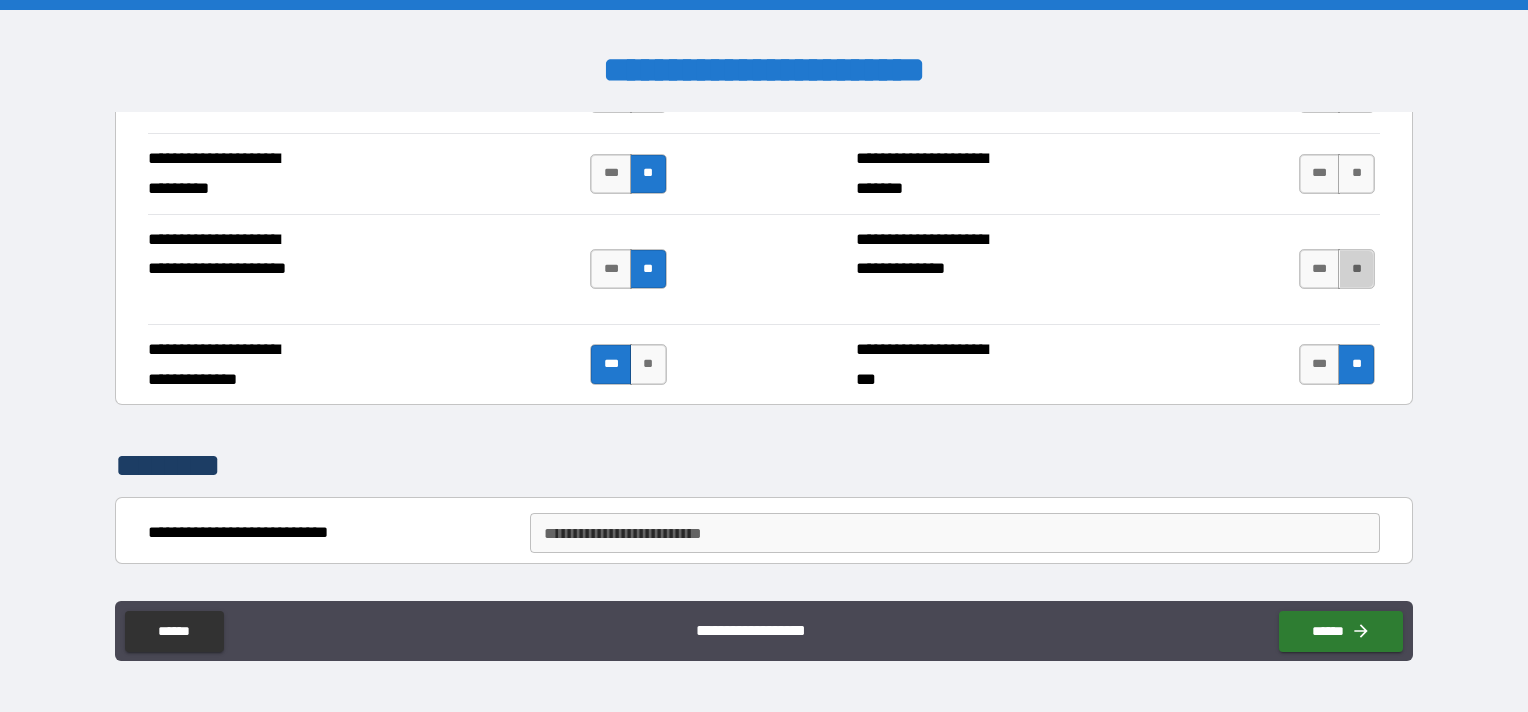 click on "**" at bounding box center (1356, 269) 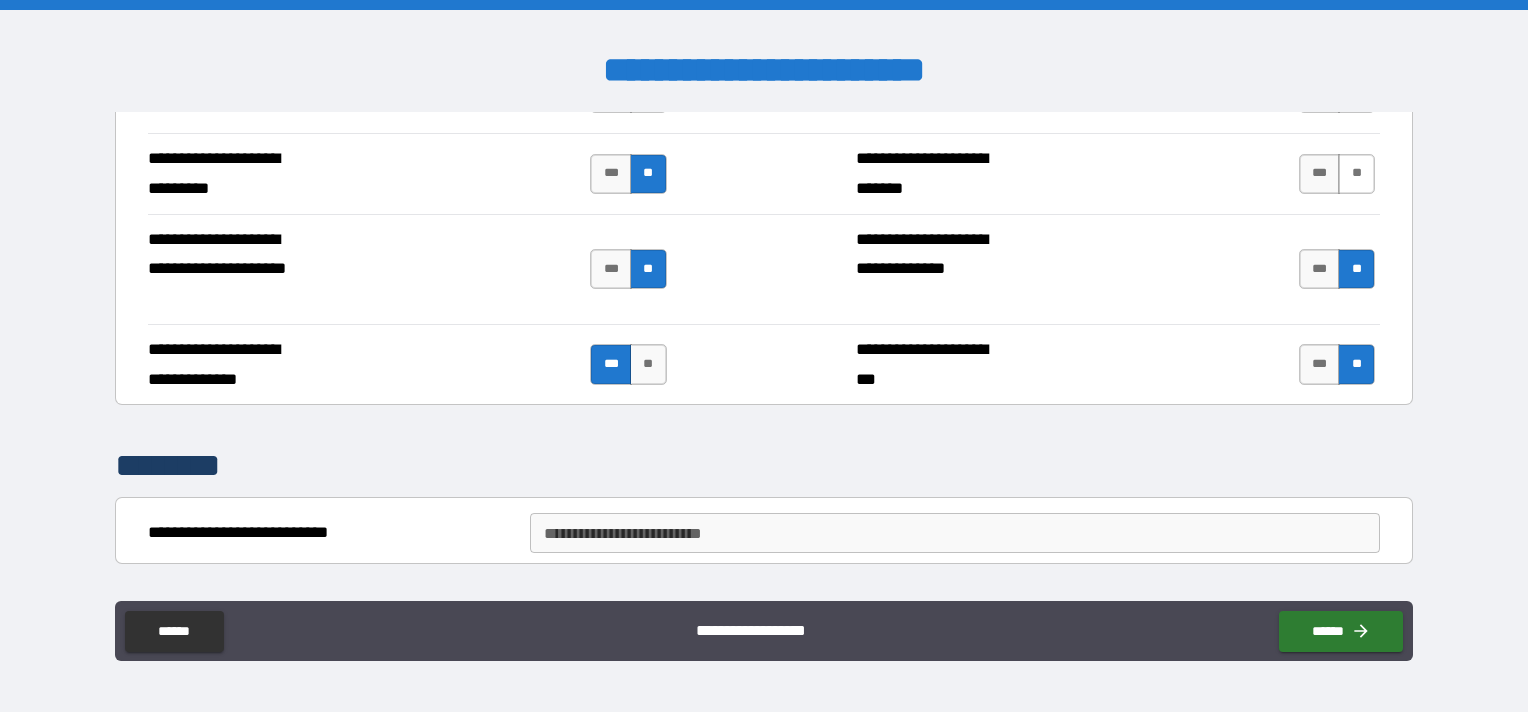 click on "**" at bounding box center [1356, 174] 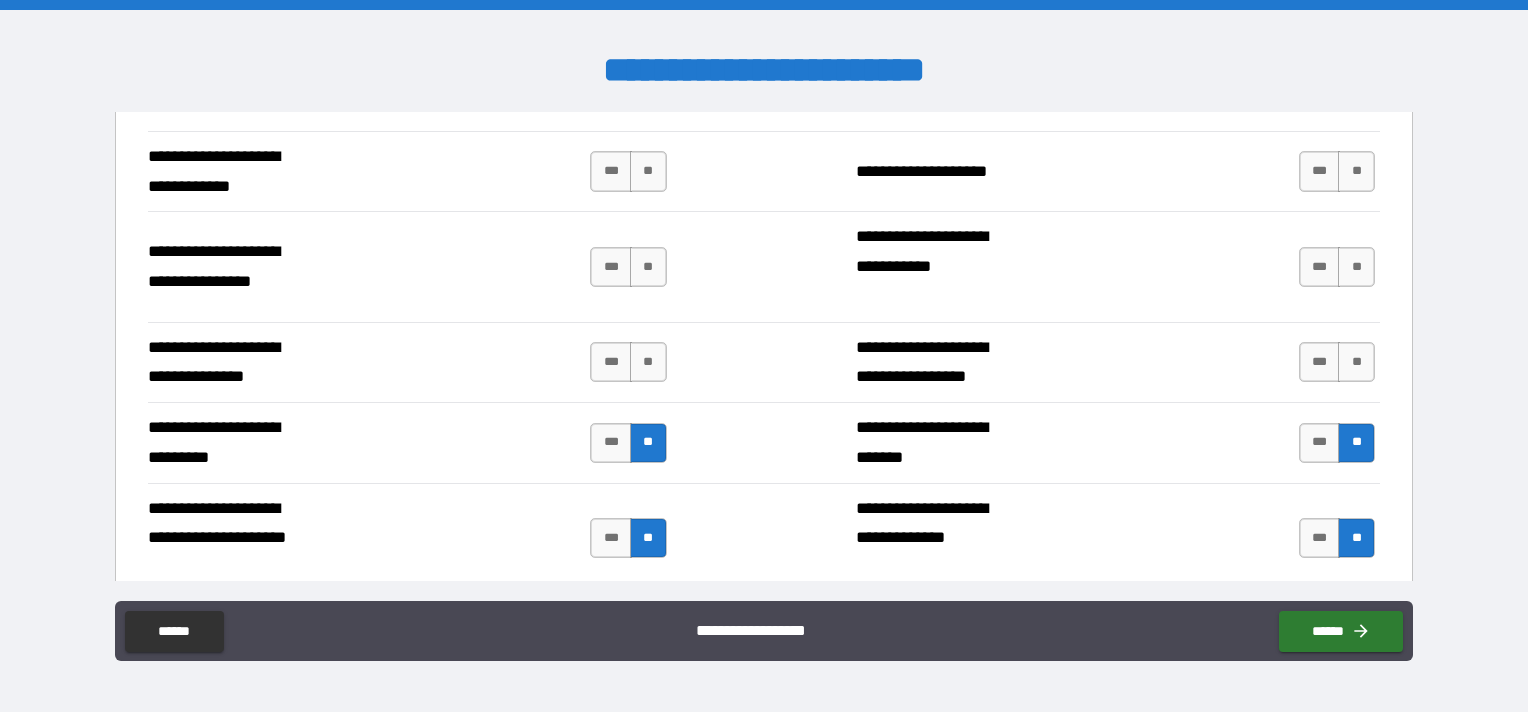 scroll, scrollTop: 5700, scrollLeft: 0, axis: vertical 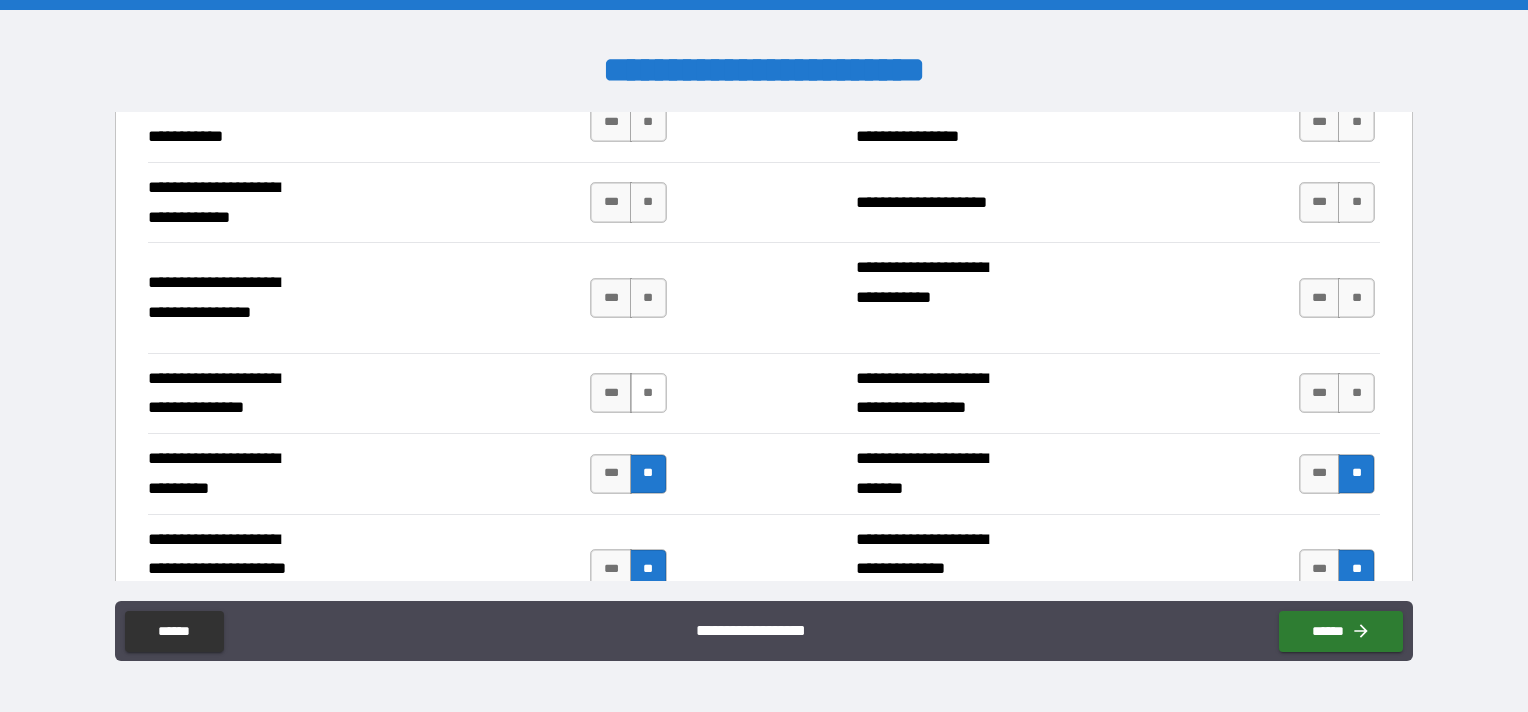 click on "**" at bounding box center (648, 393) 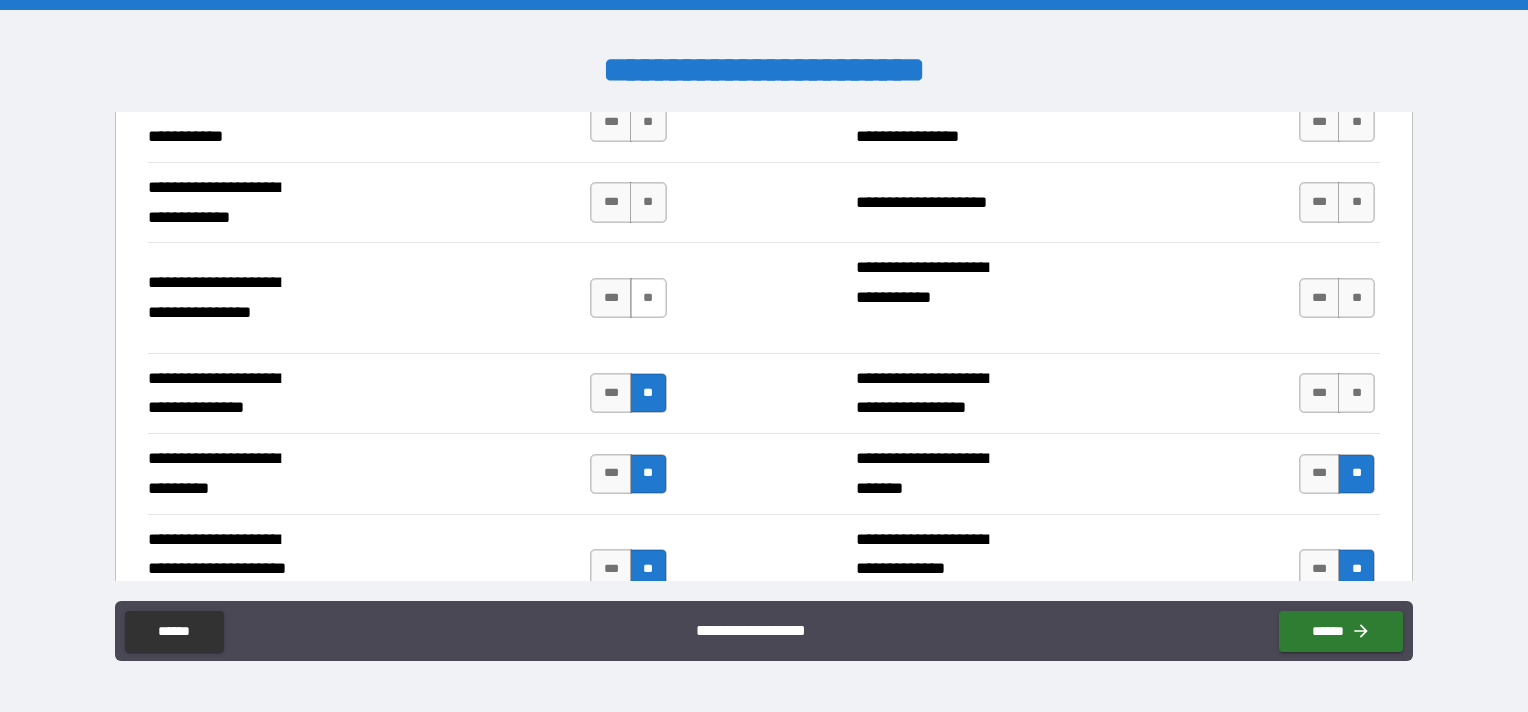 click on "**" at bounding box center (648, 298) 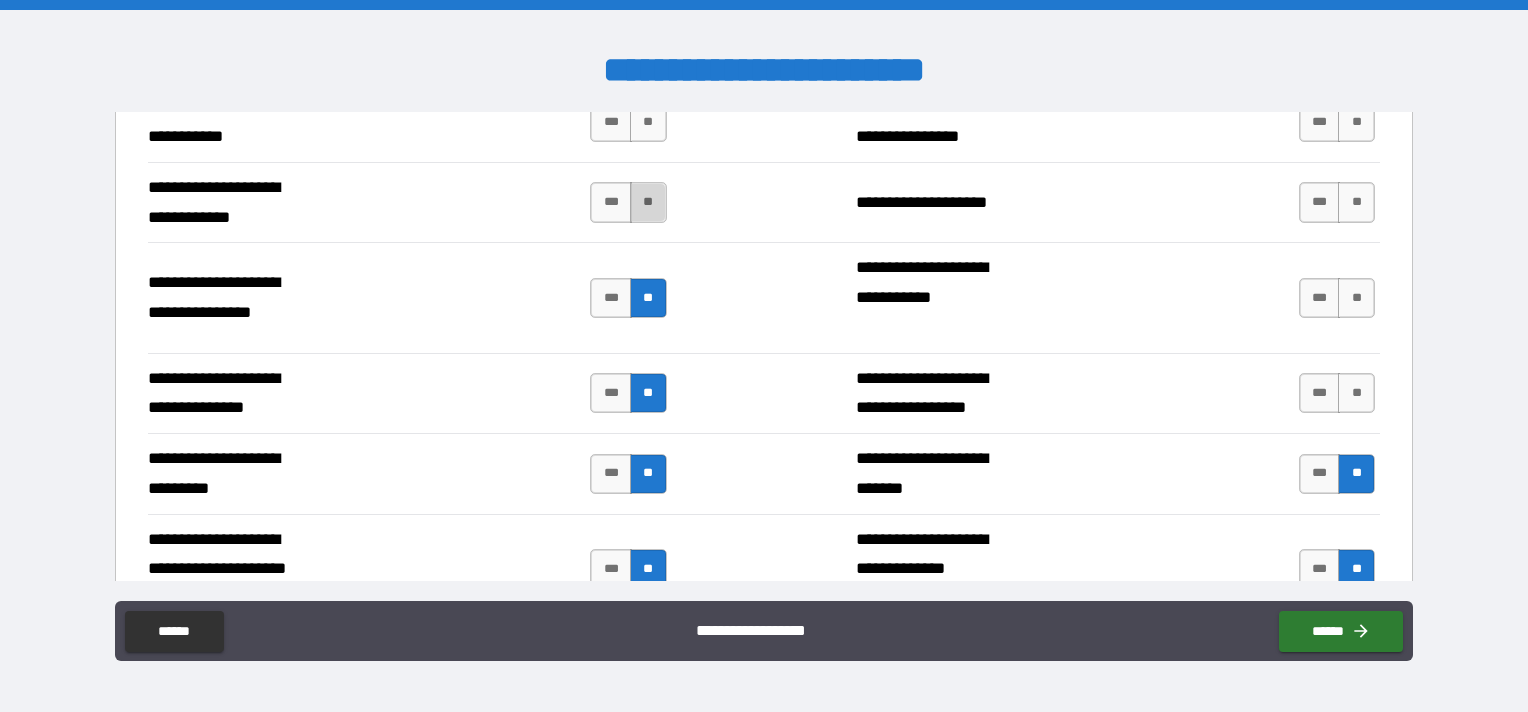 click on "**" at bounding box center [648, 202] 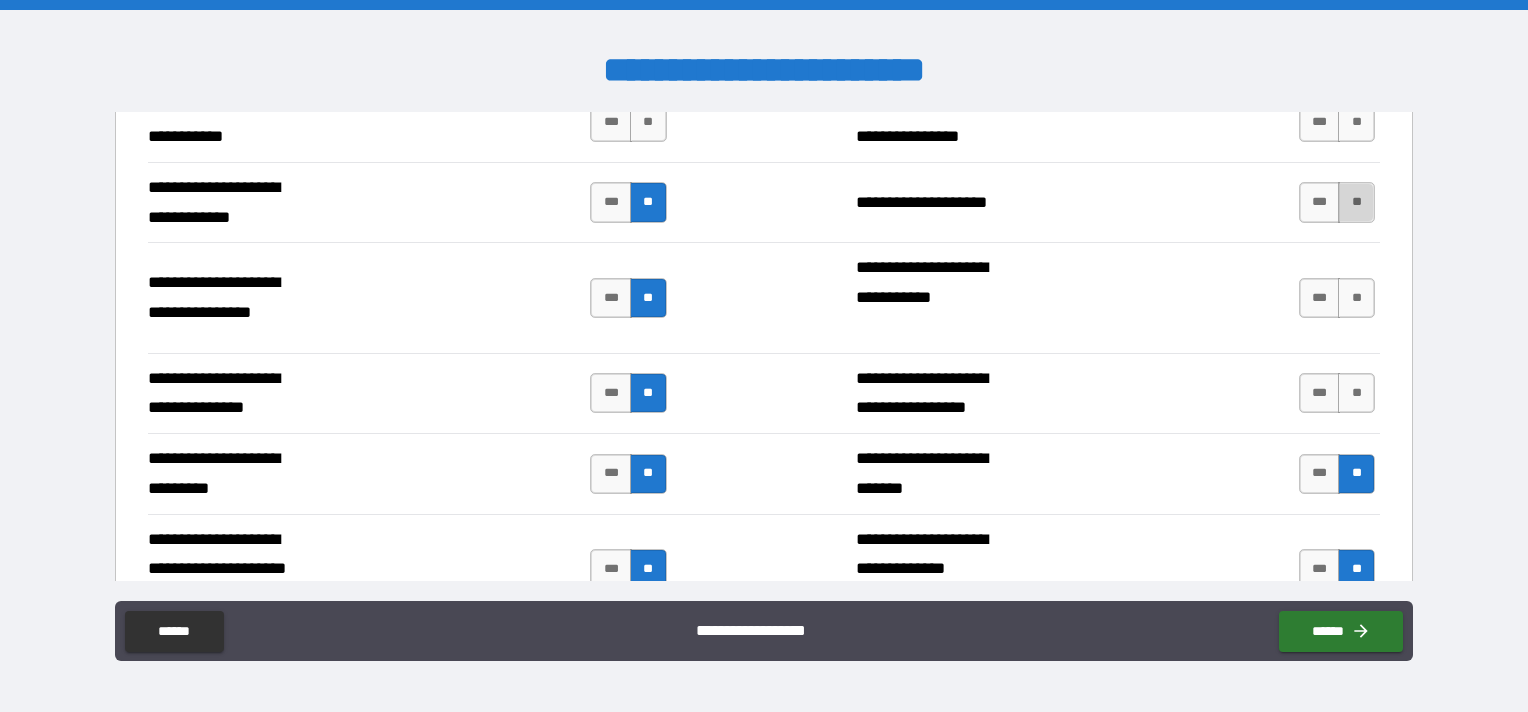 click on "**" at bounding box center [1356, 202] 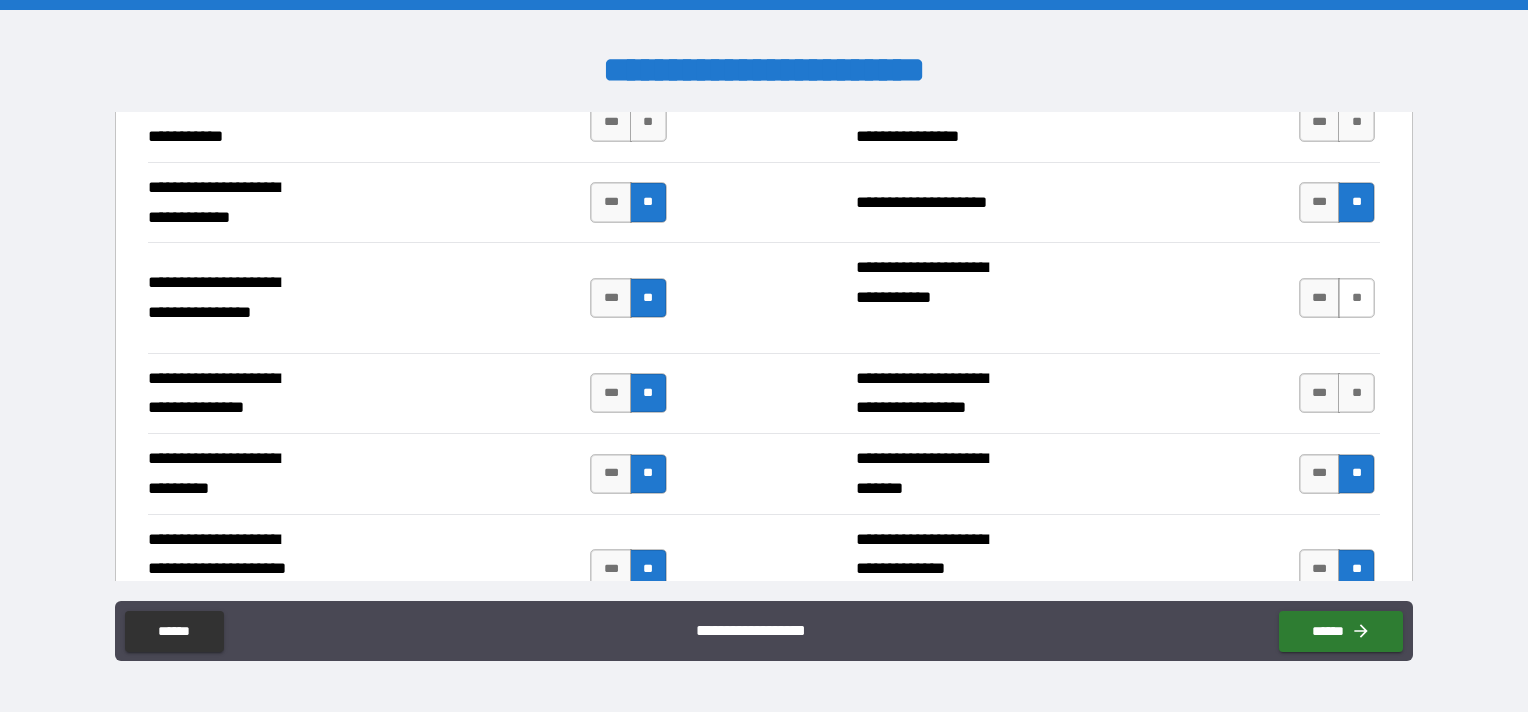 click on "**" at bounding box center (1356, 298) 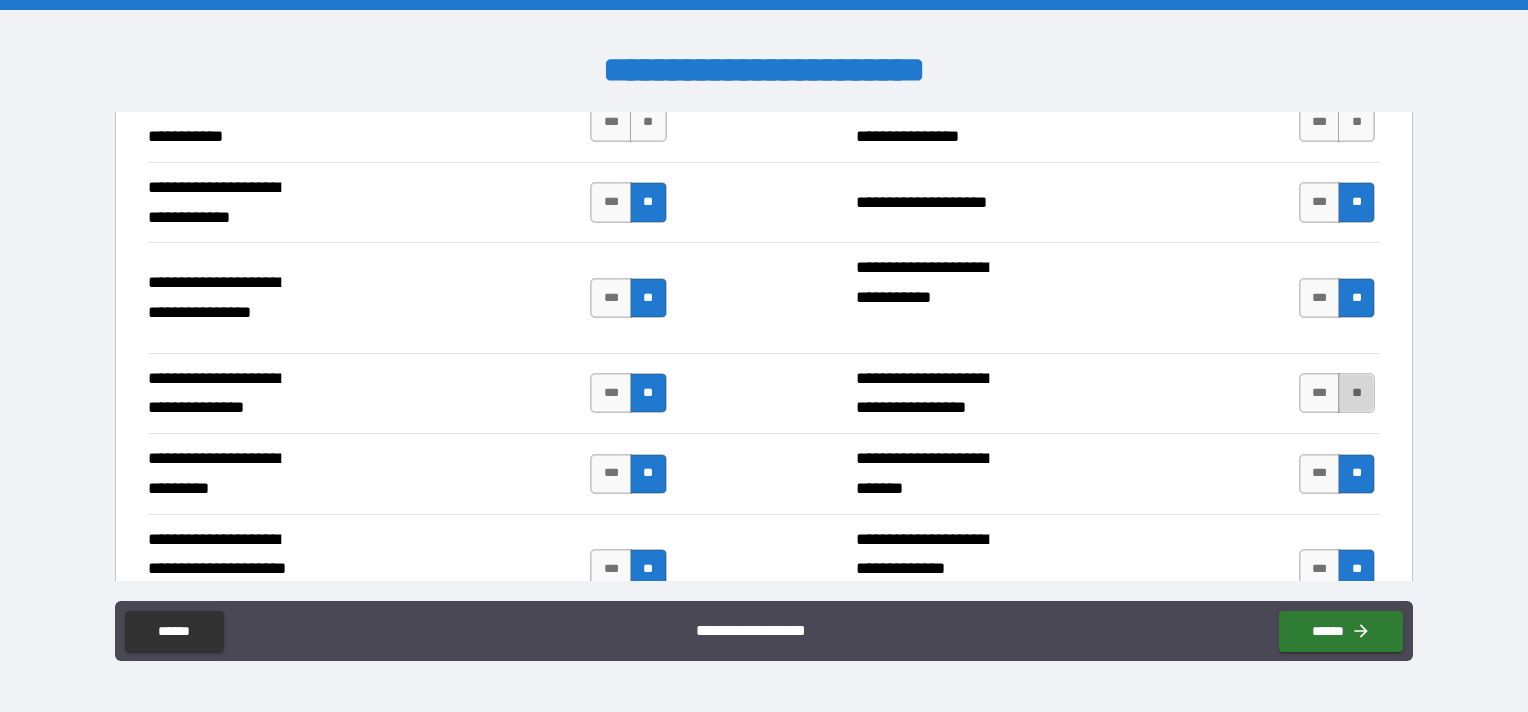 click on "**" at bounding box center (1356, 393) 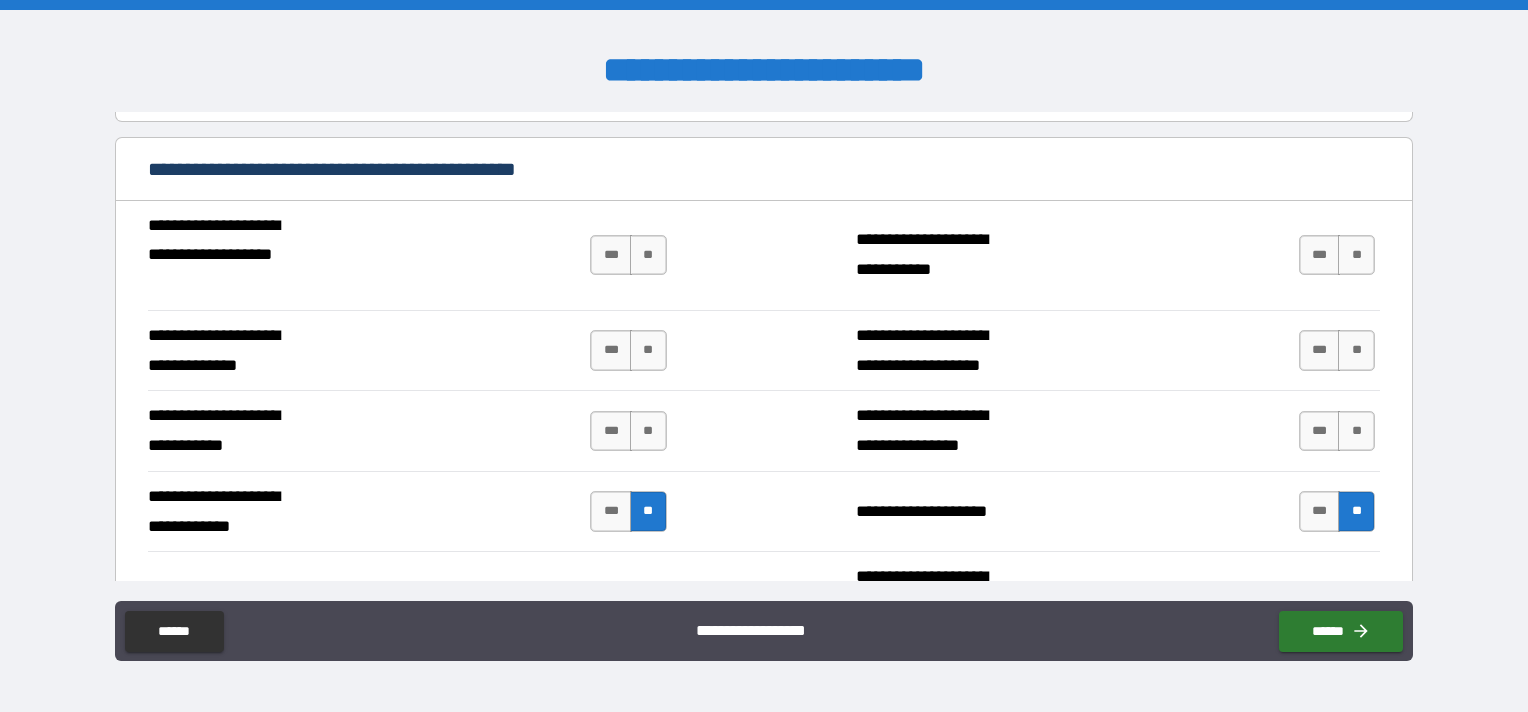 scroll, scrollTop: 5300, scrollLeft: 0, axis: vertical 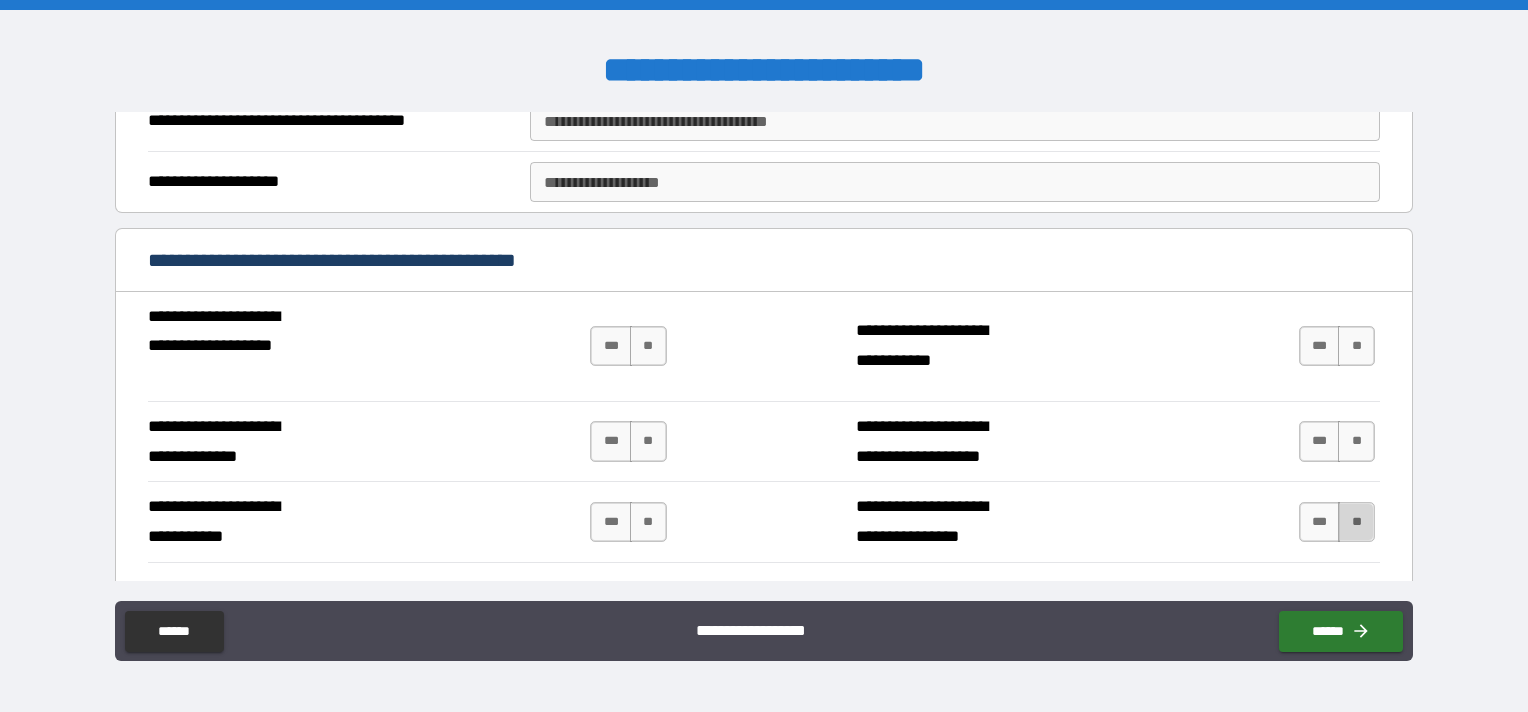 click on "**" at bounding box center [1356, 522] 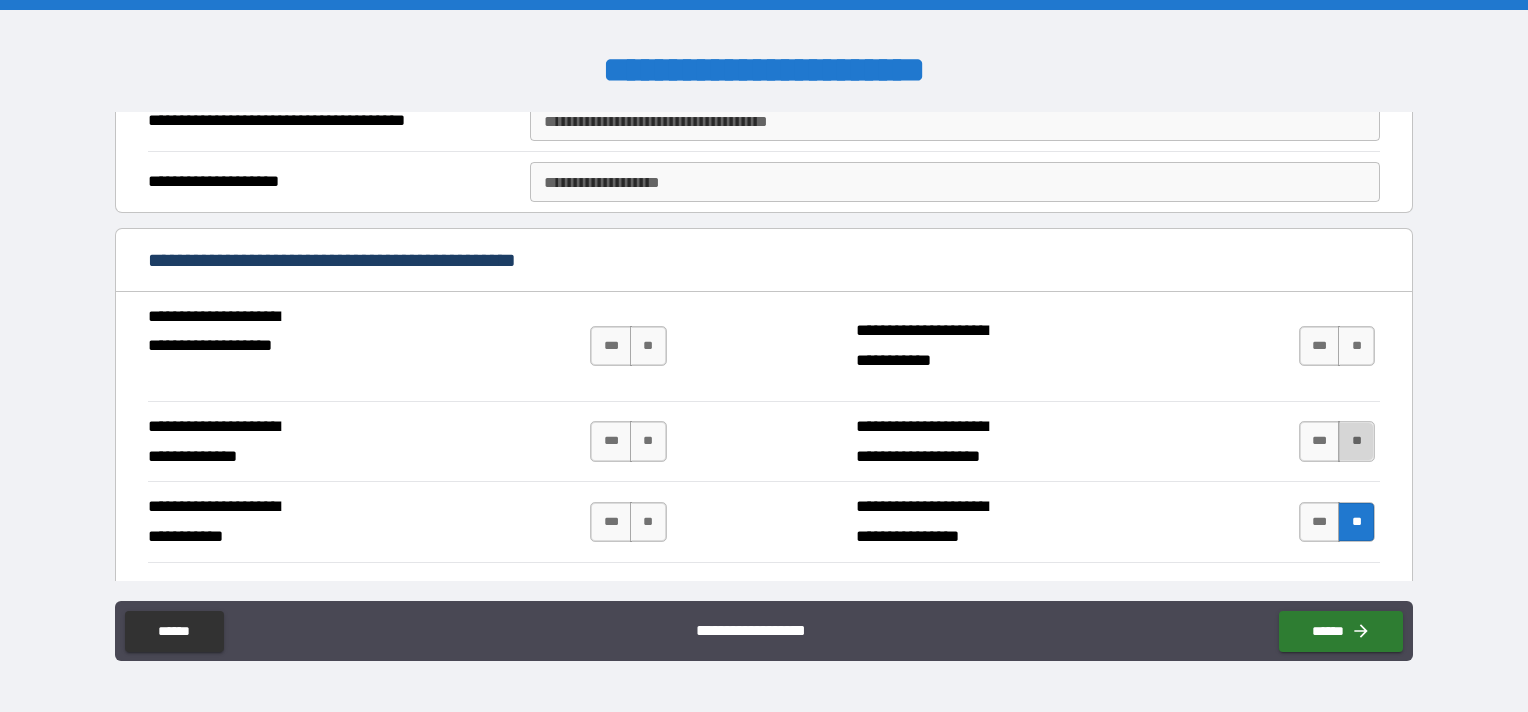 click on "**" at bounding box center (1356, 441) 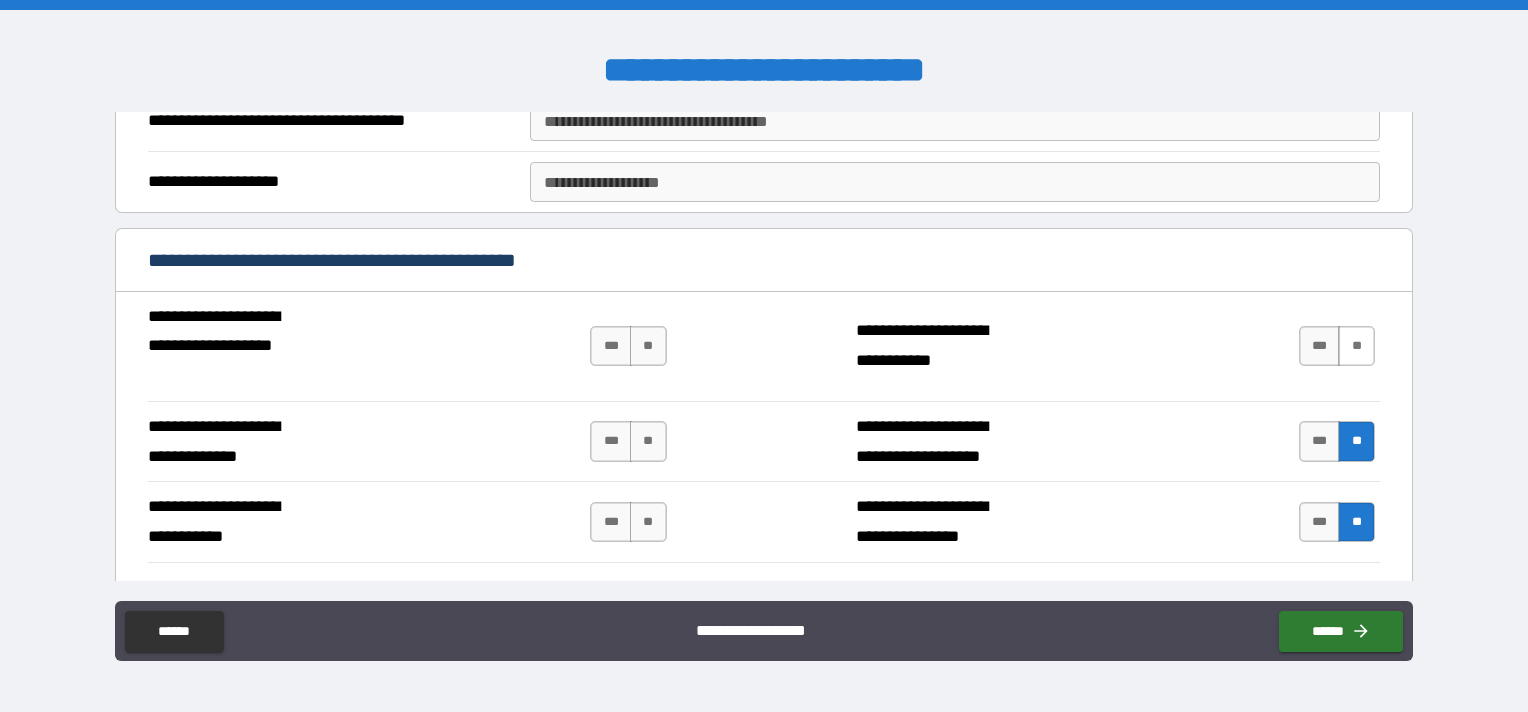 click on "**" at bounding box center (1356, 346) 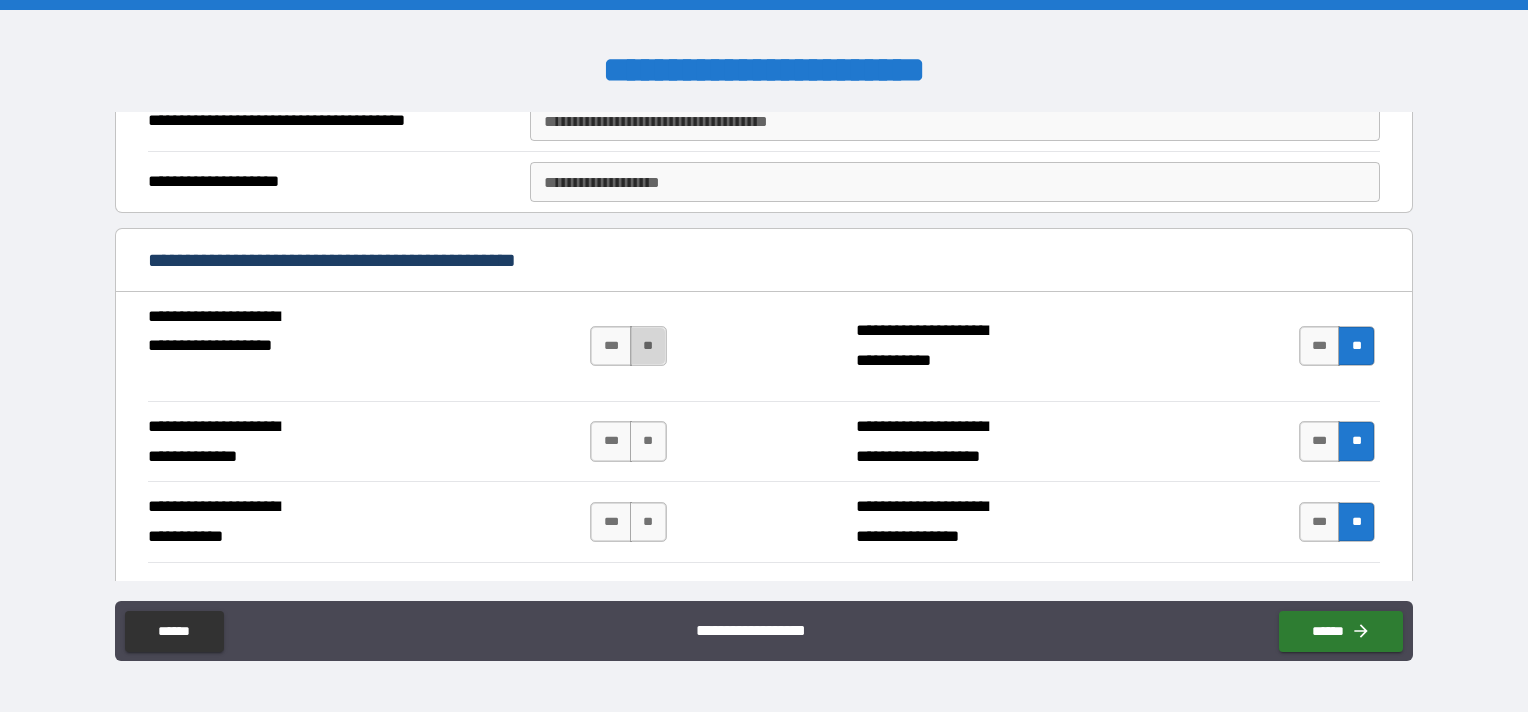 click on "**" at bounding box center [648, 346] 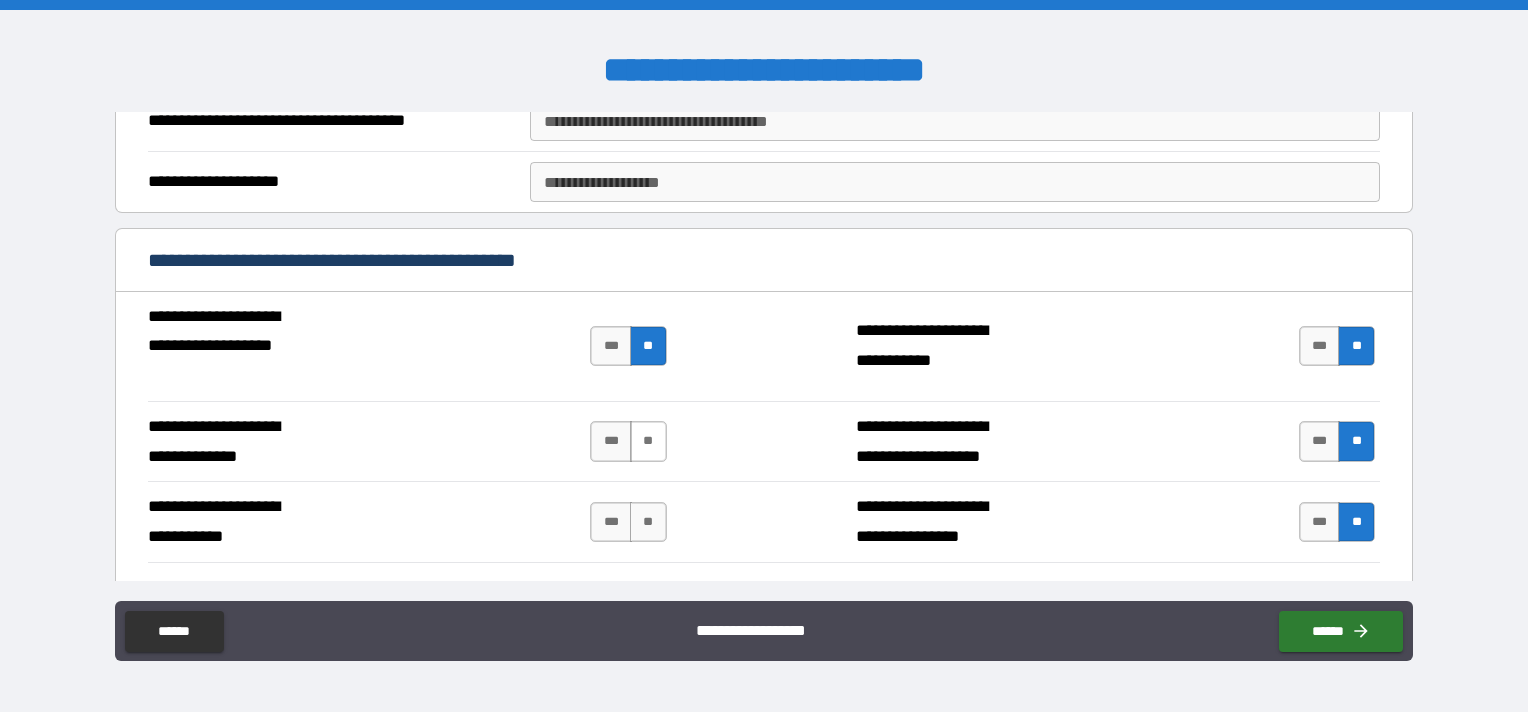 click on "**" at bounding box center [648, 441] 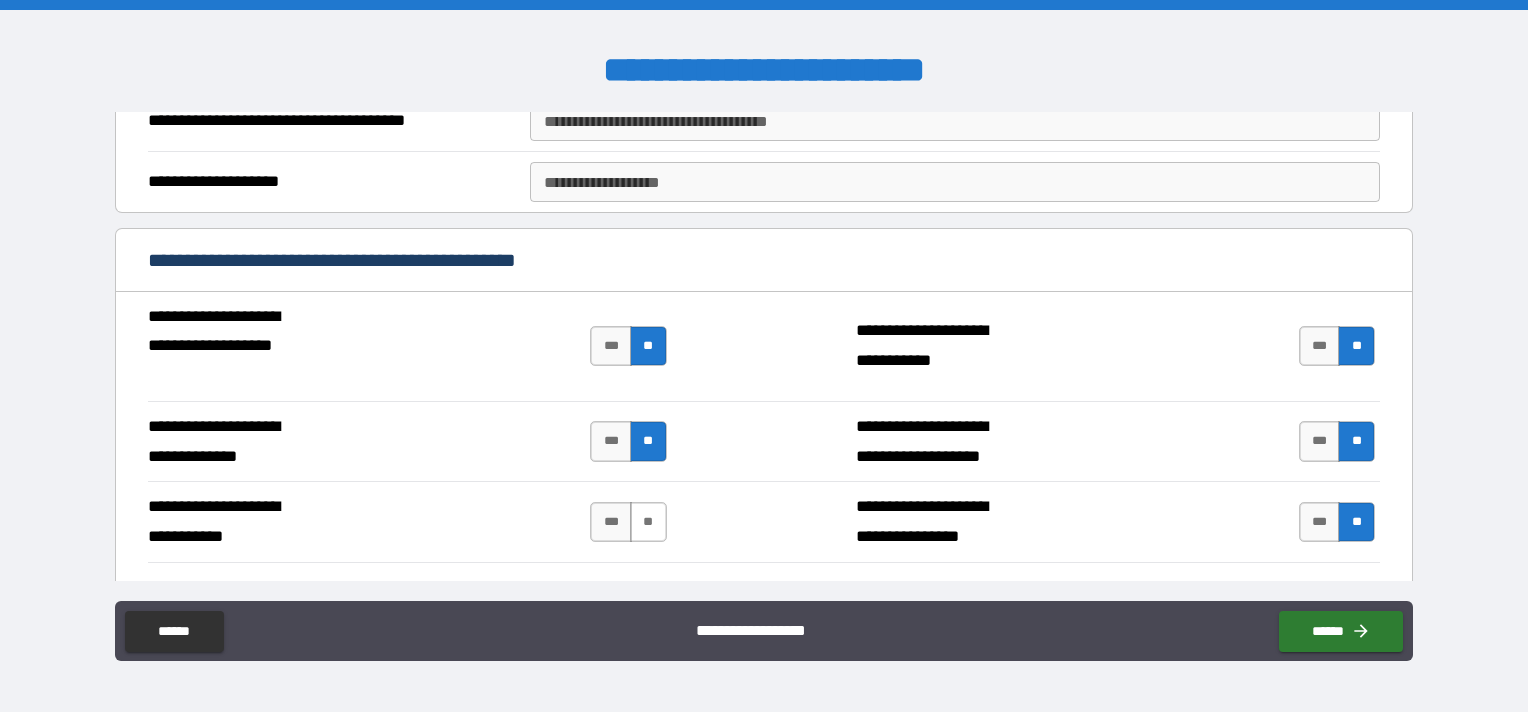click on "**" at bounding box center (648, 522) 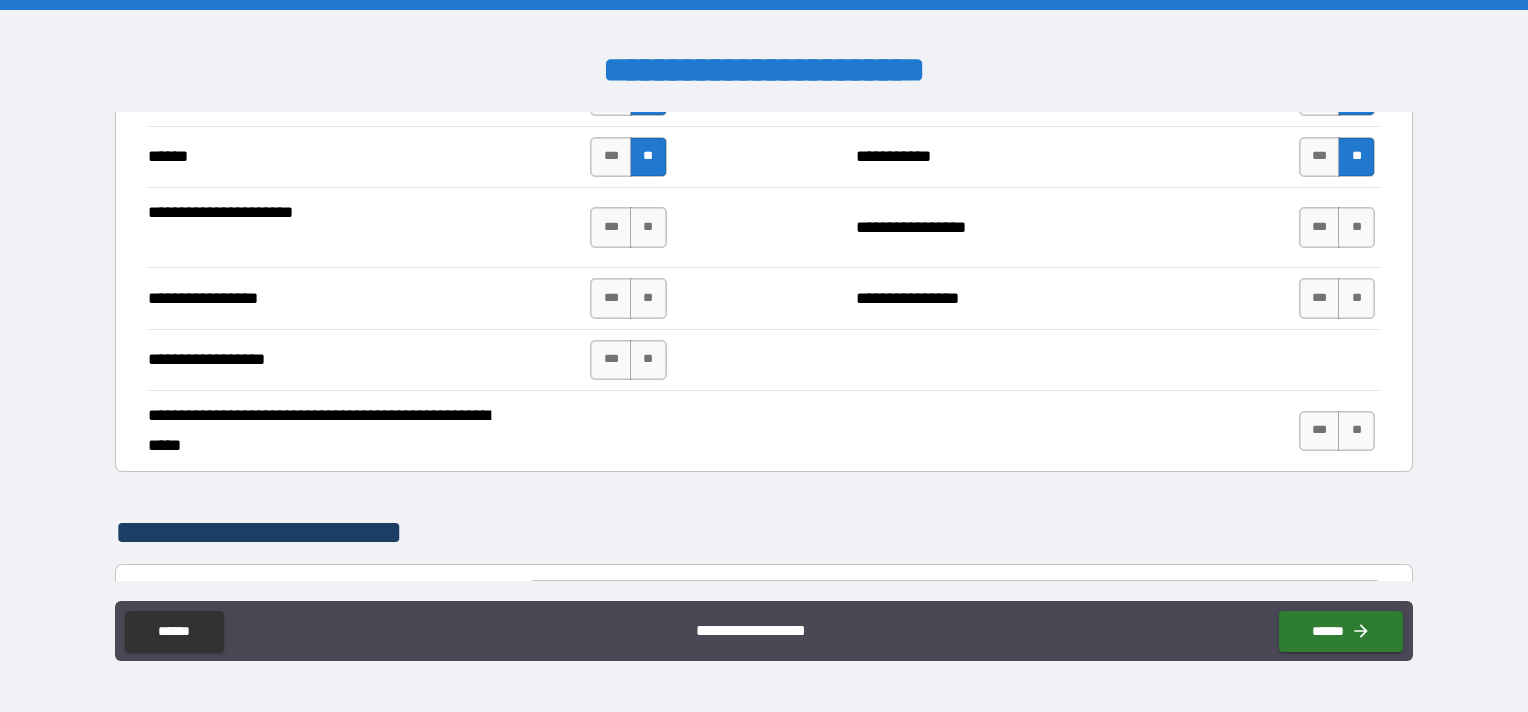 scroll, scrollTop: 4800, scrollLeft: 0, axis: vertical 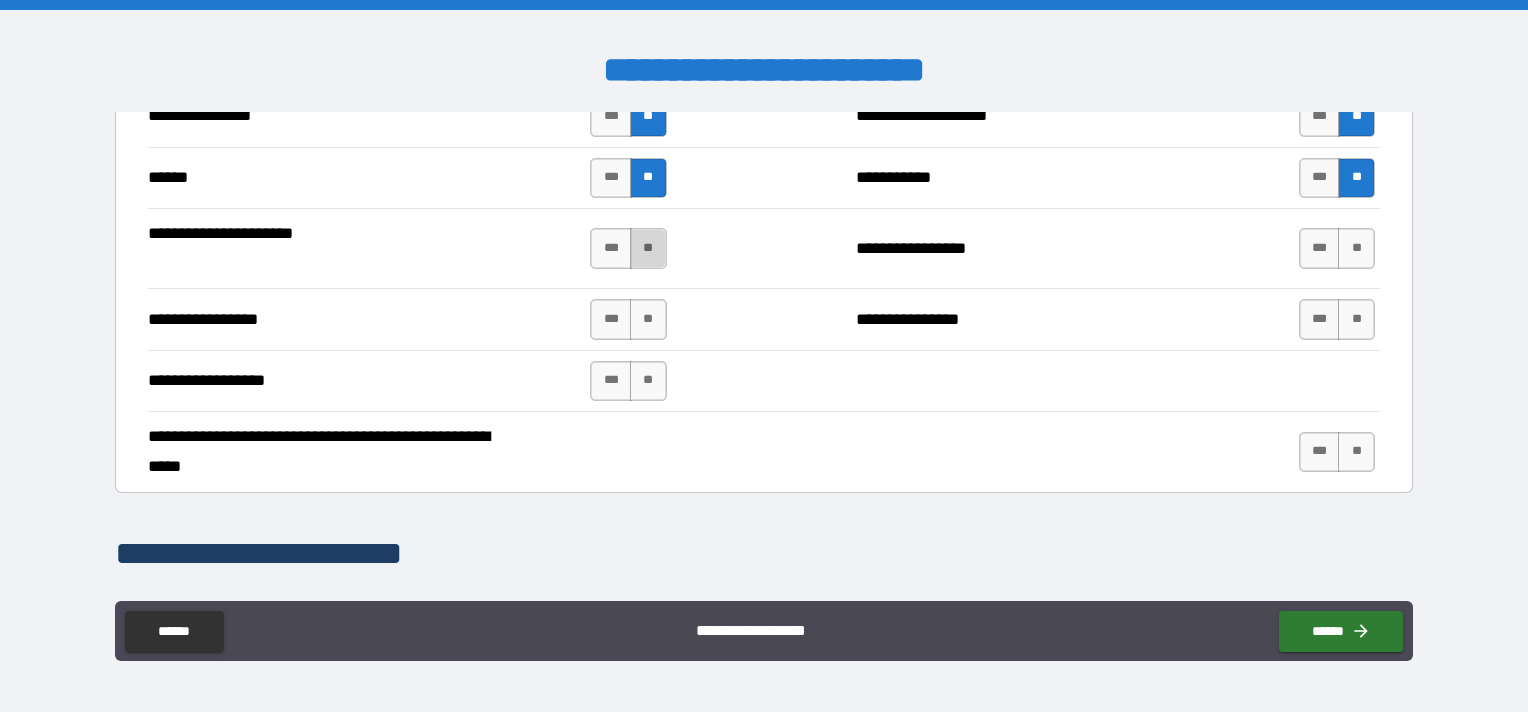 click on "**" at bounding box center (648, 248) 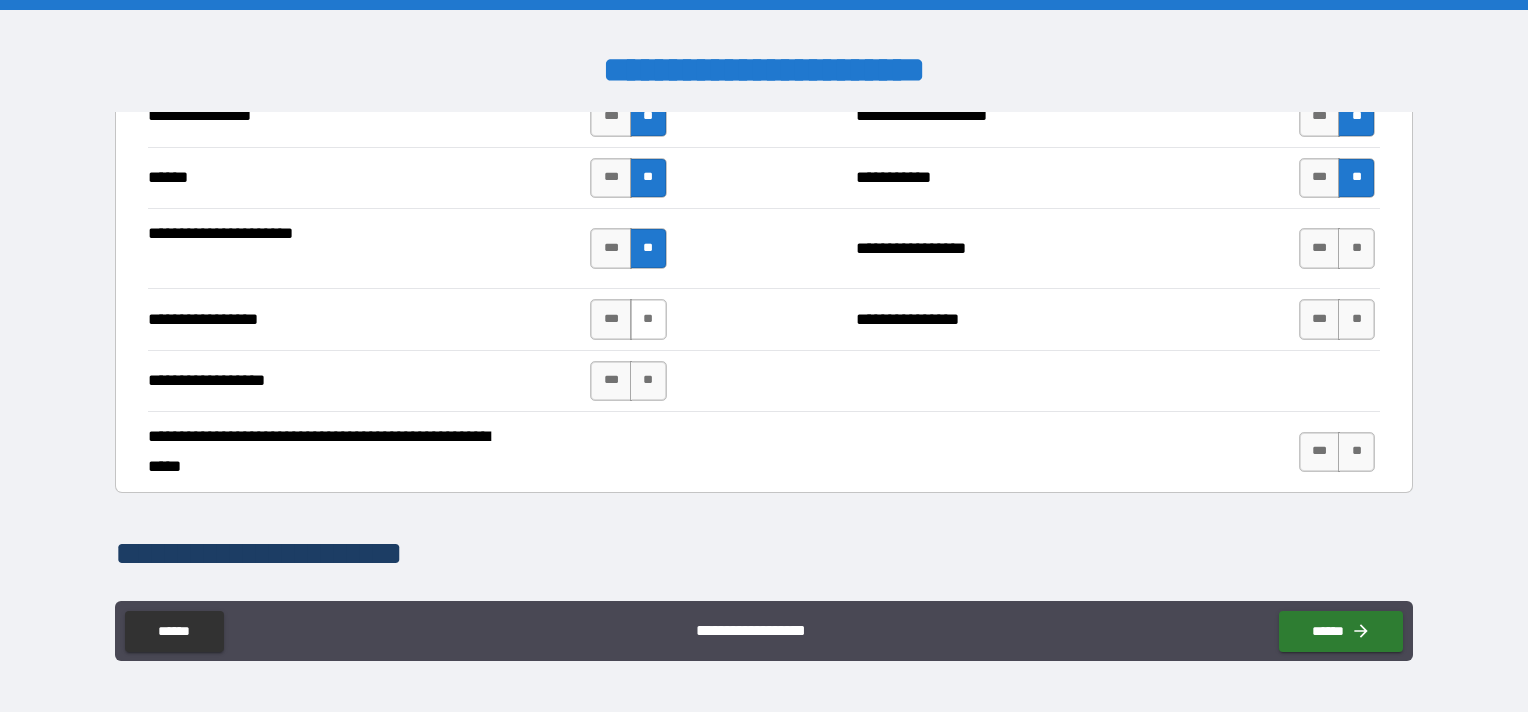 click on "**" at bounding box center [648, 319] 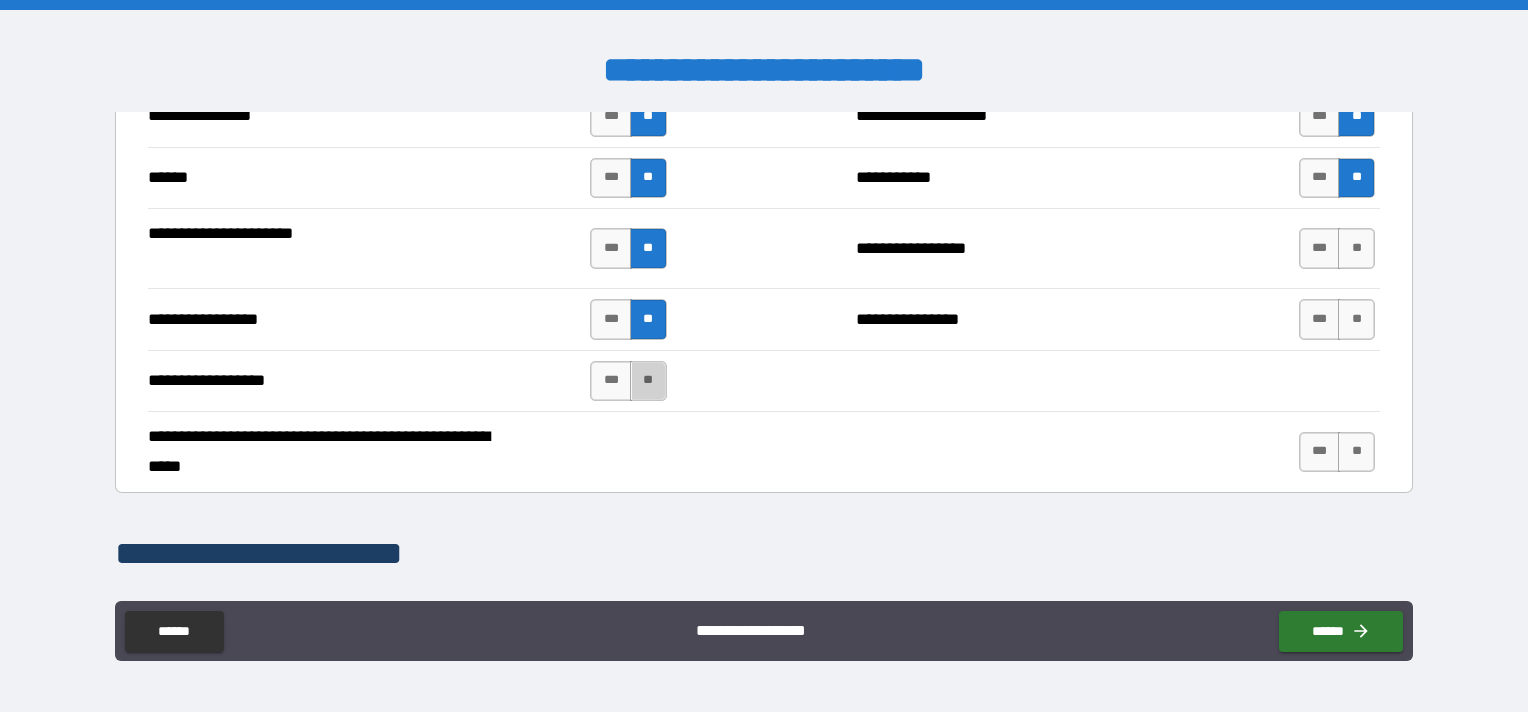 drag, startPoint x: 640, startPoint y: 374, endPoint x: 731, endPoint y: 374, distance: 91 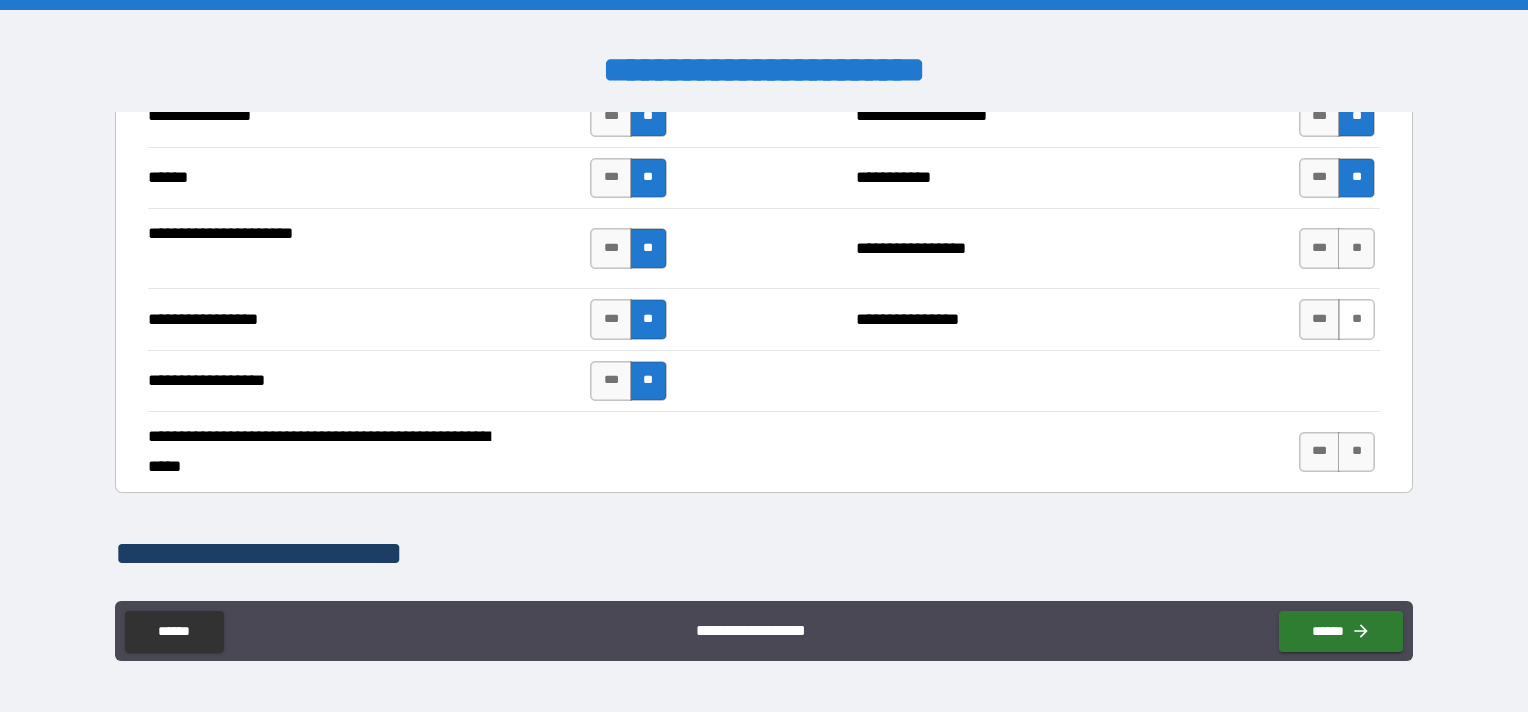 drag, startPoint x: 1347, startPoint y: 232, endPoint x: 1343, endPoint y: 290, distance: 58.137768 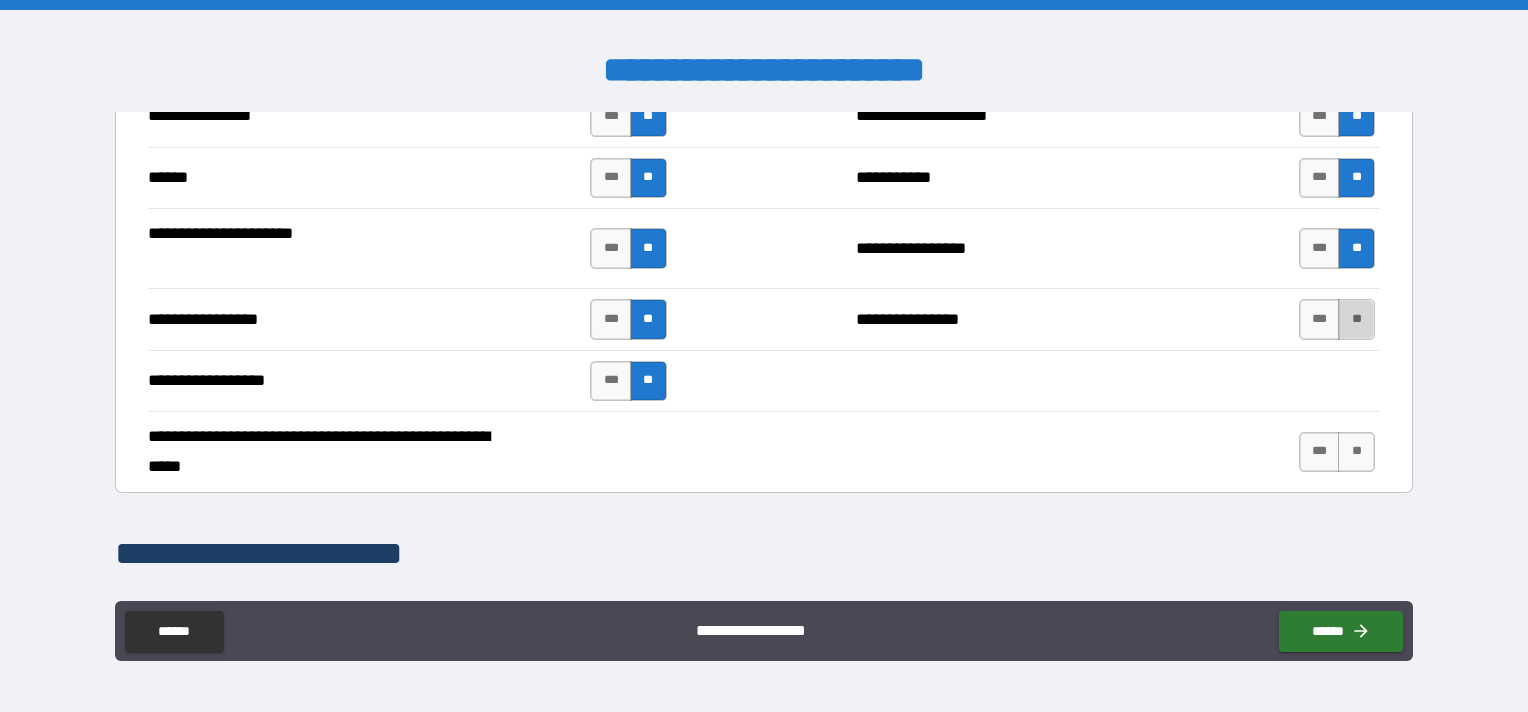 click on "**" at bounding box center (1356, 319) 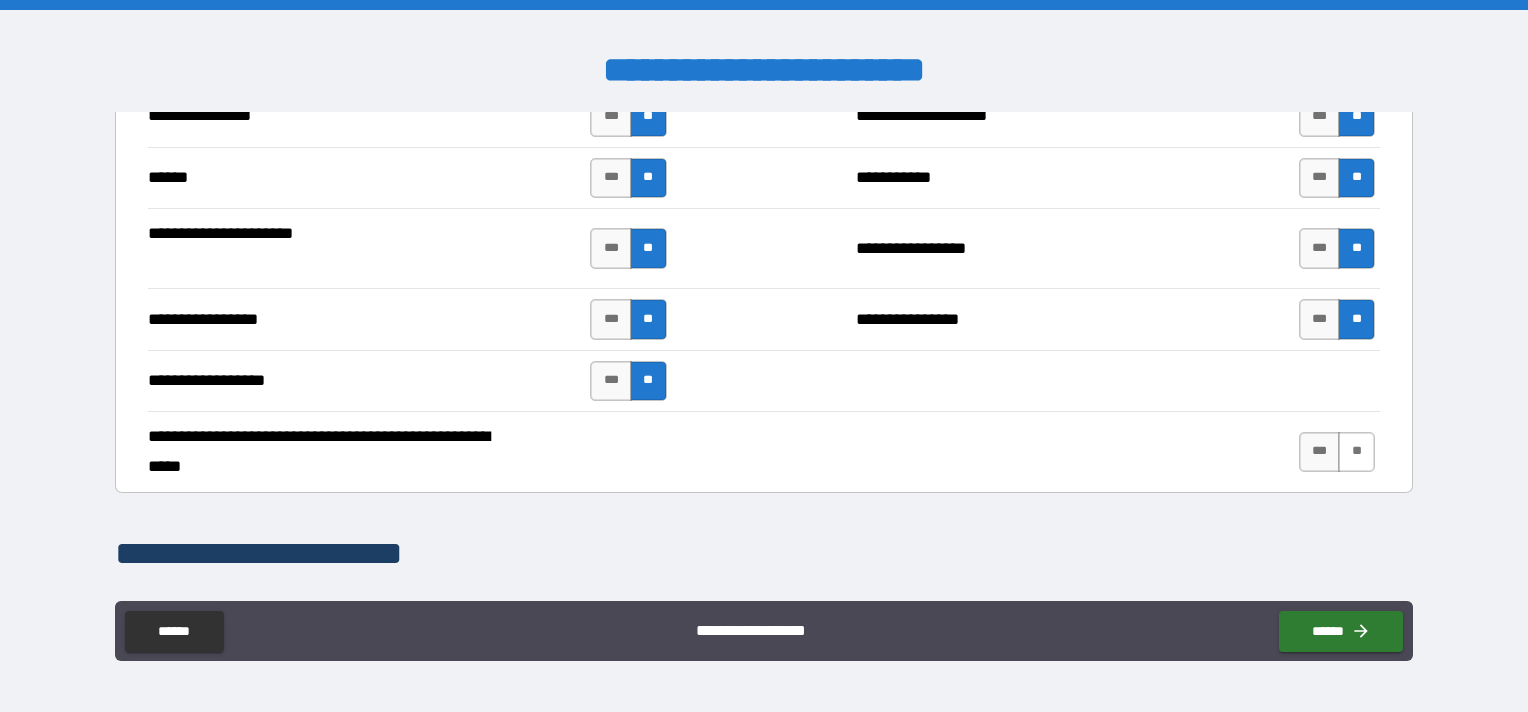 click on "**" at bounding box center (1356, 452) 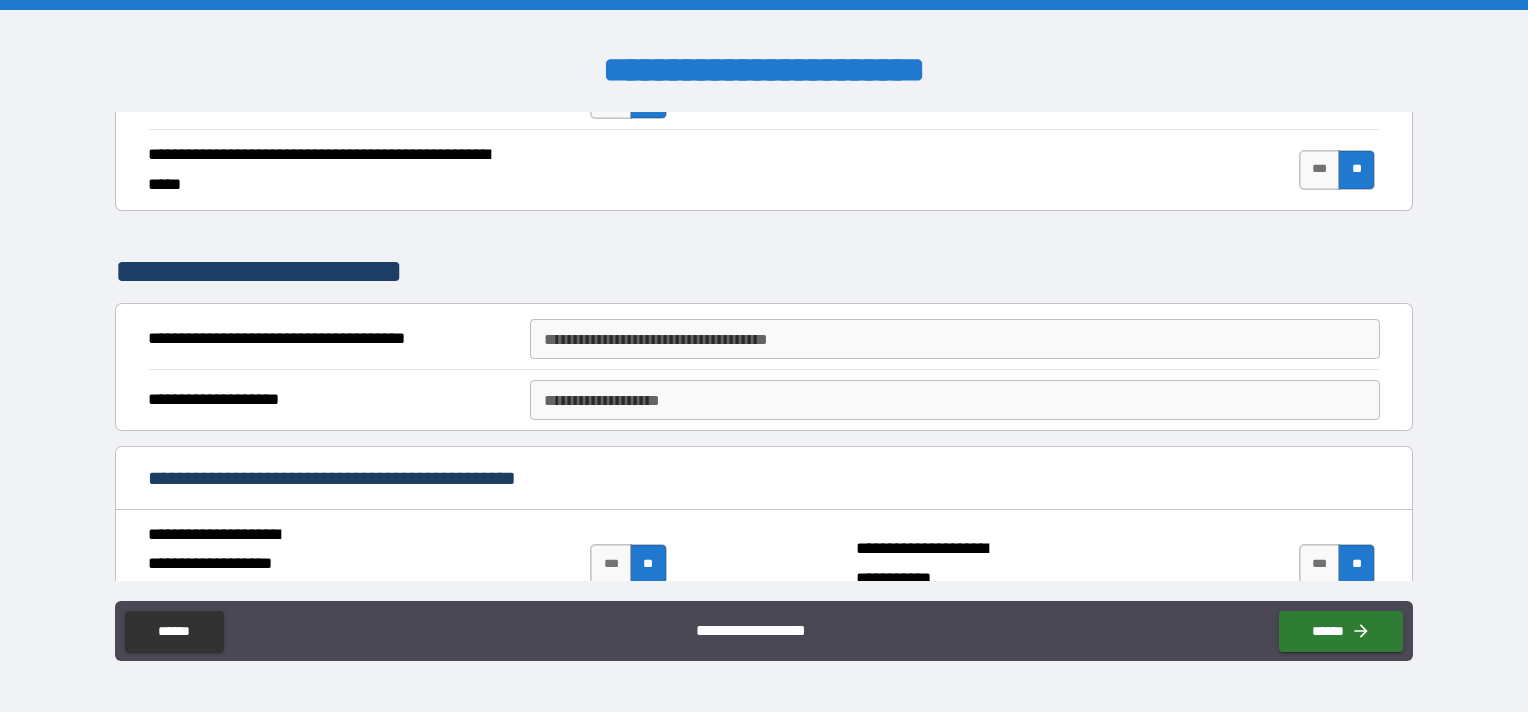 scroll, scrollTop: 5100, scrollLeft: 0, axis: vertical 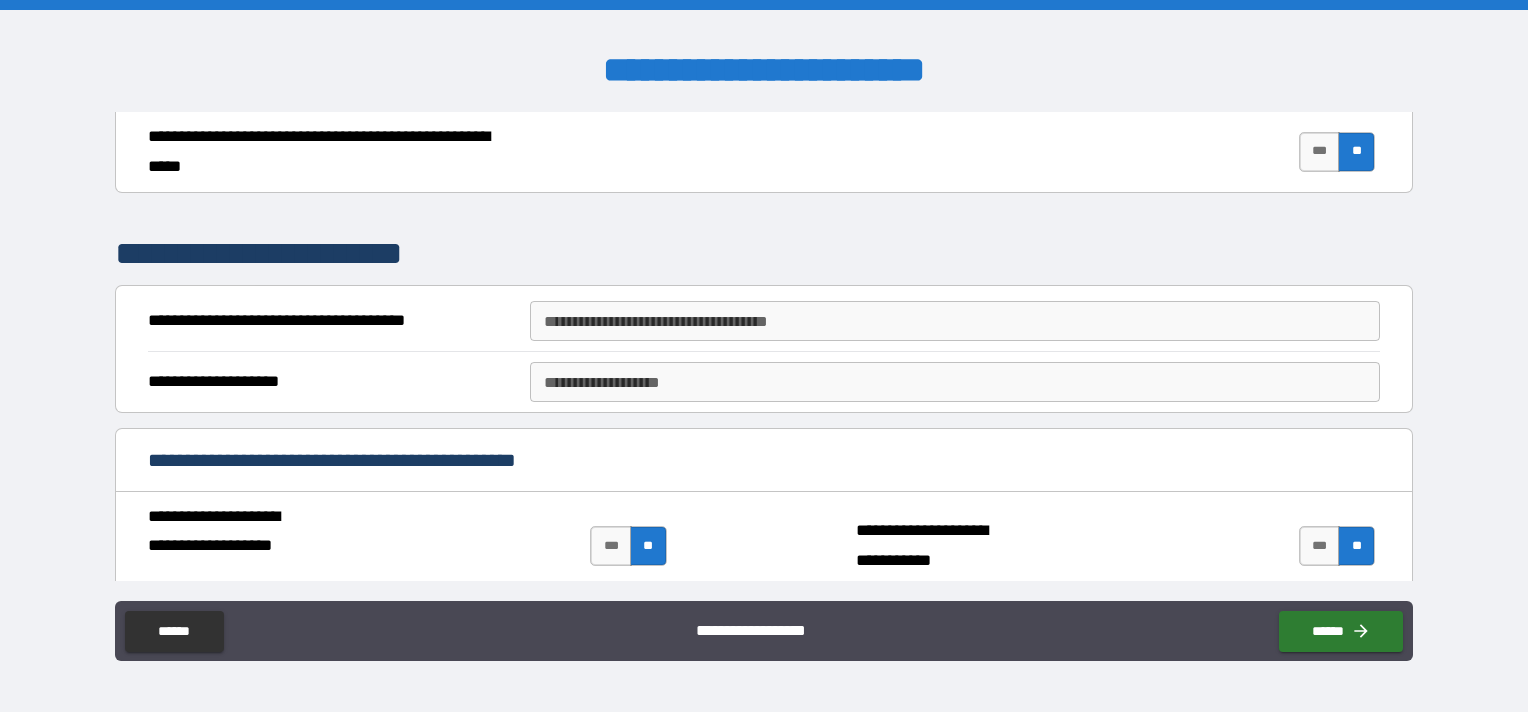 click on "**********" at bounding box center [955, 321] 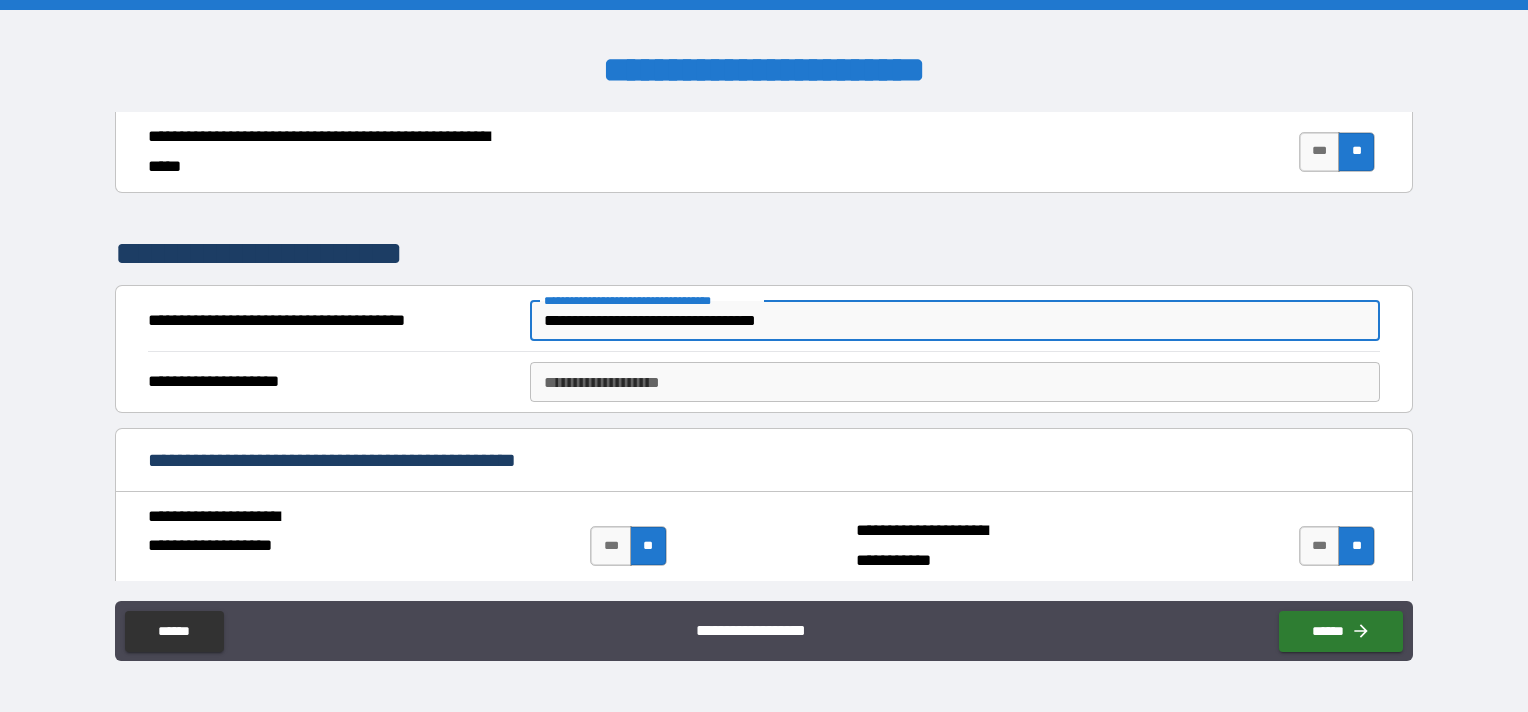 drag, startPoint x: 540, startPoint y: 304, endPoint x: 553, endPoint y: 304, distance: 13 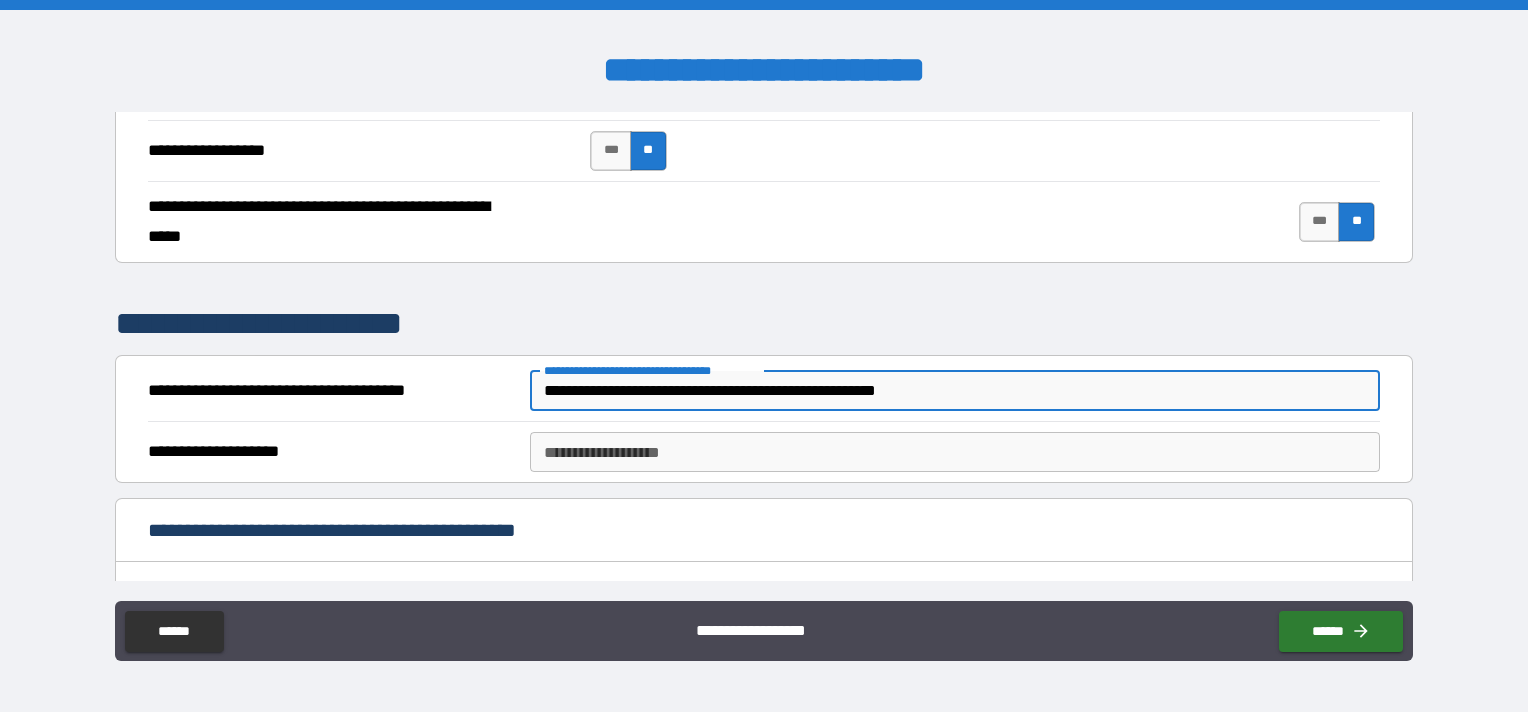 scroll, scrollTop: 5000, scrollLeft: 0, axis: vertical 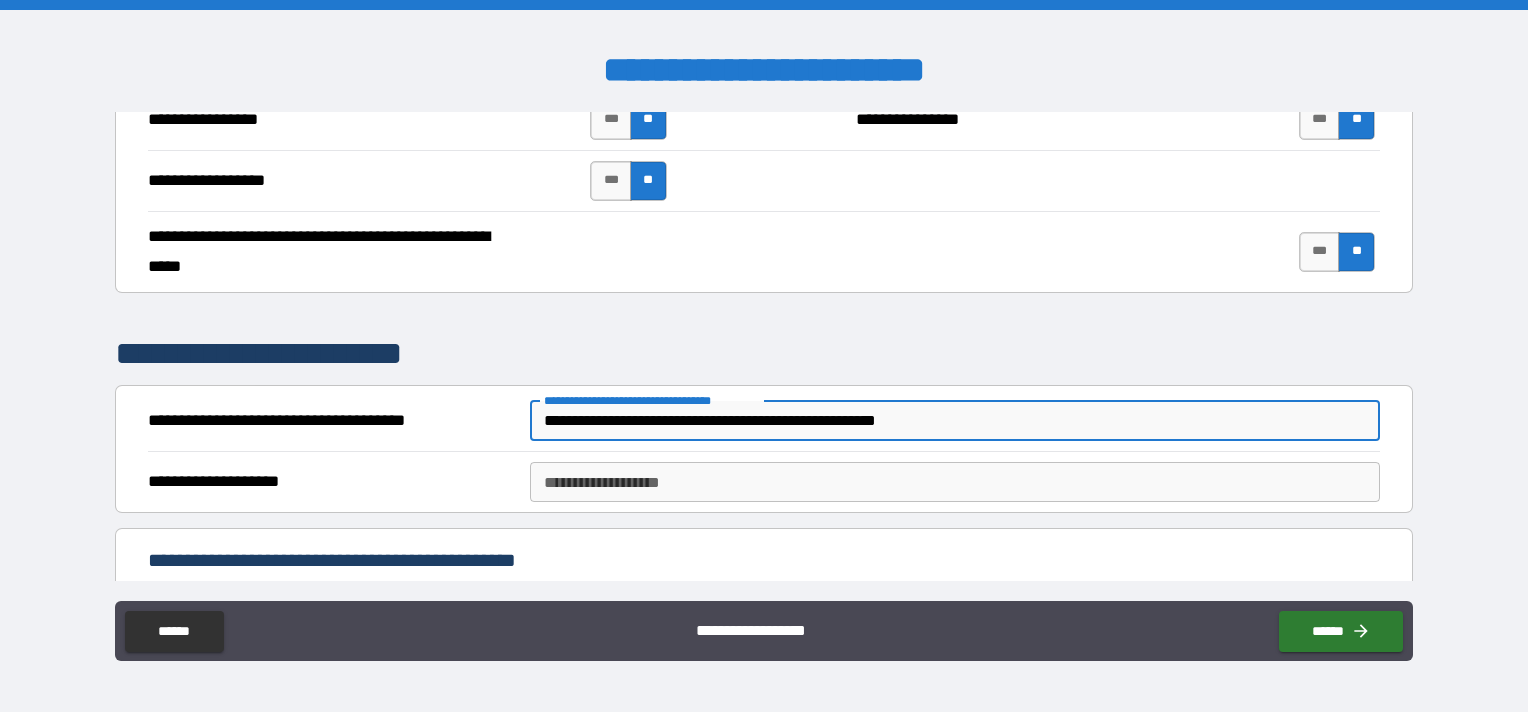 type on "**********" 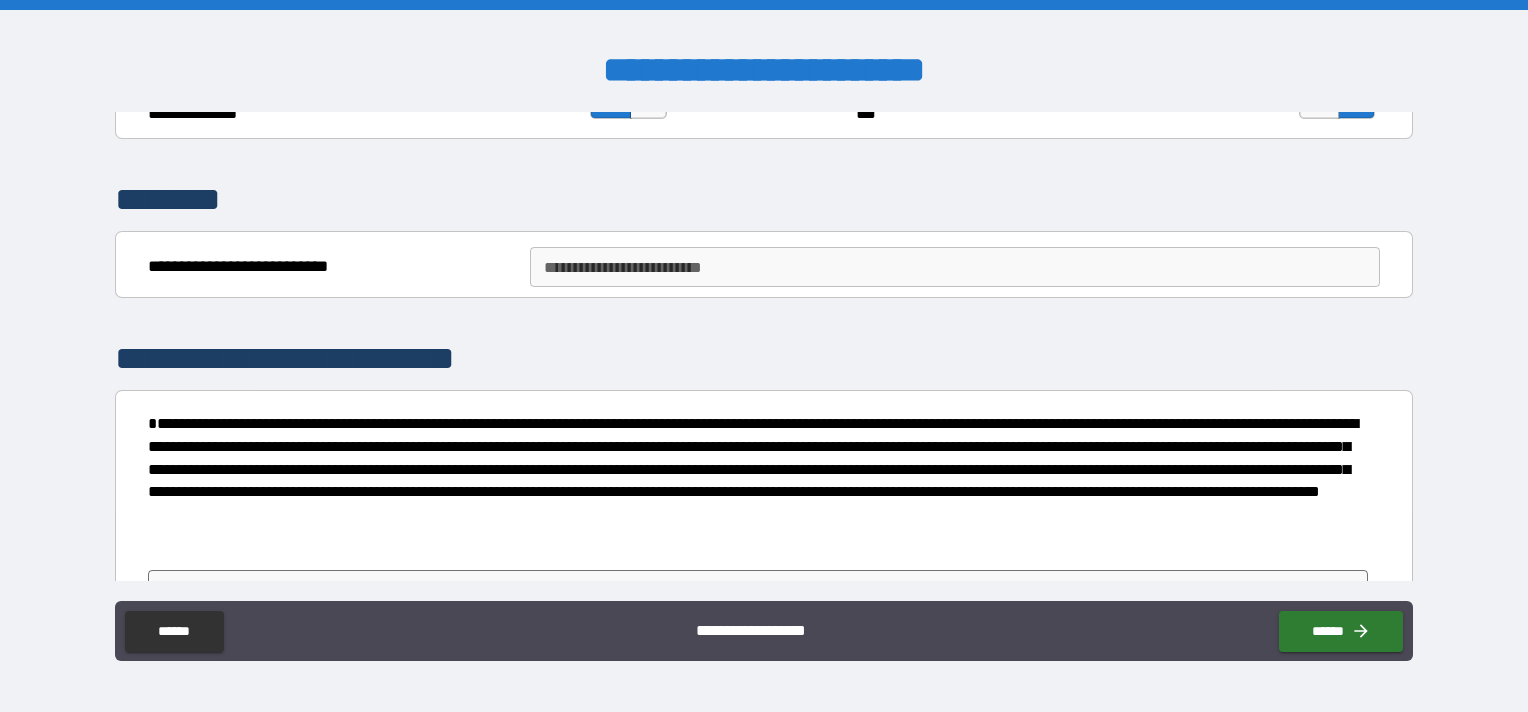 scroll, scrollTop: 6300, scrollLeft: 0, axis: vertical 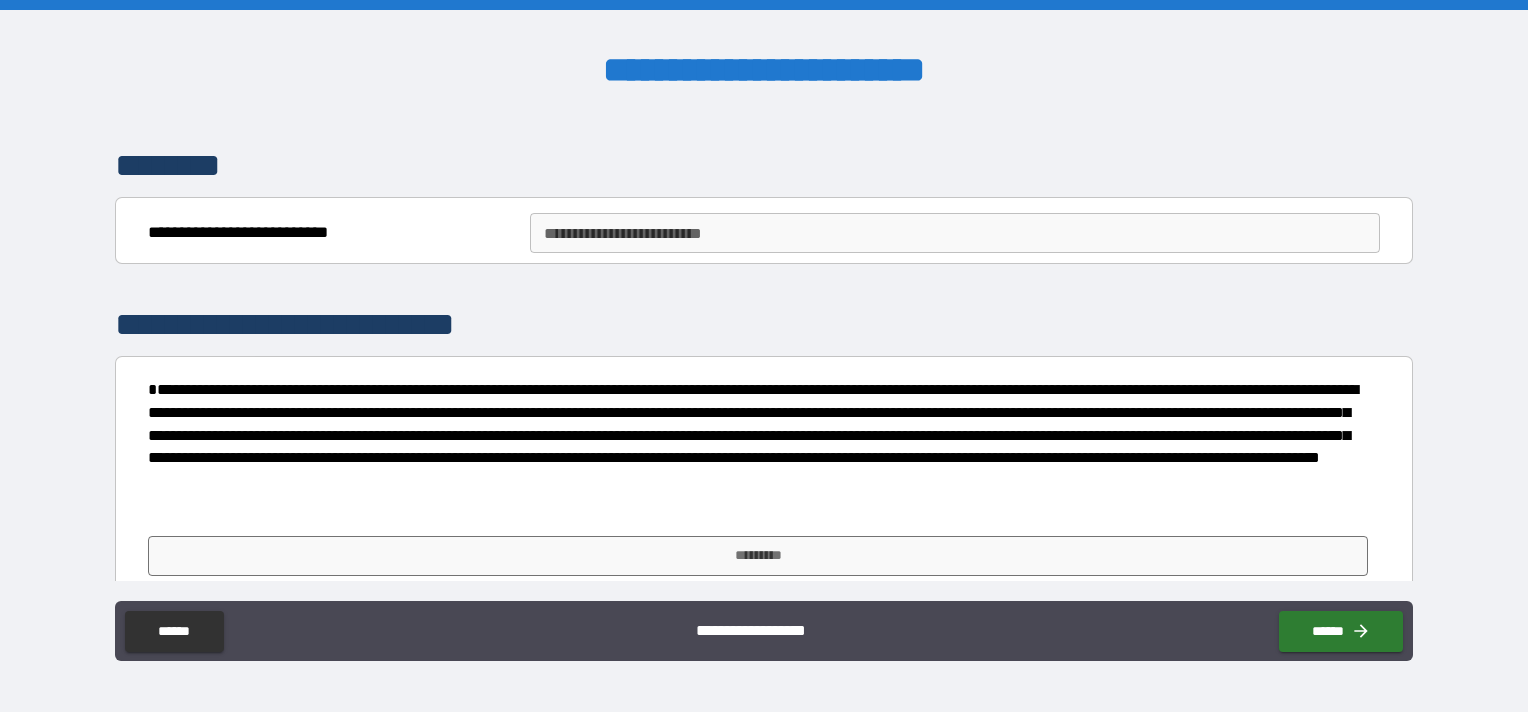 type on "**********" 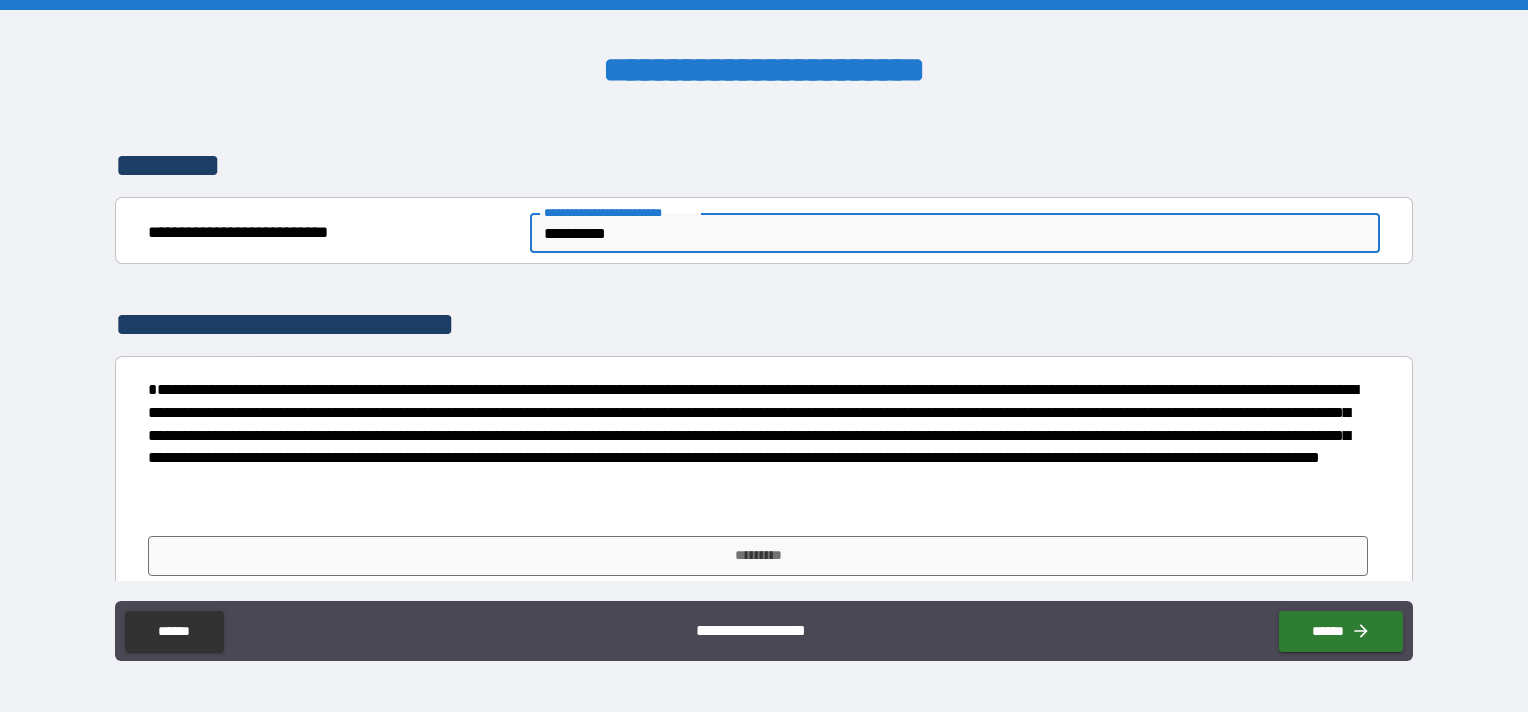 scroll, scrollTop: 6307, scrollLeft: 0, axis: vertical 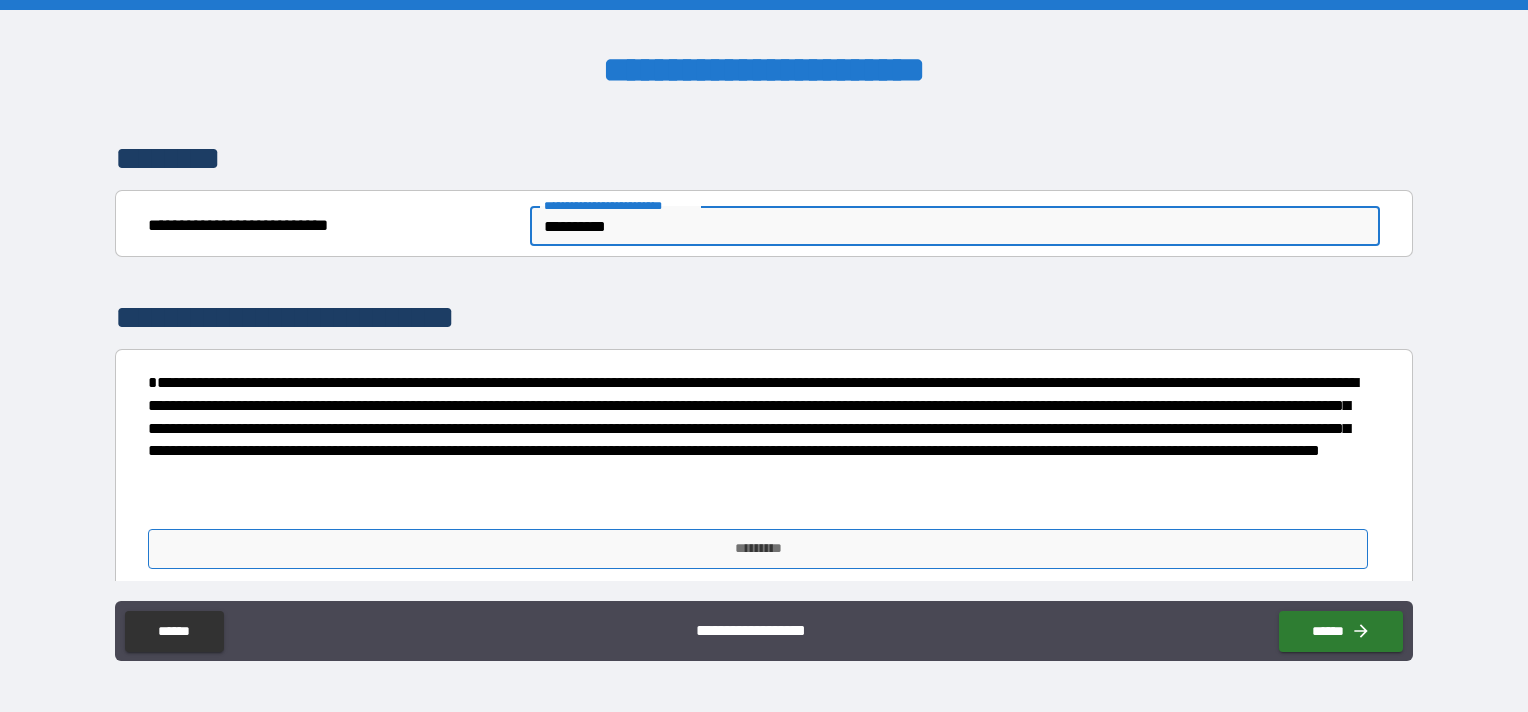 type on "**********" 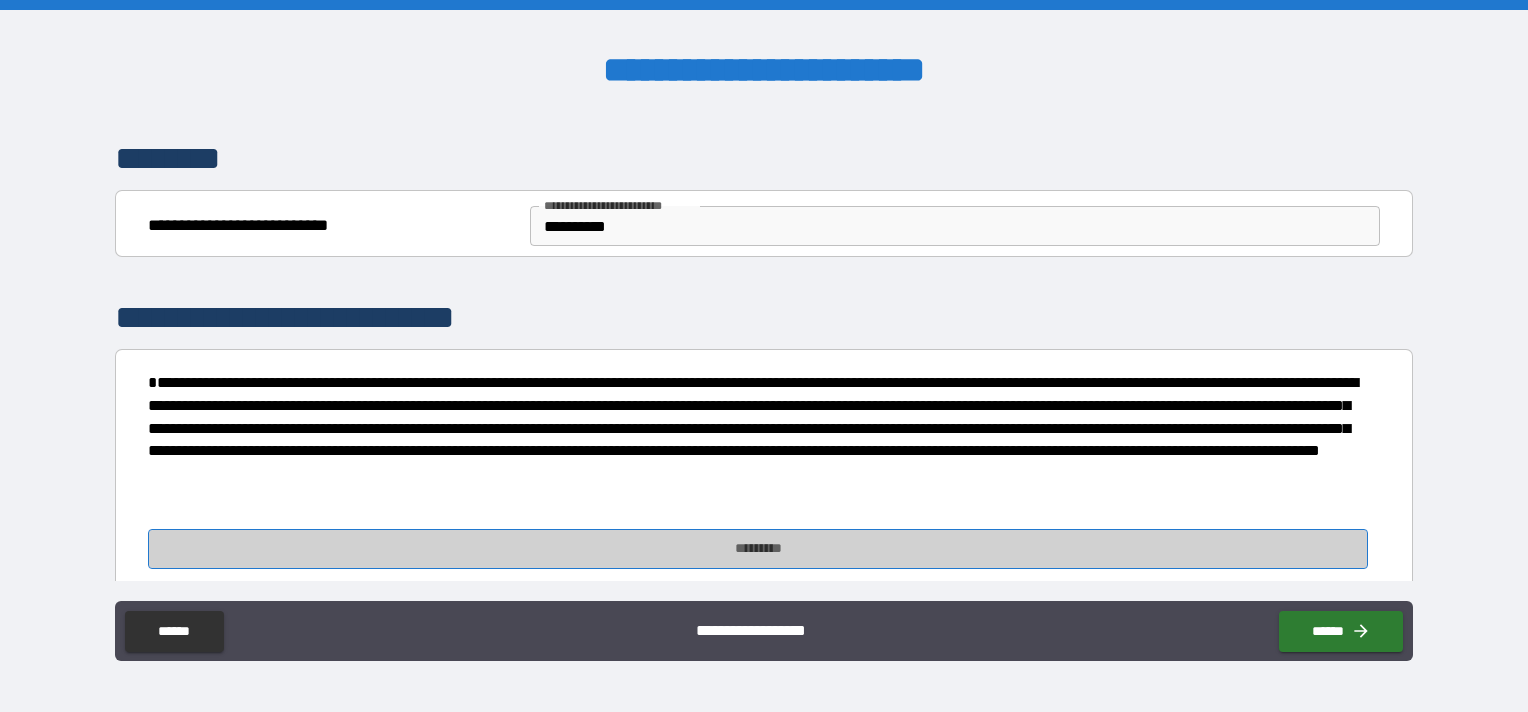 click on "*********" at bounding box center [758, 549] 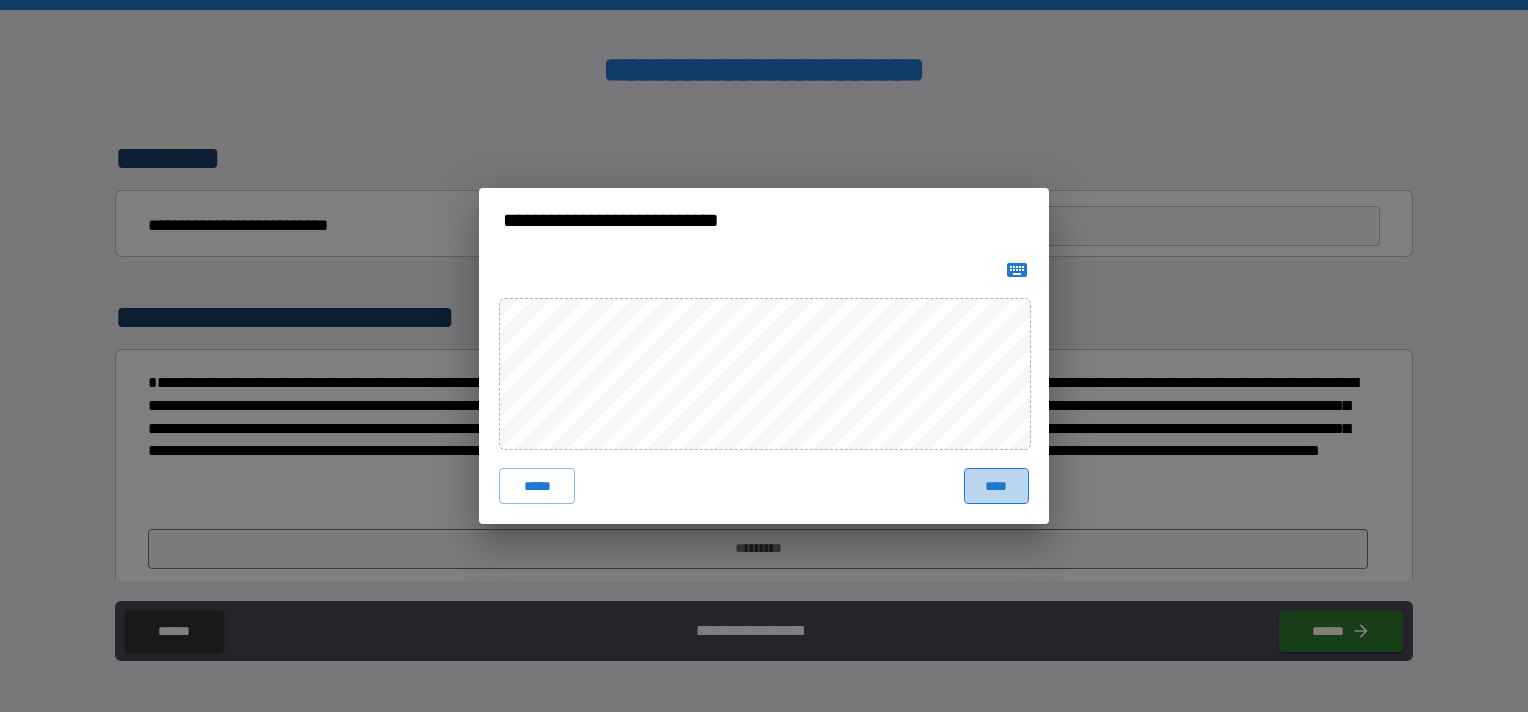 click on "****" at bounding box center (996, 486) 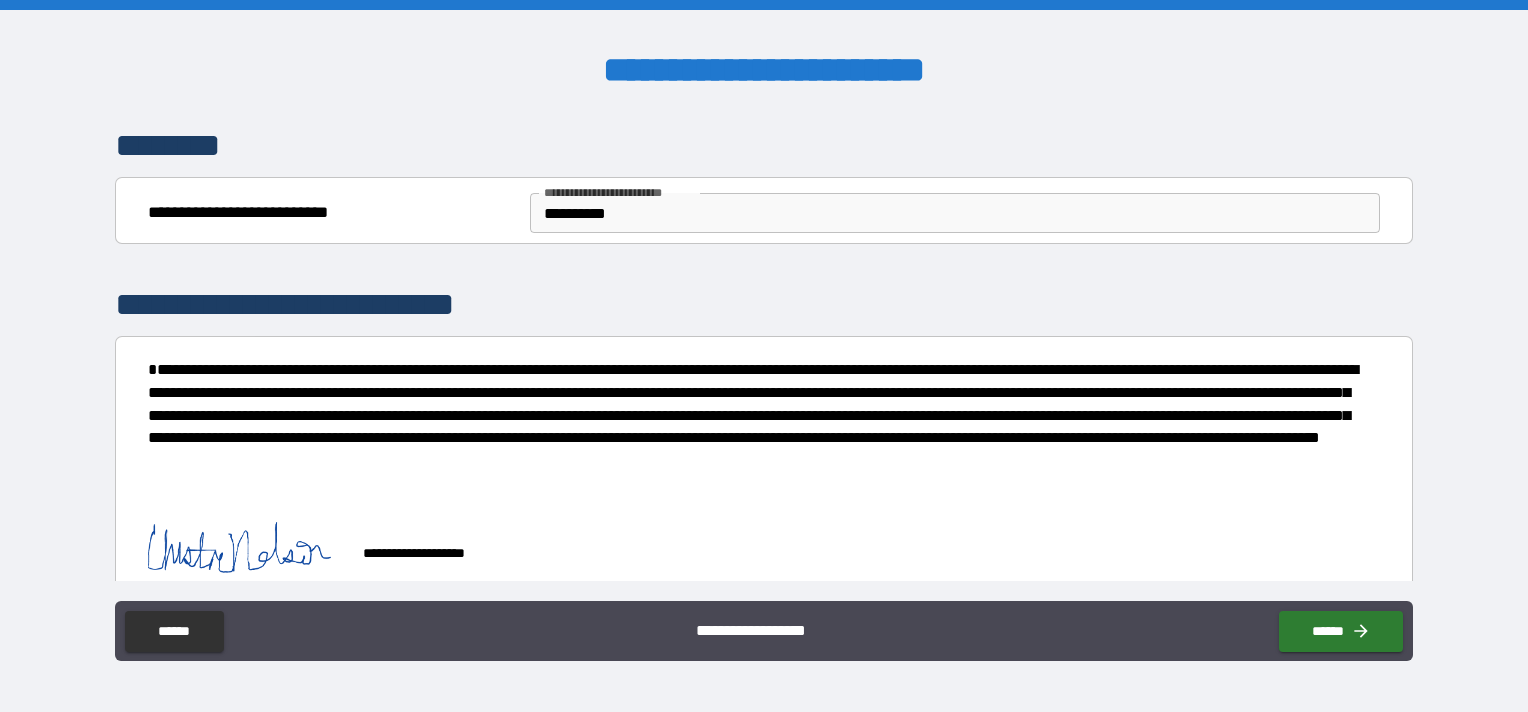 scroll, scrollTop: 6324, scrollLeft: 0, axis: vertical 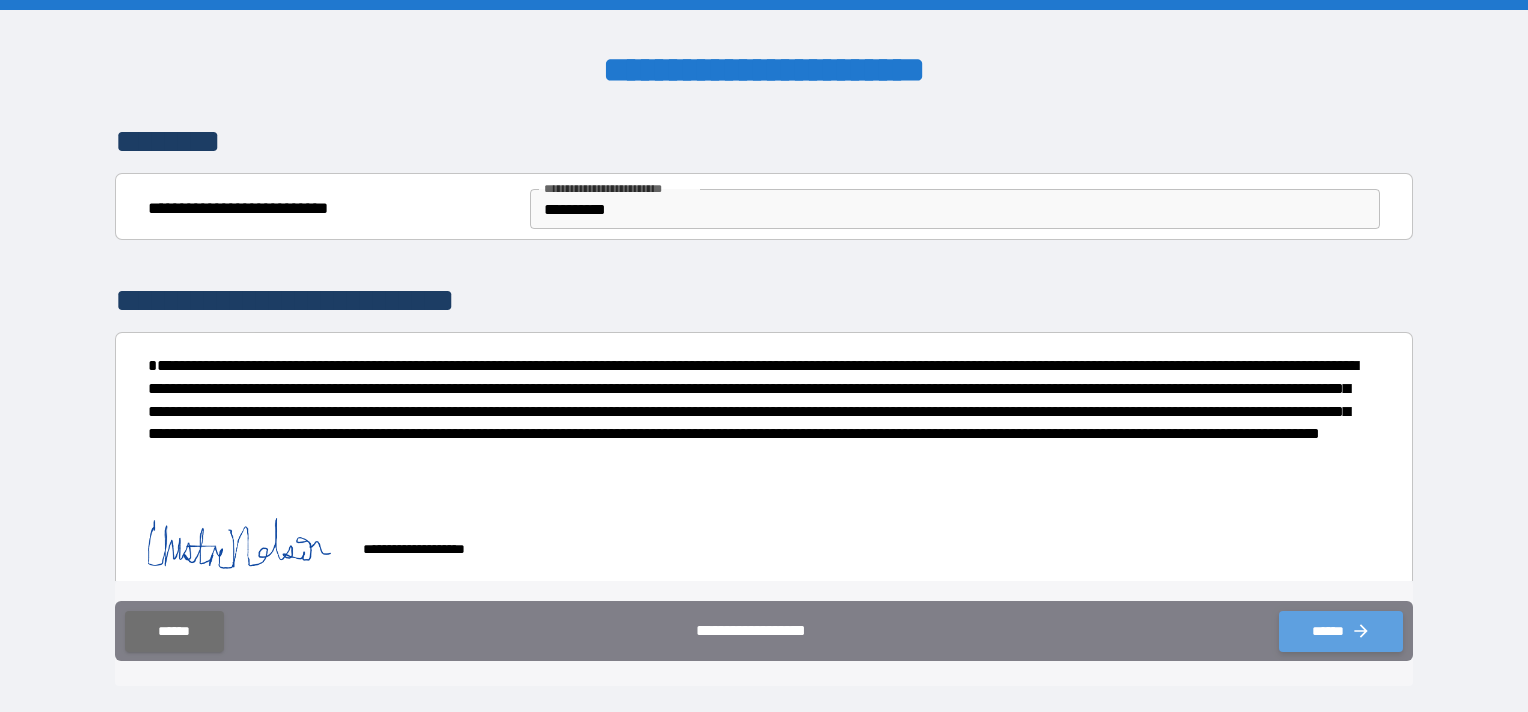 click on "******" at bounding box center (1341, 631) 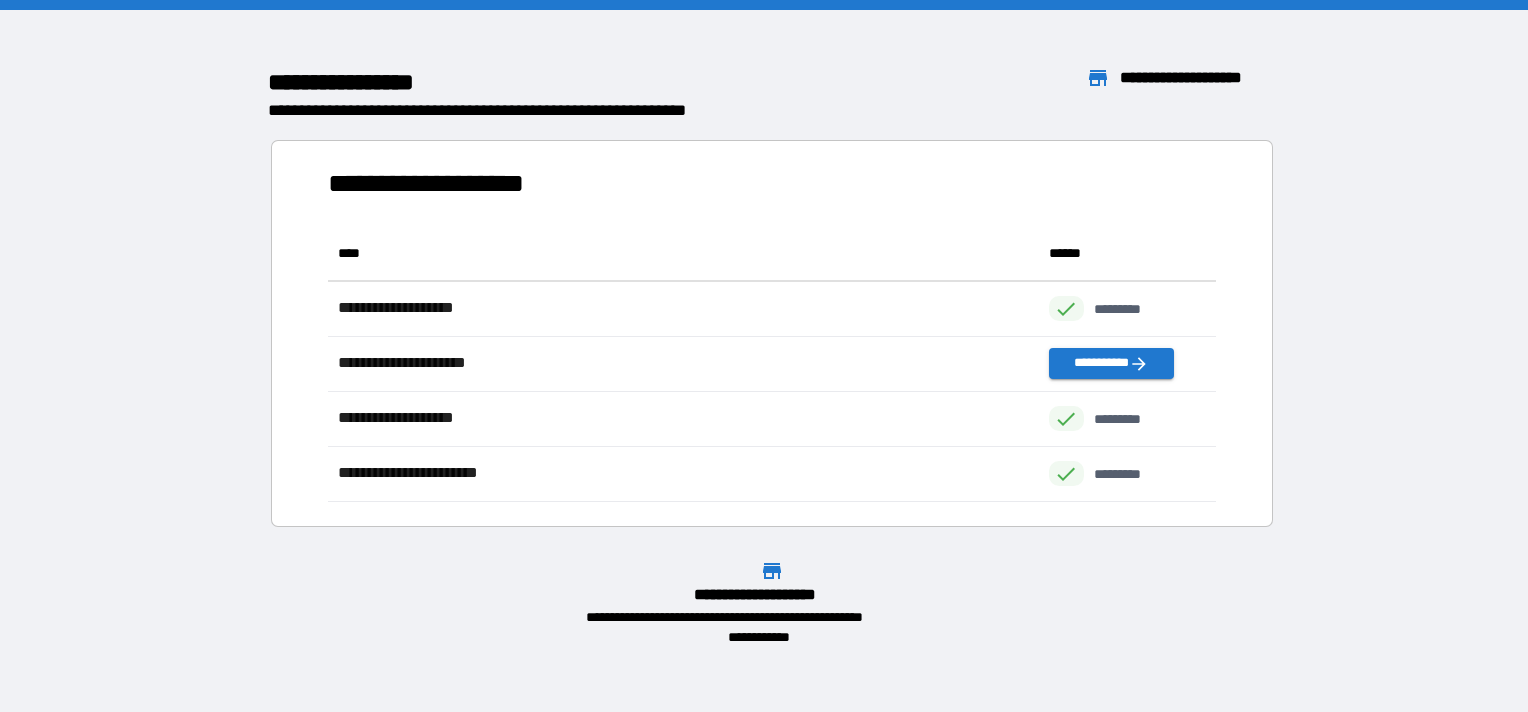 scroll, scrollTop: 16, scrollLeft: 16, axis: both 